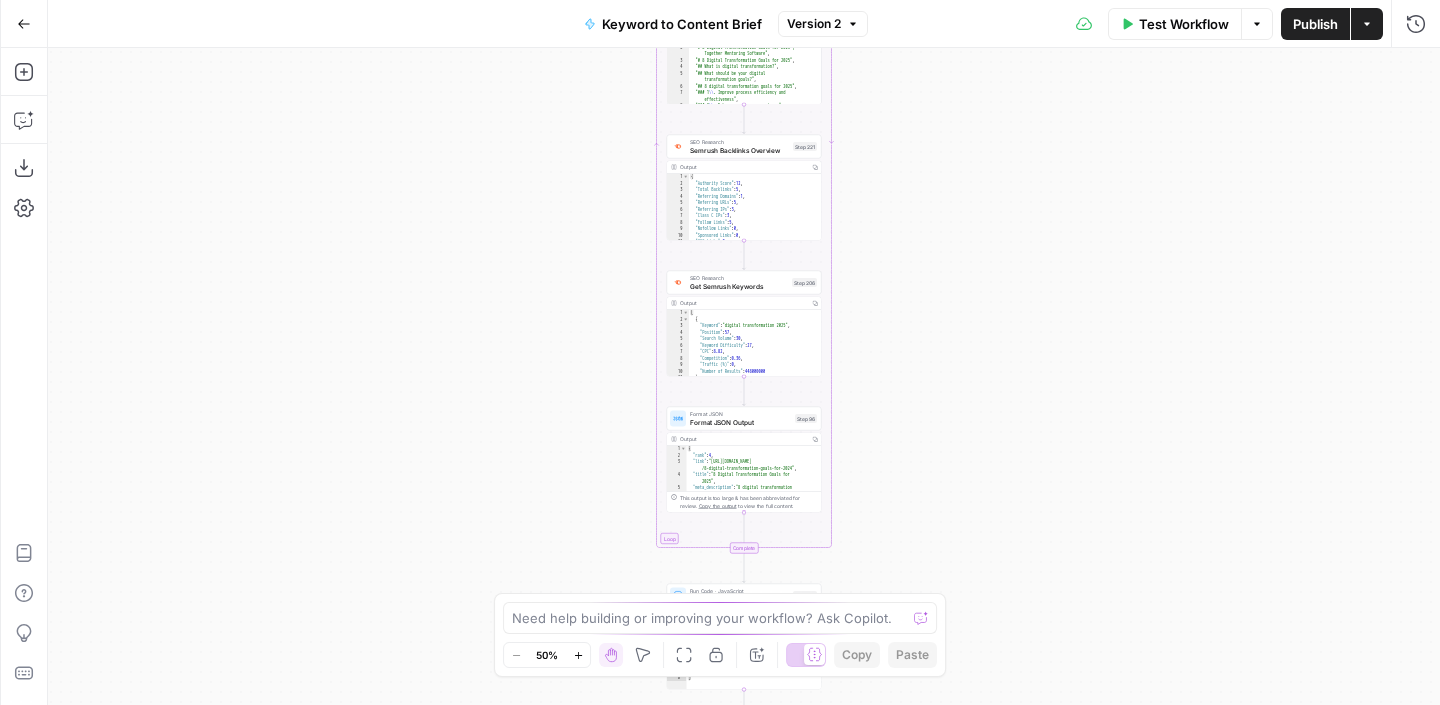 scroll, scrollTop: 0, scrollLeft: 0, axis: both 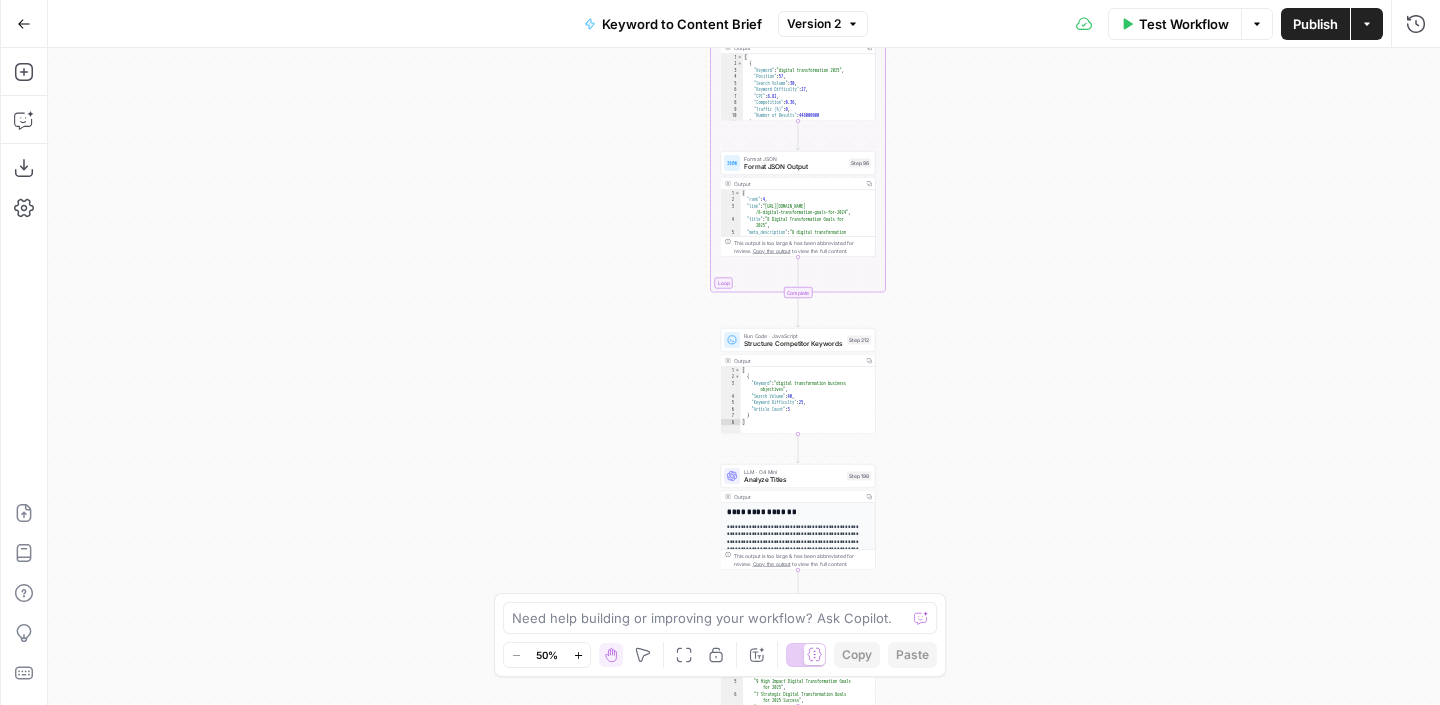 drag, startPoint x: 869, startPoint y: 495, endPoint x: 931, endPoint y: 275, distance: 228.56946 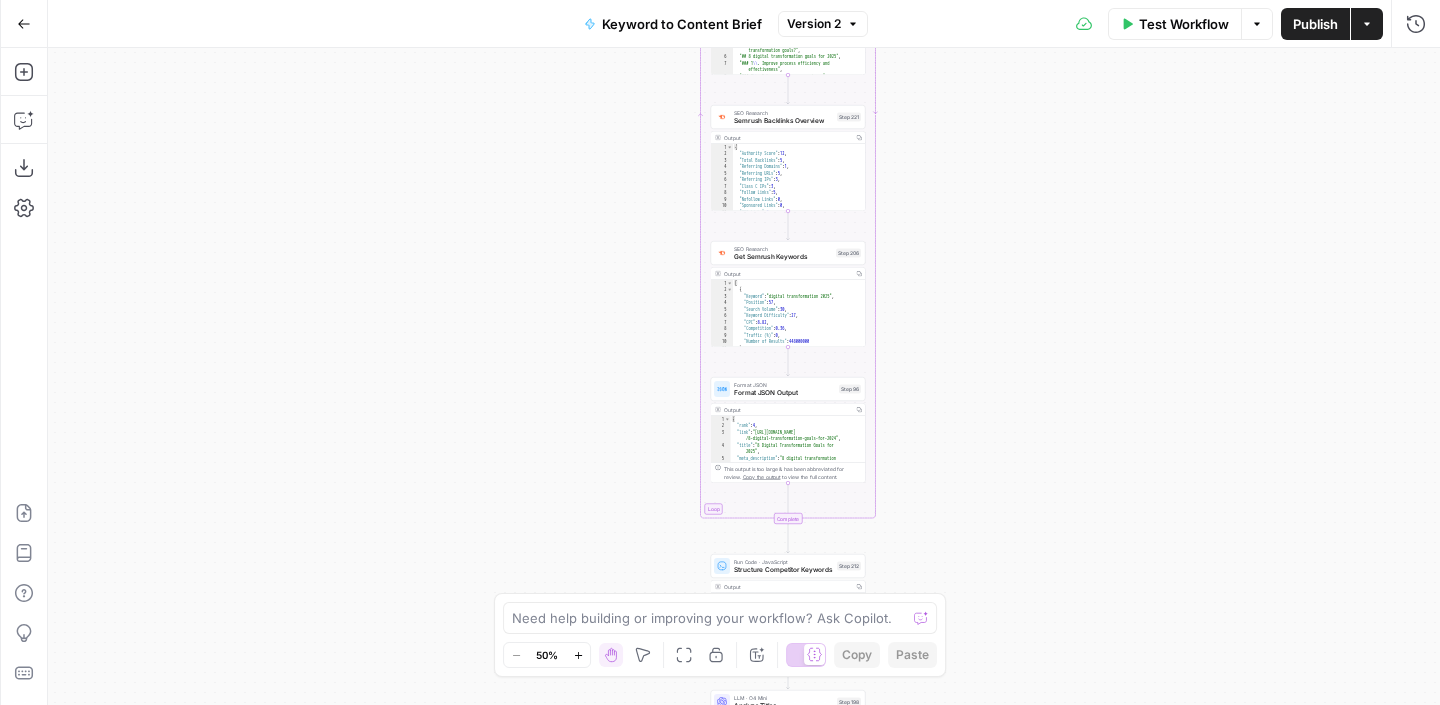 drag, startPoint x: 929, startPoint y: 274, endPoint x: 908, endPoint y: 553, distance: 279.7892 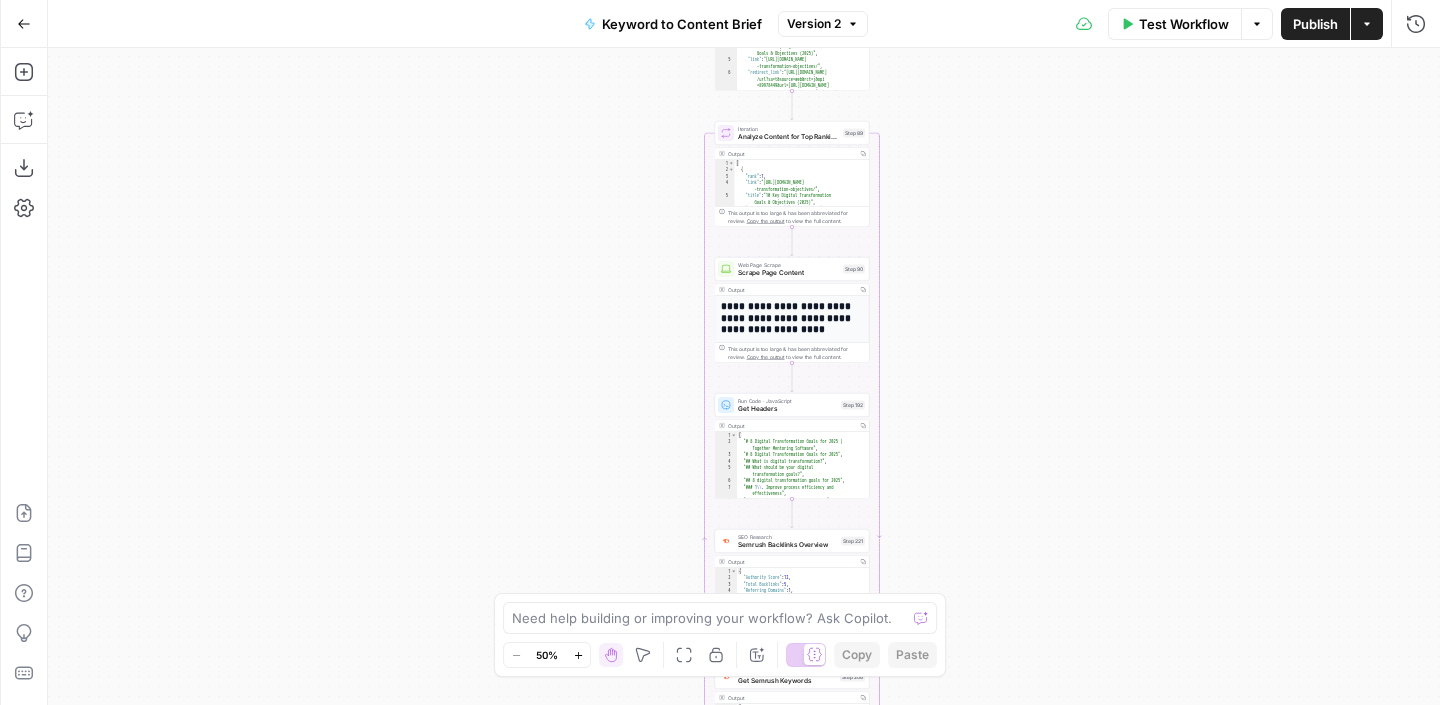 drag, startPoint x: 957, startPoint y: 214, endPoint x: 973, endPoint y: 622, distance: 408.3136 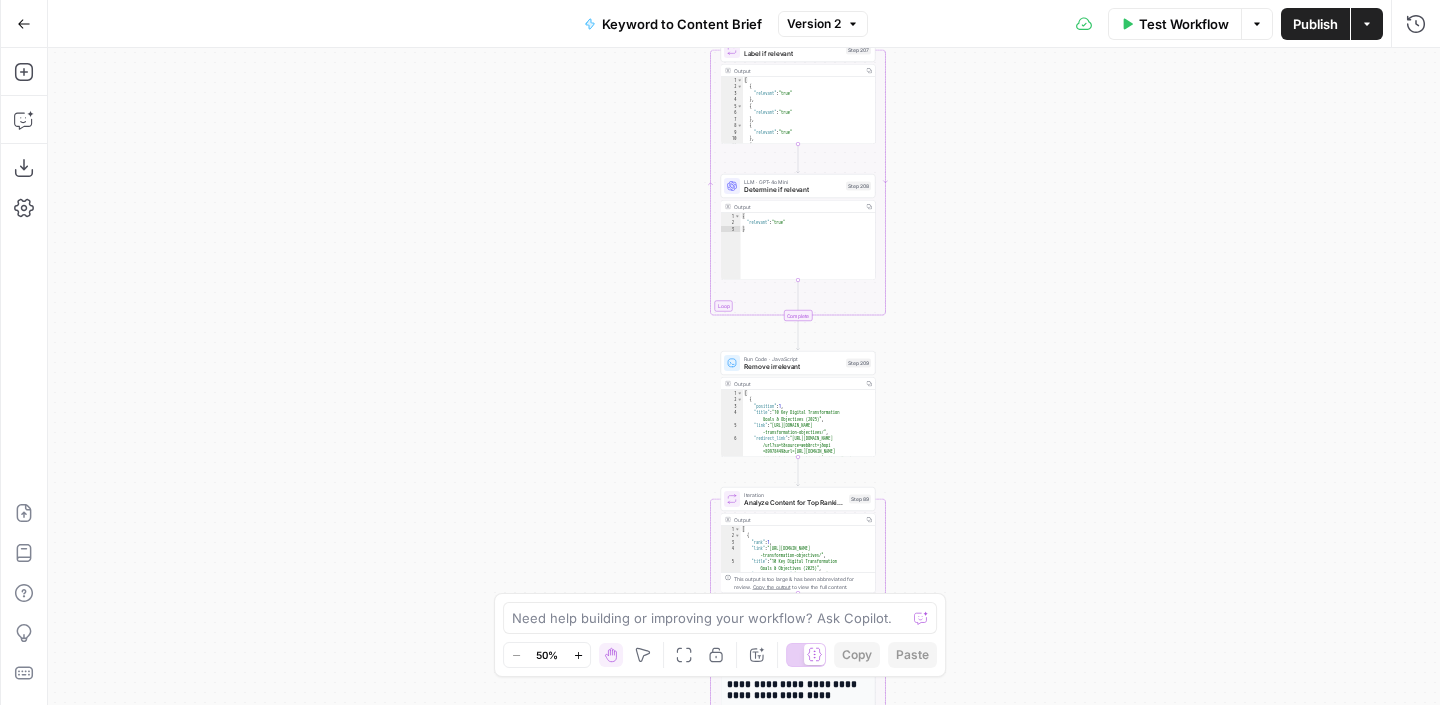 drag, startPoint x: 987, startPoint y: 153, endPoint x: 988, endPoint y: 480, distance: 327.00153 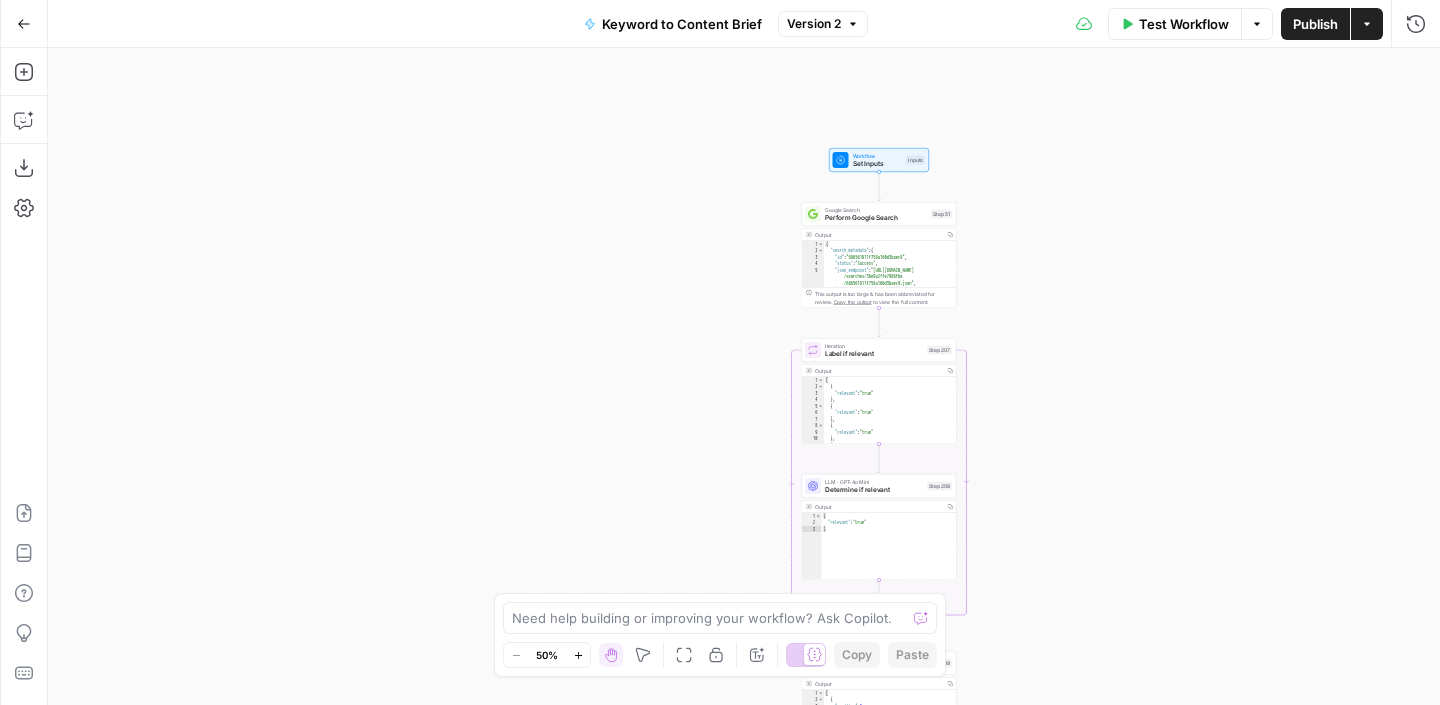 drag, startPoint x: 954, startPoint y: 144, endPoint x: 1036, endPoint y: 445, distance: 311.96954 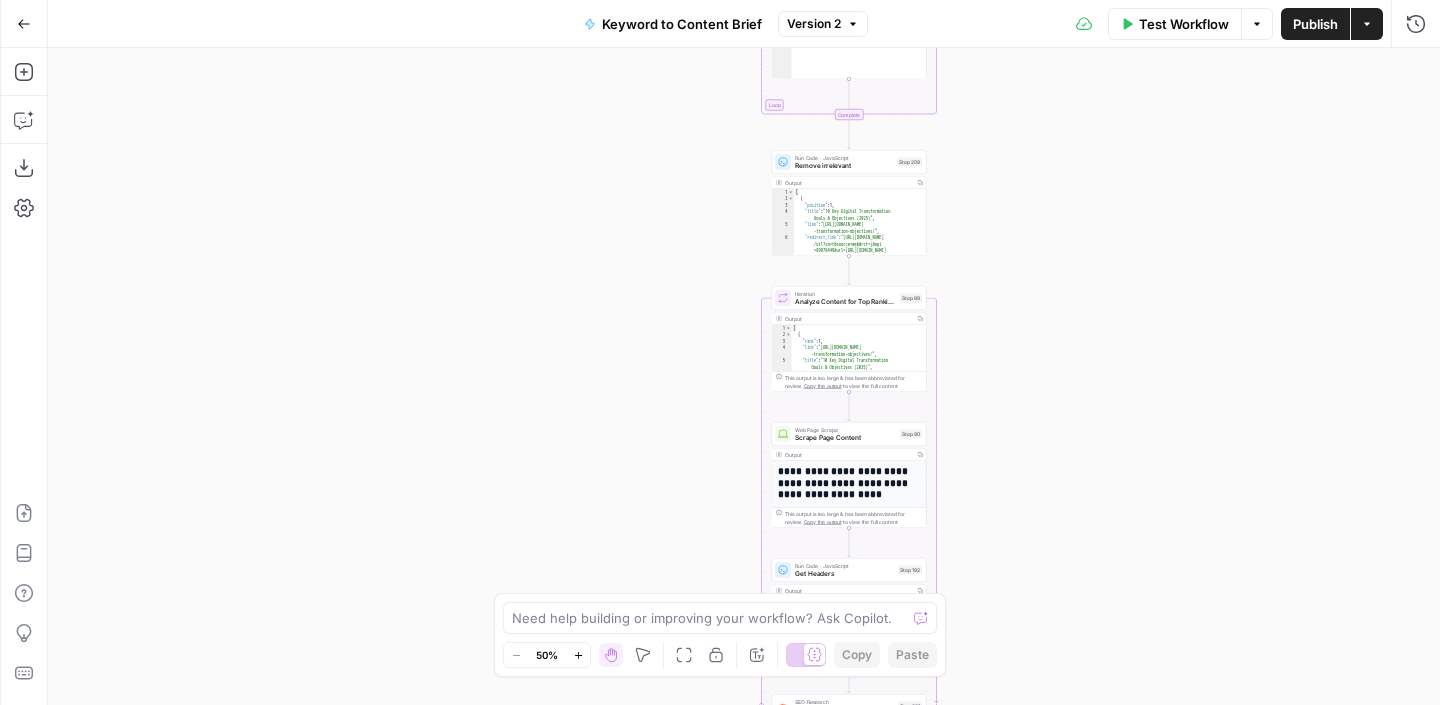 drag, startPoint x: 1036, startPoint y: 445, endPoint x: 1006, endPoint y: -53, distance: 498.9028 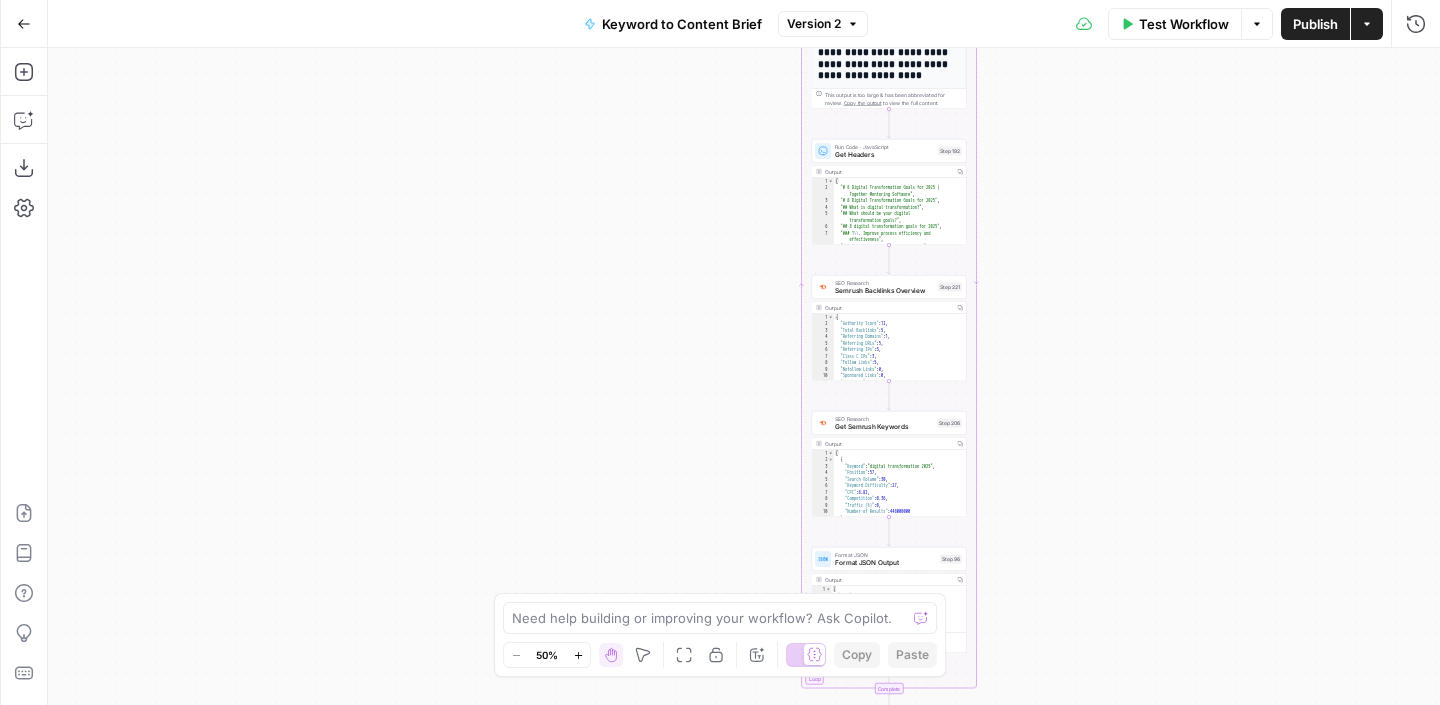 drag, startPoint x: 1035, startPoint y: 383, endPoint x: 1080, endPoint y: -47, distance: 432.34824 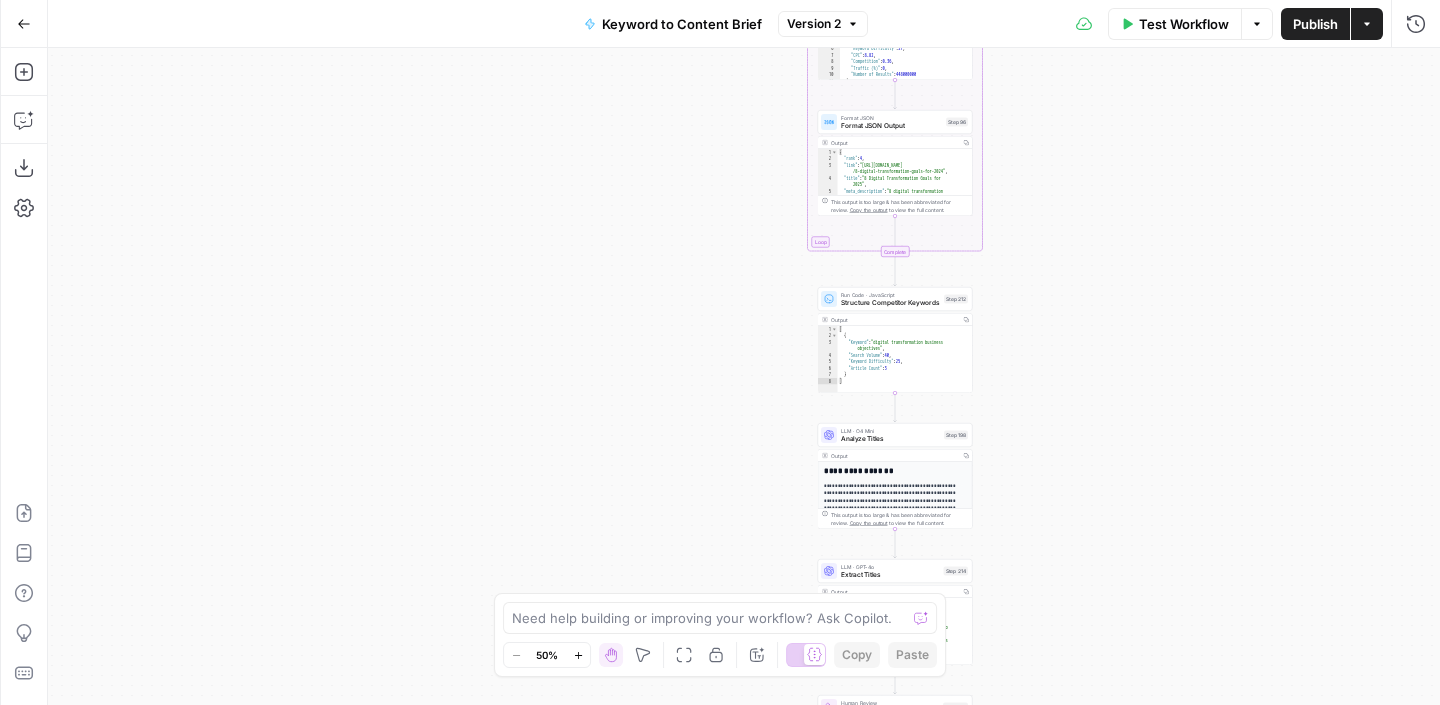 drag, startPoint x: 1079, startPoint y: 363, endPoint x: 1088, endPoint y: -78, distance: 441.09183 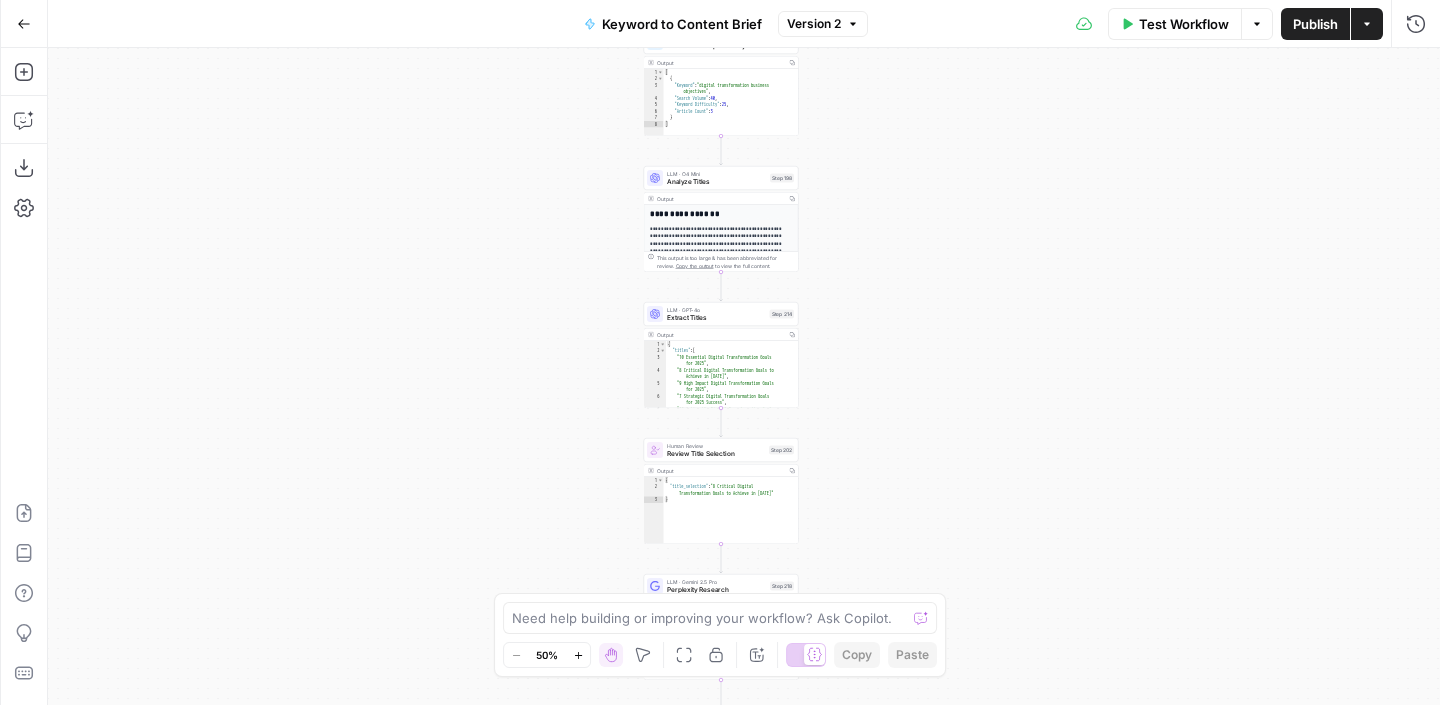 drag, startPoint x: 1138, startPoint y: 301, endPoint x: 958, endPoint y: 59, distance: 301.6024 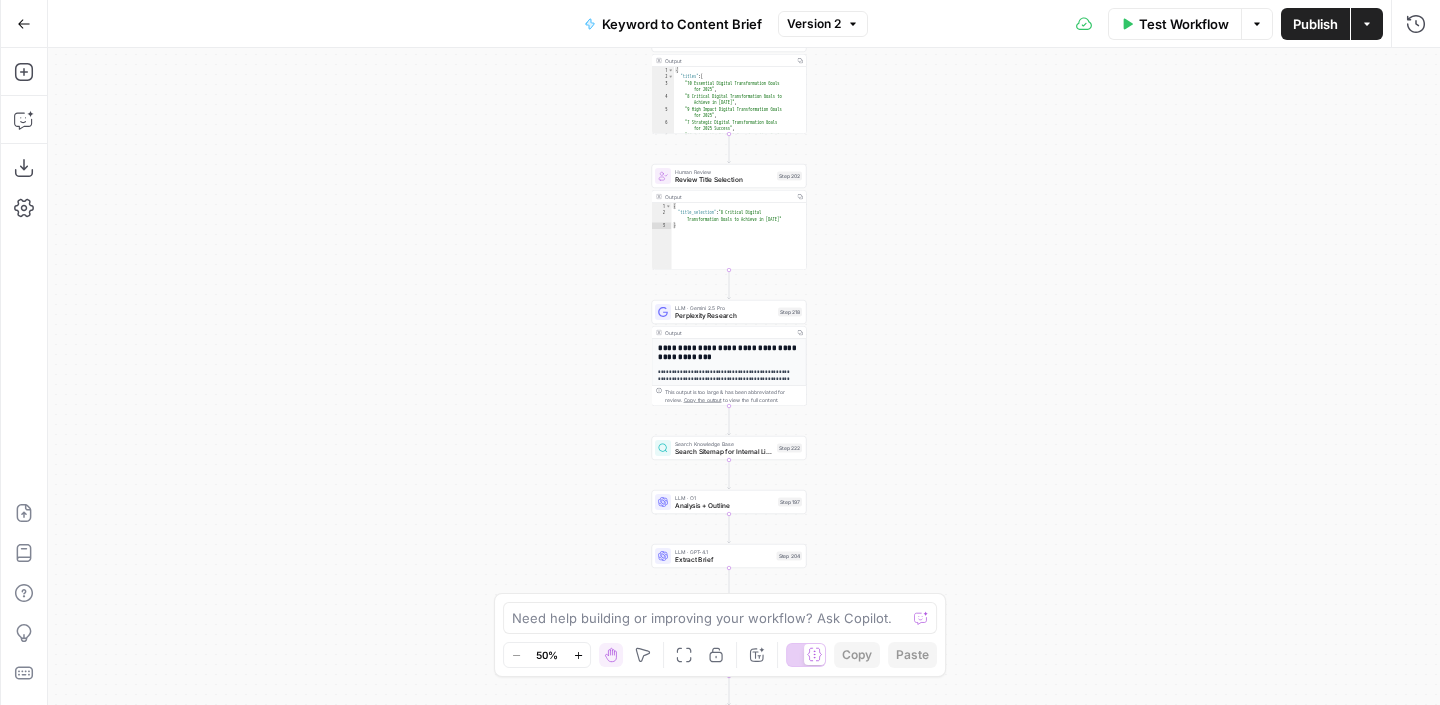 drag, startPoint x: 919, startPoint y: 498, endPoint x: 926, endPoint y: 228, distance: 270.09073 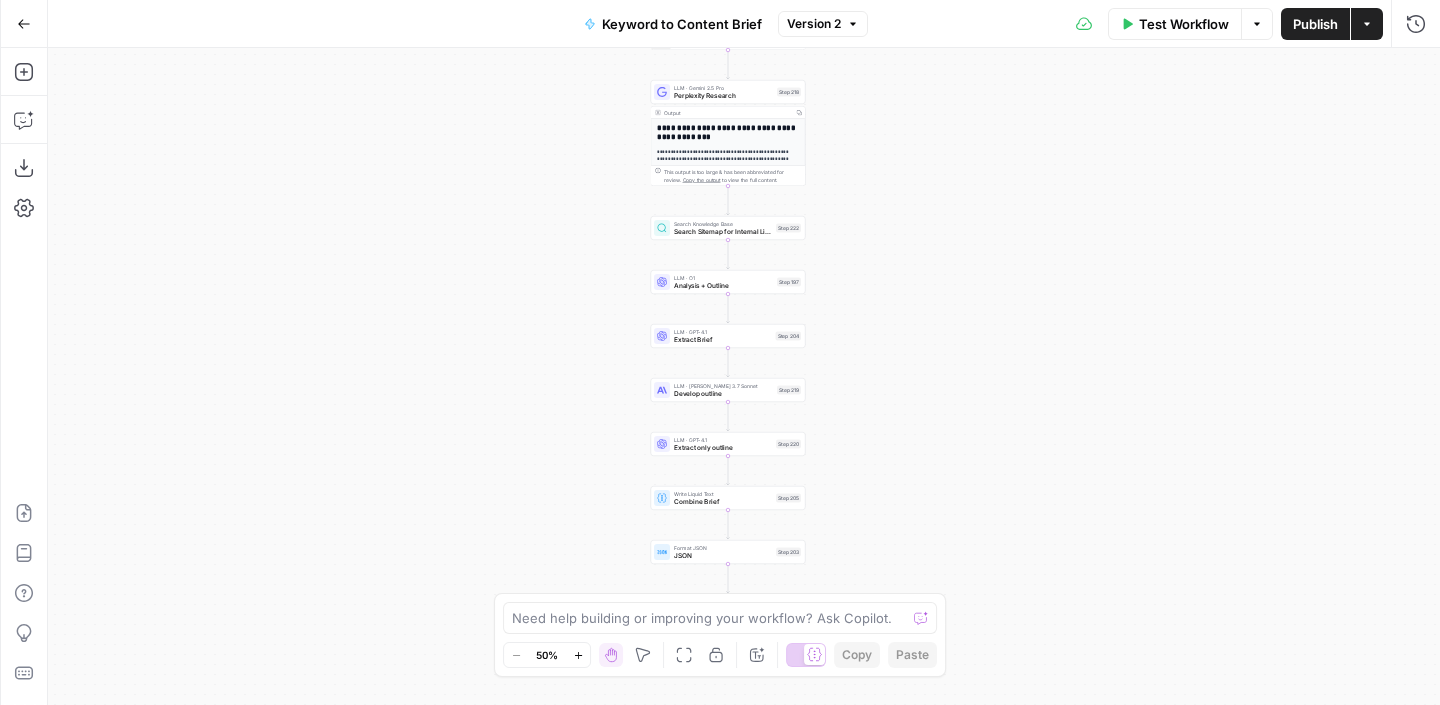drag, startPoint x: 917, startPoint y: 408, endPoint x: 942, endPoint y: 45, distance: 363.85986 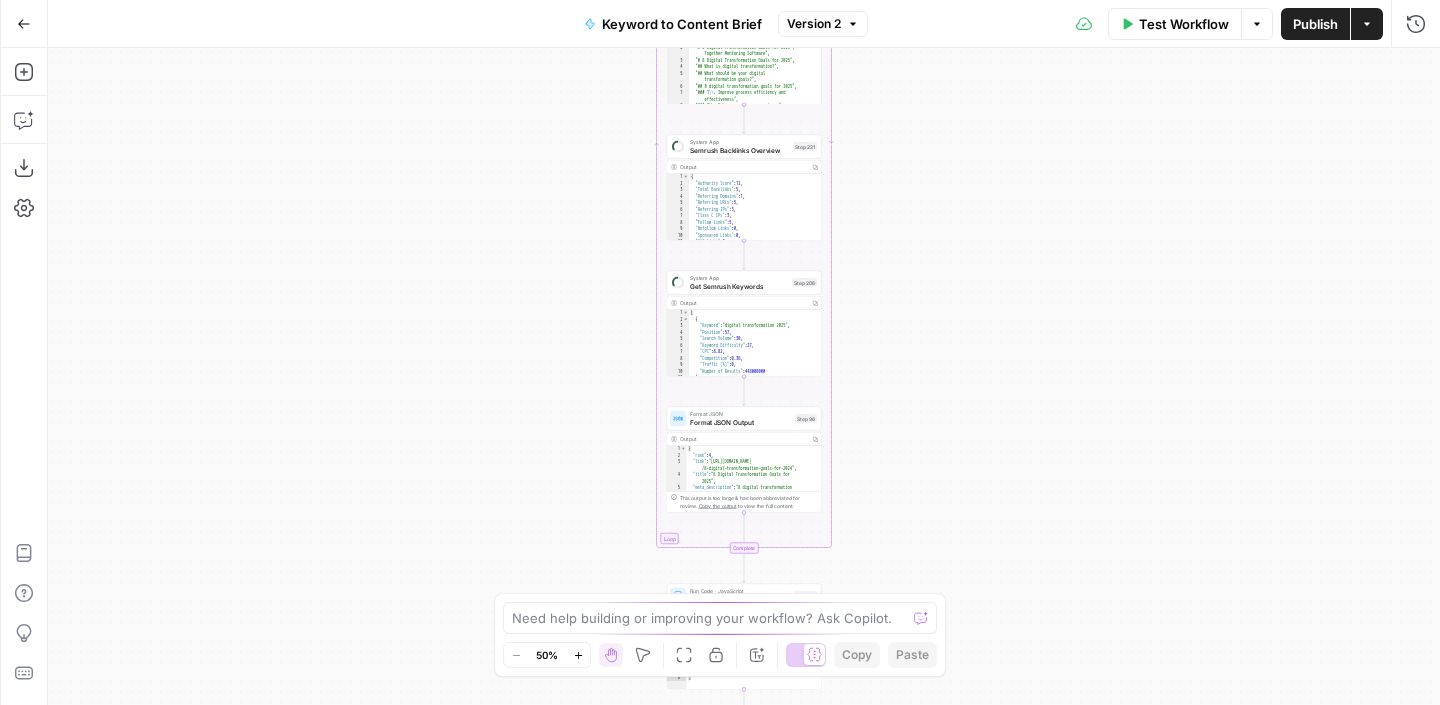 scroll, scrollTop: 0, scrollLeft: 0, axis: both 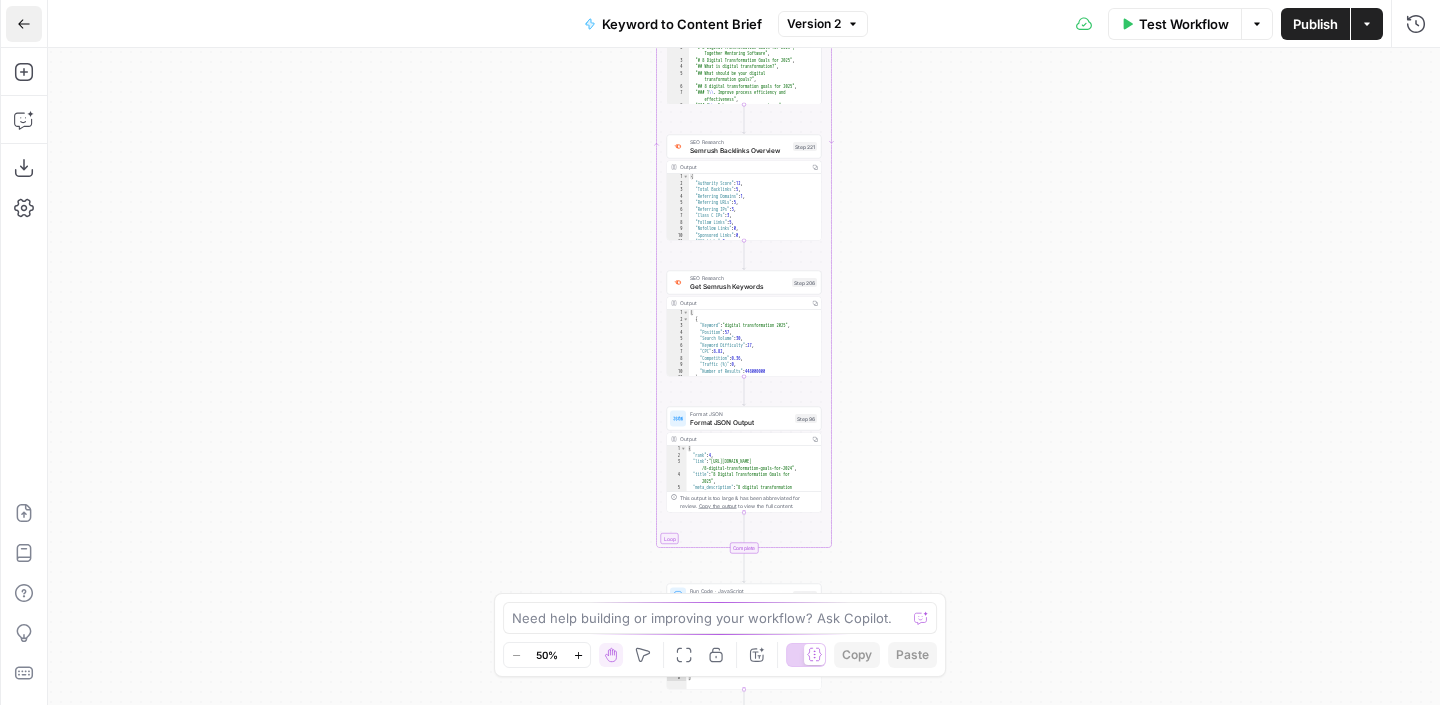 click 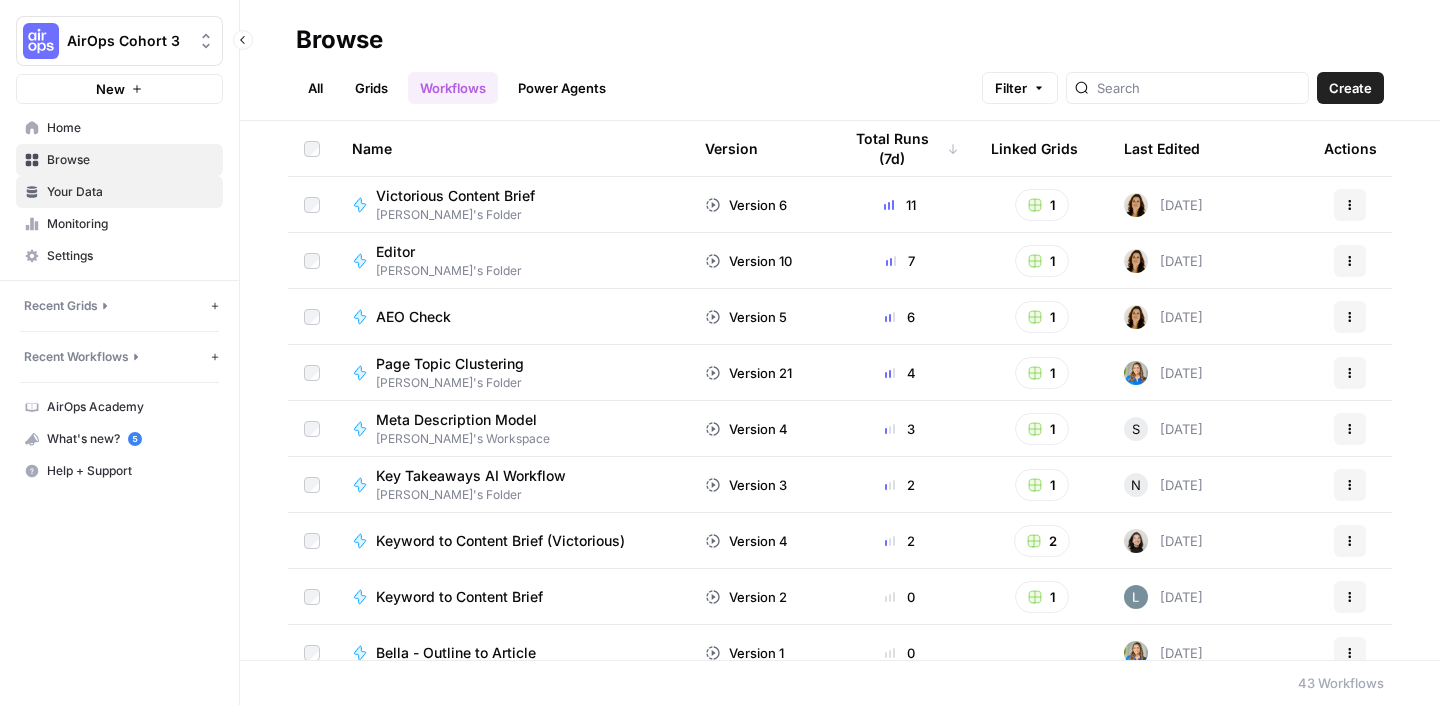 click on "Your Data" at bounding box center [119, 192] 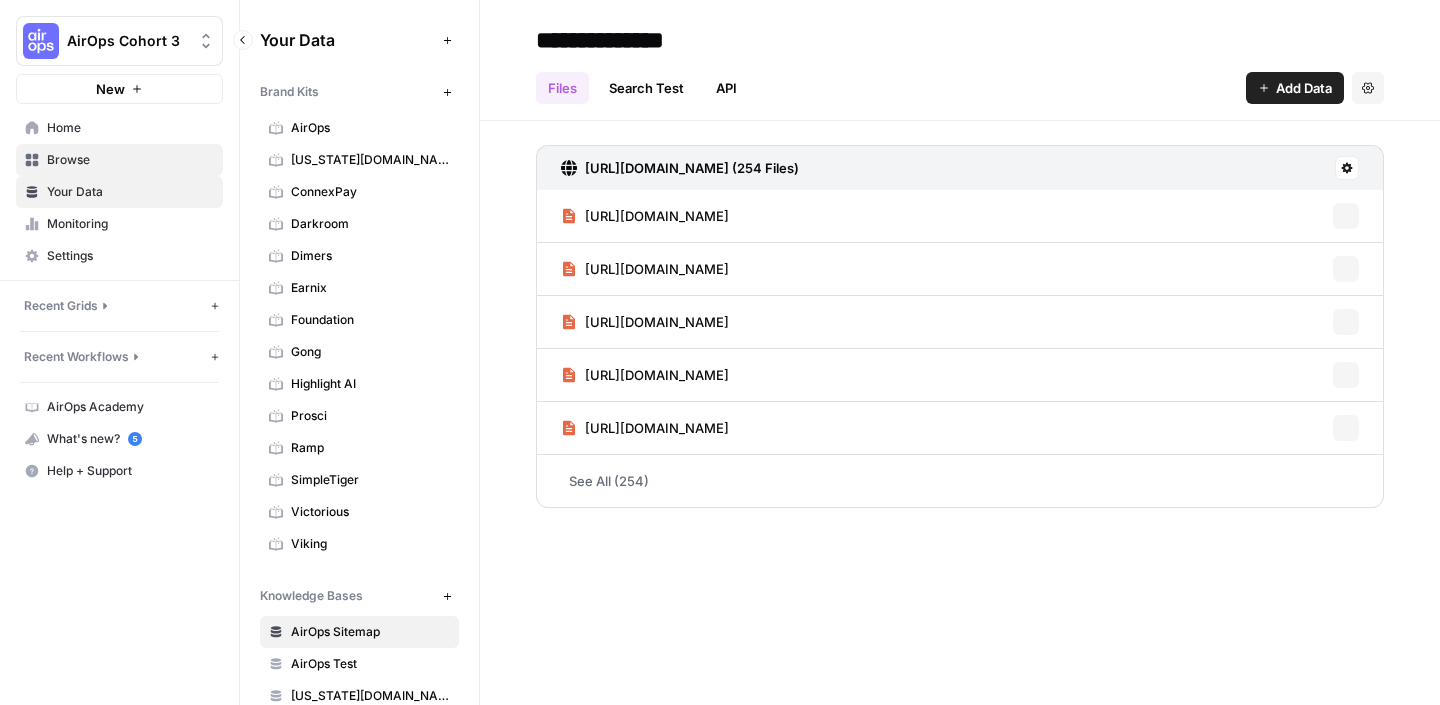 click on "Browse" at bounding box center [130, 160] 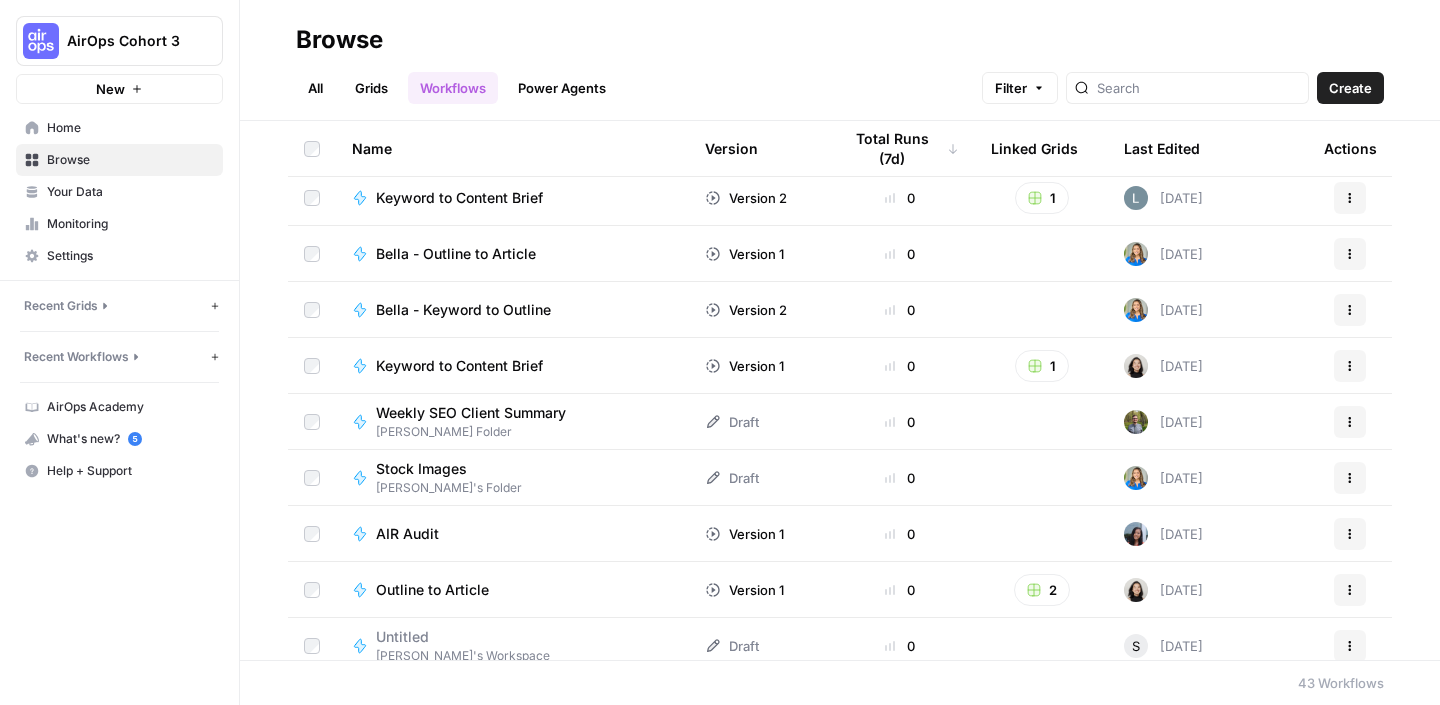 scroll, scrollTop: 701, scrollLeft: 0, axis: vertical 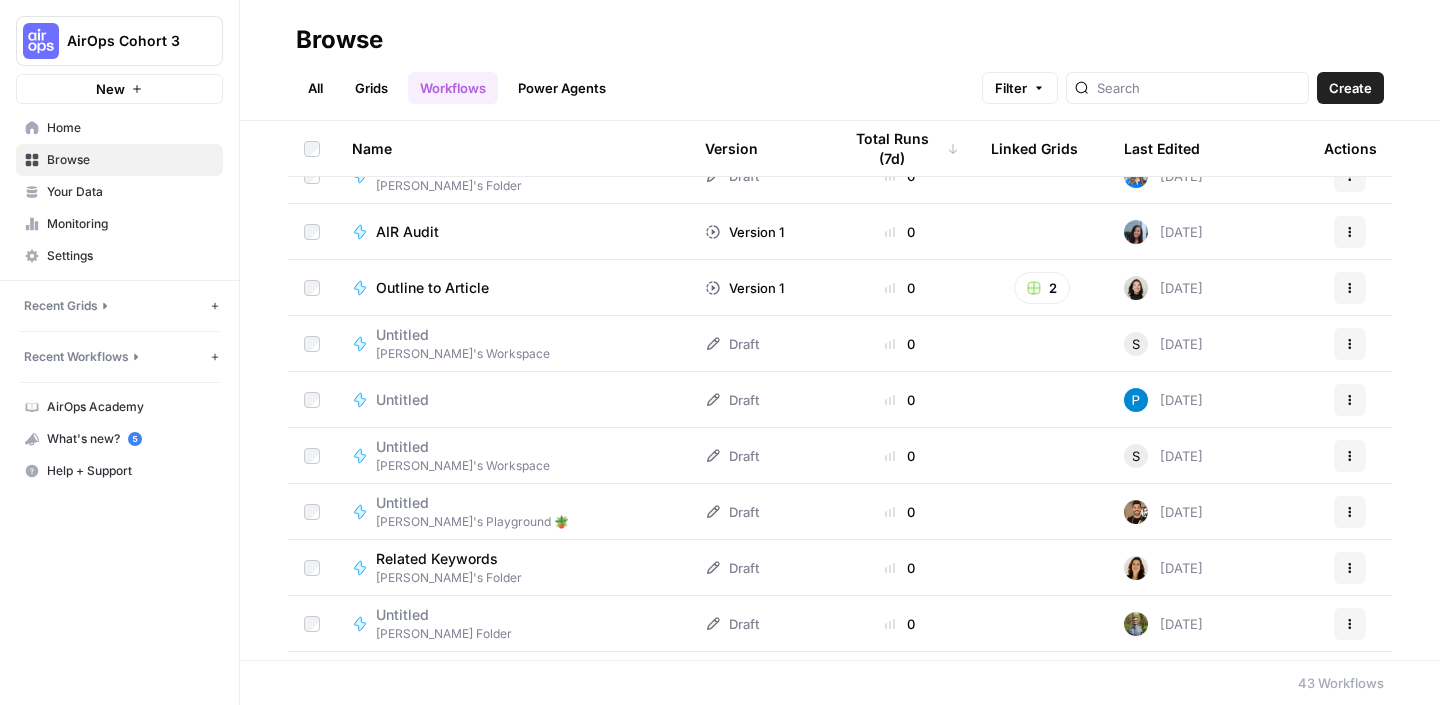 click on "Untitled" at bounding box center [464, 503] 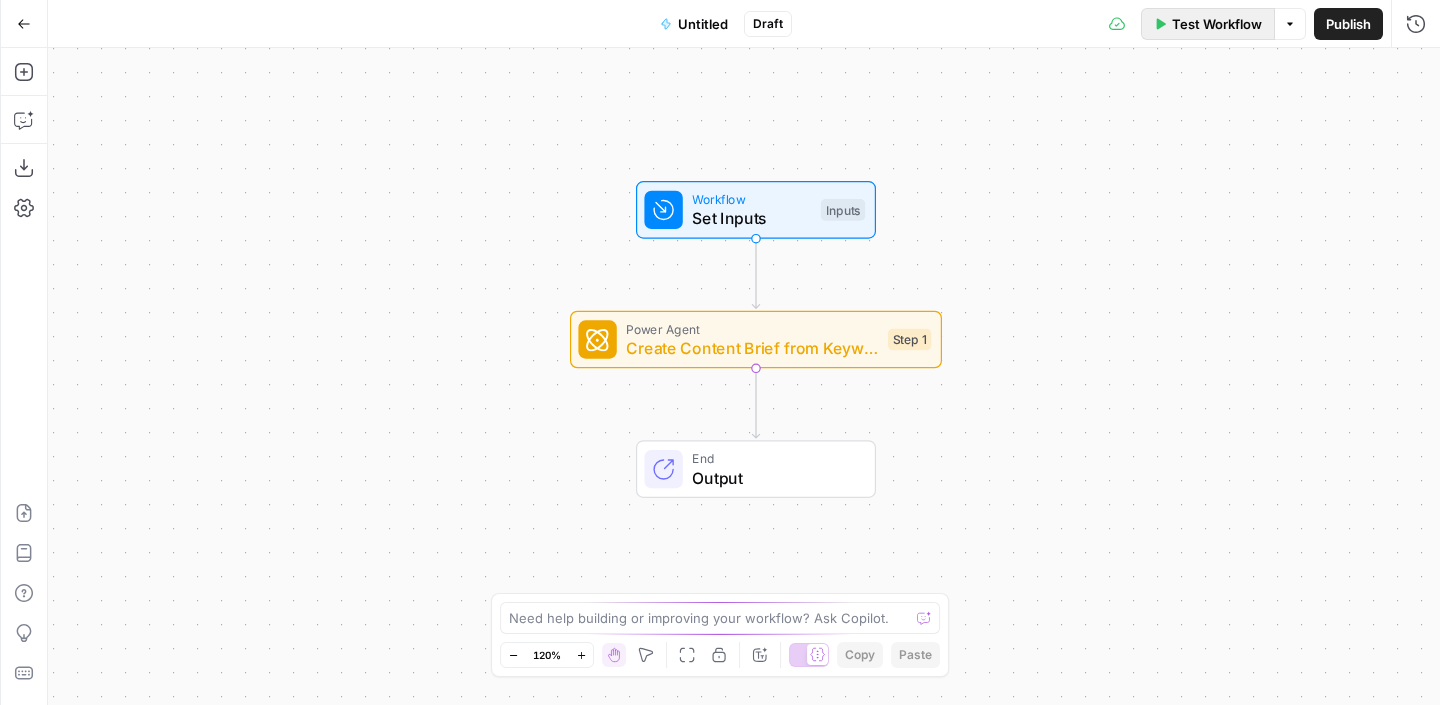 click on "Test Workflow" at bounding box center [1208, 24] 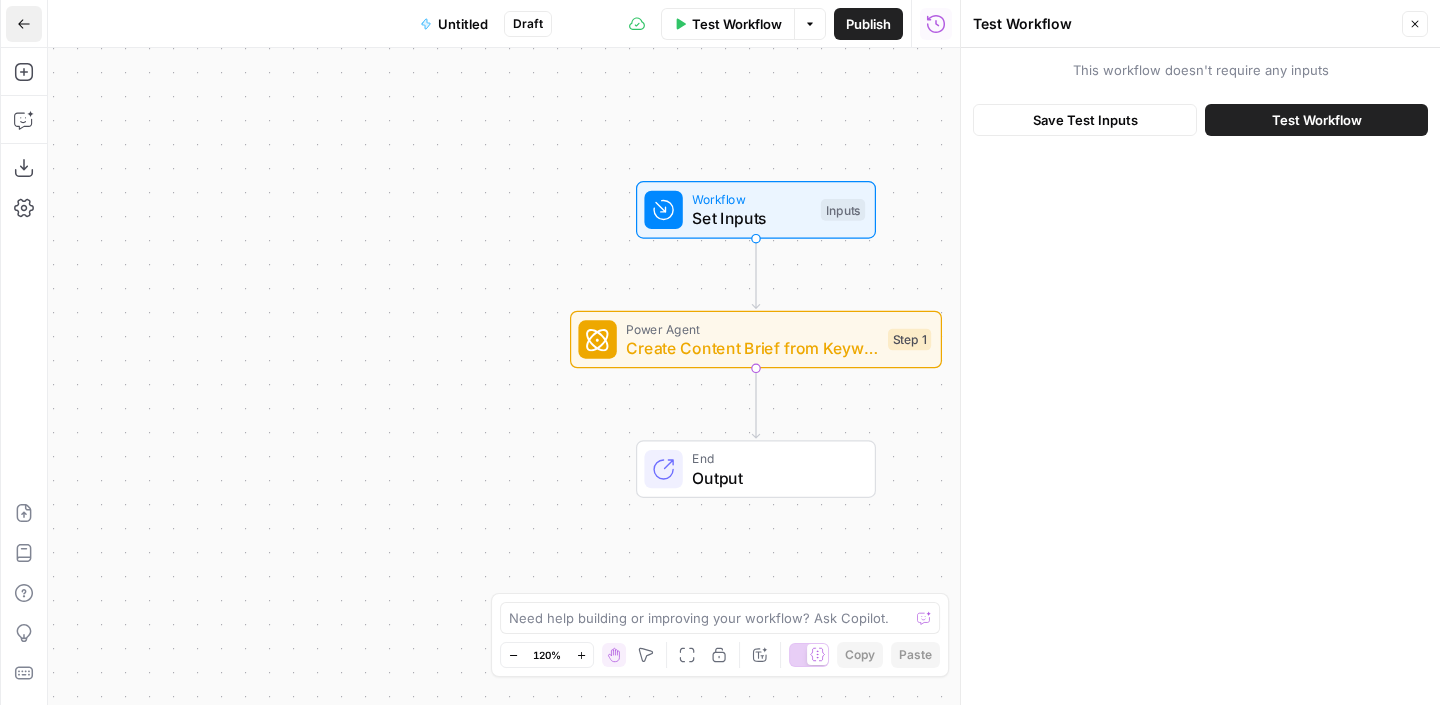 click 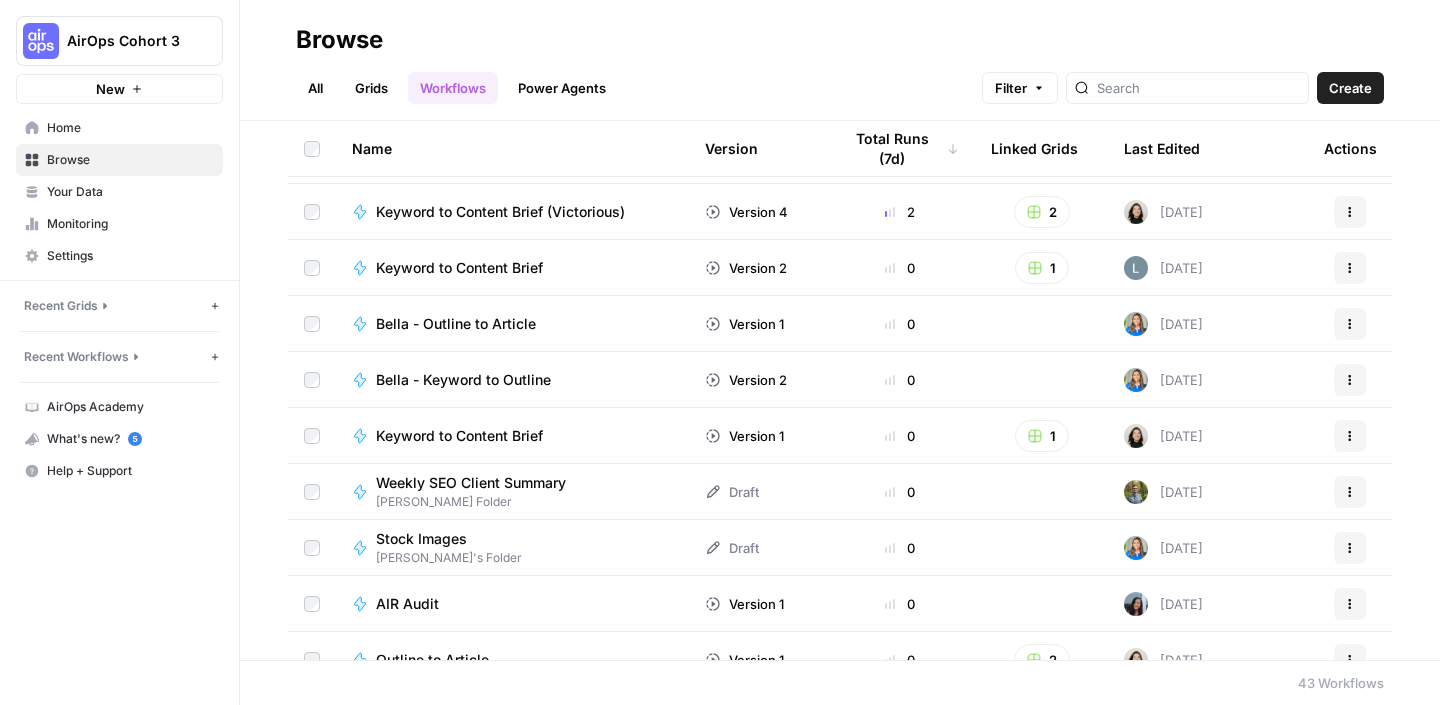 scroll, scrollTop: 0, scrollLeft: 0, axis: both 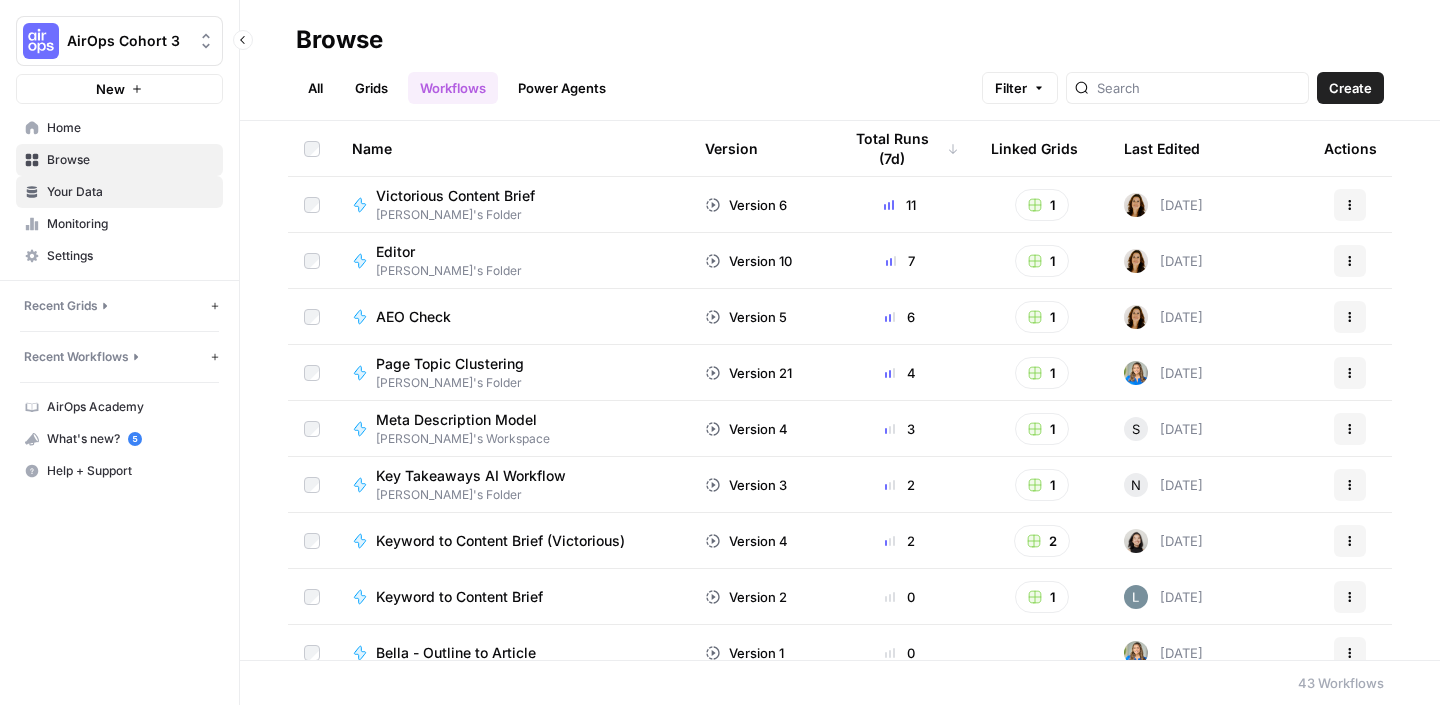 click on "Your Data" at bounding box center (119, 192) 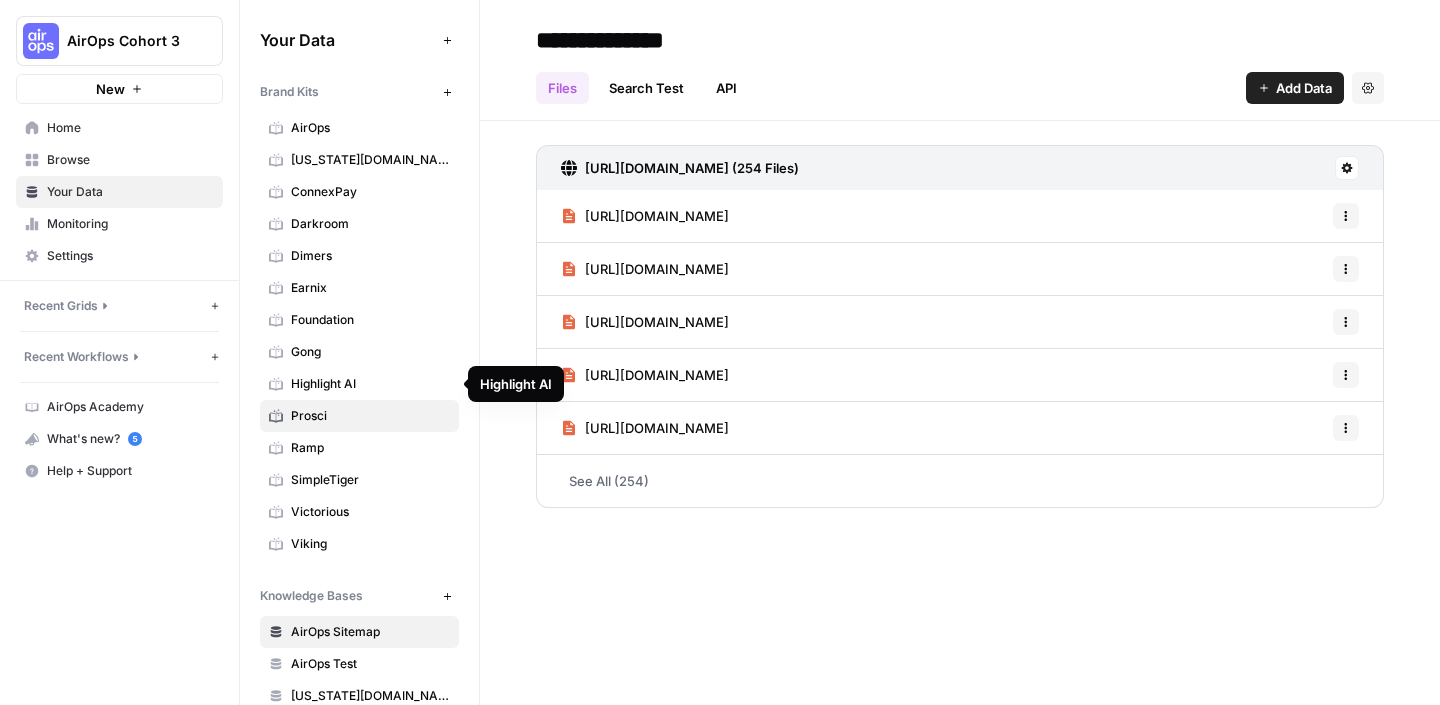 click on "Prosci" at bounding box center [370, 416] 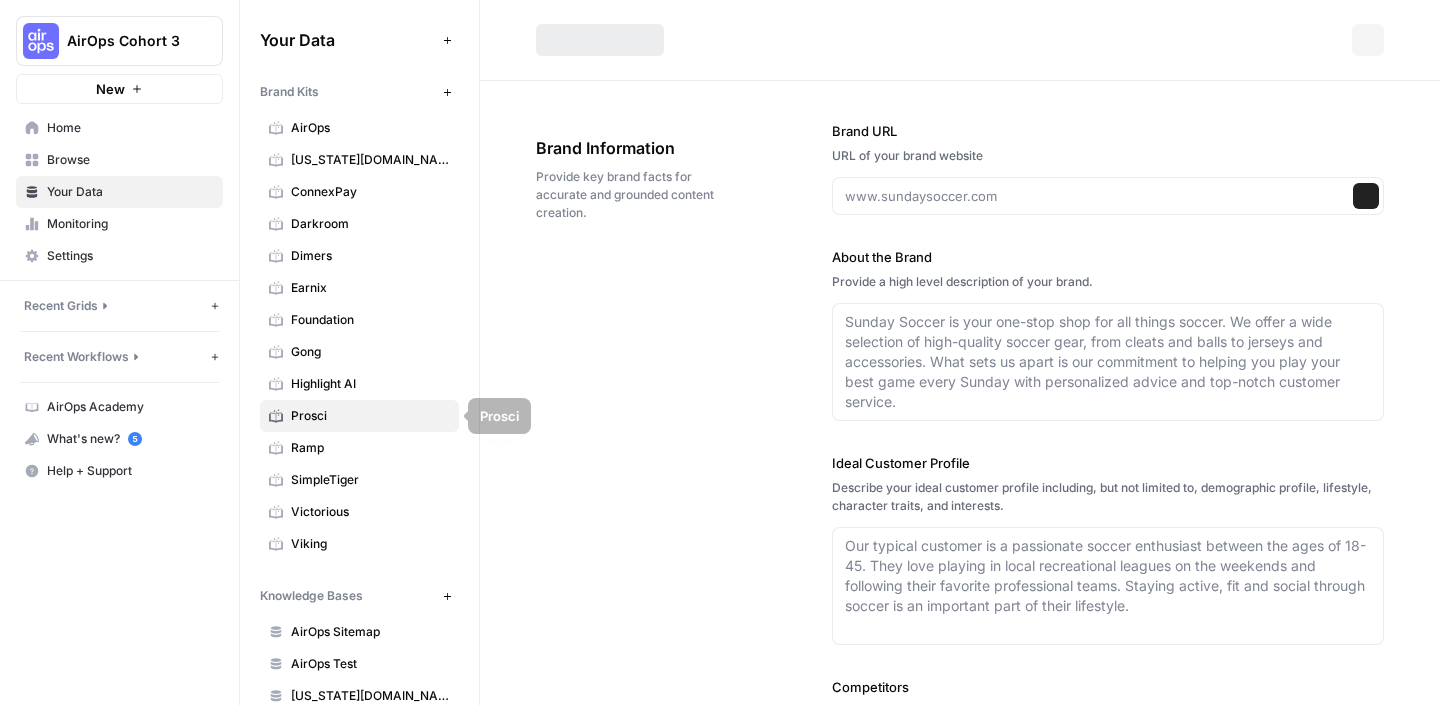 type on "https://www.prosci.com/" 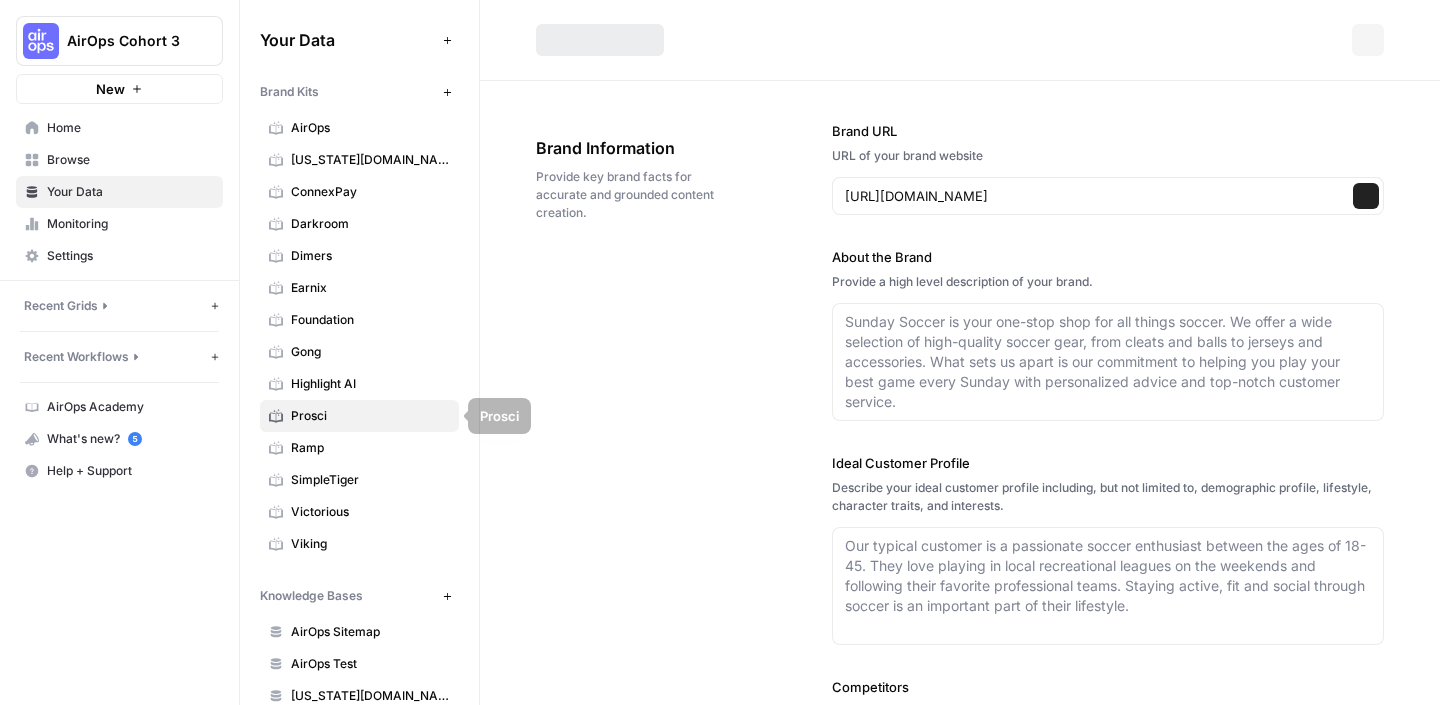 type on "Prosci specializes in change management solutions. In the fast-paced environment of any organization, changes are constant. Prosci's approach is people-focused, understanding that the individuals in a company are the driving force behind successful transformations. Our software guides businesses in smoothly implementing changes by ensuring teams are well-informed and prepared, rather than caught off guard. It's about fostering a culture that values each member during times of change, promoting not only successful transitions but a healthier work environment." 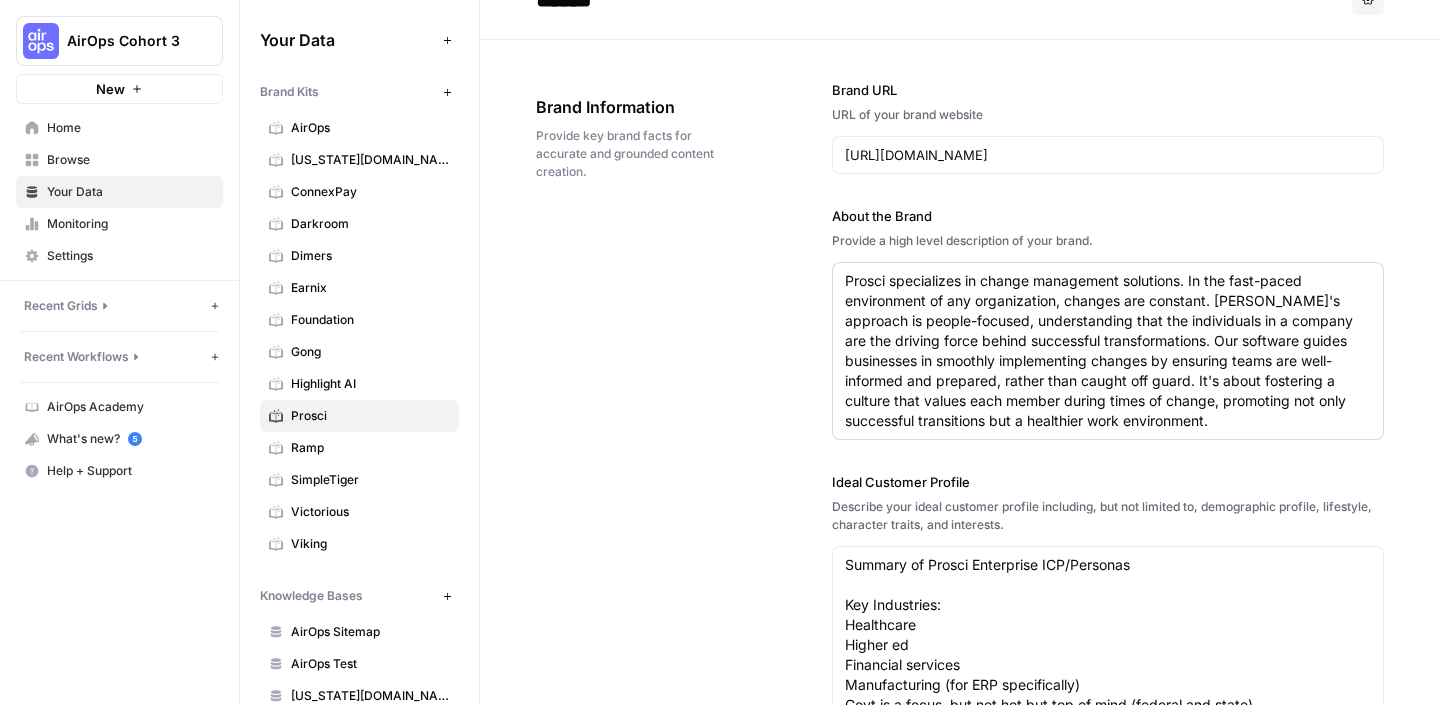 scroll, scrollTop: 52, scrollLeft: 0, axis: vertical 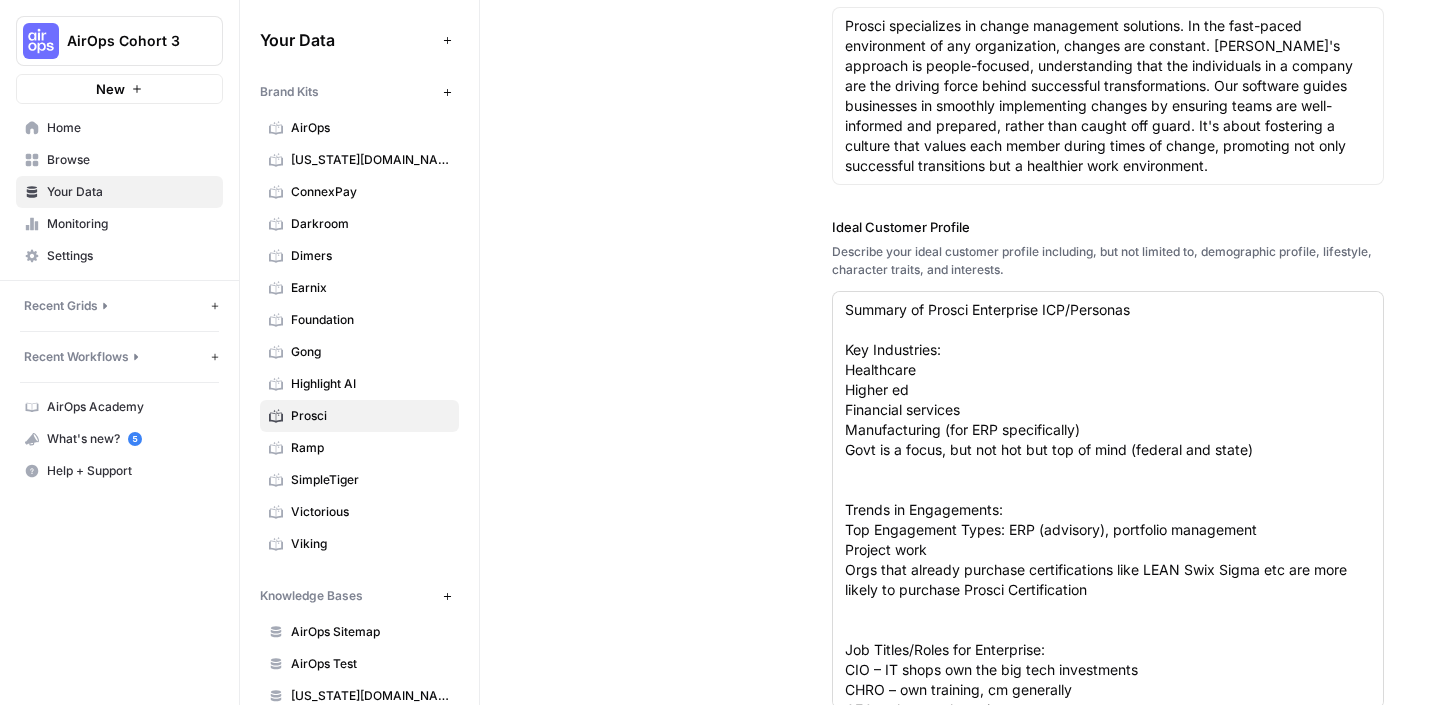 click on "Summary of Prosci Enterprise ICP/Personas
Key Industries:
Healthcare
Higher ed
Financial services
Manufacturing (for ERP specifically)
Govt is a focus, but not hot but top of mind (federal and state)
Trends in Engagements:
Top Engagement Types: ERP (advisory), portfolio management
Project work
Orgs that already purchase certifications like LEAN Swix Sigma etc are more likely to purchase Prosci Certification
Job Titles/Roles for Enterprise:
CIO – IT shops own the big tech investments
CHRO – own training, cm generally
CFO – also own large investments
C-Suite message: Your company is stalling because you don’t have a change discipline, enterprise capability building enables the rest of your business to execute
Heads of Change Management – CMO, PMO, reporting into HR
Revenue:
At least $250M or above
Geography:
Multinational organizations" at bounding box center (1108, 500) 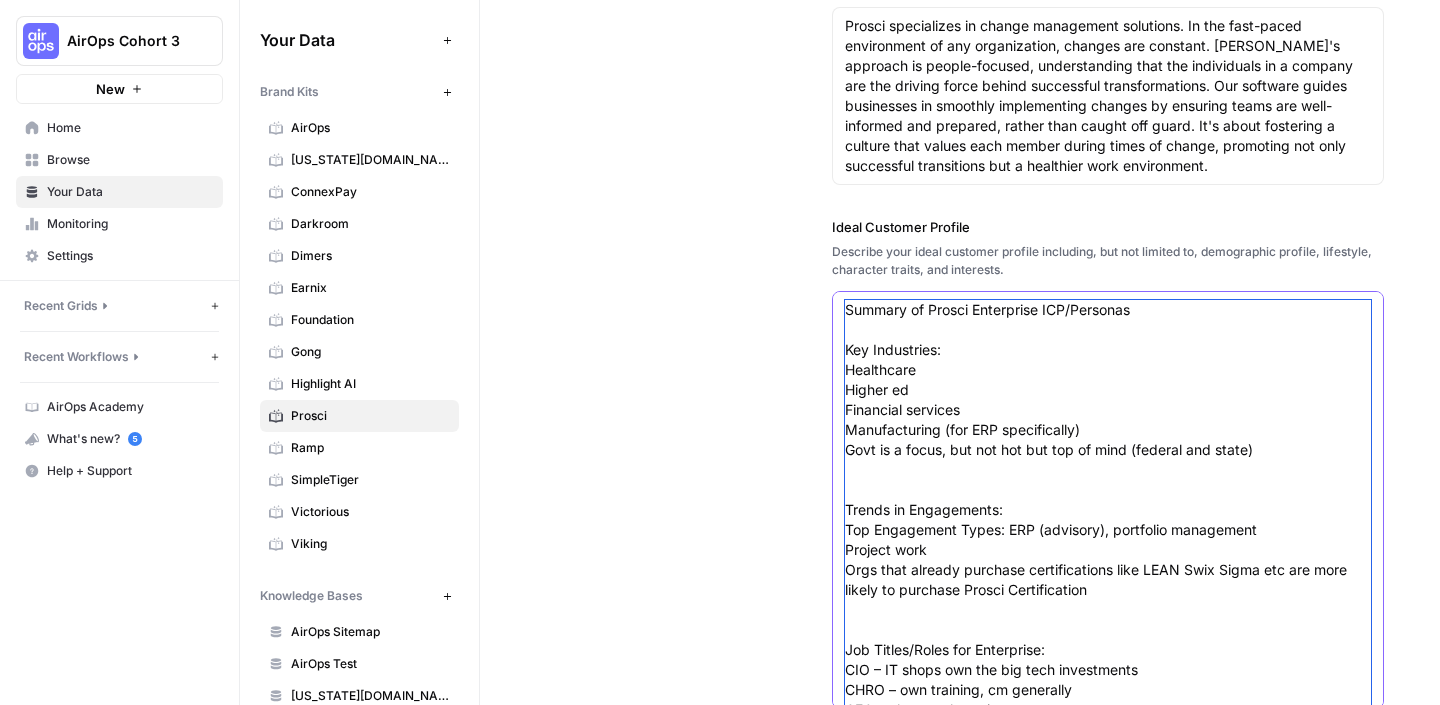scroll, scrollTop: 220, scrollLeft: 0, axis: vertical 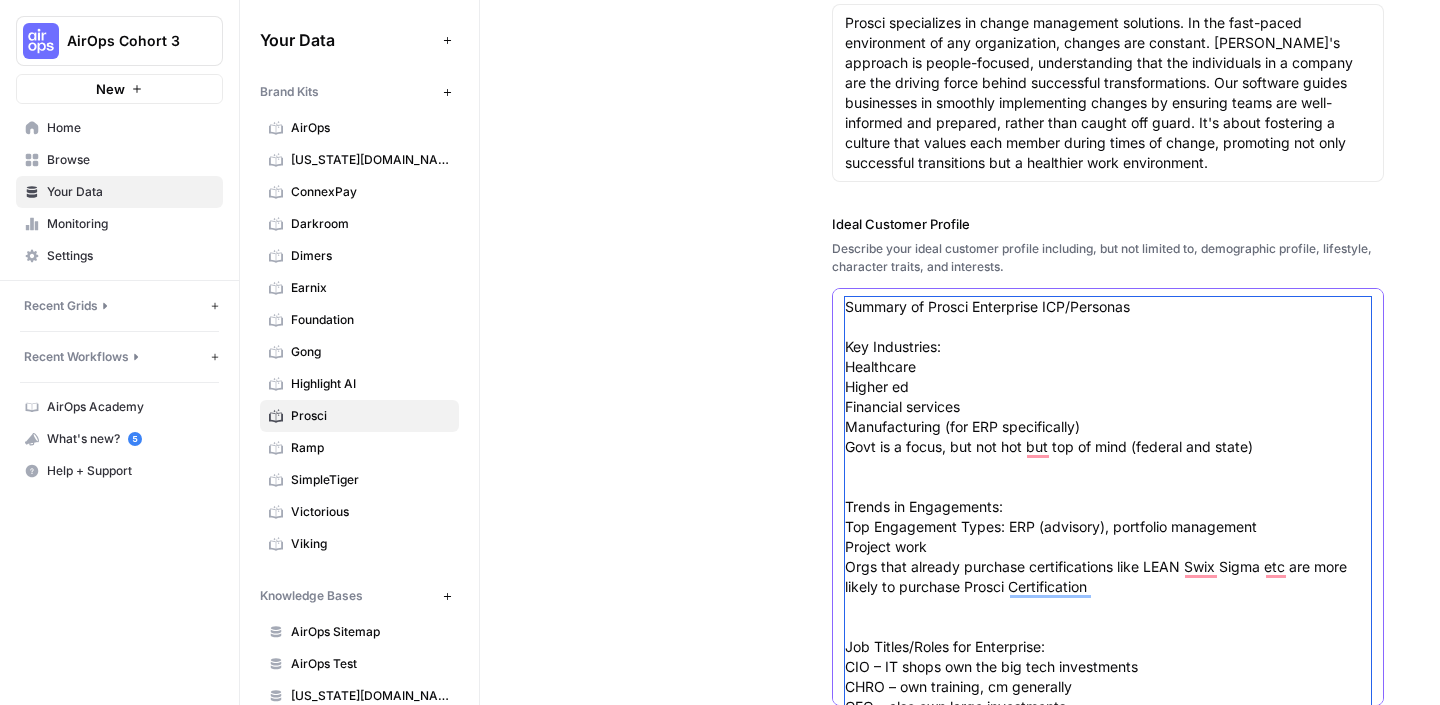click on "Summary of Prosci Enterprise ICP/Personas
Key Industries:
Healthcare
Higher ed
Financial services
Manufacturing (for ERP specifically)
Govt is a focus, but not hot but top of mind (federal and state)
Trends in Engagements:
Top Engagement Types: ERP (advisory), portfolio management
Project work
Orgs that already purchase certifications like LEAN Swix Sigma etc are more likely to purchase Prosci Certification
Job Titles/Roles for Enterprise:
CIO – IT shops own the big tech investments
CHRO – own training, cm generally
CFO – also own large investments
C-Suite message: Your company is stalling because you don’t have a change discipline, enterprise capability building enables the rest of your business to execute
Heads of Change Management – CMO, PMO, reporting into HR
Revenue:
At least $250M or above
Geography:
Multinational organizations" at bounding box center [1108, 607] 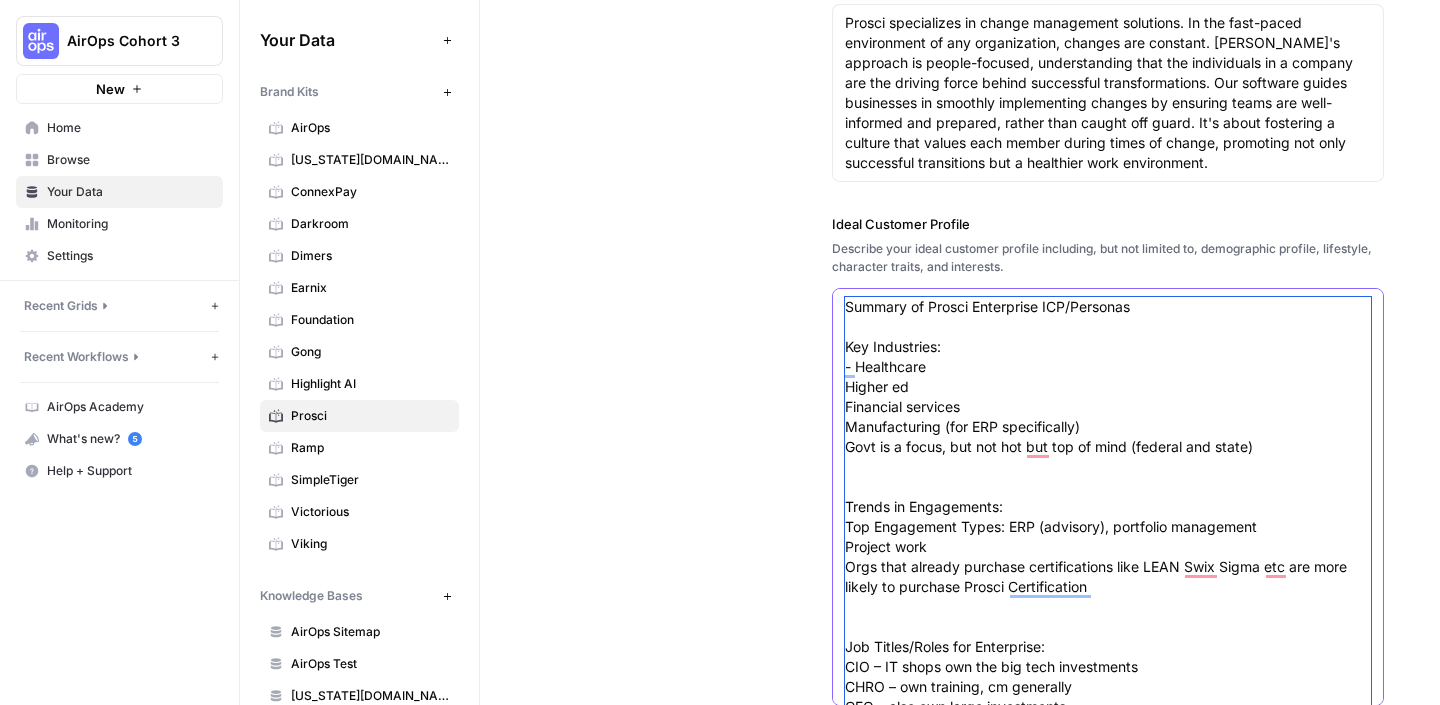 click on "Summary of Prosci Enterprise ICP/Personas
Key Industries:
- Healthcare
Higher ed
Financial services
Manufacturing (for ERP specifically)
Govt is a focus, but not hot but top of mind (federal and state)
Trends in Engagements:
Top Engagement Types: ERP (advisory), portfolio management
Project work
Orgs that already purchase certifications like LEAN Swix Sigma etc are more likely to purchase Prosci Certification
Job Titles/Roles for Enterprise:
CIO – IT shops own the big tech investments
CHRO – own training, cm generally
CFO – also own large investments
C-Suite message: Your company is stalling because you don’t have a change discipline, enterprise capability building enables the rest of your business to execute
Heads of Change Management – CMO, PMO, reporting into HR
Revenue:
At least $250M or above
Geography:
Multinational organizations" at bounding box center [1108, 607] 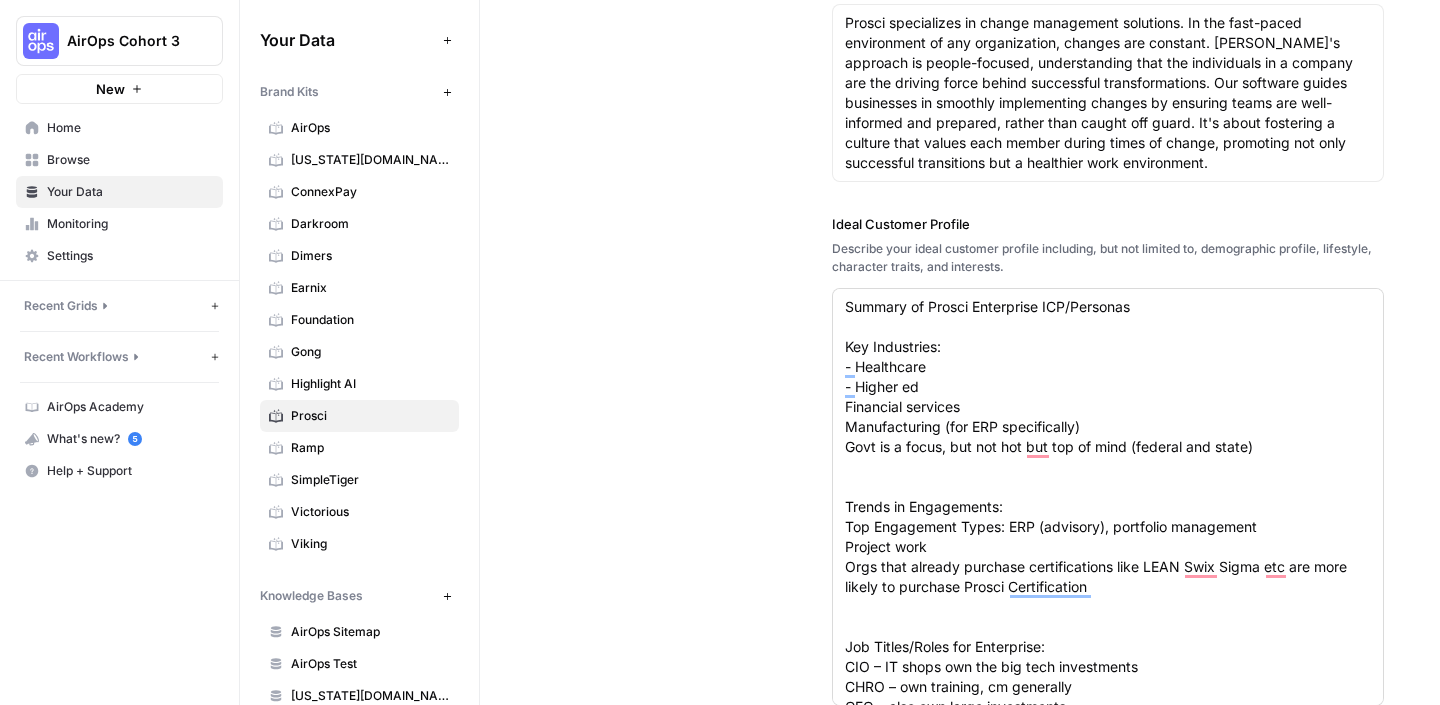 click on "Summary of Prosci Enterprise ICP/Personas
Key Industries:
- Healthcare
- Higher ed
Financial services
Manufacturing (for ERP specifically)
Govt is a focus, but not hot but top of mind (federal and state)
Trends in Engagements:
Top Engagement Types: ERP (advisory), portfolio management
Project work
Orgs that already purchase certifications like LEAN Swix Sigma etc are more likely to purchase Prosci Certification
Job Titles/Roles for Enterprise:
CIO – IT shops own the big tech investments
CHRO – own training, cm generally
CFO – also own large investments
C-Suite message: Your company is stalling because you don’t have a change discipline, enterprise capability building enables the rest of your business to execute
Heads of Change Management – CMO, PMO, reporting into HR
Revenue:
At least $250M or above
Geography:
Multinational organizations" at bounding box center [1108, 497] 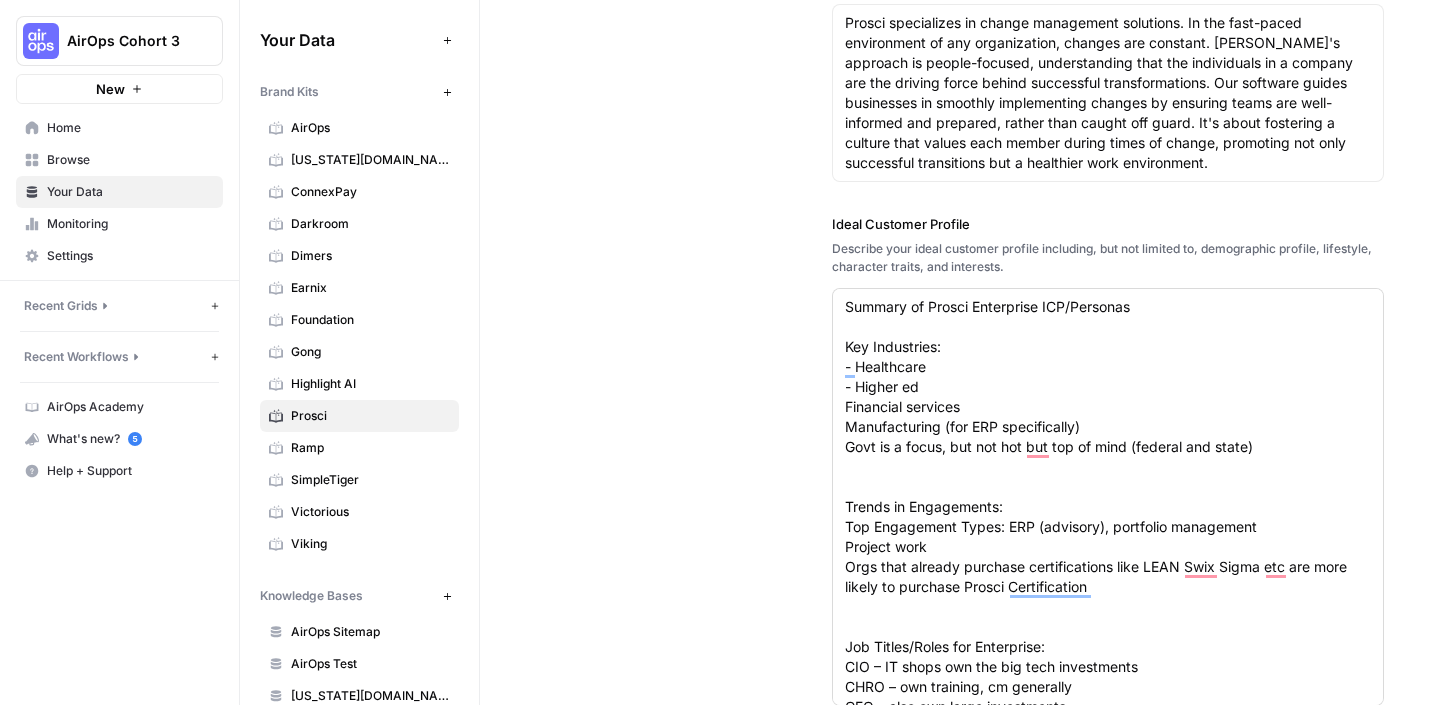 click on "Summary of Prosci Enterprise ICP/Personas
Key Industries:
- Healthcare
- Higher ed
Financial services
Manufacturing (for ERP specifically)
Govt is a focus, but not hot but top of mind (federal and state)
Trends in Engagements:
Top Engagement Types: ERP (advisory), portfolio management
Project work
Orgs that already purchase certifications like LEAN Swix Sigma etc are more likely to purchase Prosci Certification
Job Titles/Roles for Enterprise:
CIO – IT shops own the big tech investments
CHRO – own training, cm generally
CFO – also own large investments
C-Suite message: Your company is stalling because you don’t have a change discipline, enterprise capability building enables the rest of your business to execute
Heads of Change Management – CMO, PMO, reporting into HR
Revenue:
At least $250M or above
Geography:
Multinational organizations" at bounding box center [1108, 497] 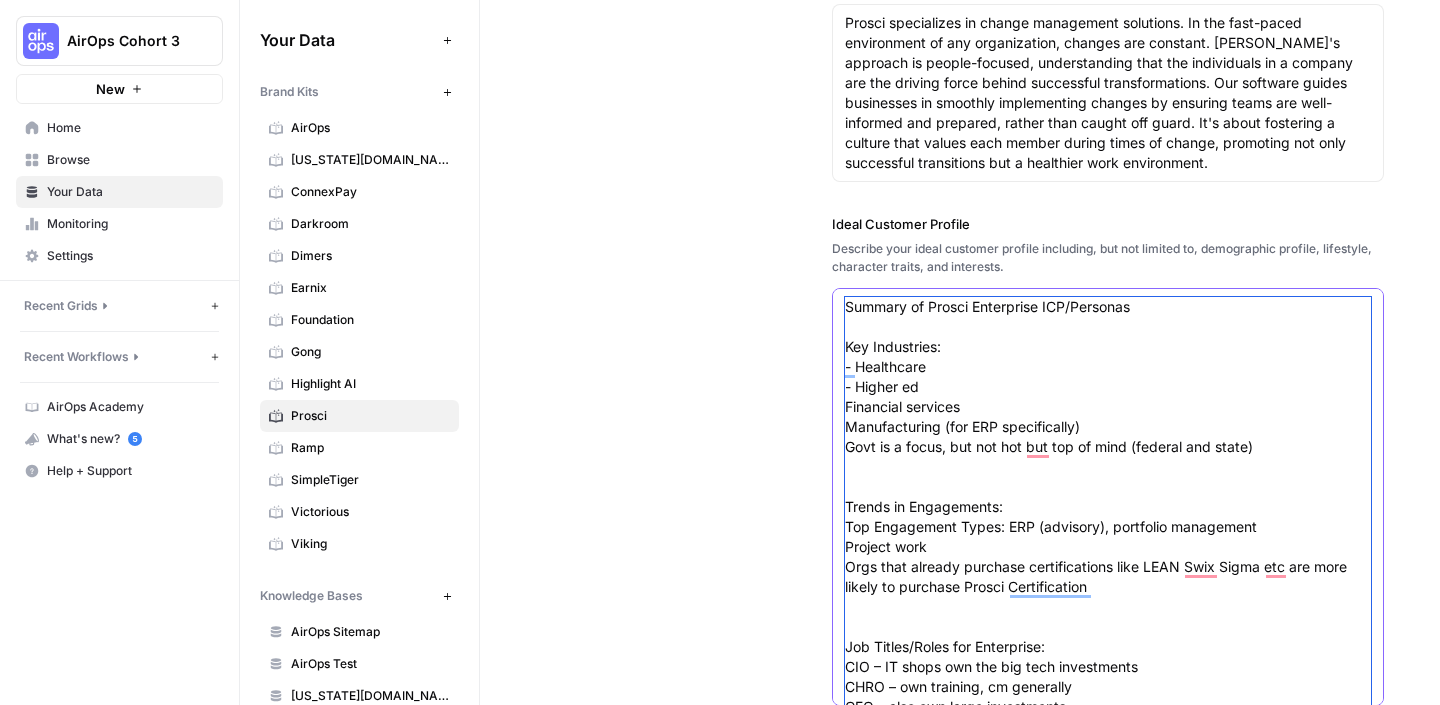 click on "Summary of Prosci Enterprise ICP/Personas
Key Industries:
- Healthcare
- Higher ed
Financial services
Manufacturing (for ERP specifically)
Govt is a focus, but not hot but top of mind (federal and state)
Trends in Engagements:
Top Engagement Types: ERP (advisory), portfolio management
Project work
Orgs that already purchase certifications like LEAN Swix Sigma etc are more likely to purchase Prosci Certification
Job Titles/Roles for Enterprise:
CIO – IT shops own the big tech investments
CHRO – own training, cm generally
CFO – also own large investments
C-Suite message: Your company is stalling because you don’t have a change discipline, enterprise capability building enables the rest of your business to execute
Heads of Change Management – CMO, PMO, reporting into HR
Revenue:
At least $250M or above
Geography:
Multinational organizations" at bounding box center [1108, 607] 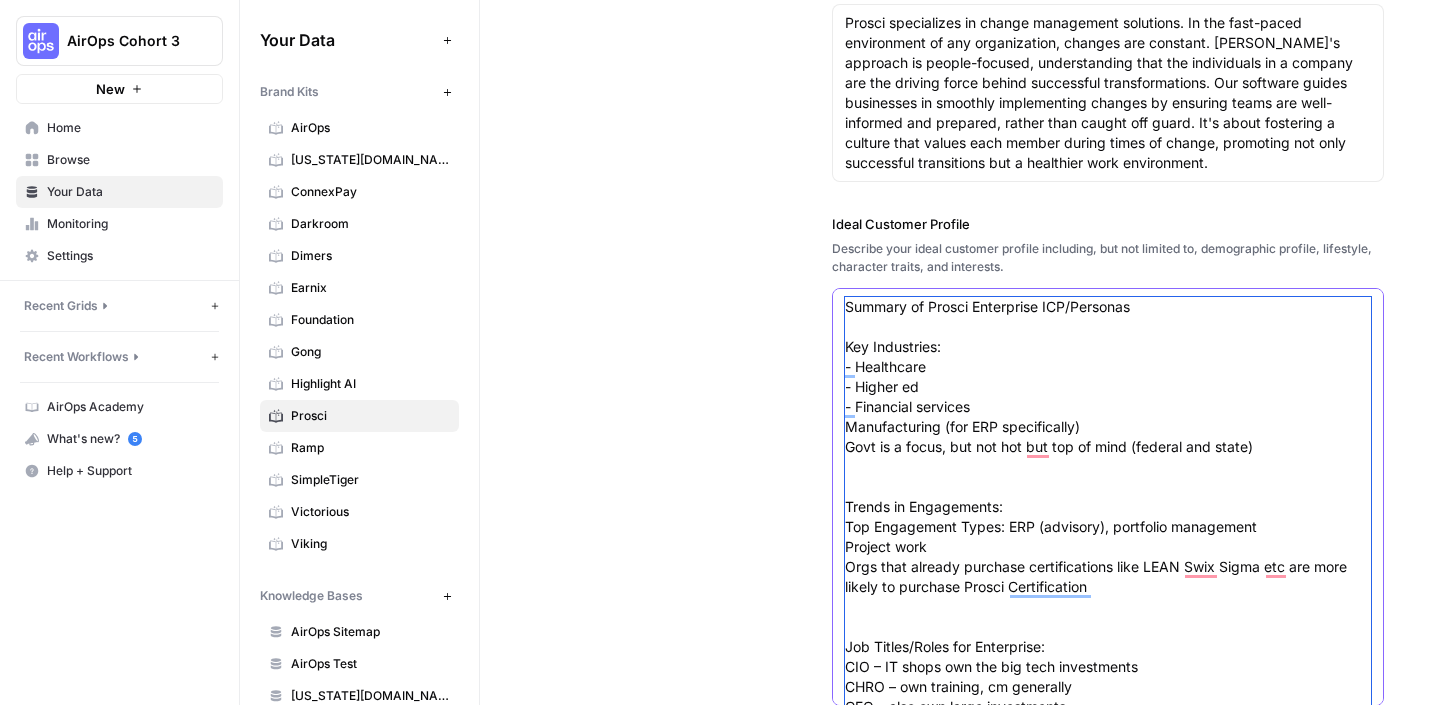 click on "Summary of Prosci Enterprise ICP/Personas
Key Industries:
- Healthcare
- Higher ed
- Financial services
Manufacturing (for ERP specifically)
Govt is a focus, but not hot but top of mind (federal and state)
Trends in Engagements:
Top Engagement Types: ERP (advisory), portfolio management
Project work
Orgs that already purchase certifications like LEAN Swix Sigma etc are more likely to purchase Prosci Certification
Job Titles/Roles for Enterprise:
CIO – IT shops own the big tech investments
CHRO – own training, cm generally
CFO – also own large investments
C-Suite message: Your company is stalling because you don’t have a change discipline, enterprise capability building enables the rest of your business to execute
Heads of Change Management – CMO, PMO, reporting into HR
Revenue:
At least $250M or above
Geography:
Multinational organizations" at bounding box center (1108, 607) 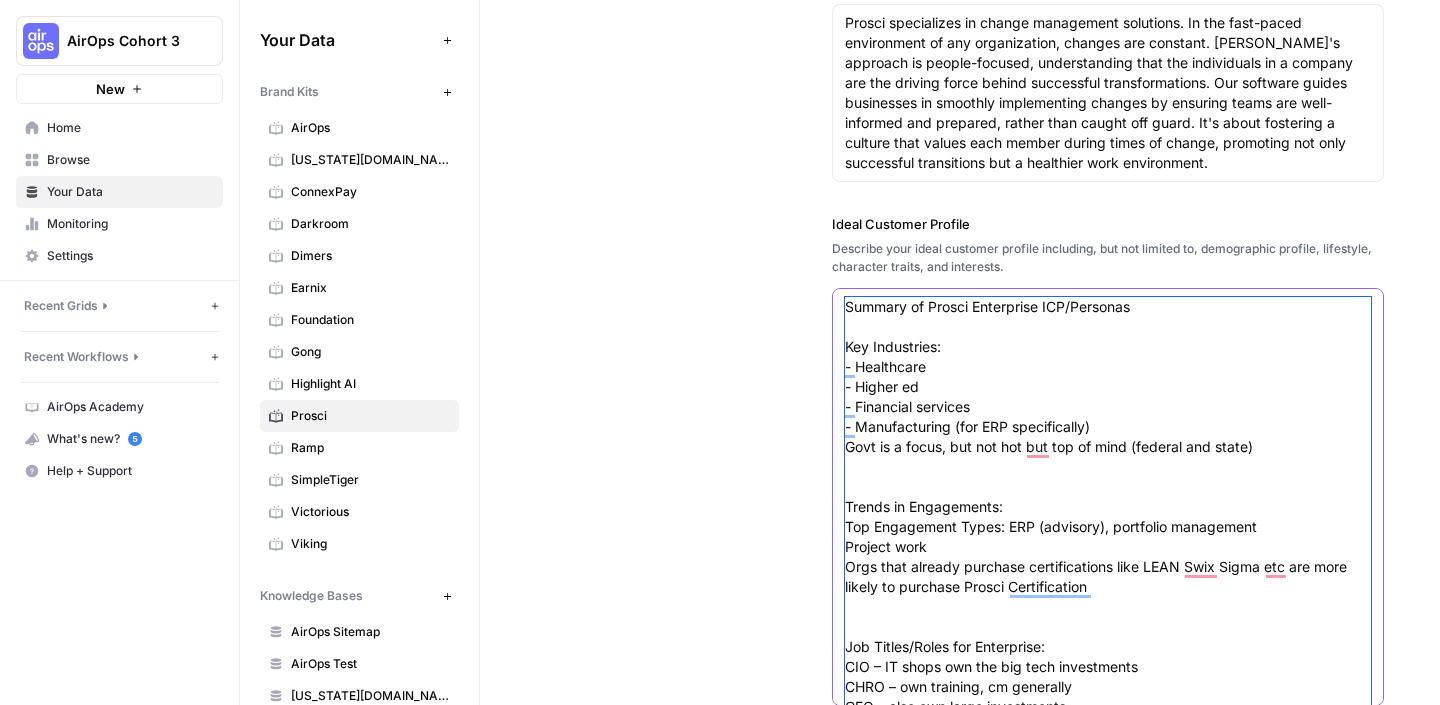 click on "Summary of Prosci Enterprise ICP/Personas
Key Industries:
- Healthcare
- Higher ed
- Financial services
- Manufacturing (for ERP specifically)
Govt is a focus, but not hot but top of mind (federal and state)
Trends in Engagements:
Top Engagement Types: ERP (advisory), portfolio management
Project work
Orgs that already purchase certifications like LEAN Swix Sigma etc are more likely to purchase Prosci Certification
Job Titles/Roles for Enterprise:
CIO – IT shops own the big tech investments
CHRO – own training, cm generally
CFO – also own large investments
C-Suite message: Your company is stalling because you don’t have a change discipline, enterprise capability building enables the rest of your business to execute
Heads of Change Management – CMO, PMO, reporting into HR
Revenue:
At least $250M or above
Geography:
Multinational organizations" at bounding box center [1108, 607] 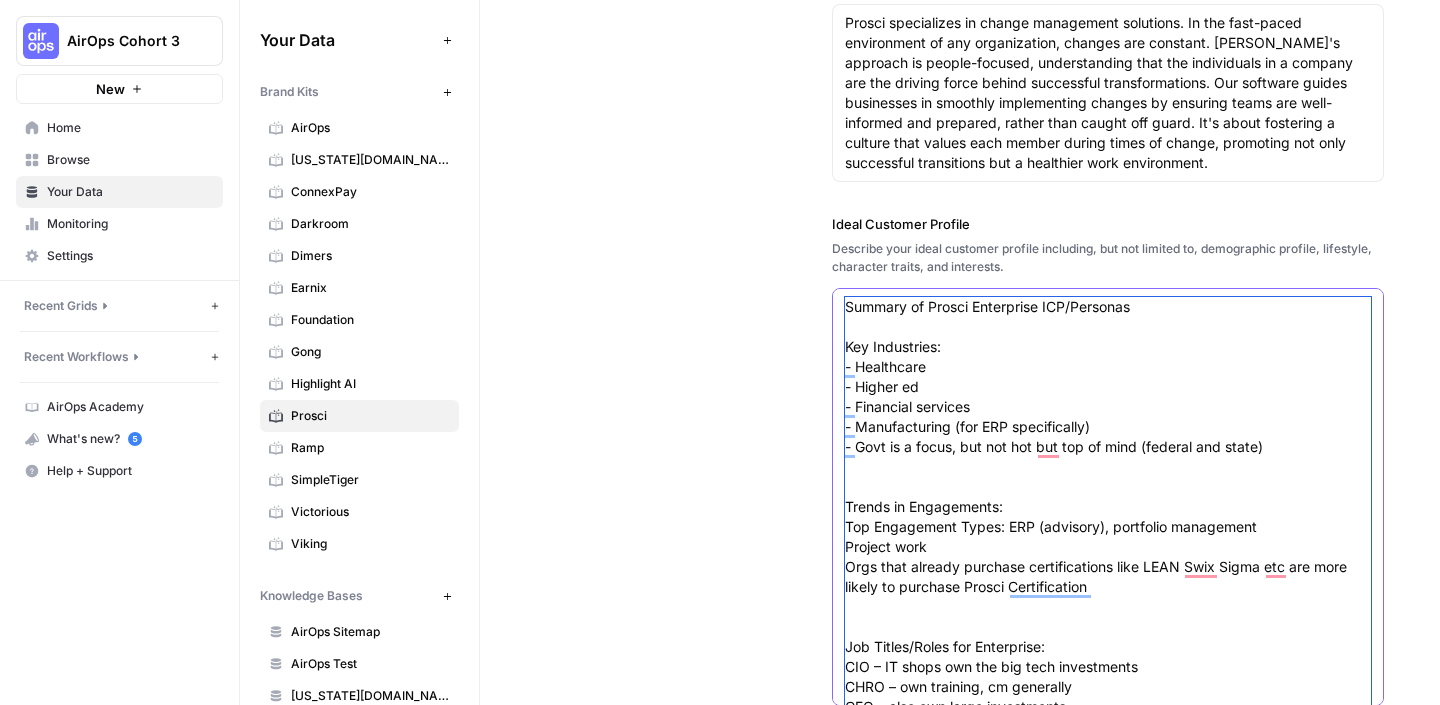 click on "Summary of Prosci Enterprise ICP/Personas
Key Industries:
- Healthcare
- Higher ed
- Financial services
- Manufacturing (for ERP specifically)
- Govt is a focus, but not hot but top of mind (federal and state)
Trends in Engagements:
Top Engagement Types: ERP (advisory), portfolio management
Project work
Orgs that already purchase certifications like LEAN Swix Sigma etc are more likely to purchase Prosci Certification
Job Titles/Roles for Enterprise:
CIO – IT shops own the big tech investments
CHRO – own training, cm generally
CFO – also own large investments
C-Suite message: Your company is stalling because you don’t have a change discipline, enterprise capability building enables the rest of your business to execute
Heads of Change Management – CMO, PMO, reporting into HR
Revenue:
At least $250M or above
Geography:
Multinational organizations" at bounding box center [1108, 607] 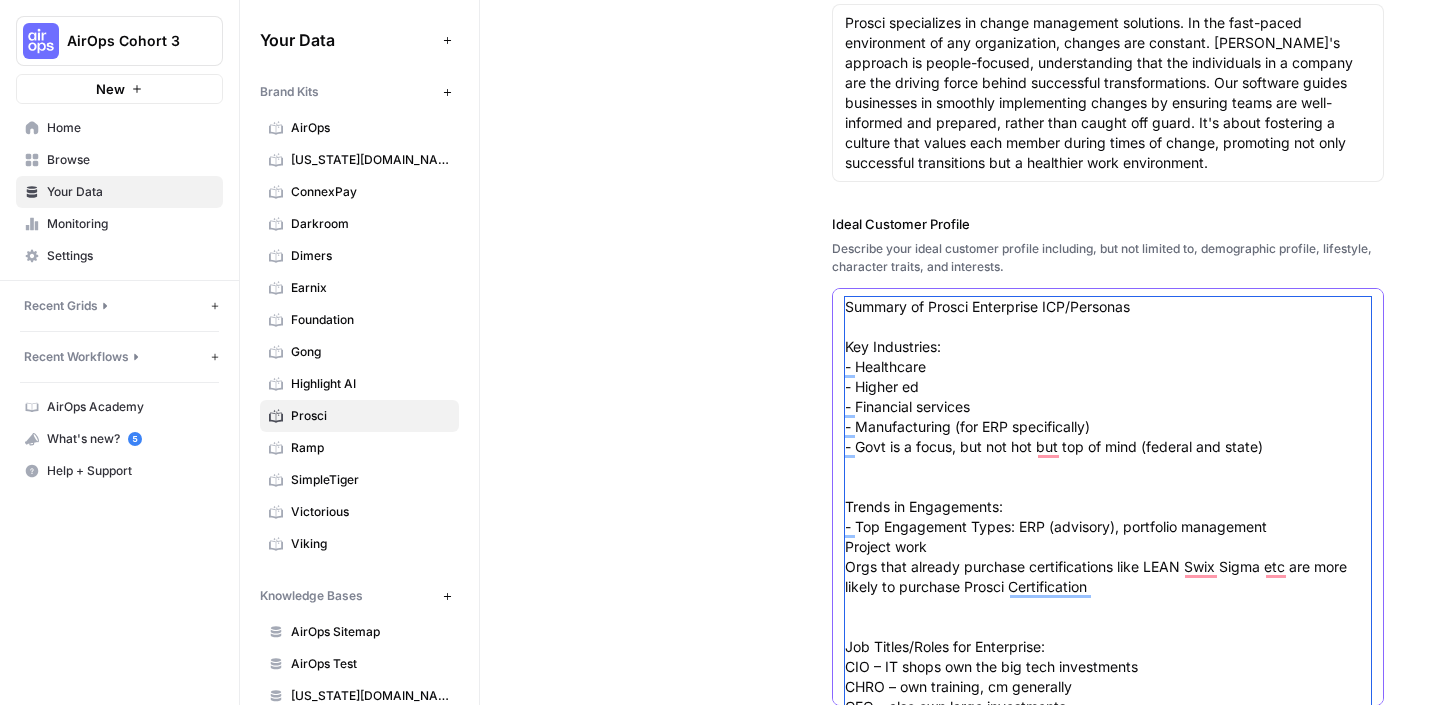 click on "Summary of Prosci Enterprise ICP/Personas
Key Industries:
- Healthcare
- Higher ed
- Financial services
- Manufacturing (for ERP specifically)
- Govt is a focus, but not hot but top of mind (federal and state)
Trends in Engagements:
- Top Engagement Types: ERP (advisory), portfolio management
Project work
Orgs that already purchase certifications like LEAN Swix Sigma etc are more likely to purchase Prosci Certification
Job Titles/Roles for Enterprise:
CIO – IT shops own the big tech investments
CHRO – own training, cm generally
CFO – also own large investments
C-Suite message: Your company is stalling because you don’t have a change discipline, enterprise capability building enables the rest of your business to execute
Heads of Change Management – CMO, PMO, reporting into HR
Revenue:
At least $250M or above
Geography:
Multinational organizations" at bounding box center [1108, 607] 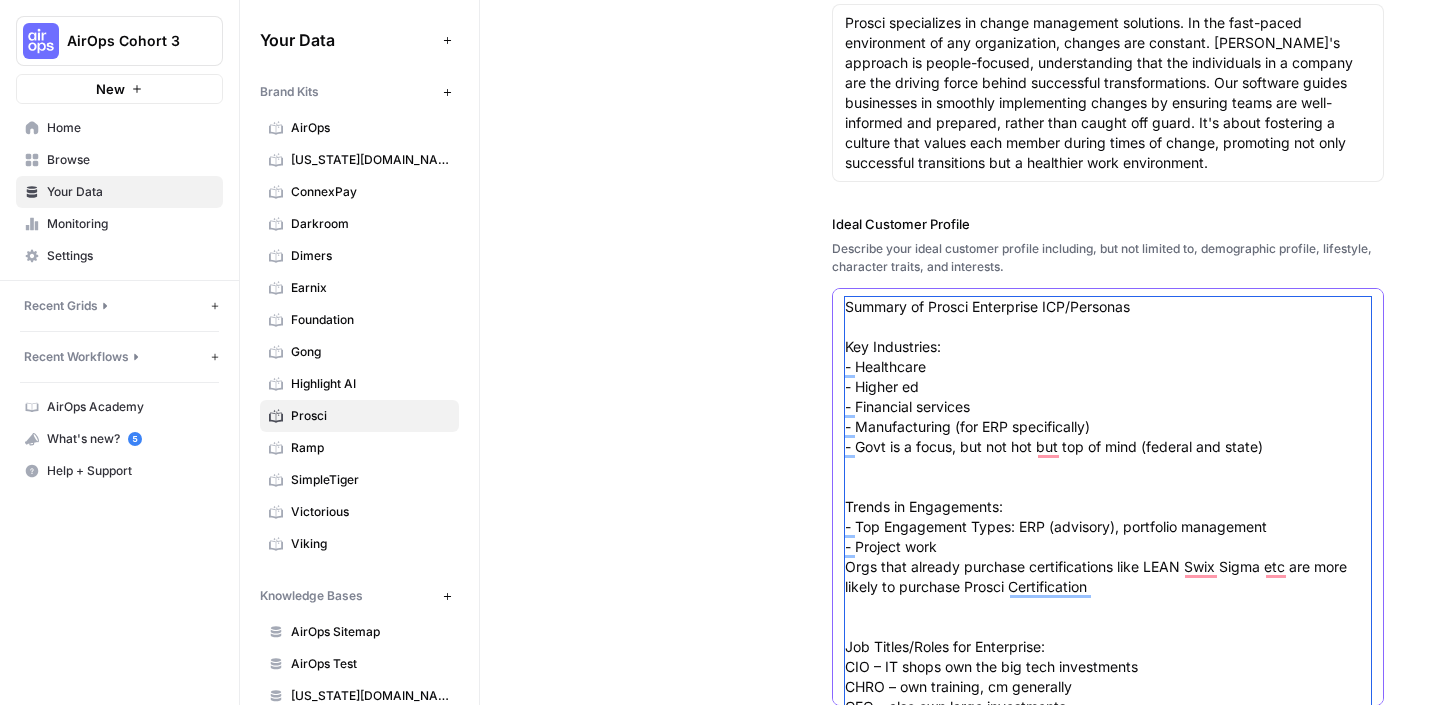 click on "Summary of Prosci Enterprise ICP/Personas
Key Industries:
- Healthcare
- Higher ed
- Financial services
- Manufacturing (for ERP specifically)
- Govt is a focus, but not hot but top of mind (federal and state)
Trends in Engagements:
- Top Engagement Types: ERP (advisory), portfolio management
- Project work
Orgs that already purchase certifications like LEAN Swix Sigma etc are more likely to purchase Prosci Certification
Job Titles/Roles for Enterprise:
CIO – IT shops own the big tech investments
CHRO – own training, cm generally
CFO – also own large investments
C-Suite message: Your company is stalling because you don’t have a change discipline, enterprise capability building enables the rest of your business to execute
Heads of Change Management – CMO, PMO, reporting into HR
Revenue:
At least $250M or above
Geography:
Multinational organizations" at bounding box center [1108, 607] 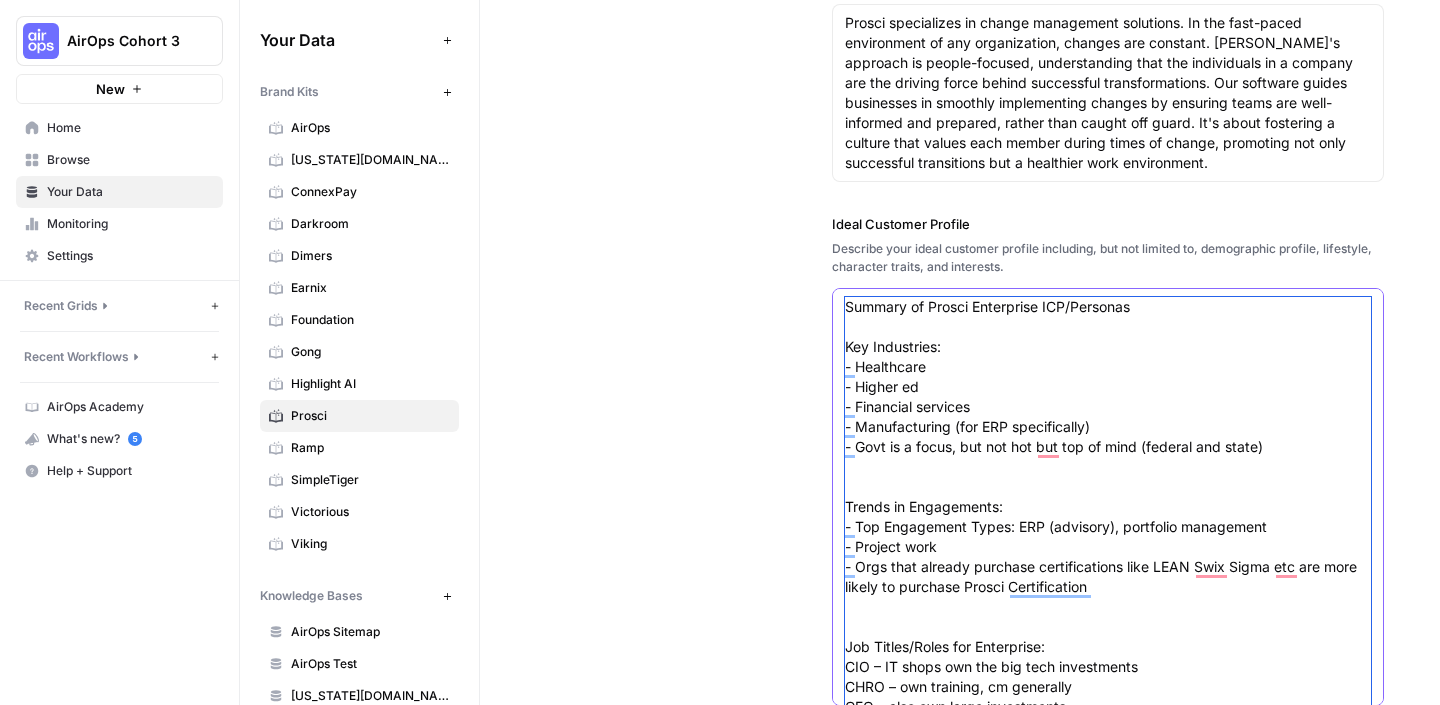 scroll, scrollTop: 220, scrollLeft: 0, axis: vertical 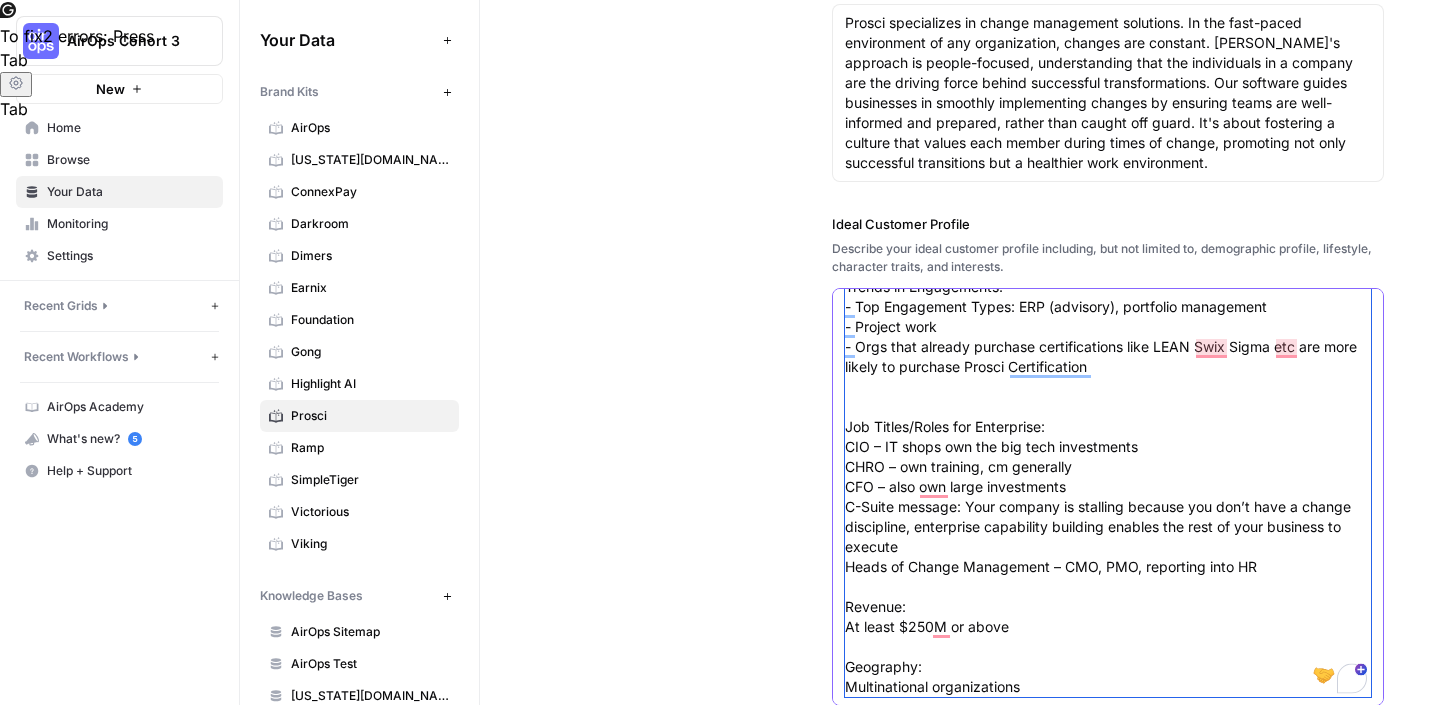 click on "Summary of Prosci Enterprise ICP/Personas
Key Industries:
- Healthcare
- Higher ed
- Financial services
- Manufacturing (for ERP specifically)
- Govt is a focus, but not hot but top of mind (federal and state)
Trends in Engagements:
- Top Engagement Types: ERP (advisory), portfolio management
- Project work
- Orgs that already purchase certifications like LEAN Swix Sigma etc are more likely to purchase Prosci Certification
Job Titles/Roles for Enterprise:
CIO – IT shops own the big tech investments
CHRO – own training, cm generally
CFO – also own large investments
C-Suite message: Your company is stalling because you don’t have a change discipline, enterprise capability building enables the rest of your business to execute
Heads of Change Management – CMO, PMO, reporting into HR
Revenue:
At least $250M or above
Geography:
Multinational organizations" at bounding box center [1108, 387] 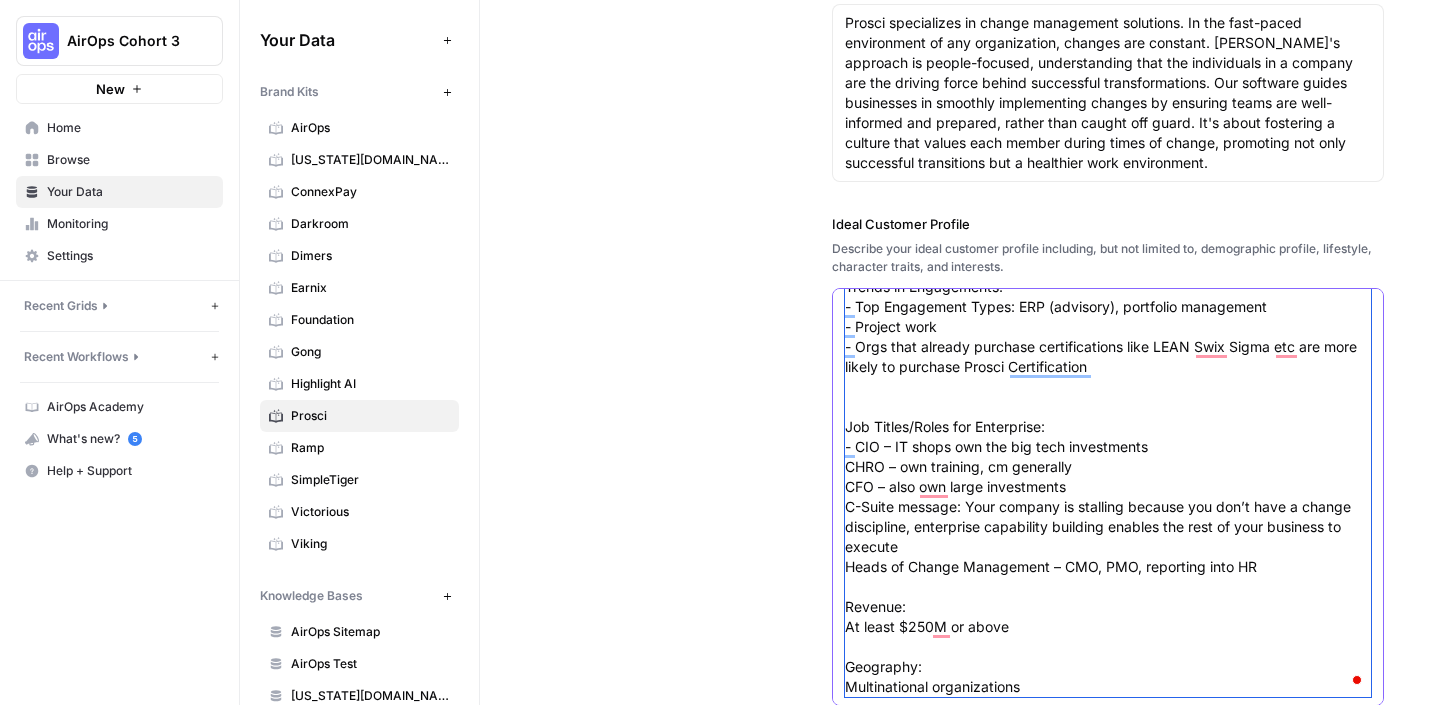 click on "Summary of Prosci Enterprise ICP/Personas
Key Industries:
- Healthcare
- Higher ed
- Financial services
- Manufacturing (for ERP specifically)
- Govt is a focus, but not hot but top of mind (federal and state)
Trends in Engagements:
- Top Engagement Types: ERP (advisory), portfolio management
- Project work
- Orgs that already purchase certifications like LEAN Swix Sigma etc are more likely to purchase Prosci Certification
Job Titles/Roles for Enterprise:
- CIO – IT shops own the big tech investments
CHRO – own training, cm generally
CFO – also own large investments
C-Suite message: Your company is stalling because you don’t have a change discipline, enterprise capability building enables the rest of your business to execute
Heads of Change Management – CMO, PMO, reporting into HR
Revenue:
At least $250M or above
Geography:
Multinational organizations" at bounding box center (1108, 387) 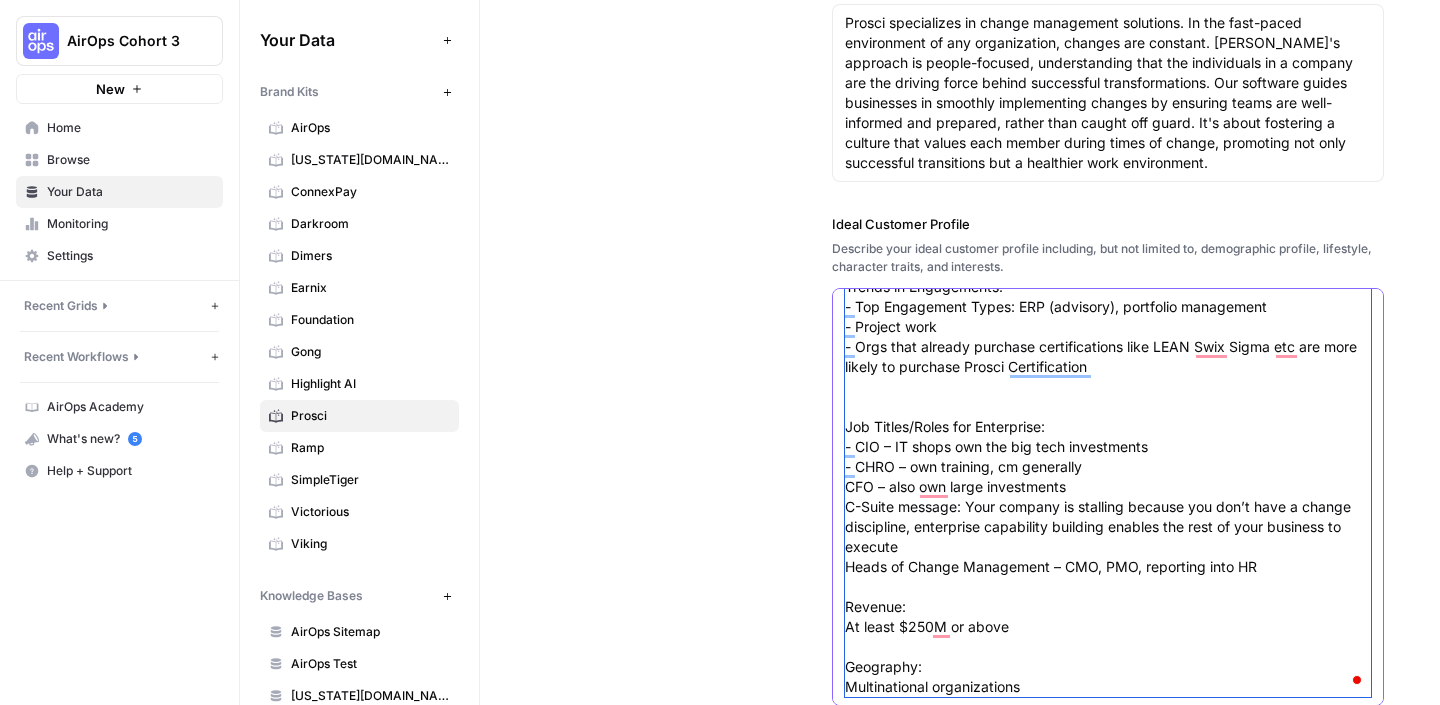 click on "Summary of Prosci Enterprise ICP/Personas
Key Industries:
- Healthcare
- Higher ed
- Financial services
- Manufacturing (for ERP specifically)
- Govt is a focus, but not hot but top of mind (federal and state)
Trends in Engagements:
- Top Engagement Types: ERP (advisory), portfolio management
- Project work
- Orgs that already purchase certifications like LEAN Swix Sigma etc are more likely to purchase Prosci Certification
Job Titles/Roles for Enterprise:
- CIO – IT shops own the big tech investments
- CHRO – own training, cm generally
CFO – also own large investments
C-Suite message: Your company is stalling because you don’t have a change discipline, enterprise capability building enables the rest of your business to execute
Heads of Change Management – CMO, PMO, reporting into HR
Revenue:
At least $250M or above
Geography:
Multinational organizations" at bounding box center (1108, 387) 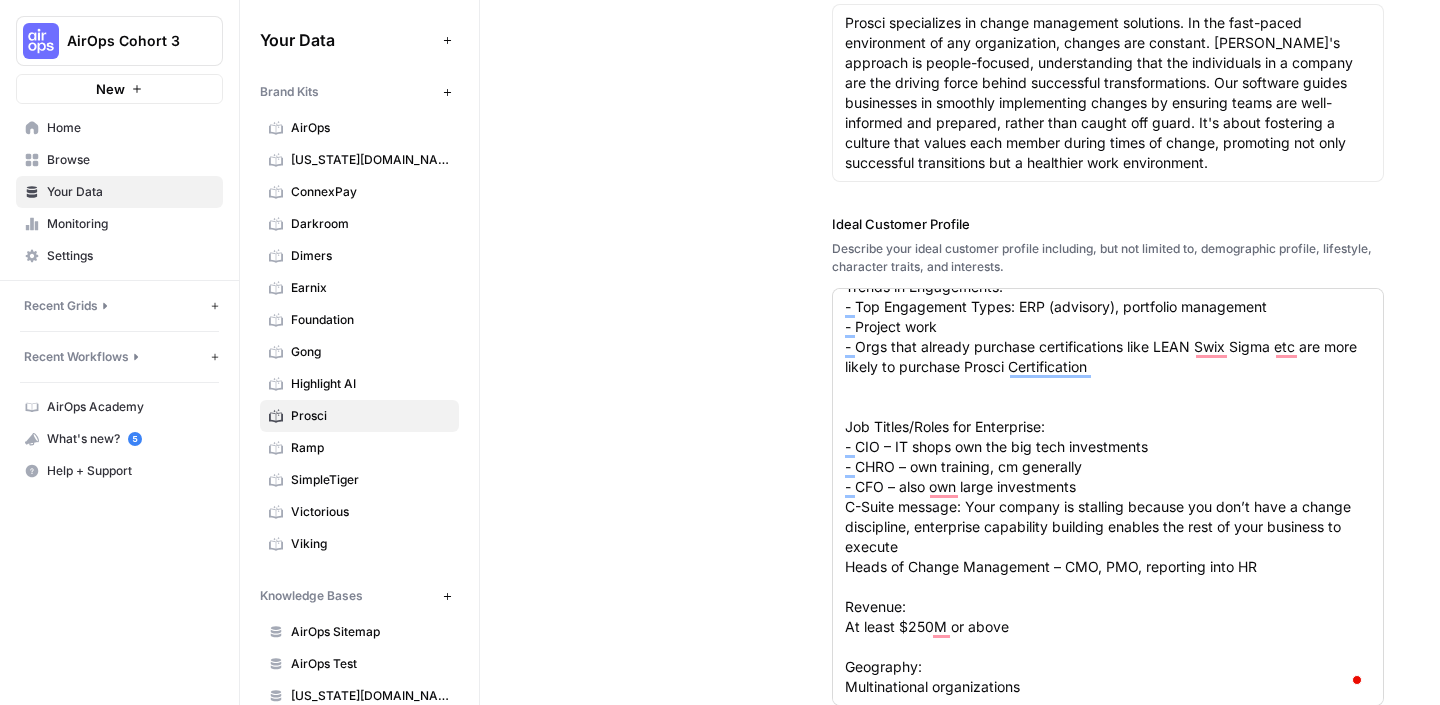 click on "Summary of Prosci Enterprise ICP/Personas
Key Industries:
- Healthcare
- Higher ed
- Financial services
- Manufacturing (for ERP specifically)
- Govt is a focus, but not hot but top of mind (federal and state)
Trends in Engagements:
- Top Engagement Types: ERP (advisory), portfolio management
- Project work
- Orgs that already purchase certifications like LEAN Swix Sigma etc are more likely to purchase Prosci Certification
Job Titles/Roles for Enterprise:
- CIO – IT shops own the big tech investments
- CHRO – own training, cm generally
- CFO – also own large investments
C-Suite message: Your company is stalling because you don’t have a change discipline, enterprise capability building enables the rest of your business to execute
Heads of Change Management – CMO, PMO, reporting into HR
Revenue:
At least $250M or above
Geography:
Multinational organizations" at bounding box center [1108, 497] 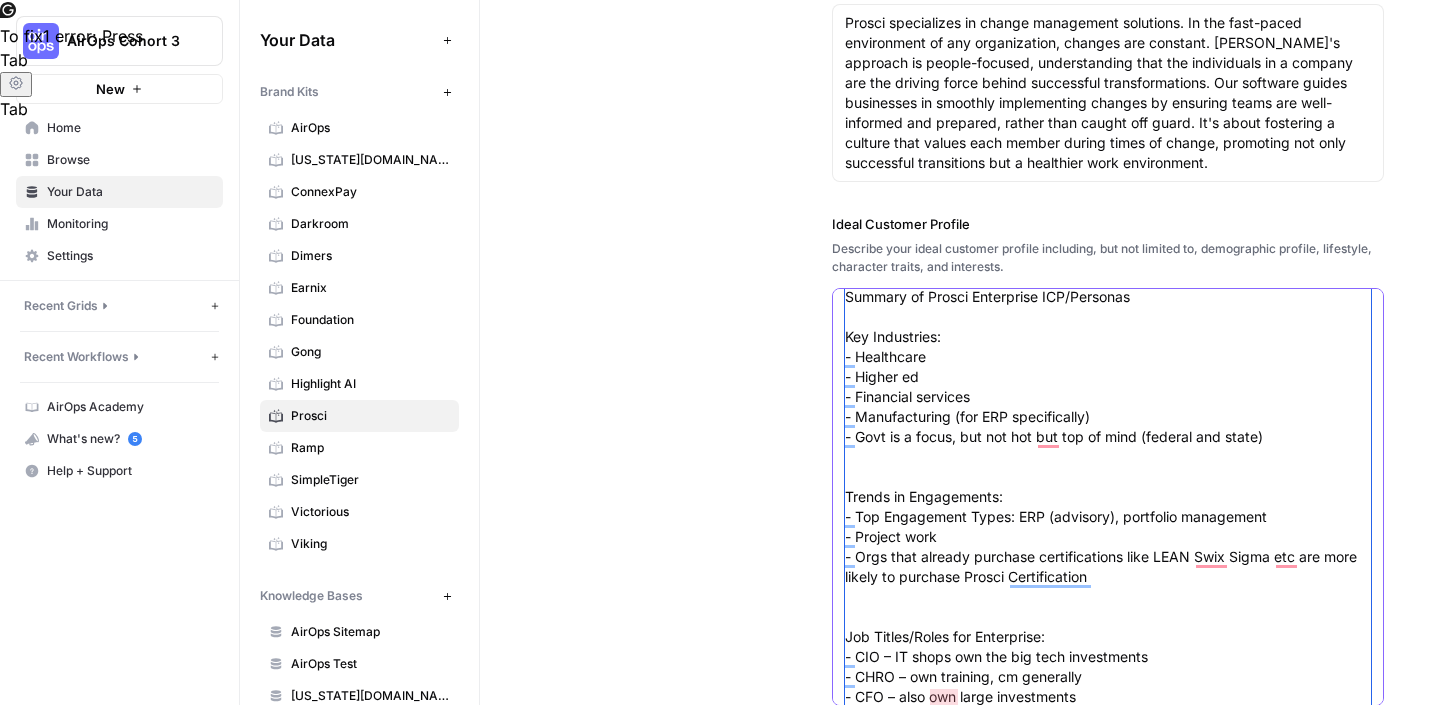 scroll, scrollTop: 0, scrollLeft: 0, axis: both 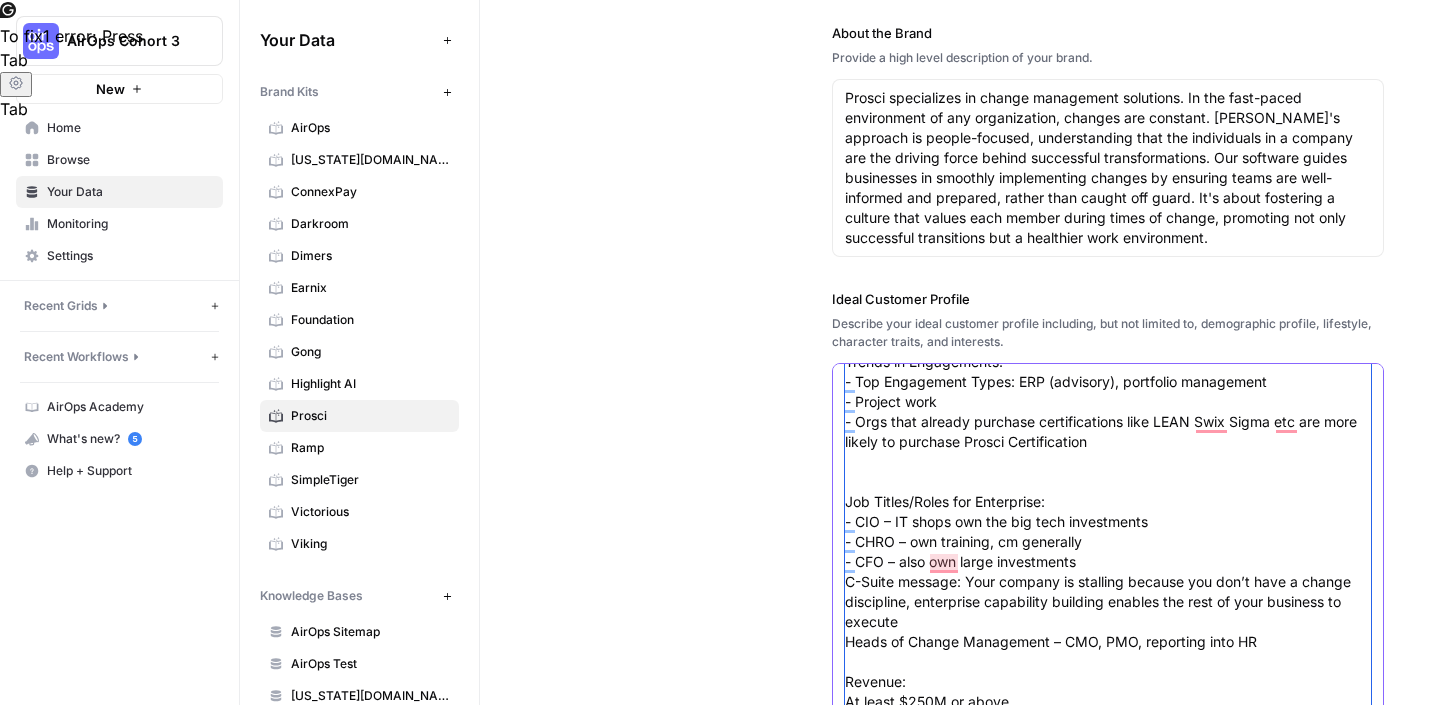 click on "Summary of Prosci Enterprise ICP/Personas
Key Industries:
- Healthcare
- Higher ed
- Financial services
- Manufacturing (for ERP specifically)
- Govt is a focus, but not hot but top of mind (federal and state)
Trends in Engagements:
- Top Engagement Types: ERP (advisory), portfolio management
- Project work
- Orgs that already purchase certifications like LEAN Swix Sigma etc are more likely to purchase Prosci Certification
Job Titles/Roles for Enterprise:
- CIO – IT shops own the big tech investments
- CHRO – own training, cm generally
- CFO – also own large investments
C-Suite message: Your company is stalling because you don’t have a change discipline, enterprise capability building enables the rest of your business to execute
Heads of Change Management – CMO, PMO, reporting into HR
Revenue:
At least $250M or above
Geography:
Multinational organizations" at bounding box center (1108, 462) 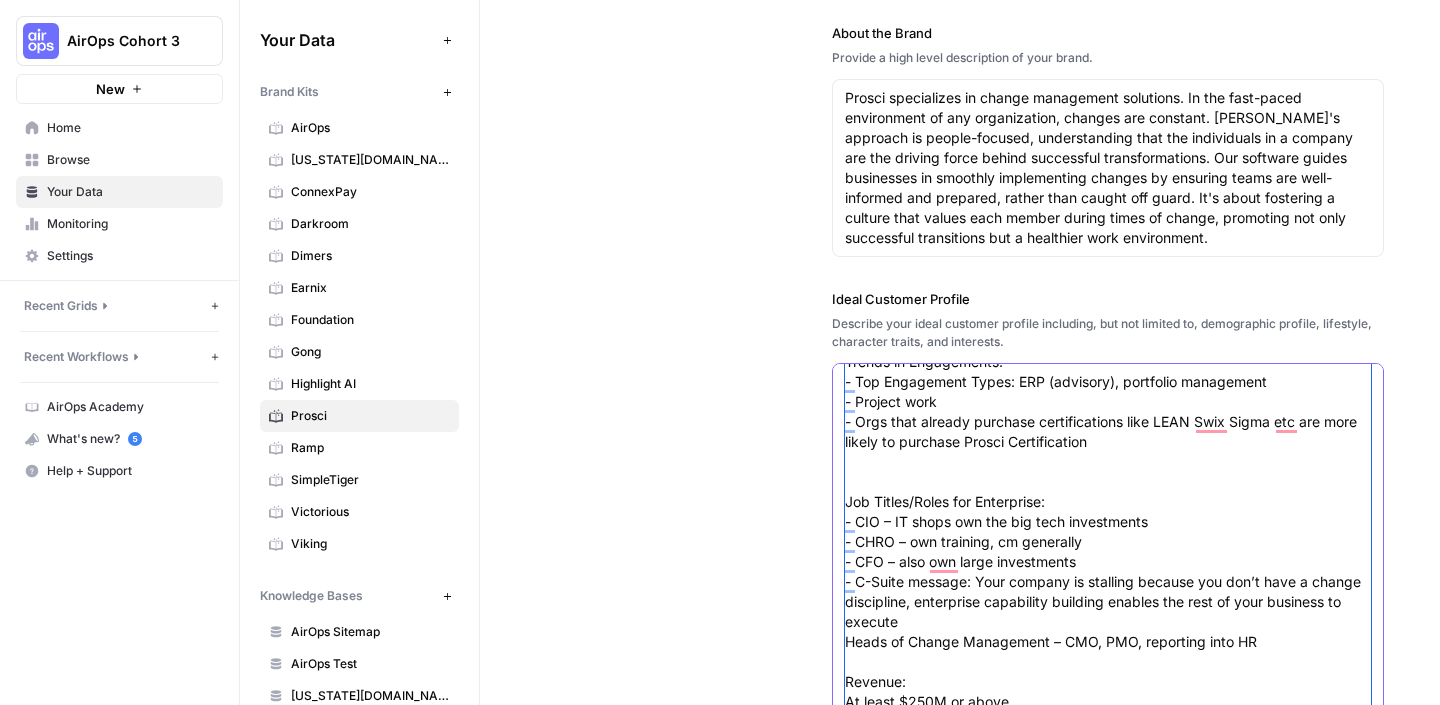scroll, scrollTop: 322, scrollLeft: 0, axis: vertical 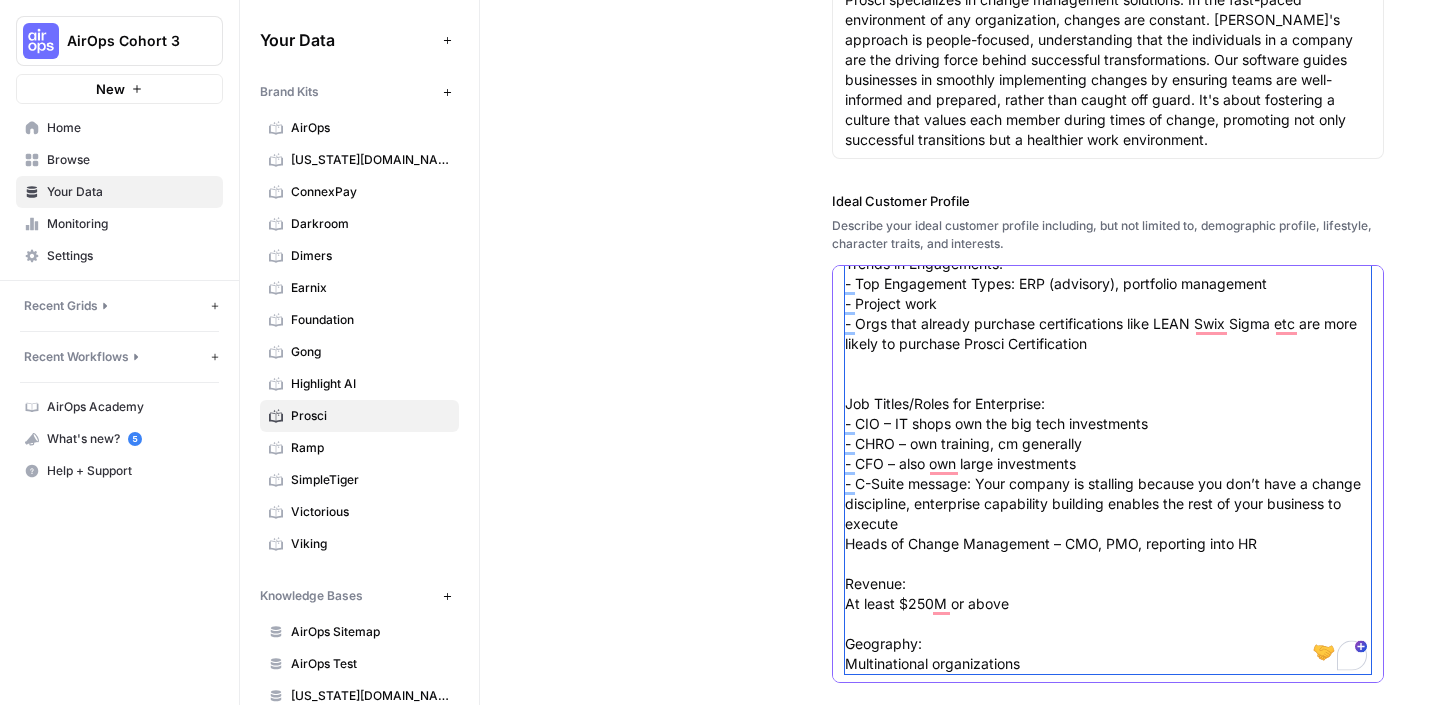 click on "Summary of Prosci Enterprise ICP/Personas
Key Industries:
- Healthcare
- Higher ed
- Financial services
- Manufacturing (for ERP specifically)
- Govt is a focus, but not hot but top of mind (federal and state)
Trends in Engagements:
- Top Engagement Types: ERP (advisory), portfolio management
- Project work
- Orgs that already purchase certifications like LEAN Swix Sigma etc are more likely to purchase Prosci Certification
Job Titles/Roles for Enterprise:
- CIO – IT shops own the big tech investments
- CHRO – own training, cm generally
- CFO – also own large investments
- C-Suite message: Your company is stalling because you don’t have a change discipline, enterprise capability building enables the rest of your business to execute
Heads of Change Management – CMO, PMO, reporting into HR
Revenue:
At least $250M or above
Geography:
Multinational organizations" at bounding box center (1108, 364) 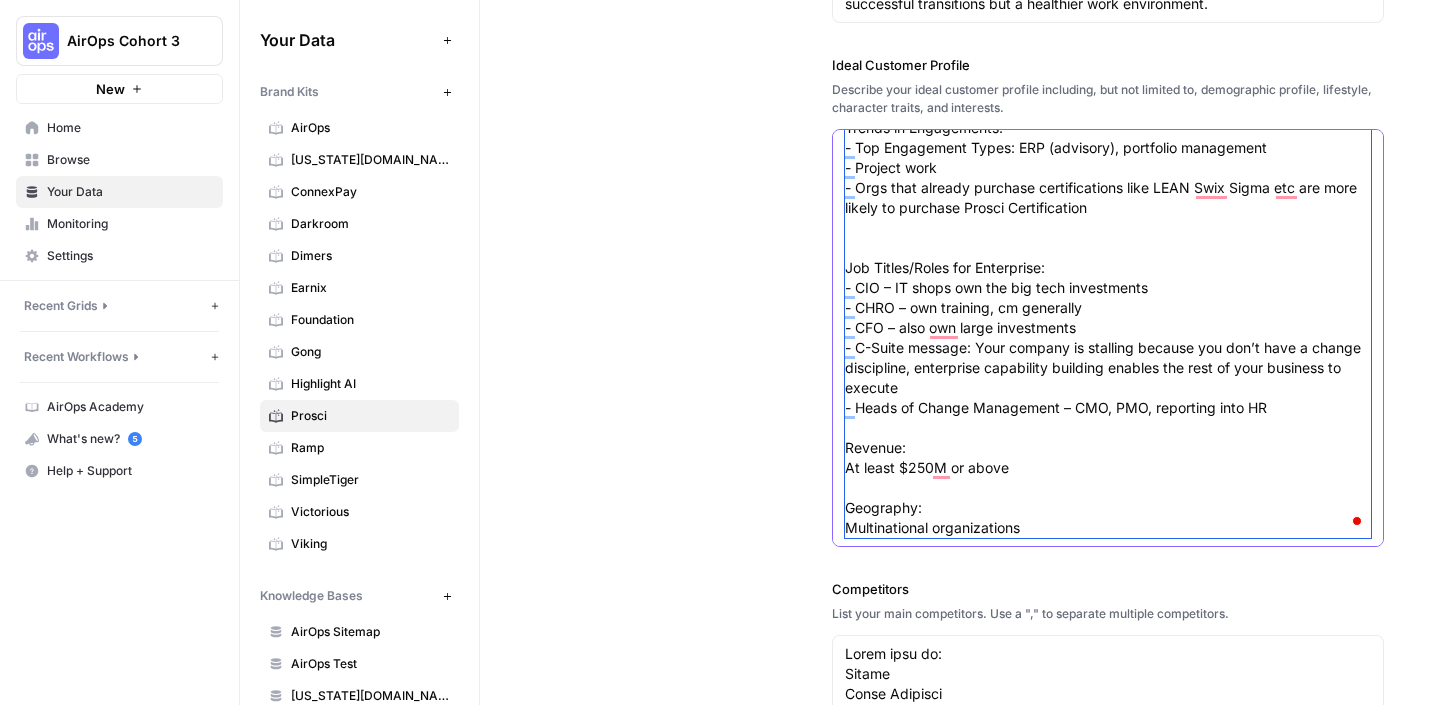 scroll, scrollTop: 460, scrollLeft: 0, axis: vertical 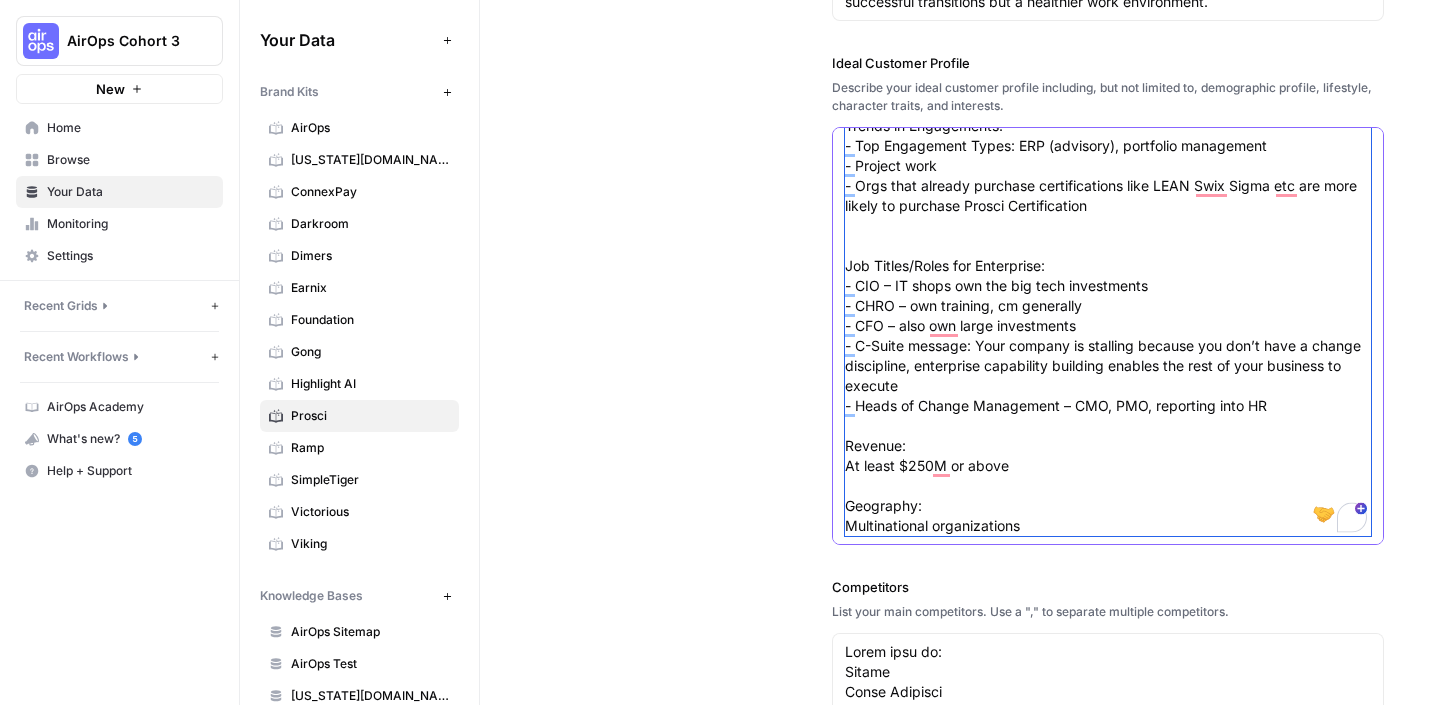 click on "Summary of Prosci Enterprise ICP/Personas
Key Industries:
- Healthcare
- Higher ed
- Financial services
- Manufacturing (for ERP specifically)
- Govt is a focus, but not hot but top of mind (federal and state)
Trends in Engagements:
- Top Engagement Types: ERP (advisory), portfolio management
- Project work
- Orgs that already purchase certifications like LEAN Swix Sigma etc are more likely to purchase Prosci Certification
Job Titles/Roles for Enterprise:
- CIO – IT shops own the big tech investments
- CHRO – own training, cm generally
- CFO – also own large investments
- C-Suite message: Your company is stalling because you don’t have a change discipline, enterprise capability building enables the rest of your business to execute
- Heads of Change Management – CMO, PMO, reporting into HR
Revenue:
At least $250M or above
Geography:
Multinational organizations" at bounding box center (1108, 226) 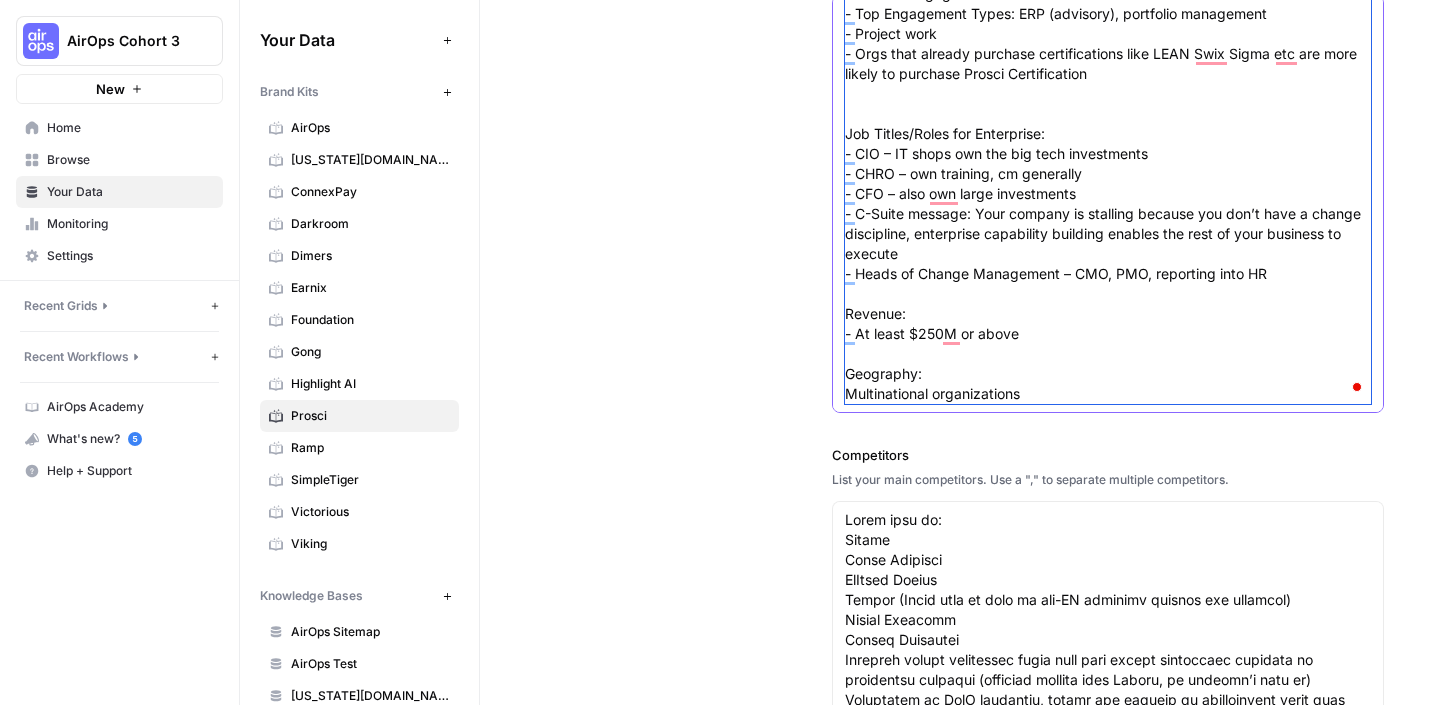 scroll, scrollTop: 616, scrollLeft: 0, axis: vertical 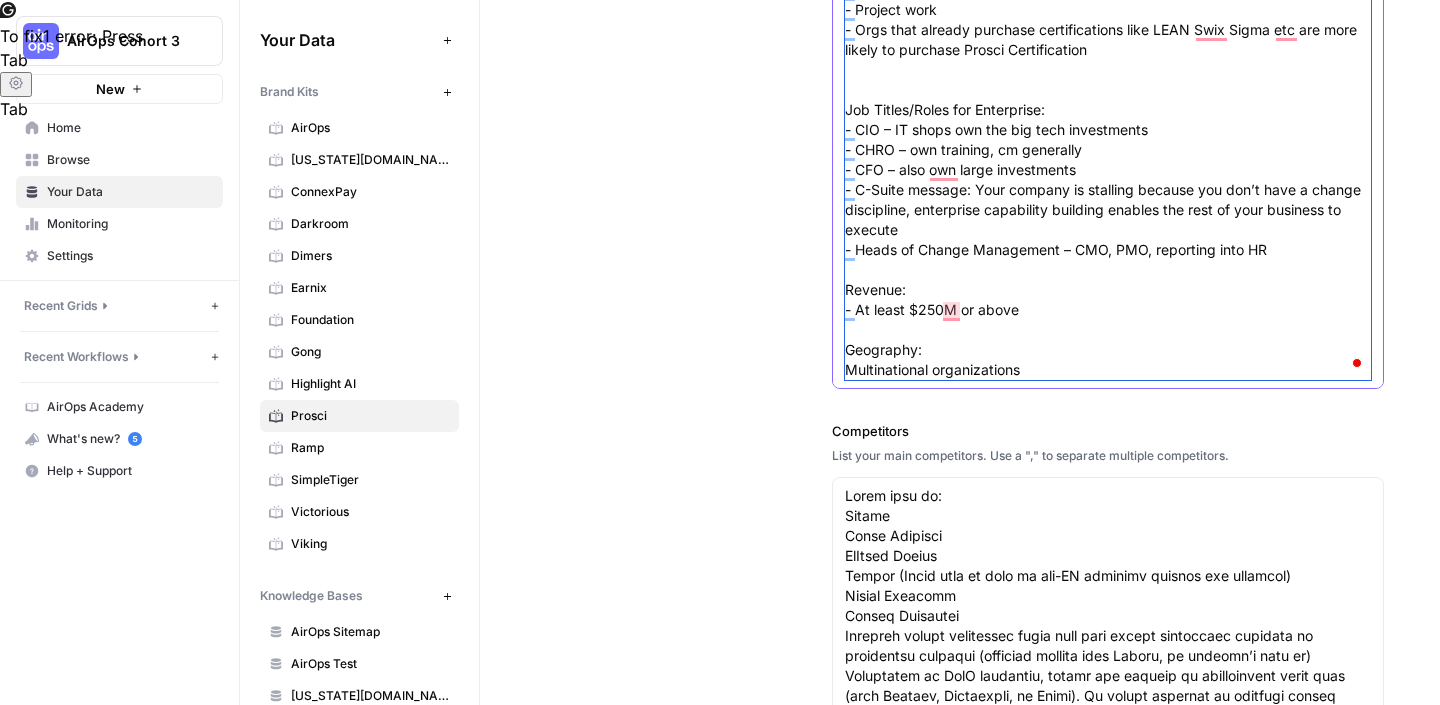 click on "Summary of Prosci Enterprise ICP/Personas
Key Industries:
- Healthcare
- Higher ed
- Financial services
- Manufacturing (for ERP specifically)
- Govt is a focus, but not hot but top of mind (federal and state)
Trends in Engagements:
- Top Engagement Types: ERP (advisory), portfolio management
- Project work
- Orgs that already purchase certifications like LEAN Swix Sigma etc are more likely to purchase Prosci Certification
Job Titles/Roles for Enterprise:
- CIO – IT shops own the big tech investments
- CHRO – own training, cm generally
- CFO – also own large investments
- C-Suite message: Your company is stalling because you don’t have a change discipline, enterprise capability building enables the rest of your business to execute
- Heads of Change Management – CMO, PMO, reporting into HR
Revenue:
- At least $250M or above
Geography:
Multinational organizations" at bounding box center (1108, 70) 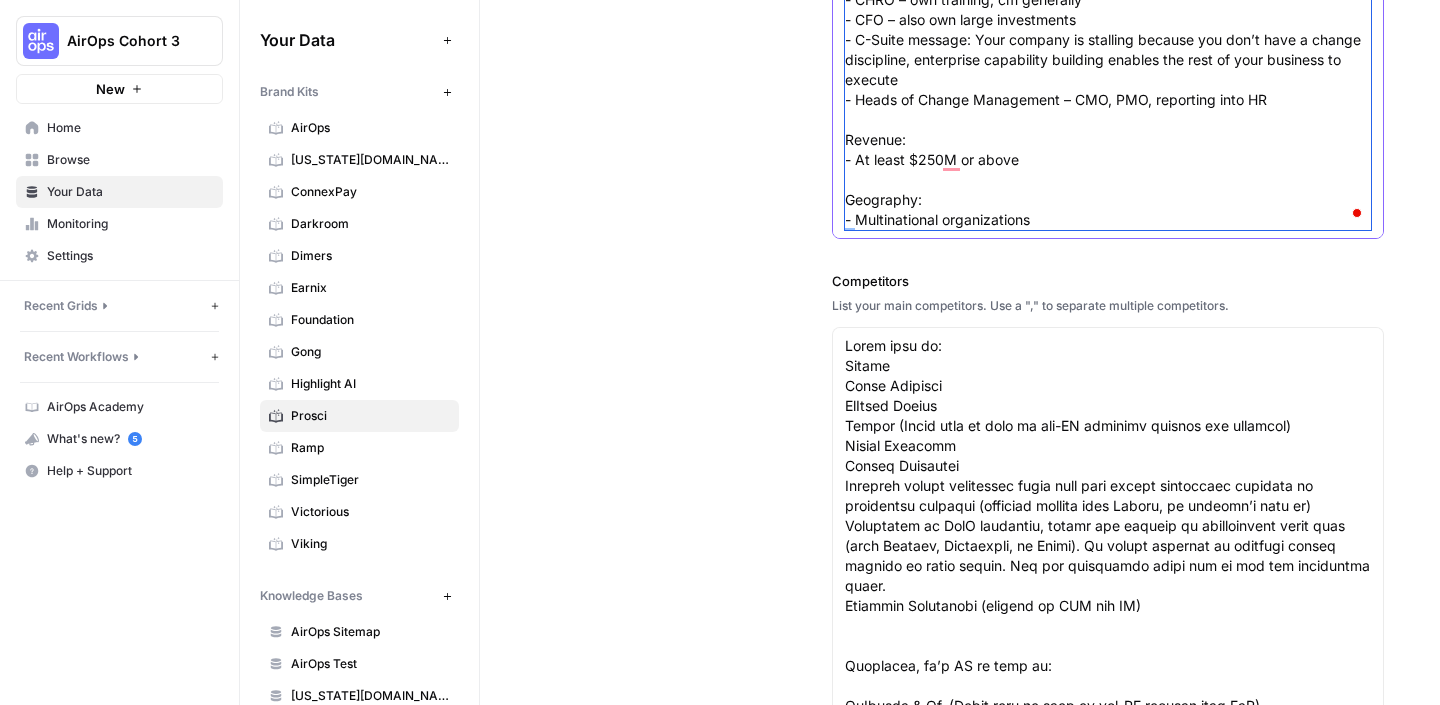 scroll, scrollTop: 765, scrollLeft: 0, axis: vertical 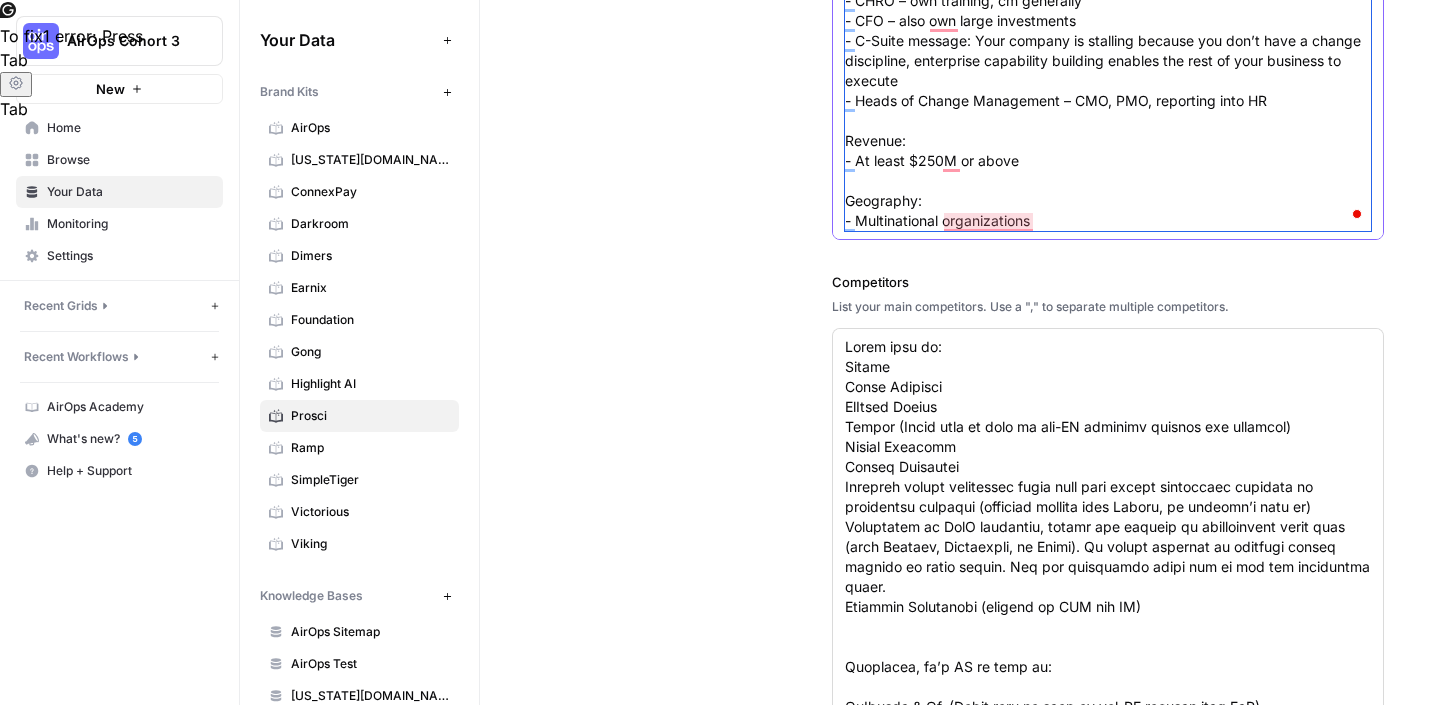 type on "Summary of Prosci Enterprise ICP/Personas
Key Industries:
- Healthcare
- Higher ed
- Financial services
- Manufacturing (for ERP specifically)
- Govt is a focus, but not hot but top of mind (federal and state)
Trends in Engagements:
- Top Engagement Types: ERP (advisory), portfolio management
- Project work
- Orgs that already purchase certifications like LEAN Swix Sigma etc are more likely to purchase Prosci Certification
Job Titles/Roles for Enterprise:
- CIO – IT shops own the big tech investments
- CHRO – own training, cm generally
- CFO – also own large investments
- C-Suite message: Your company is stalling because you don’t have a change discipline, enterprise capability building enables the rest of your business to execute
- Heads of Change Management – CMO, PMO, reporting into HR
Revenue:
- At least $250M or above
Geography:
- Multinational organizations" 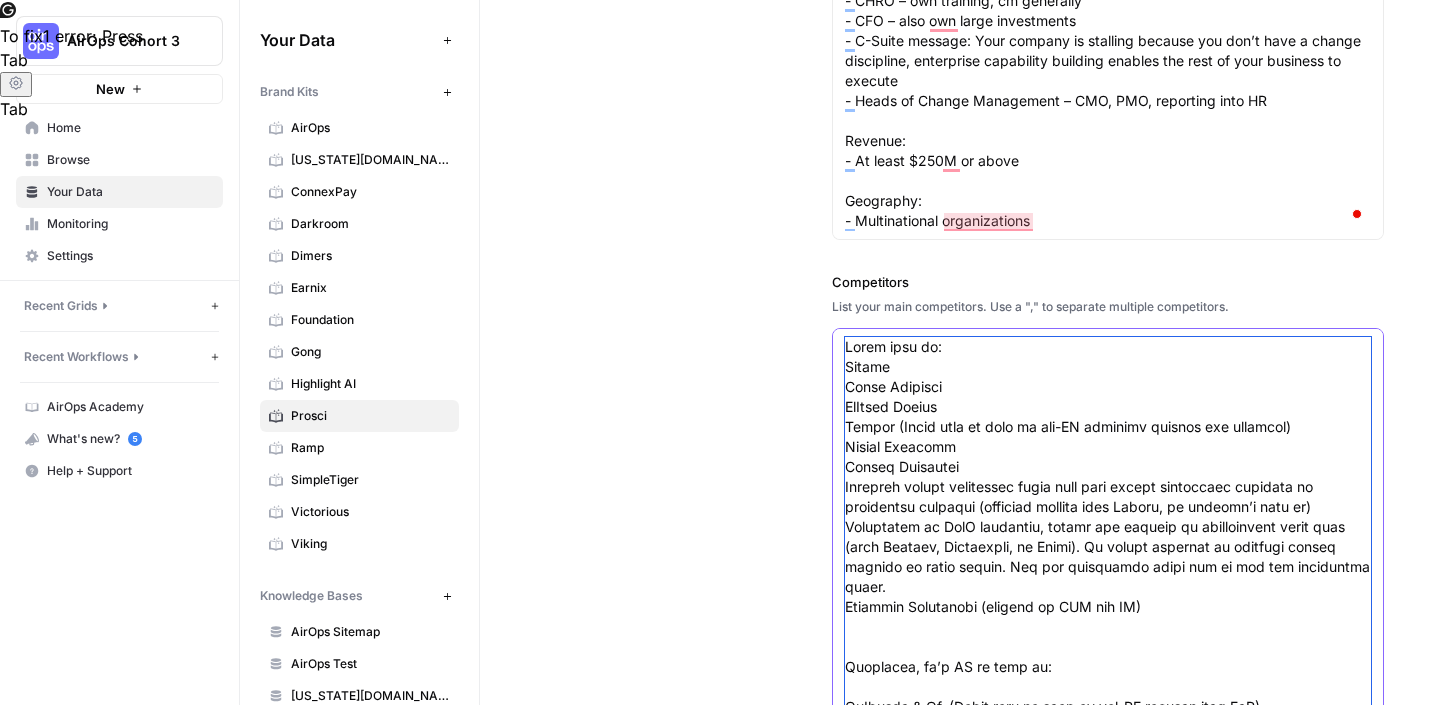 click on "Competitors" at bounding box center [1108, 617] 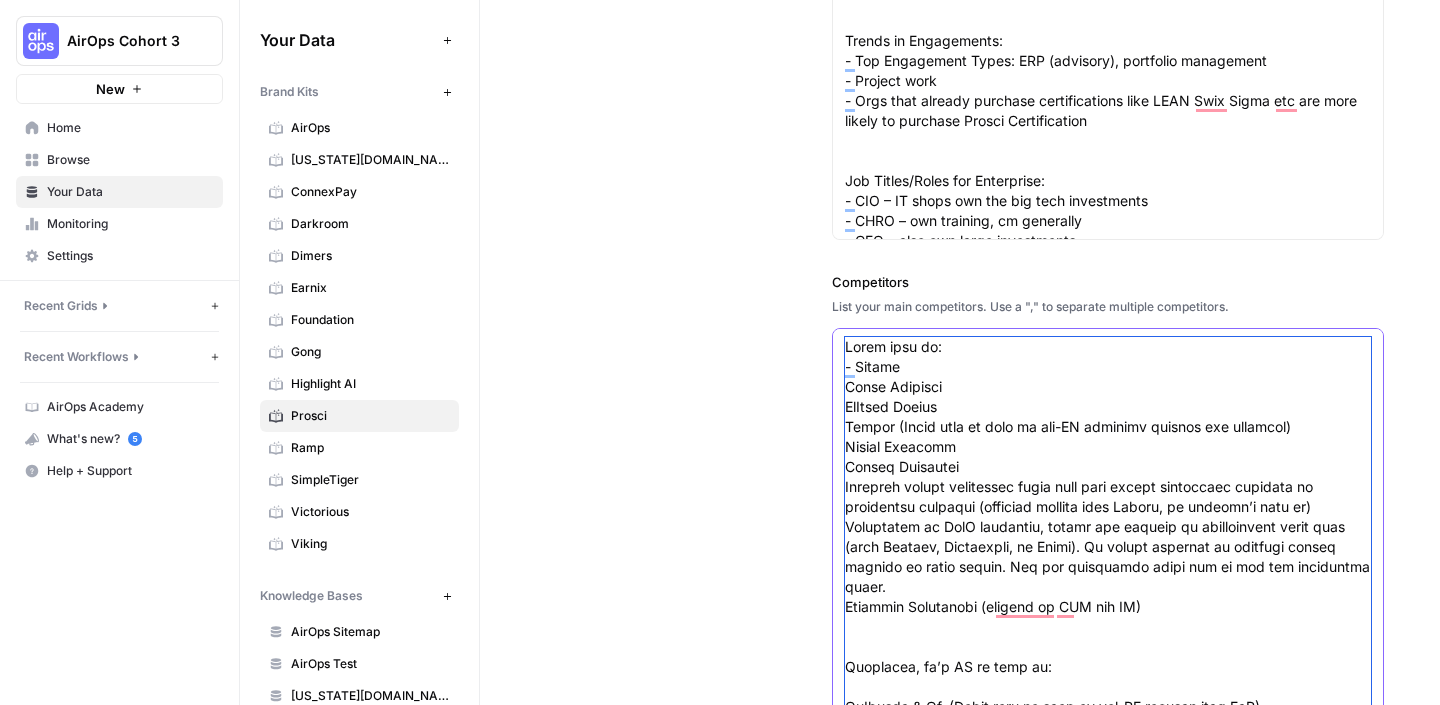 click on "Competitors" at bounding box center [1108, 617] 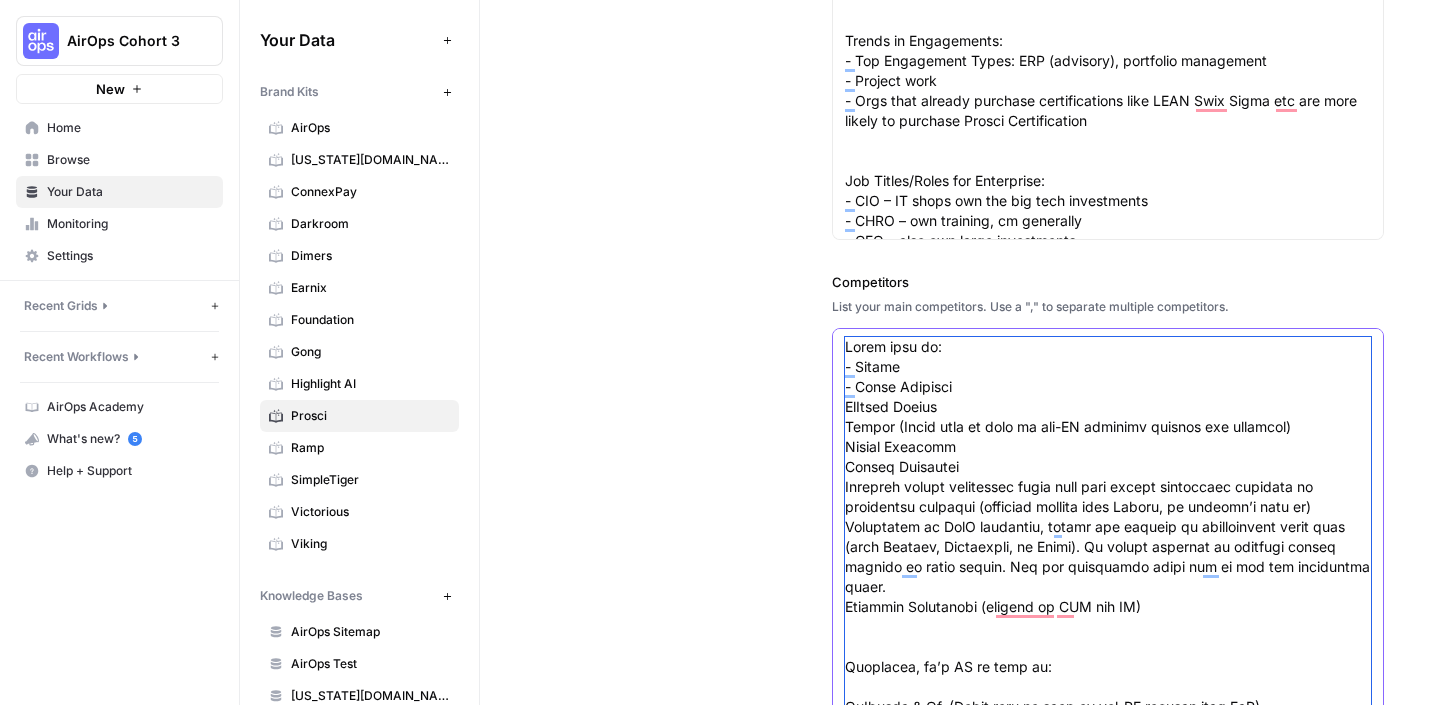 click on "Competitors" at bounding box center (1108, 617) 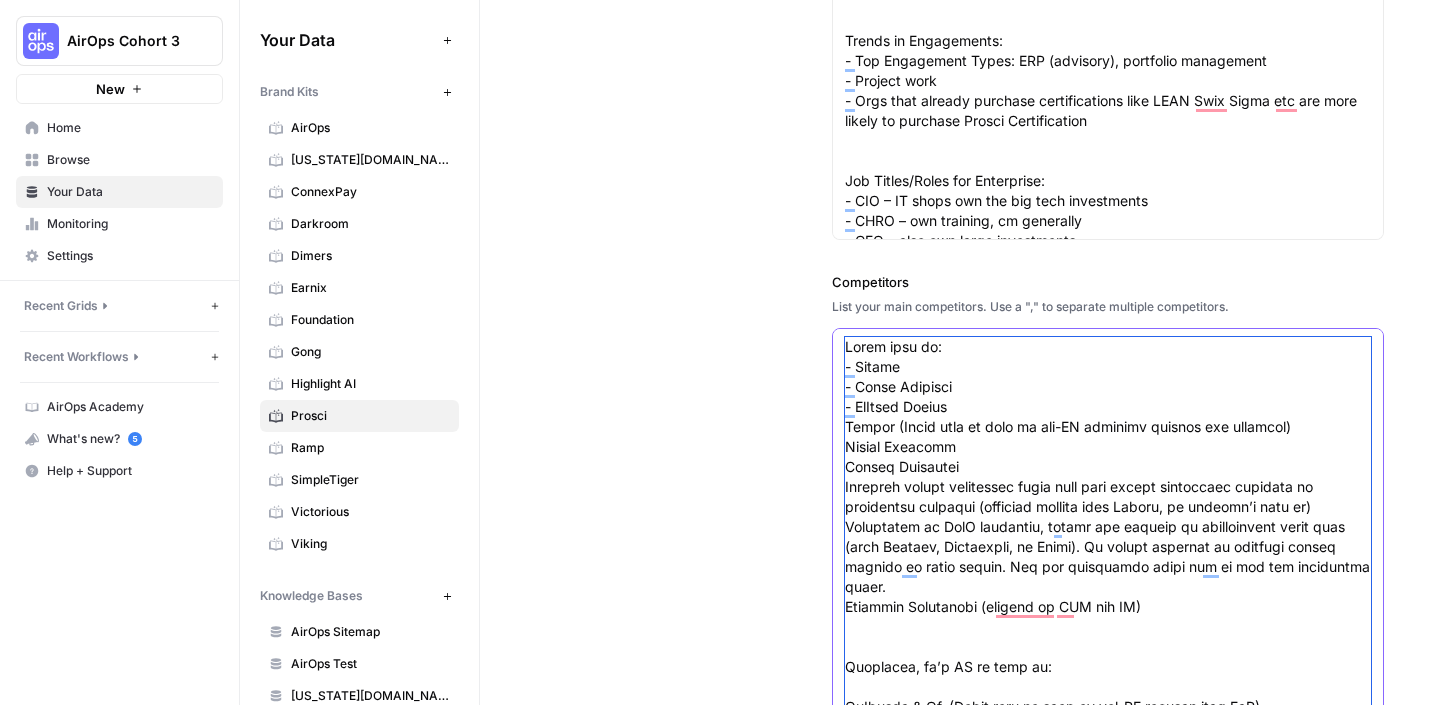 click on "Competitors" at bounding box center (1108, 617) 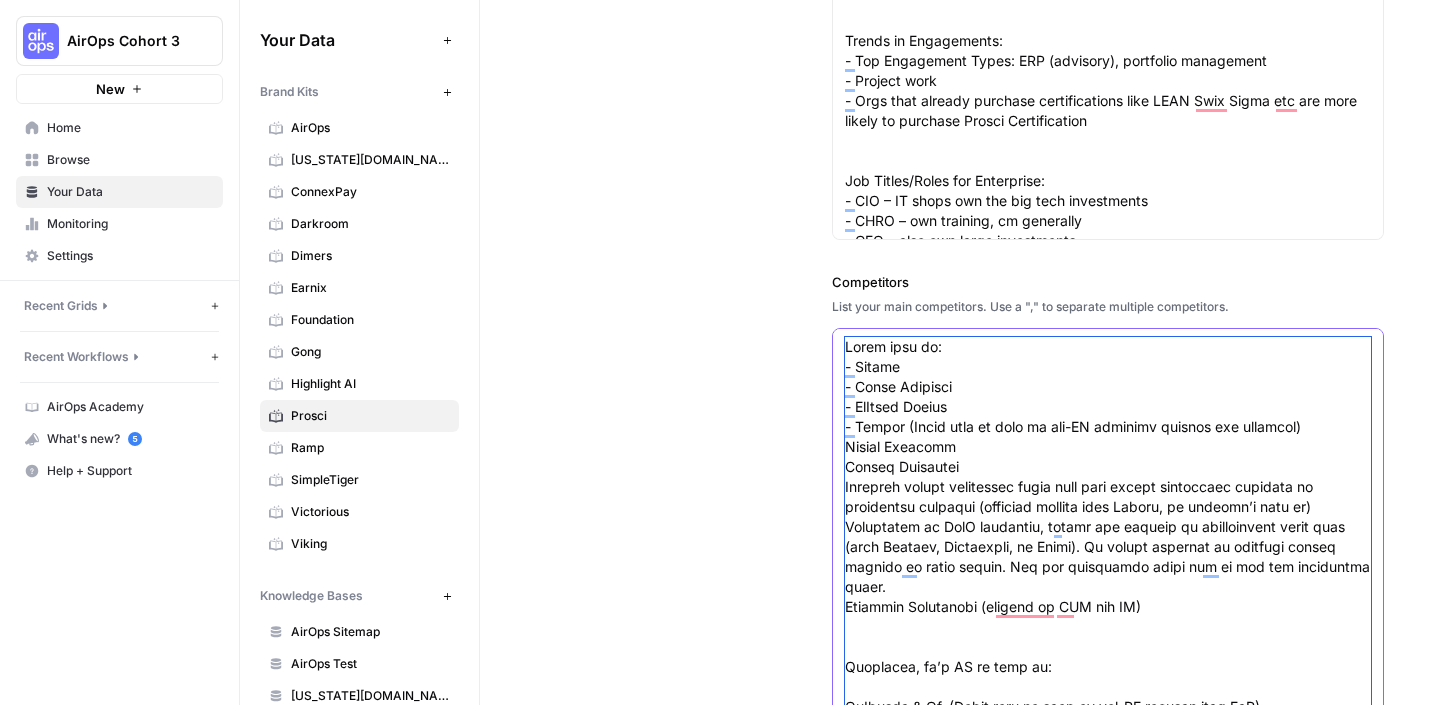 click on "Competitors" at bounding box center (1108, 617) 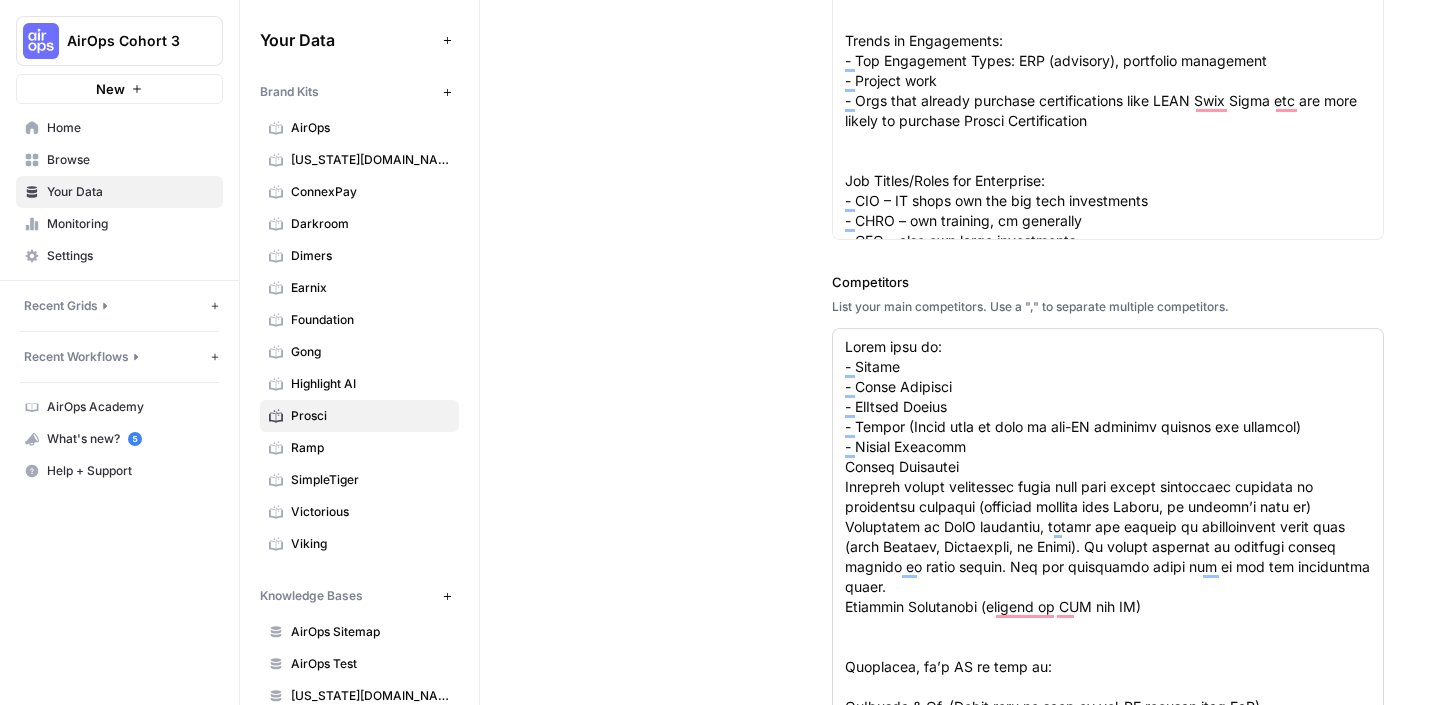 click at bounding box center [1108, 537] 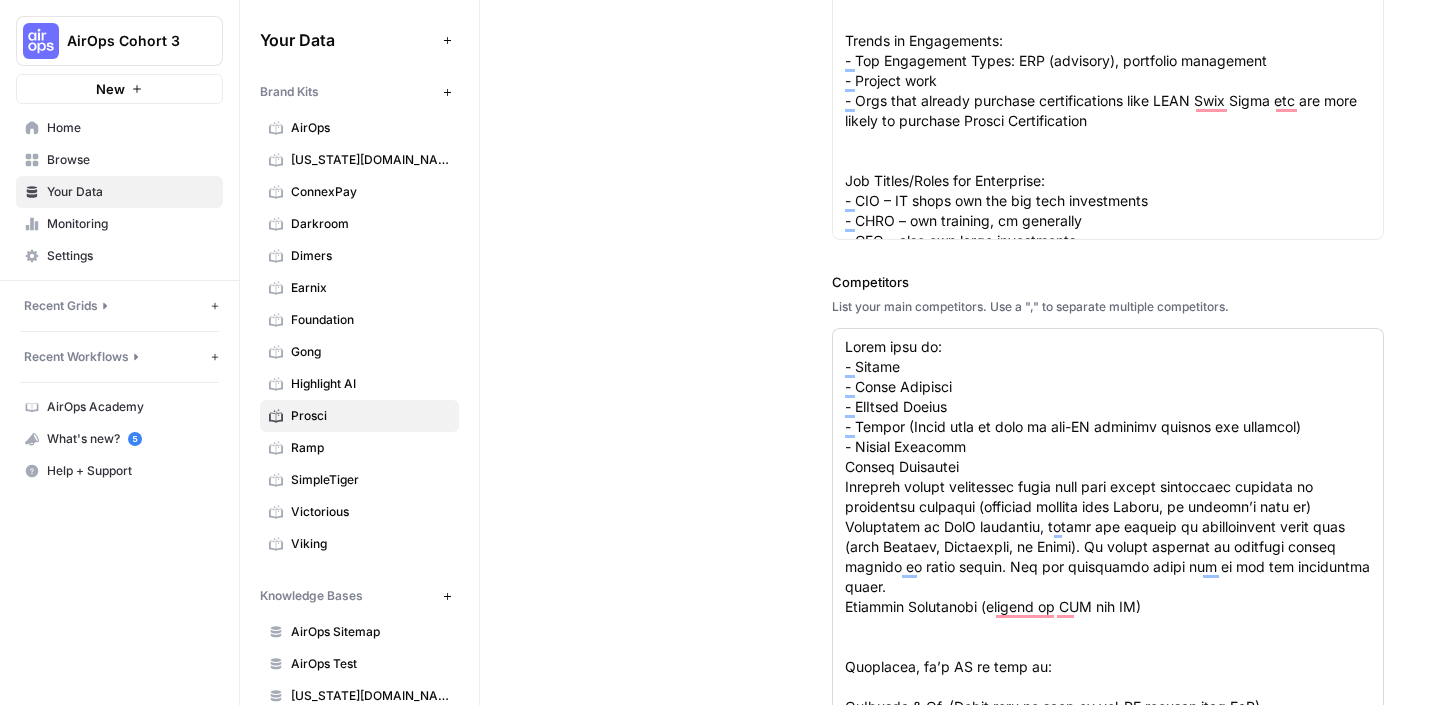 click at bounding box center (1108, 537) 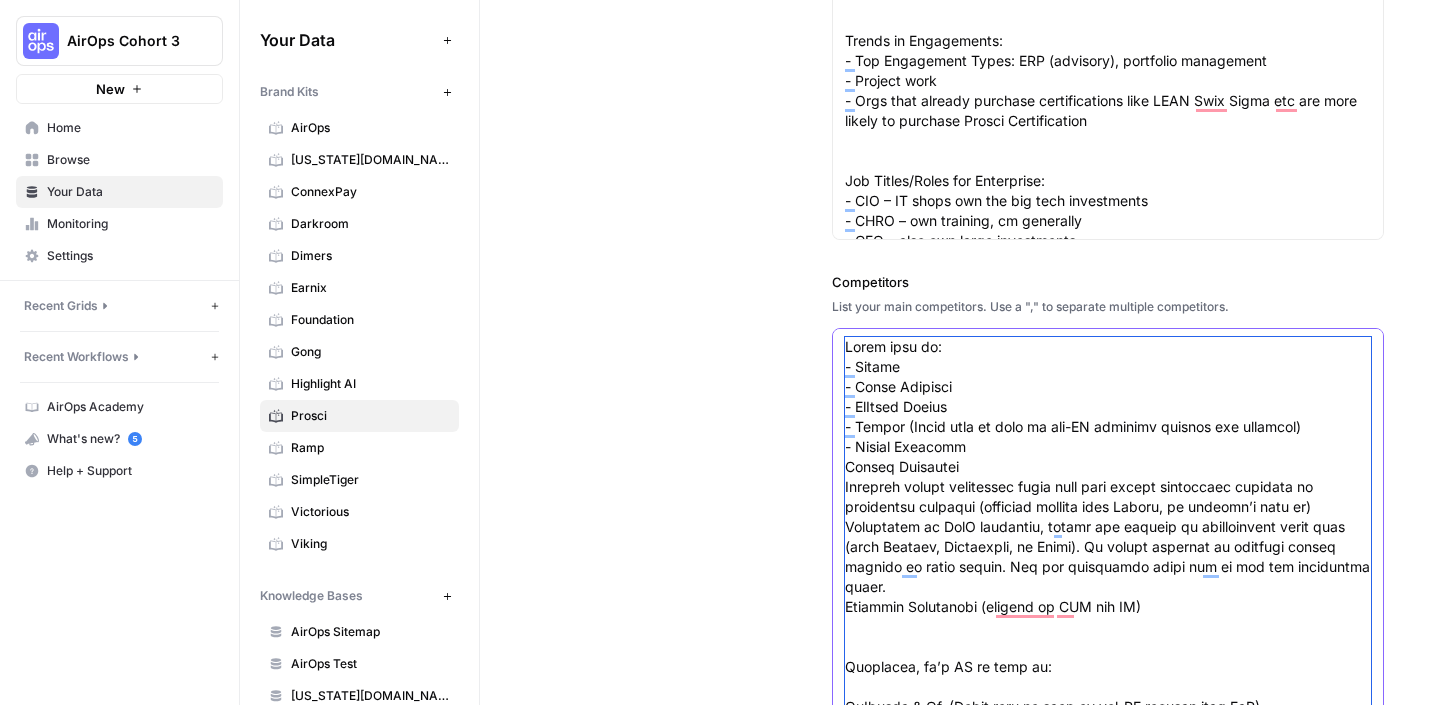 click on "Competitors" at bounding box center [1108, 617] 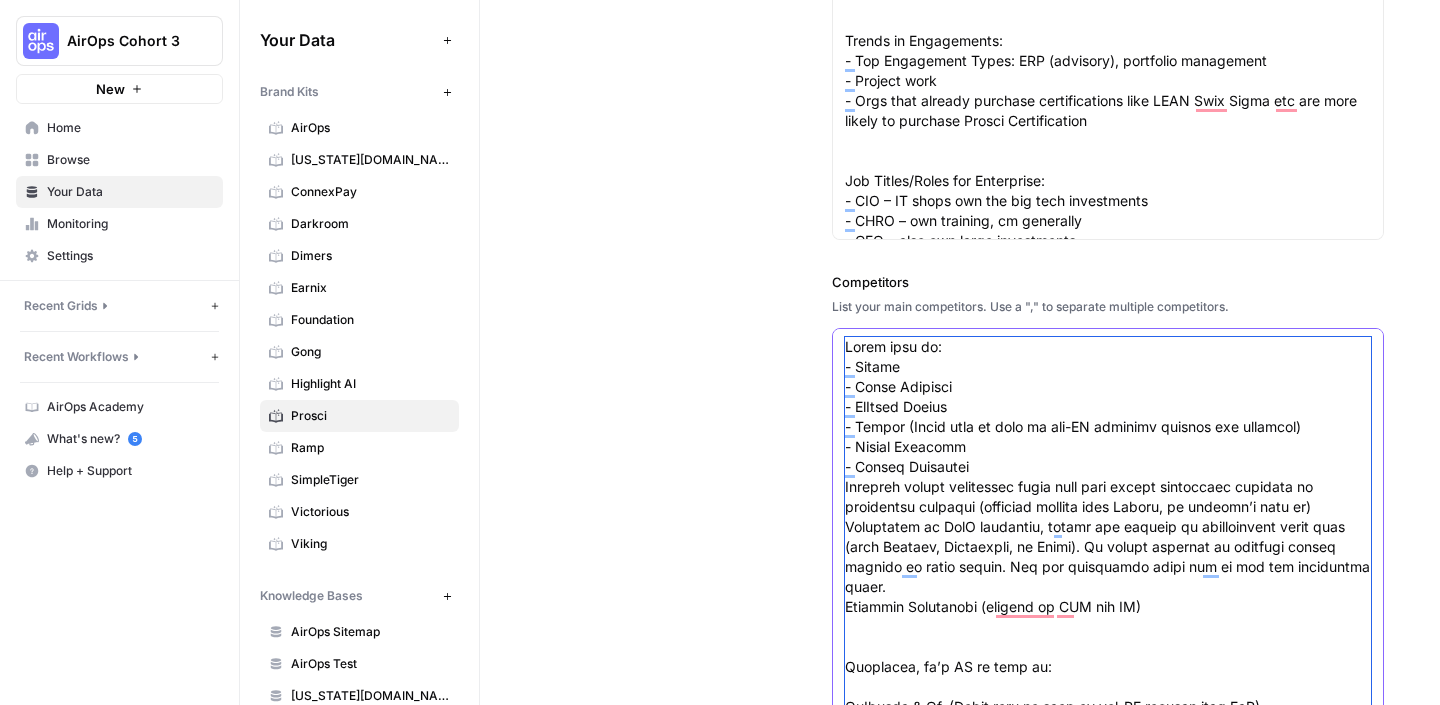 click on "Competitors" at bounding box center [1108, 617] 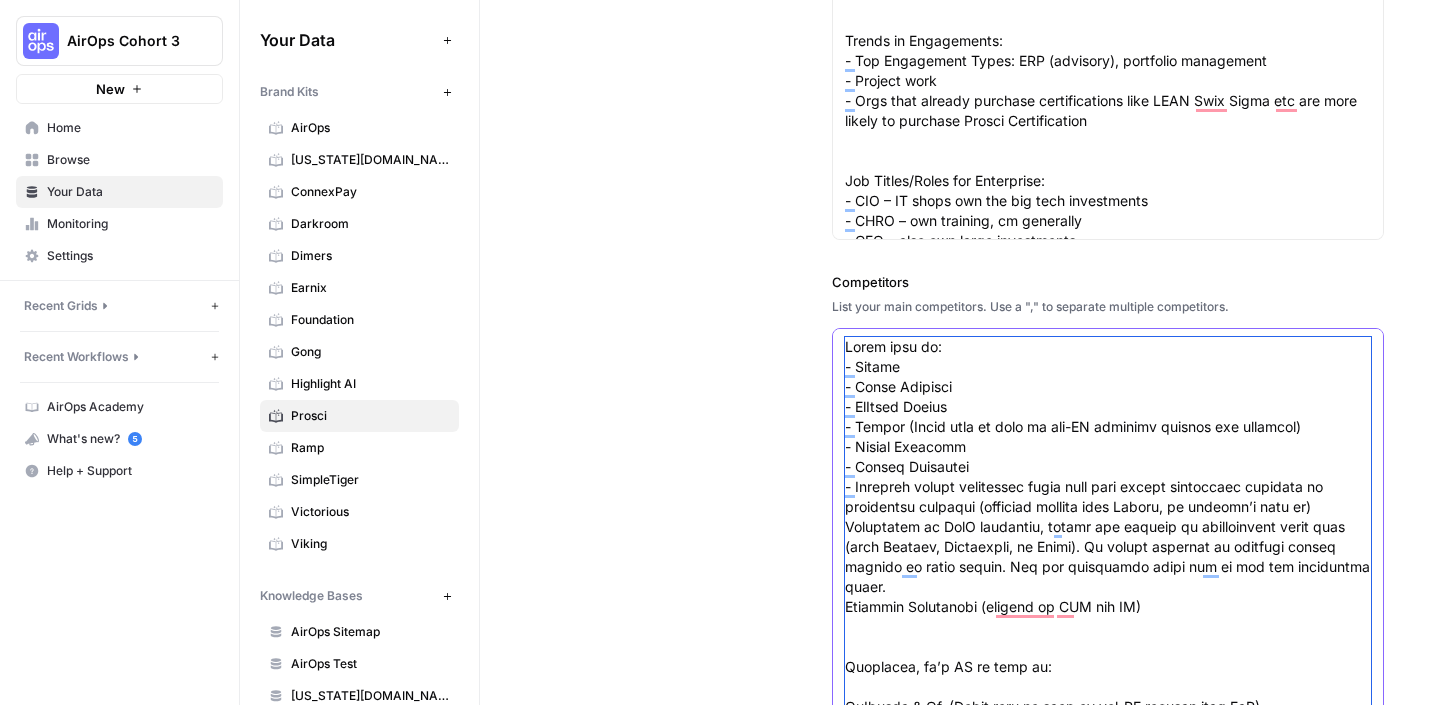 click on "Competitors" at bounding box center [1108, 617] 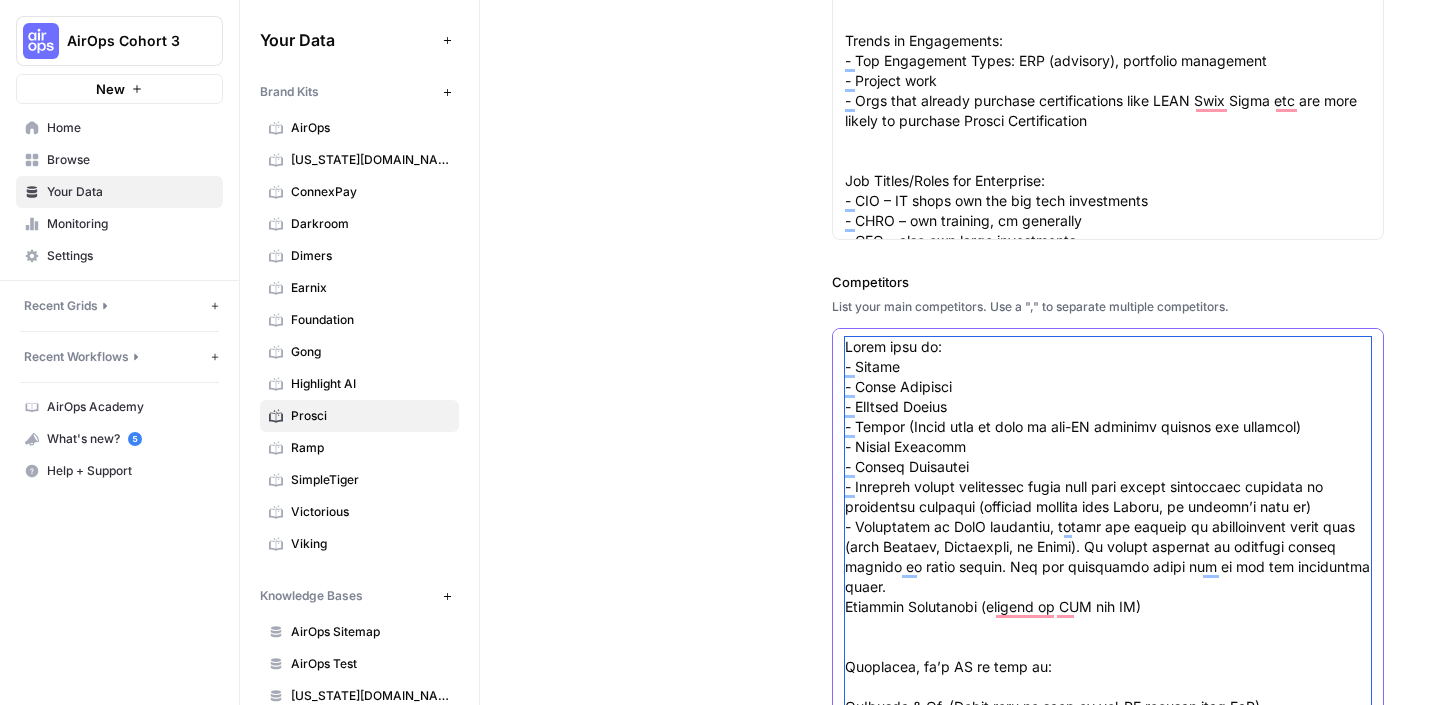 click on "Competitors" at bounding box center [1108, 617] 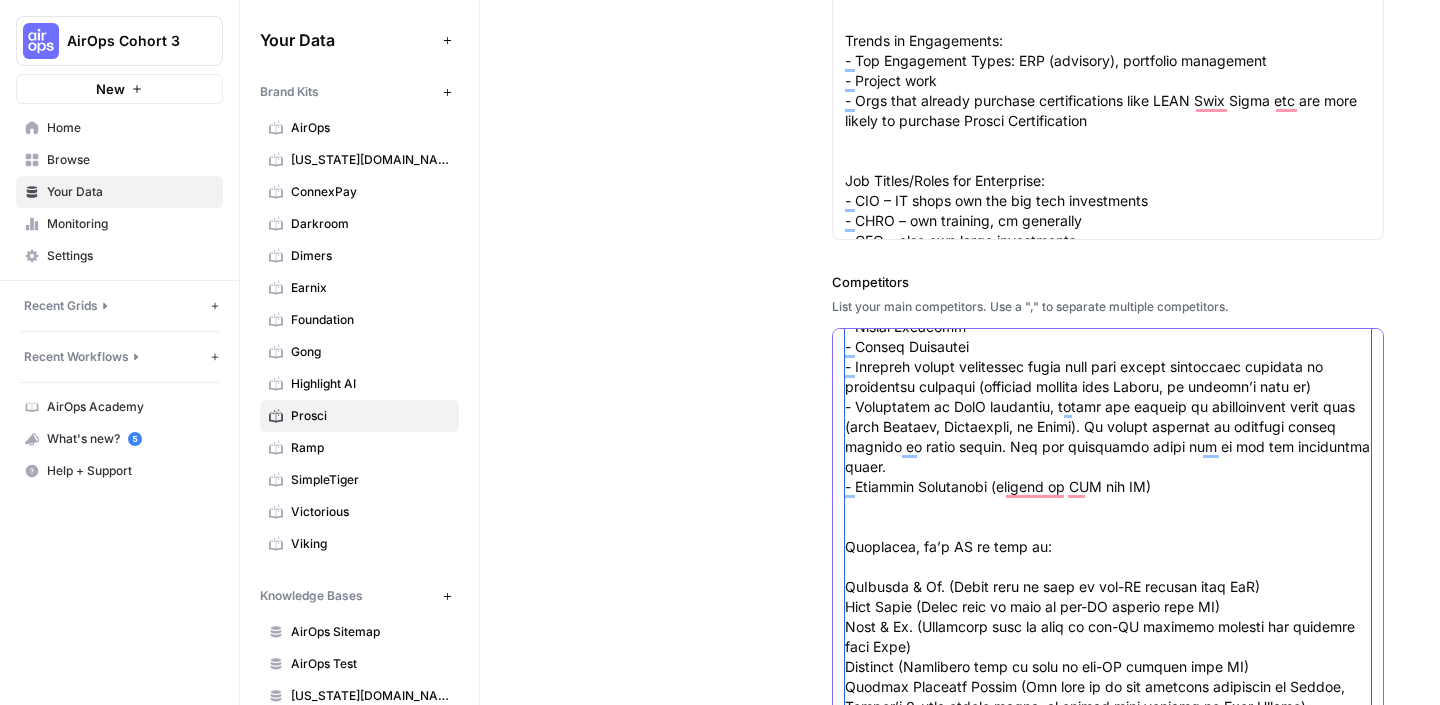scroll, scrollTop: 180, scrollLeft: 0, axis: vertical 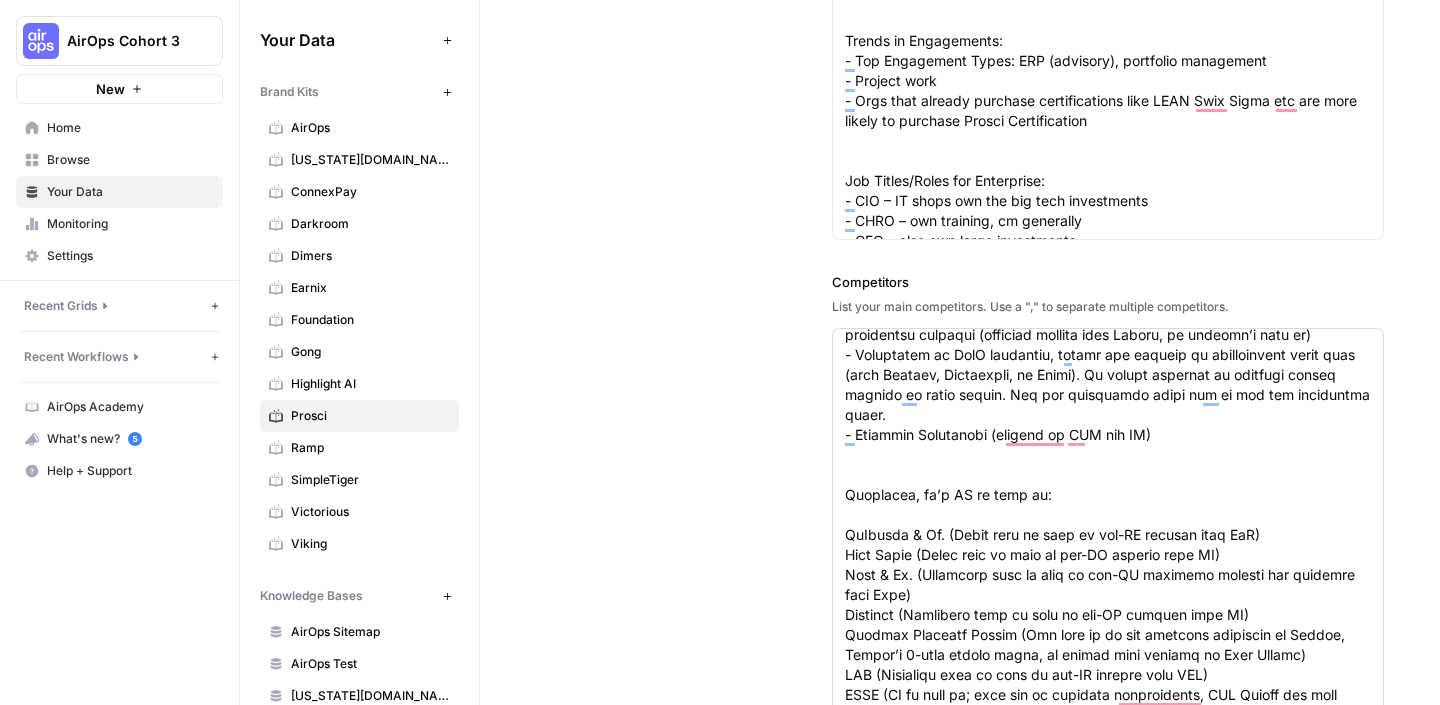 click at bounding box center [1108, 537] 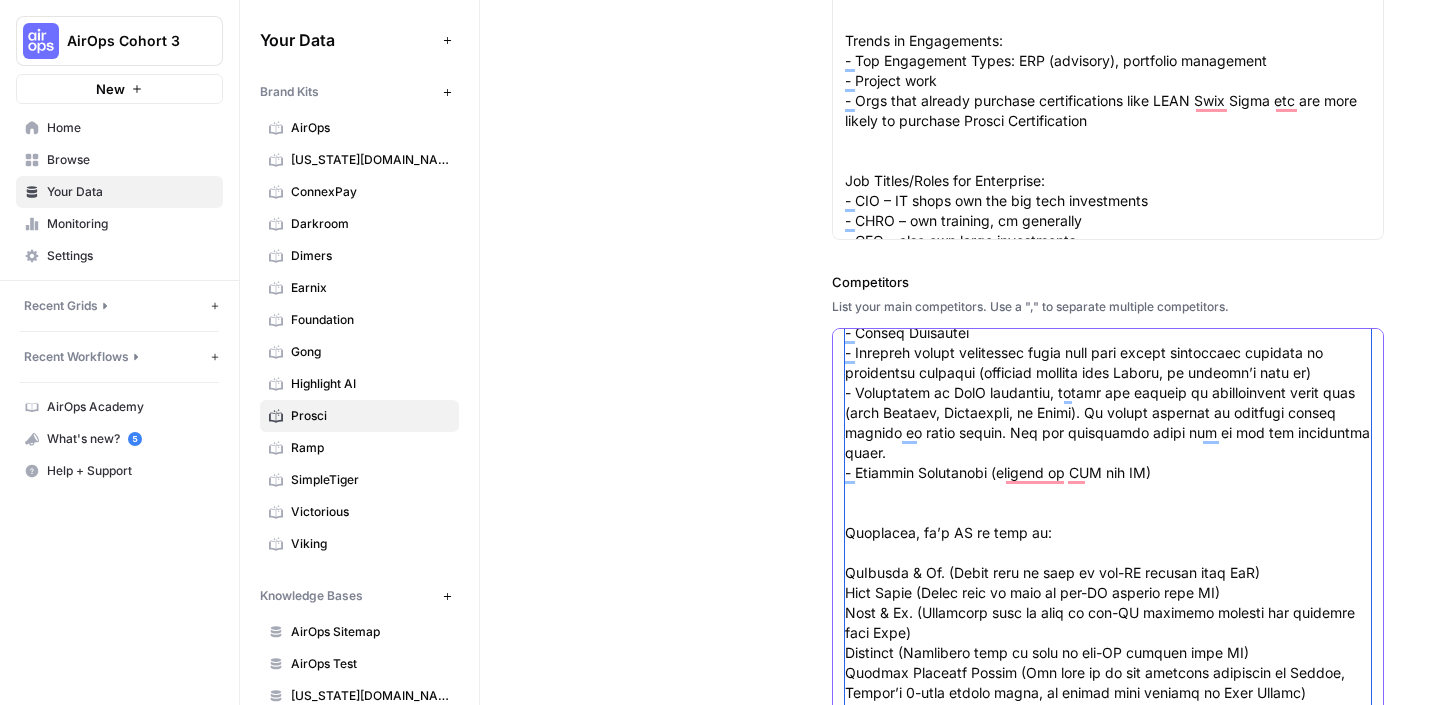 scroll, scrollTop: 180, scrollLeft: 0, axis: vertical 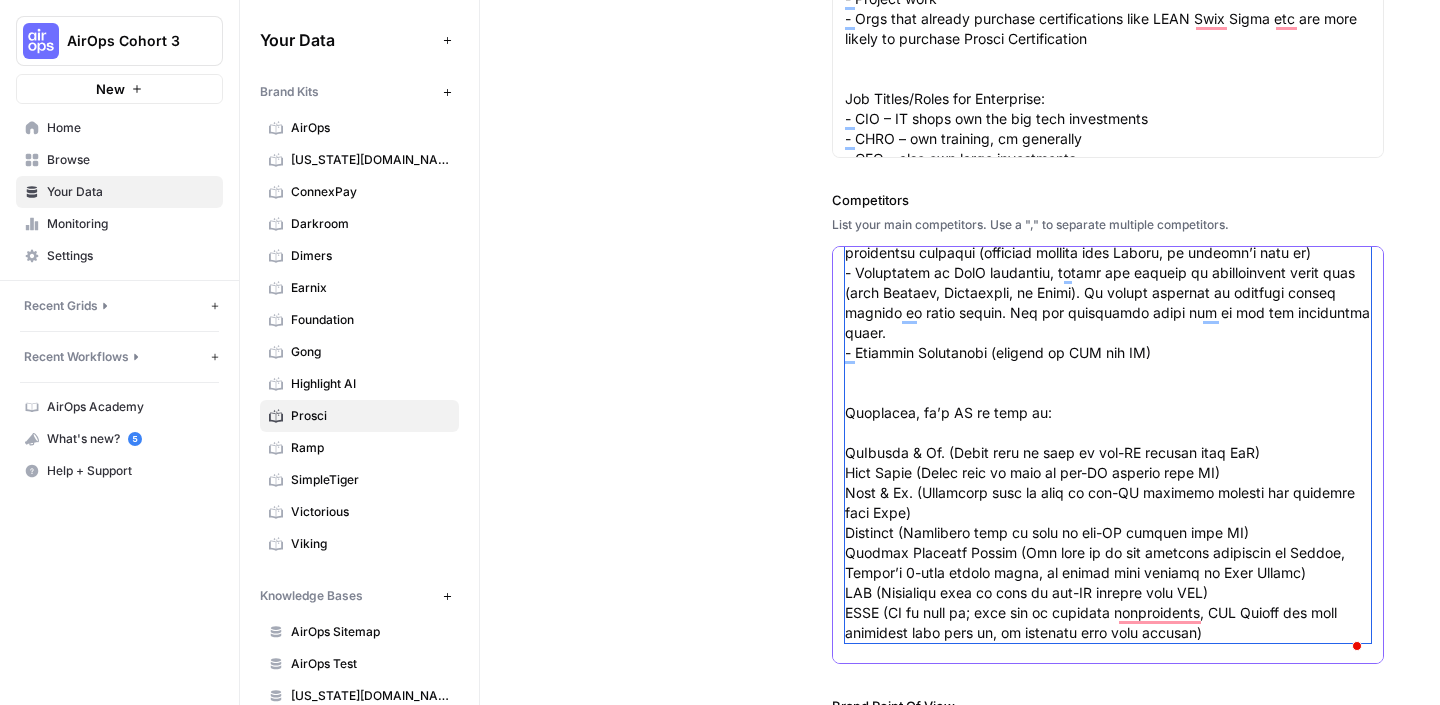 click on "Competitors" at bounding box center (1108, 363) 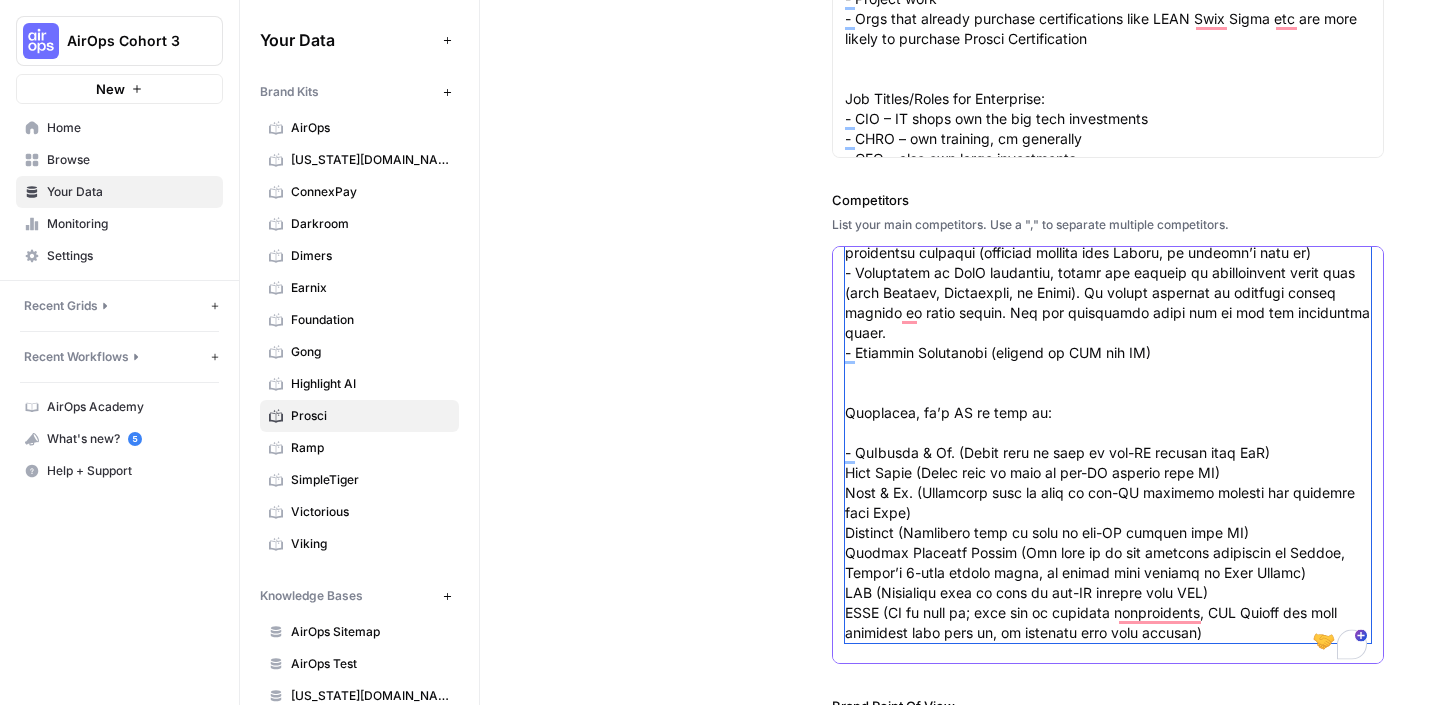 click on "Competitors" at bounding box center [1108, 363] 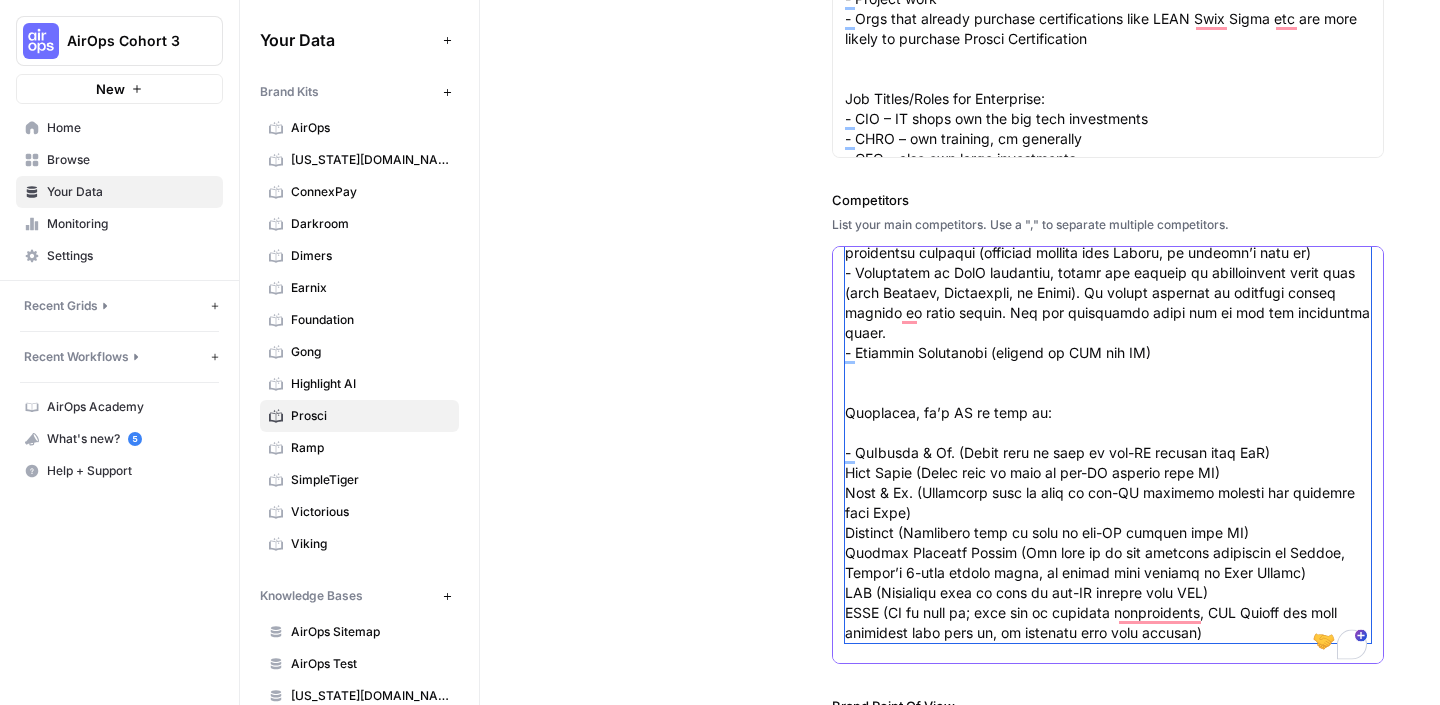 click on "Competitors" at bounding box center (1108, 363) 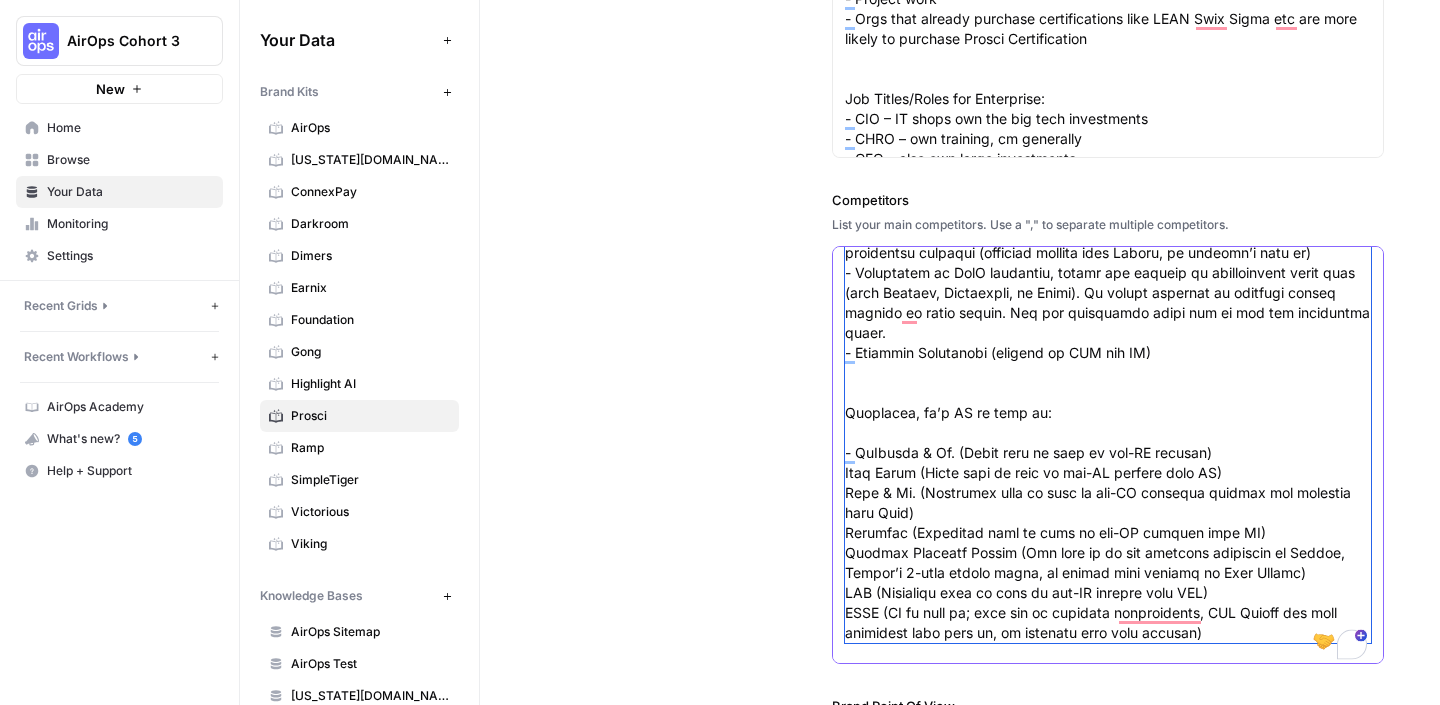drag, startPoint x: 1223, startPoint y: 462, endPoint x: 1168, endPoint y: 463, distance: 55.00909 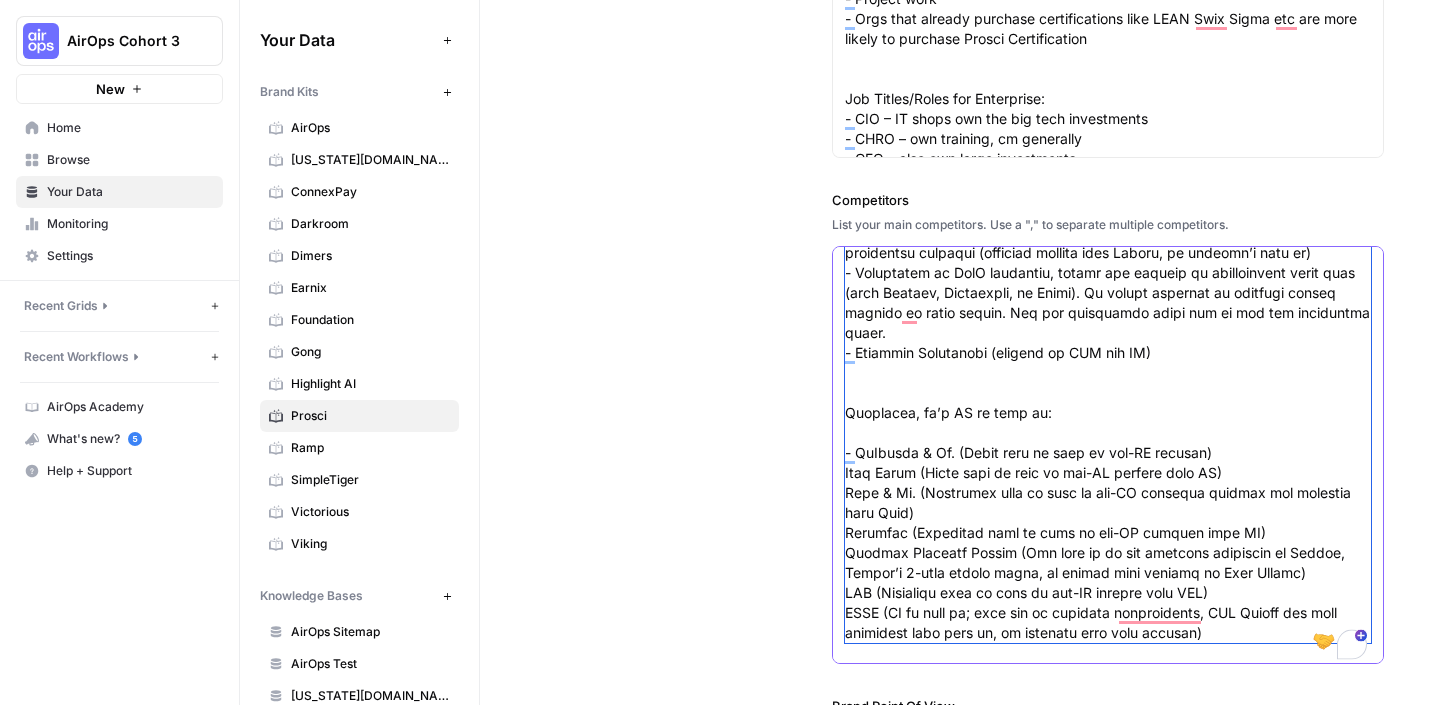 click on "Competitors" at bounding box center [1108, 363] 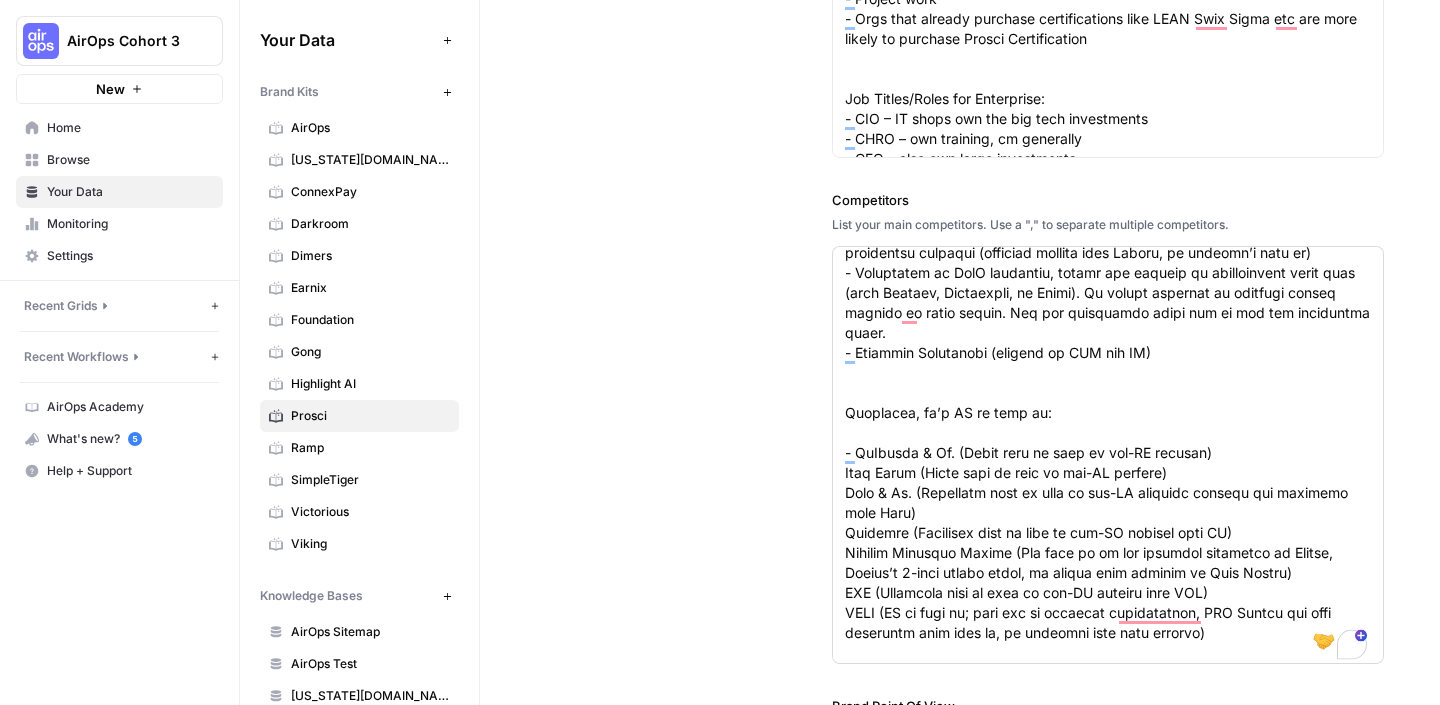 click at bounding box center (1108, 455) 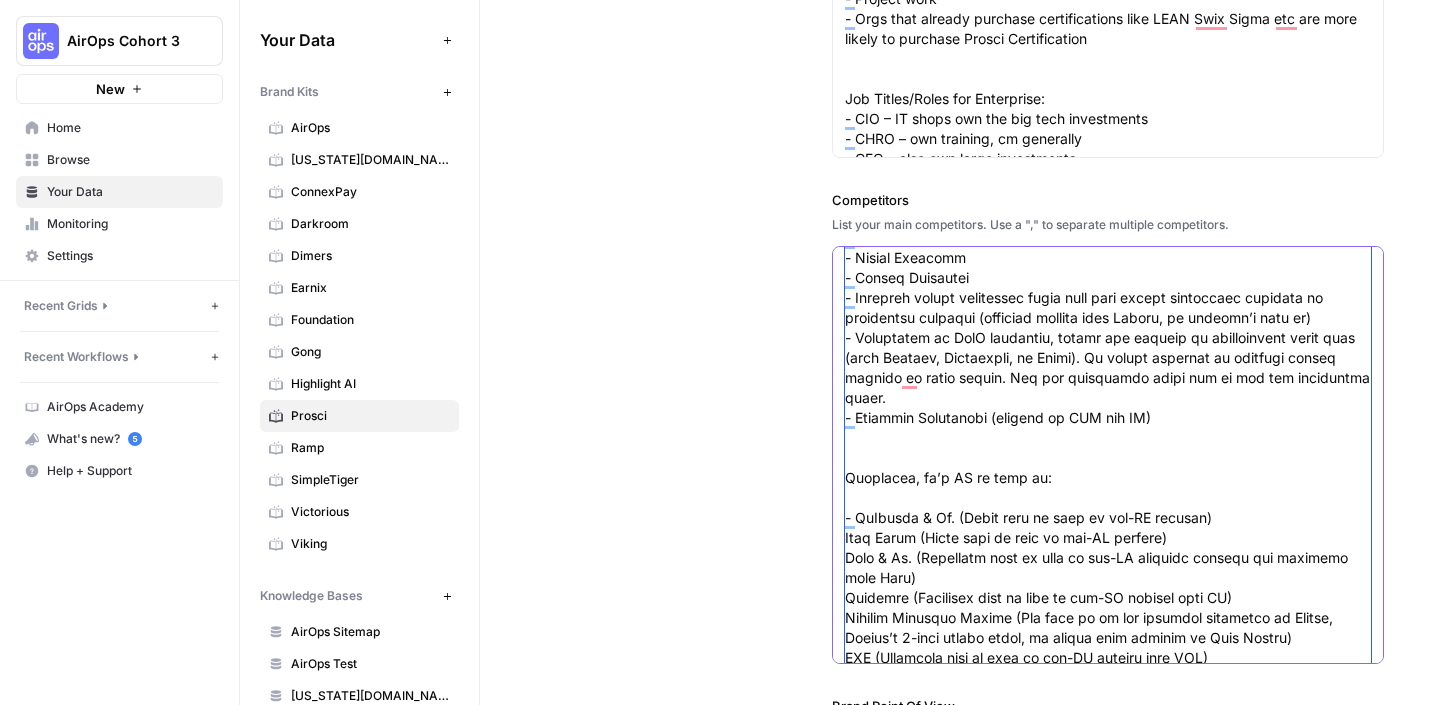 scroll, scrollTop: 109, scrollLeft: 0, axis: vertical 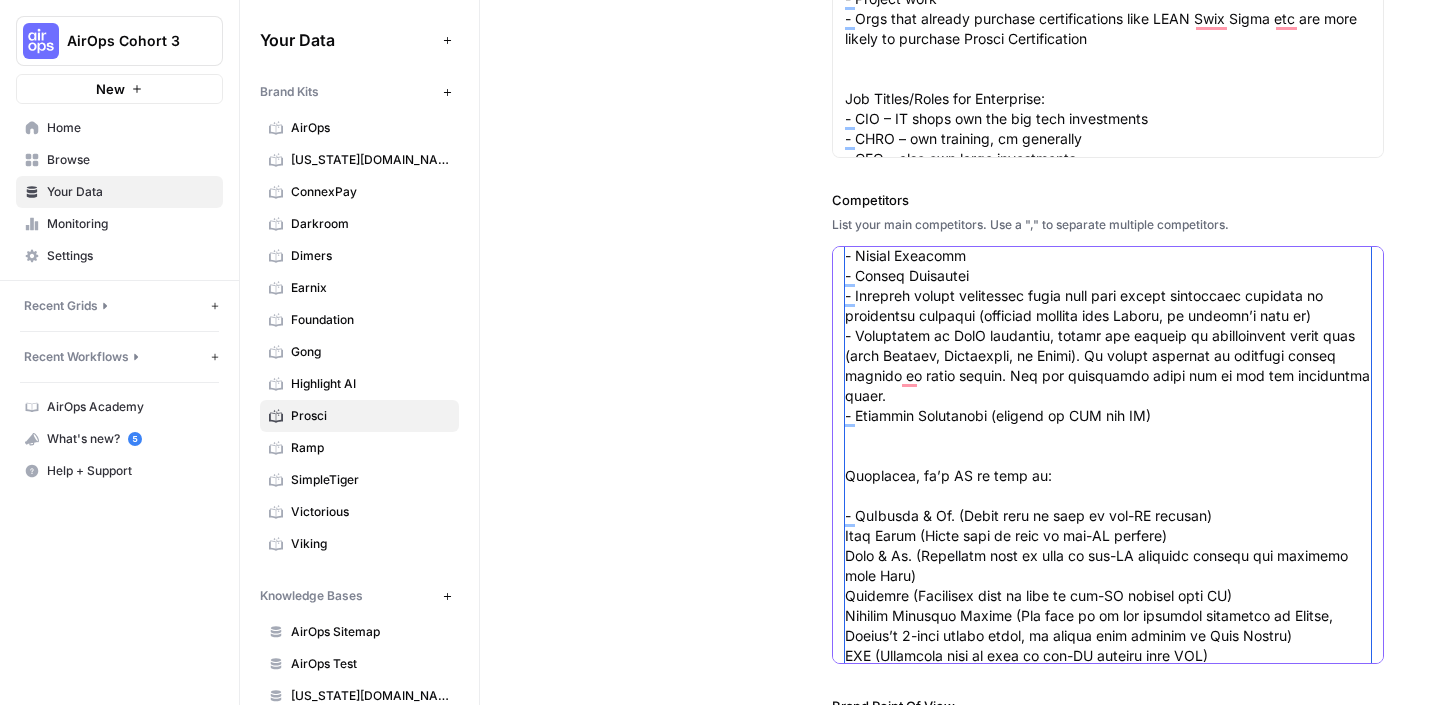 click on "Competitors" at bounding box center (1108, 426) 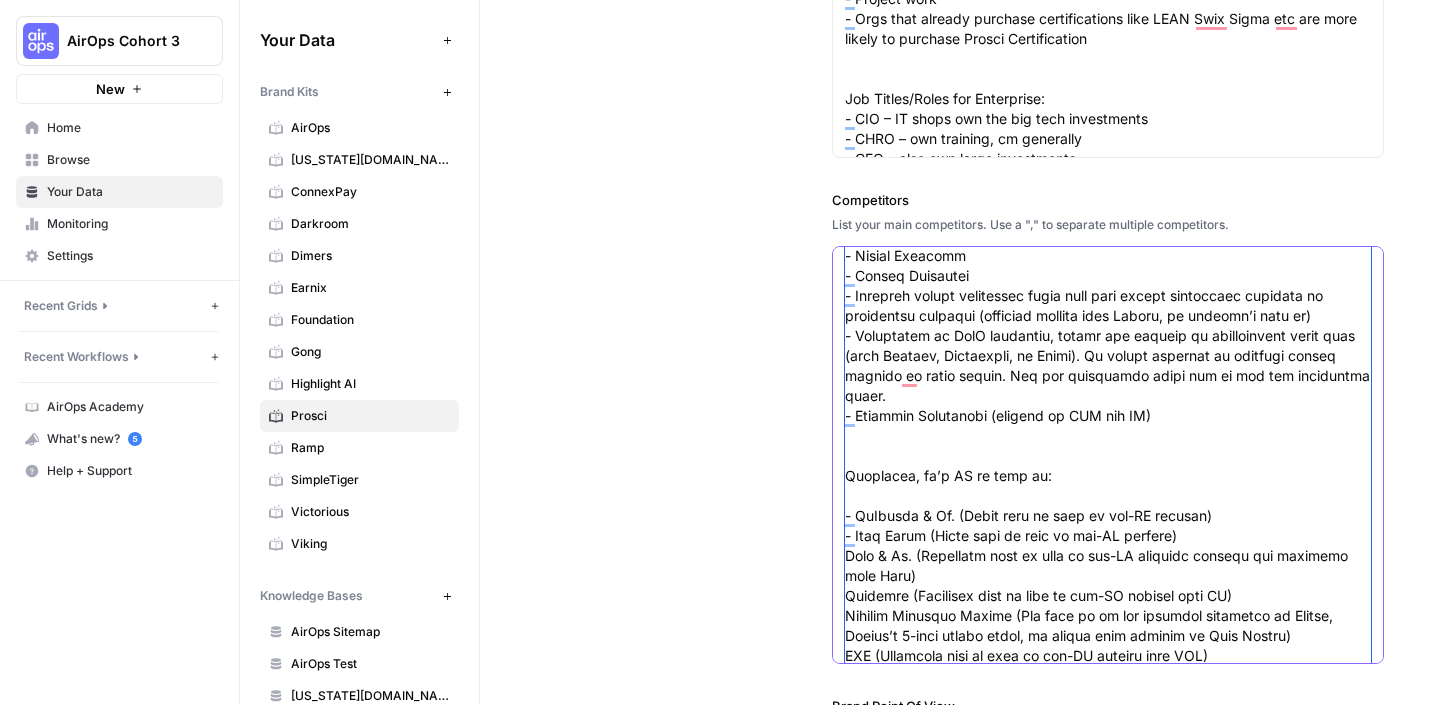 click on "Competitors" at bounding box center (1108, 426) 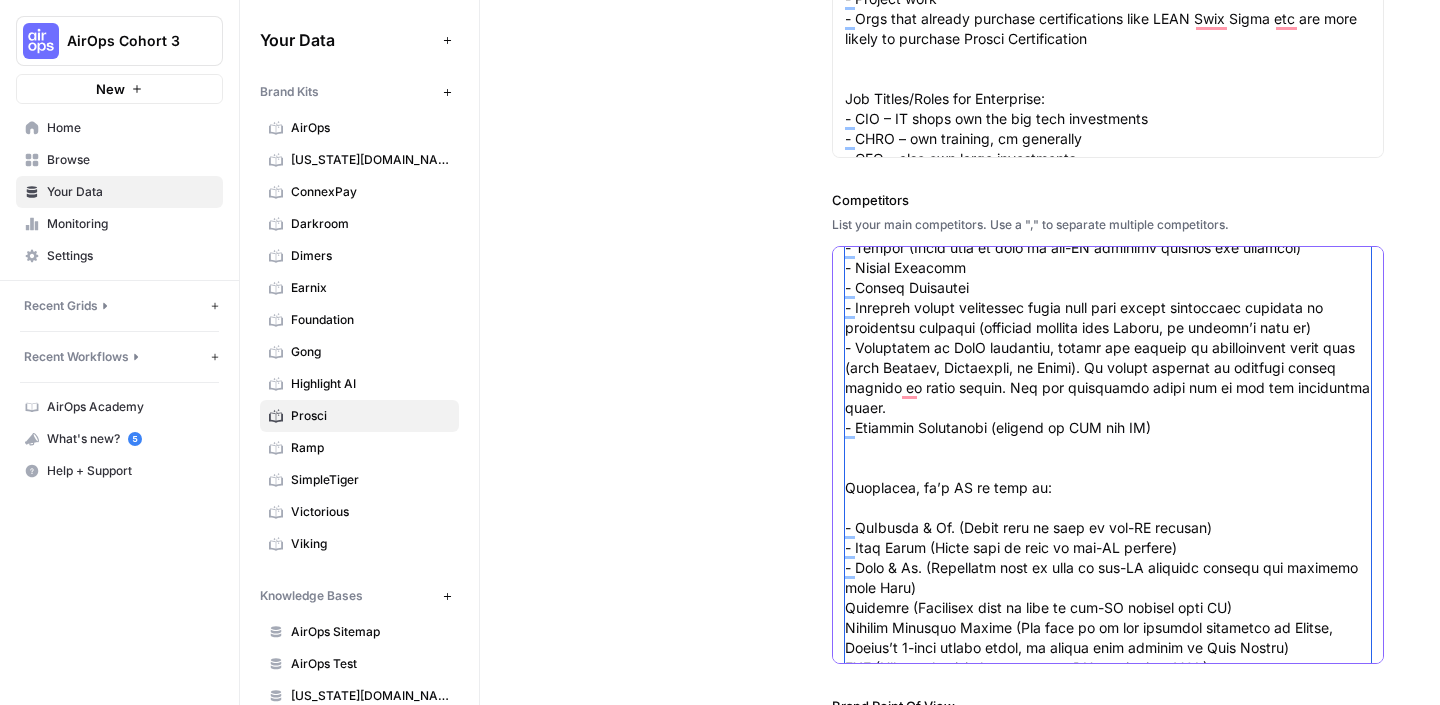 scroll, scrollTop: 180, scrollLeft: 0, axis: vertical 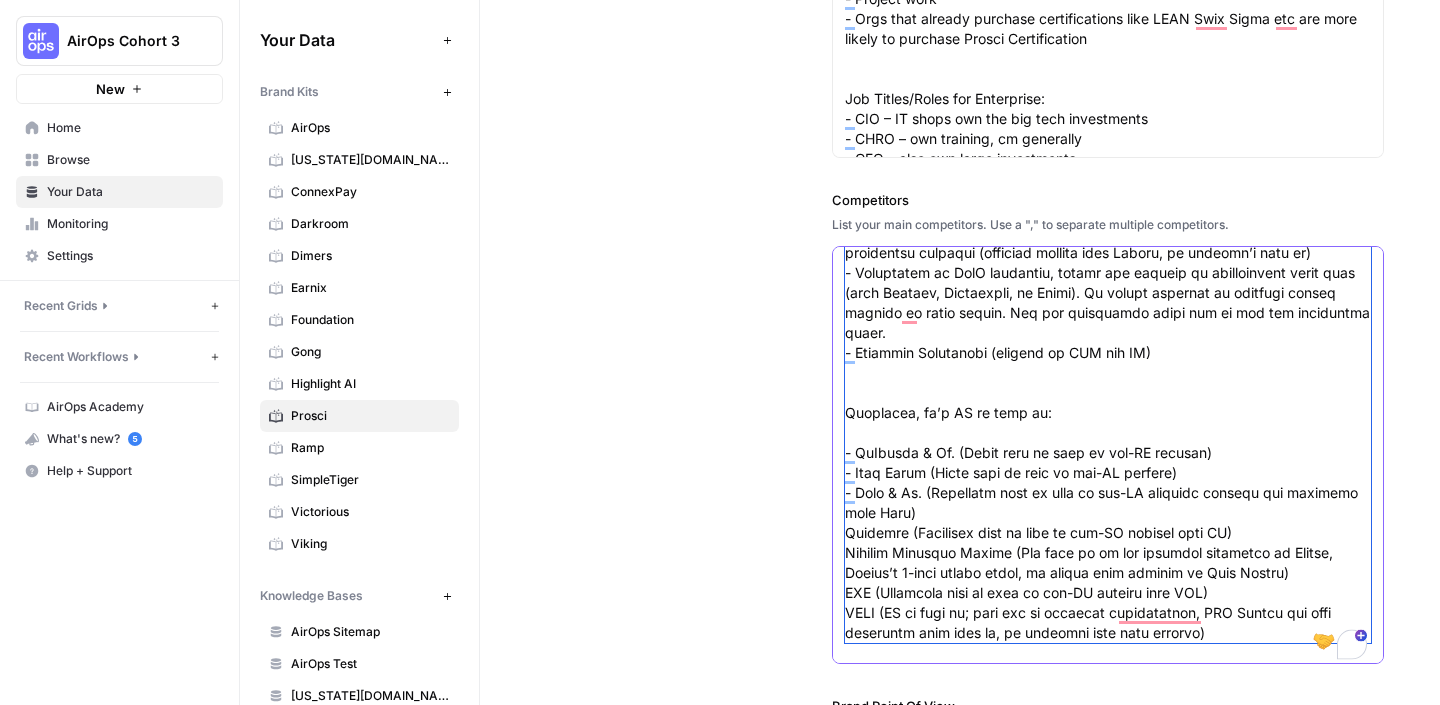 click on "Competitors" at bounding box center (1108, 363) 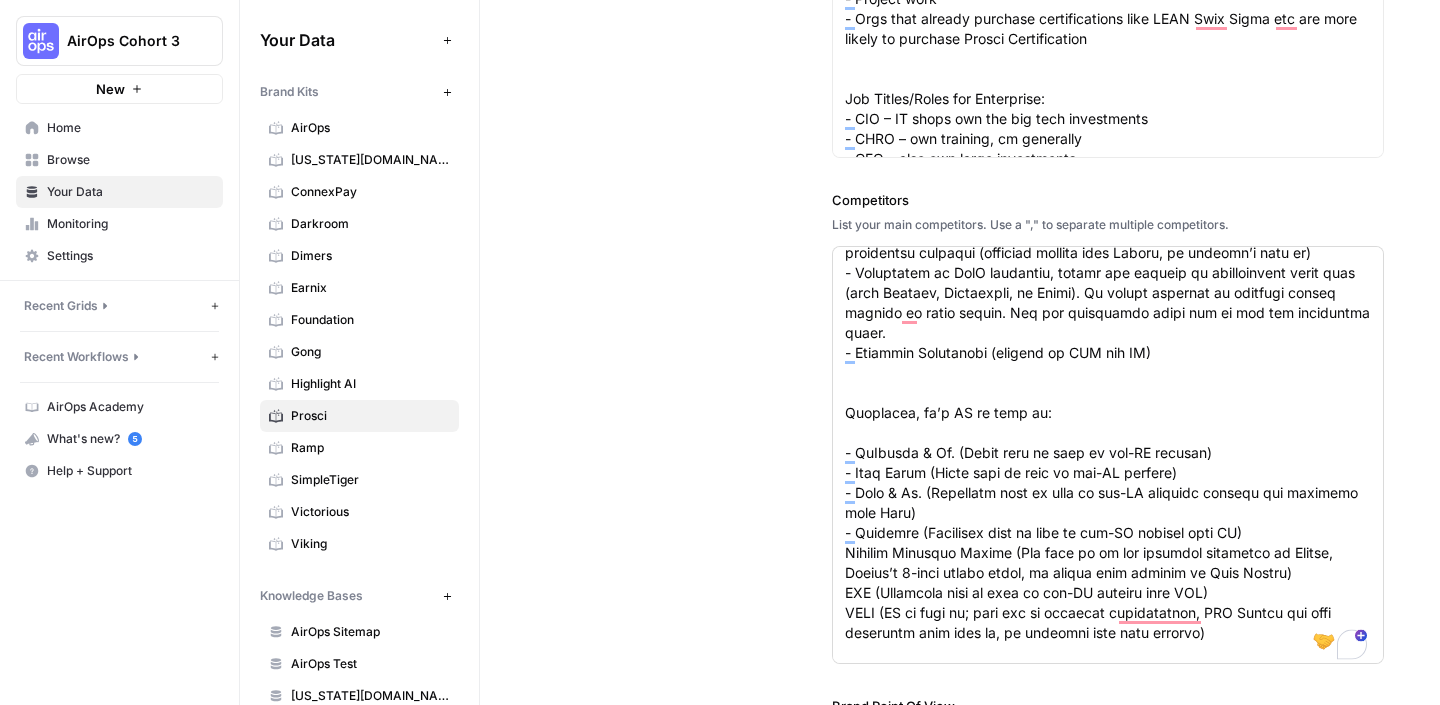 click at bounding box center (1108, 455) 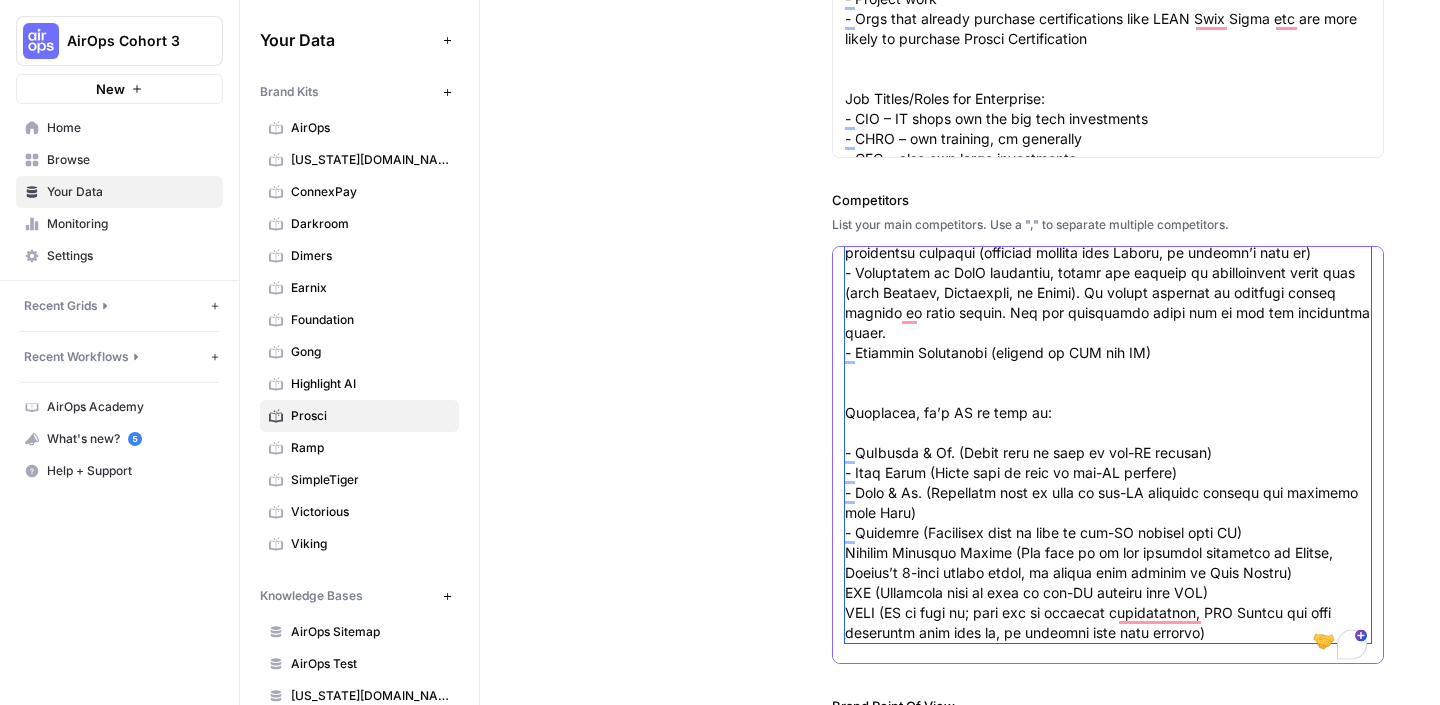 scroll, scrollTop: 180, scrollLeft: 0, axis: vertical 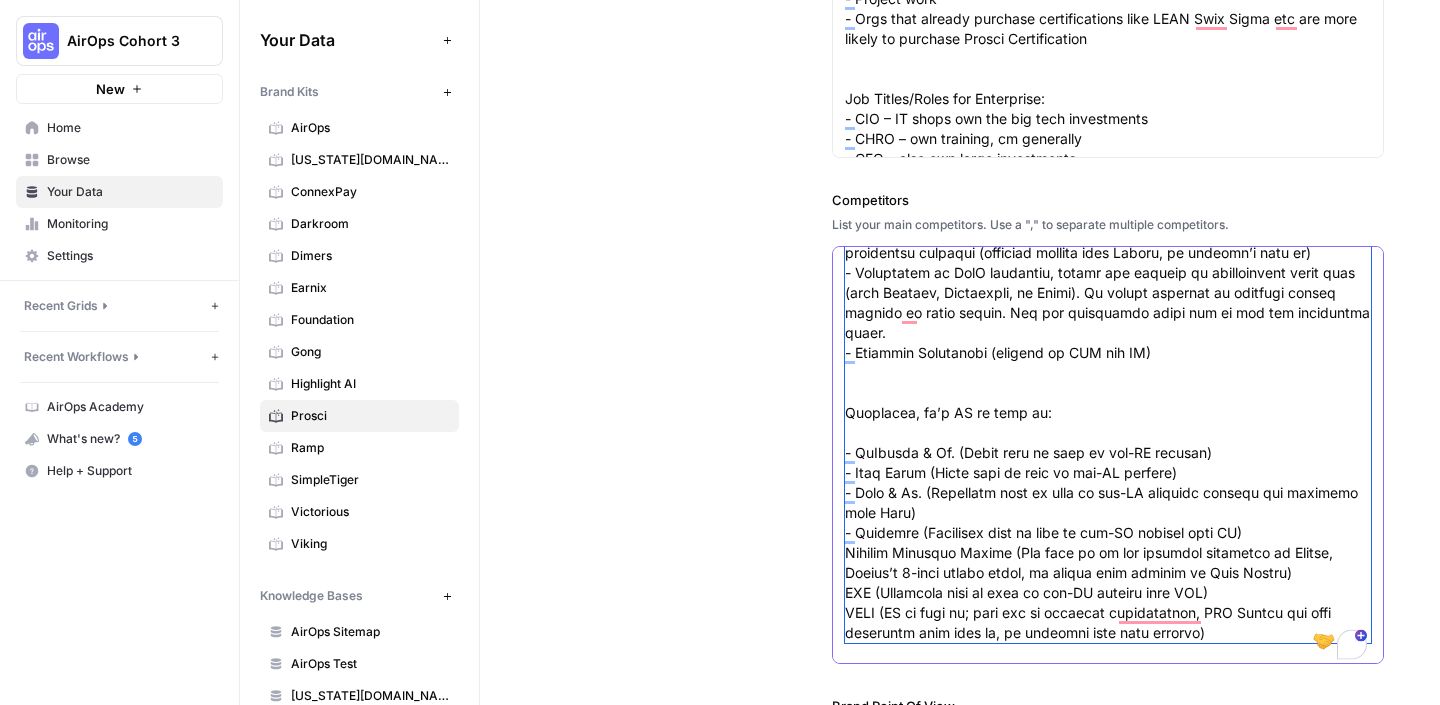 click on "Competitors" at bounding box center (1108, 363) 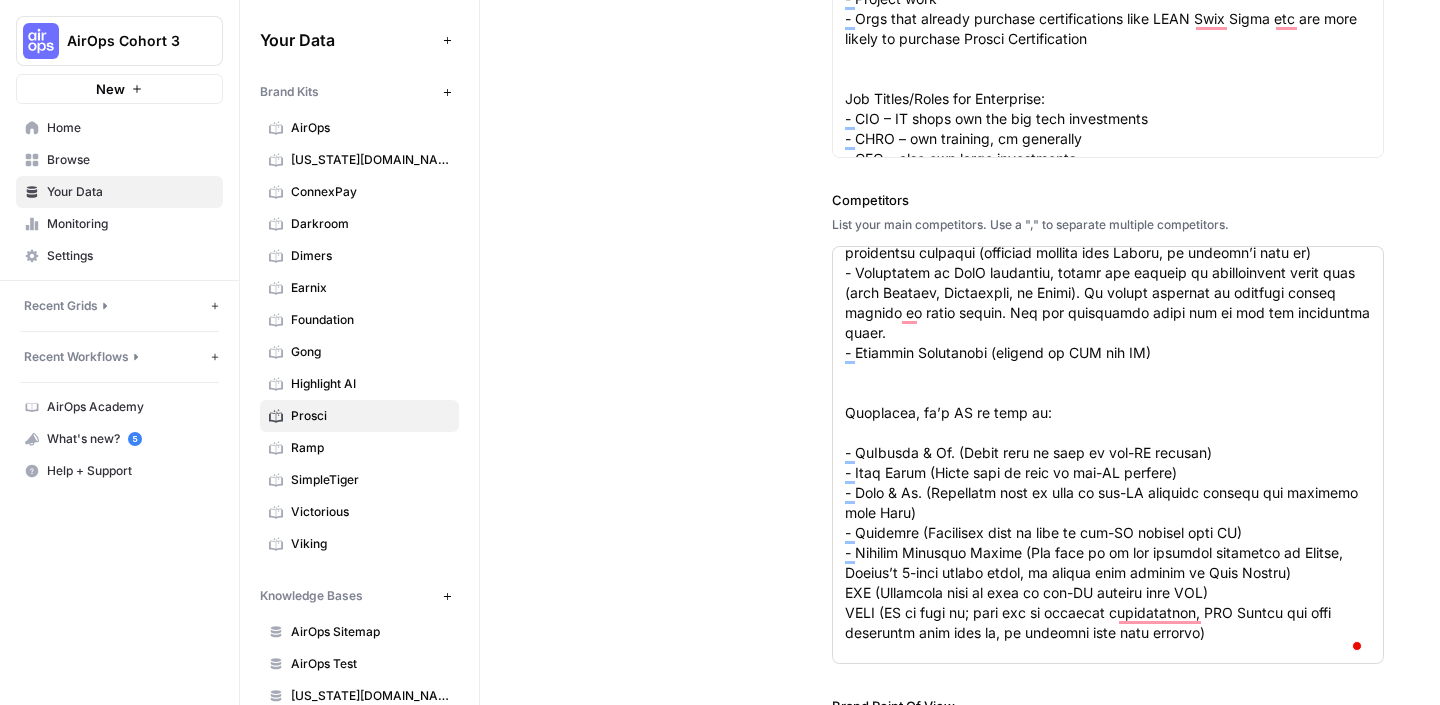 scroll, scrollTop: 0, scrollLeft: 0, axis: both 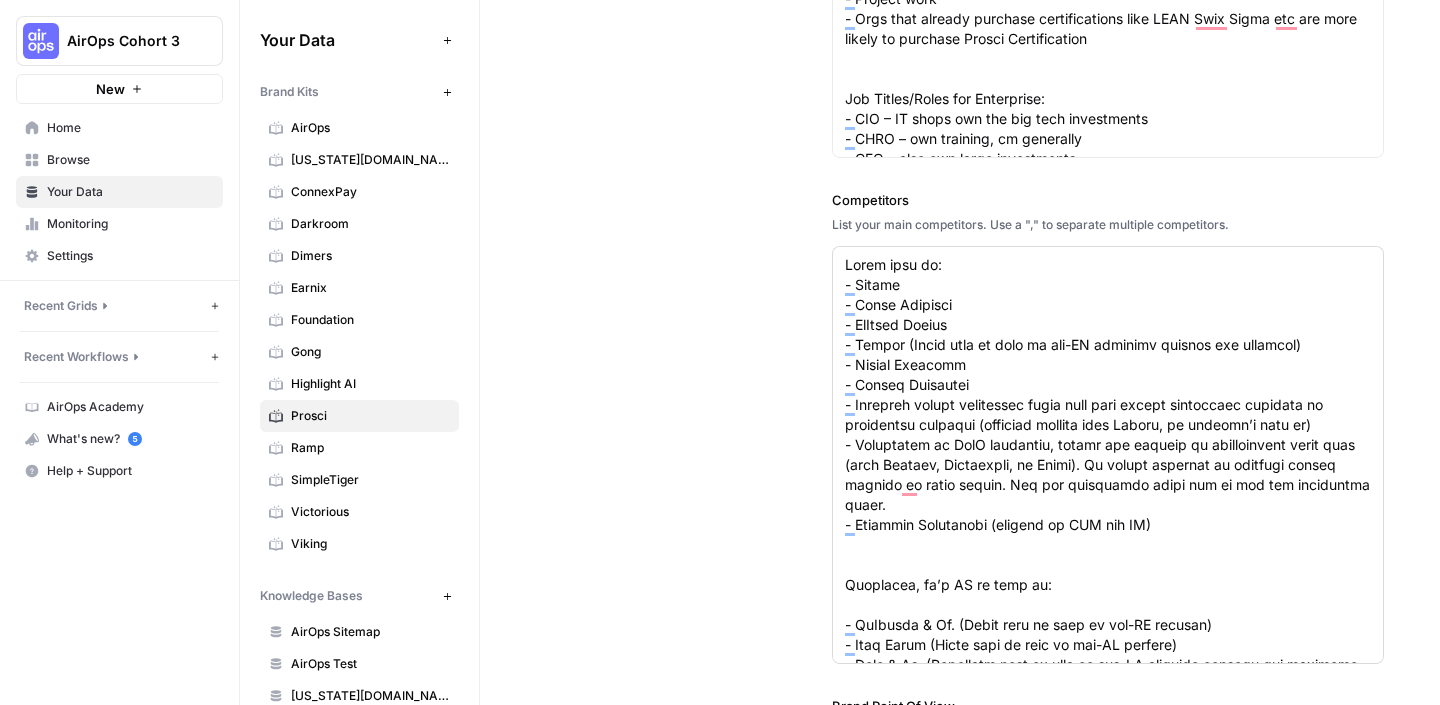 click at bounding box center [1108, 455] 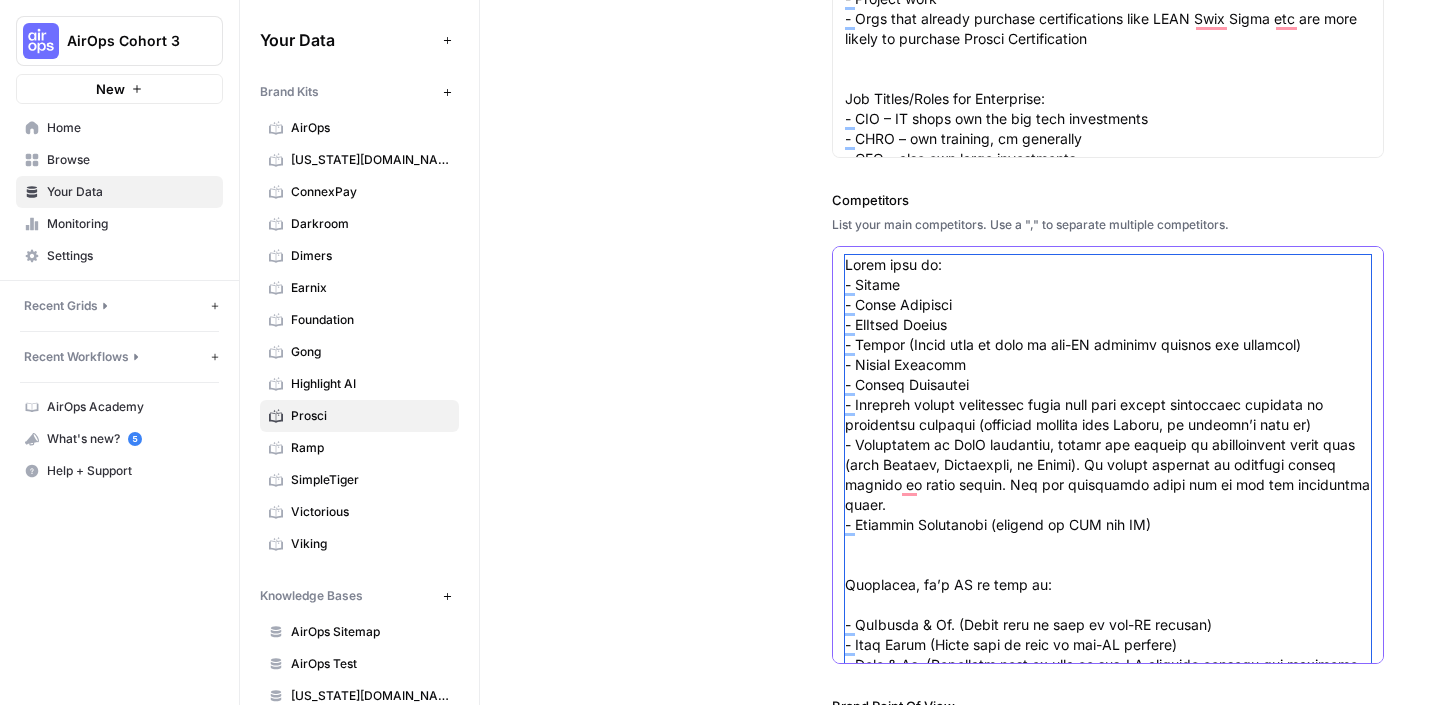 scroll, scrollTop: 180, scrollLeft: 0, axis: vertical 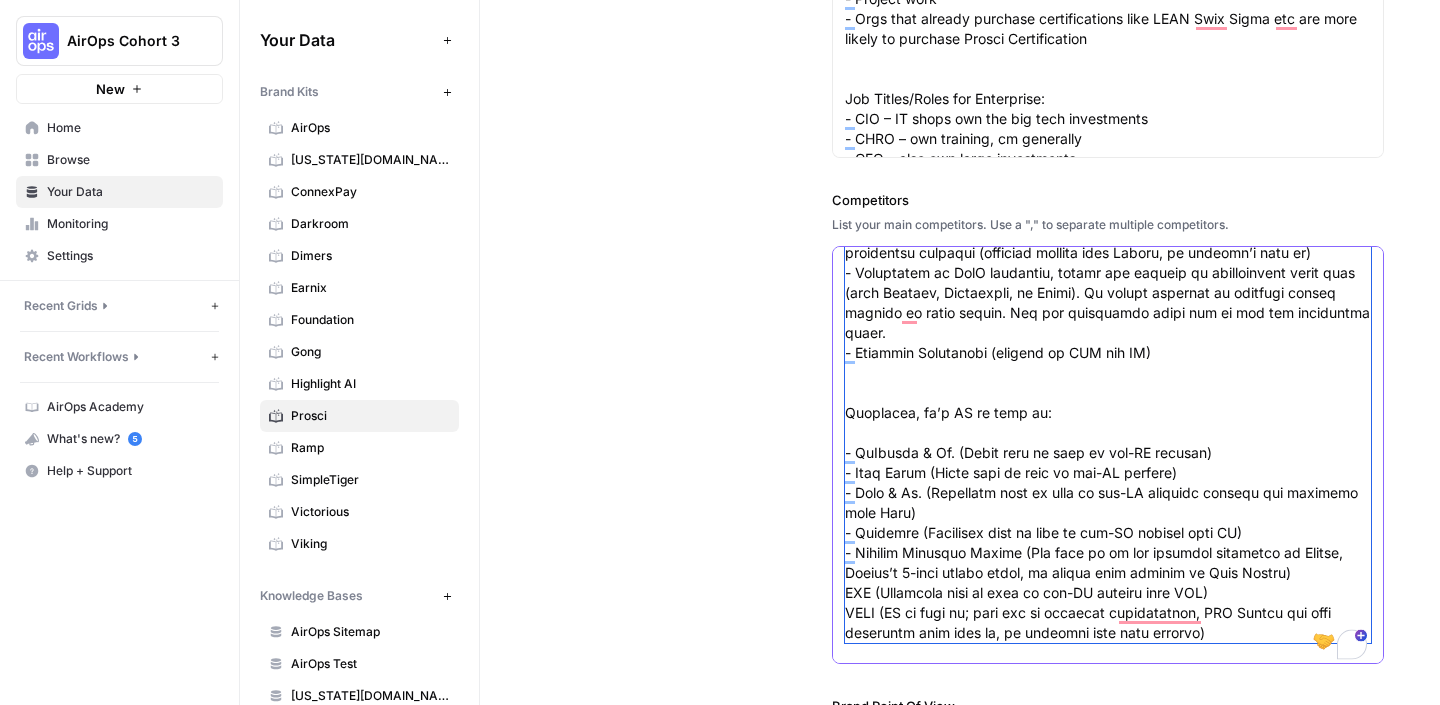 click on "Competitors" at bounding box center [1108, 363] 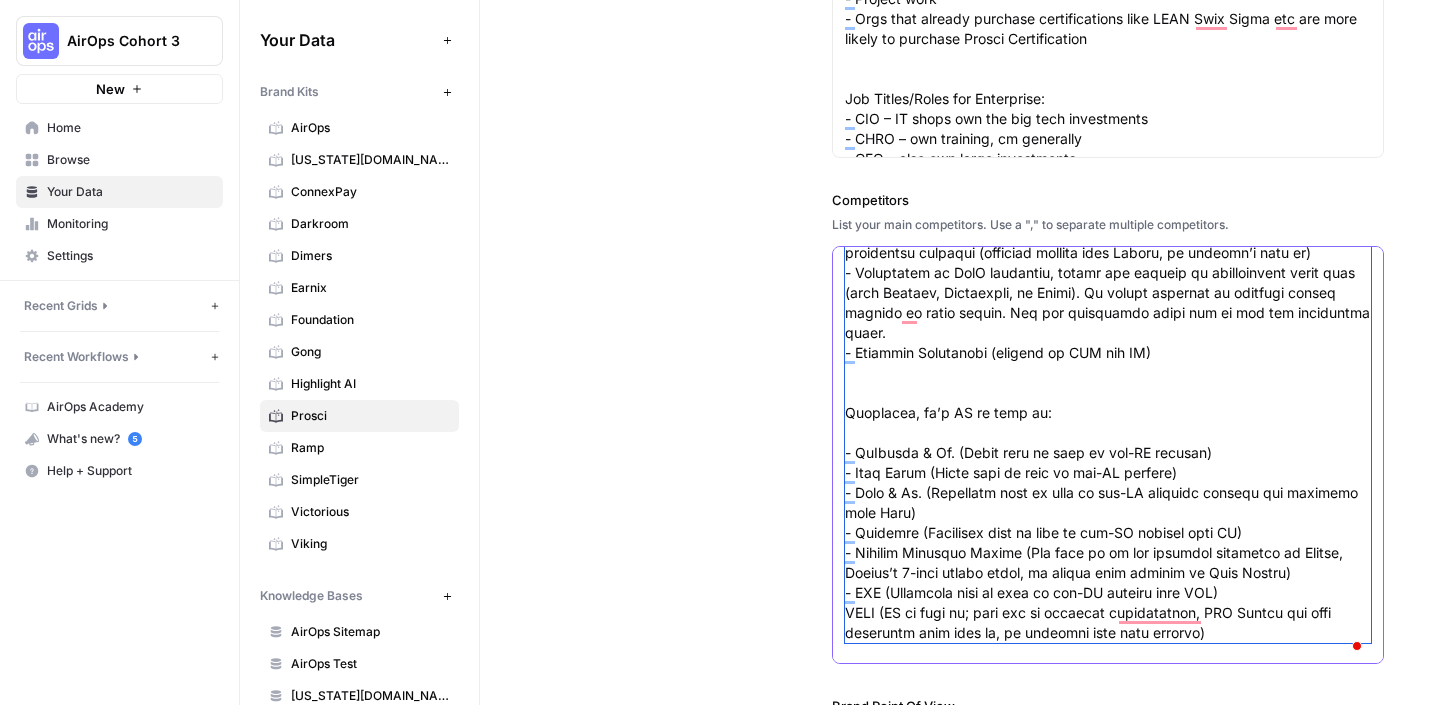 click on "Competitors" at bounding box center [1108, 363] 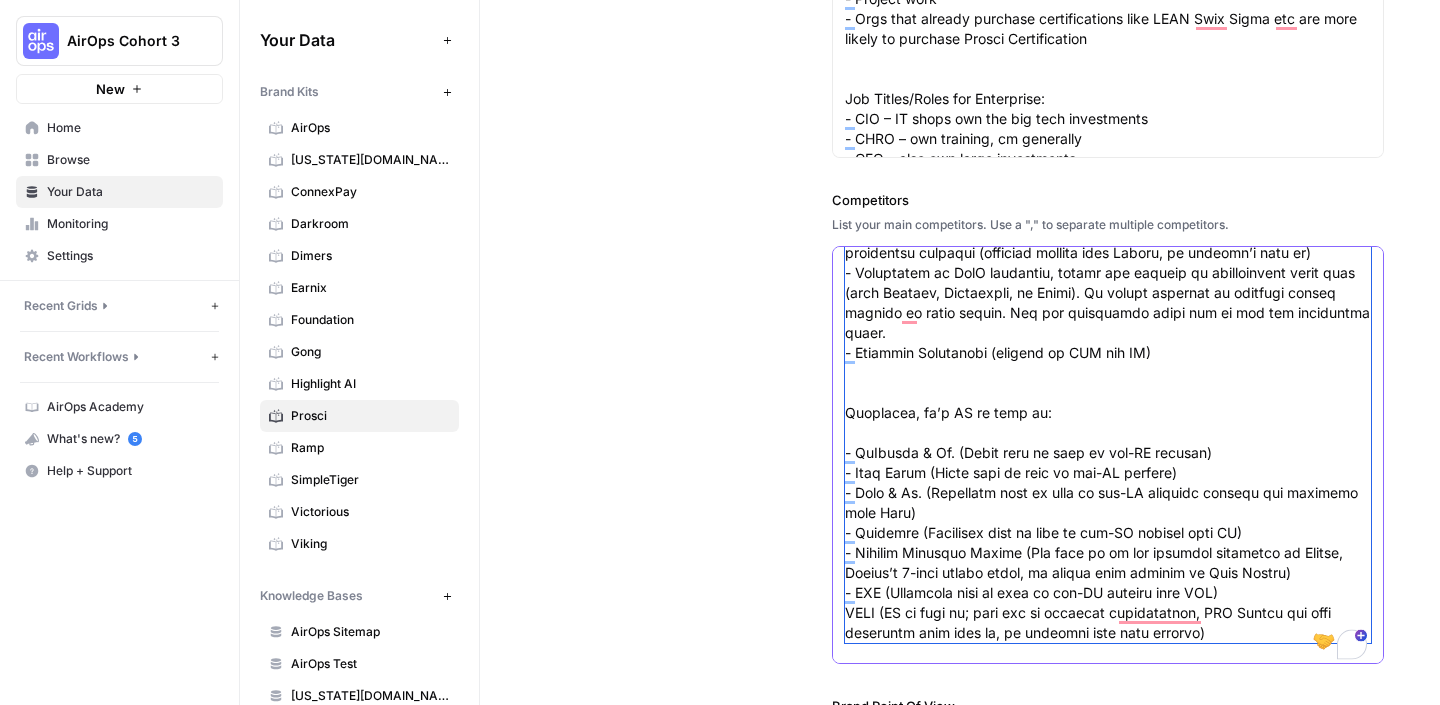 click on "Competitors" at bounding box center [1108, 363] 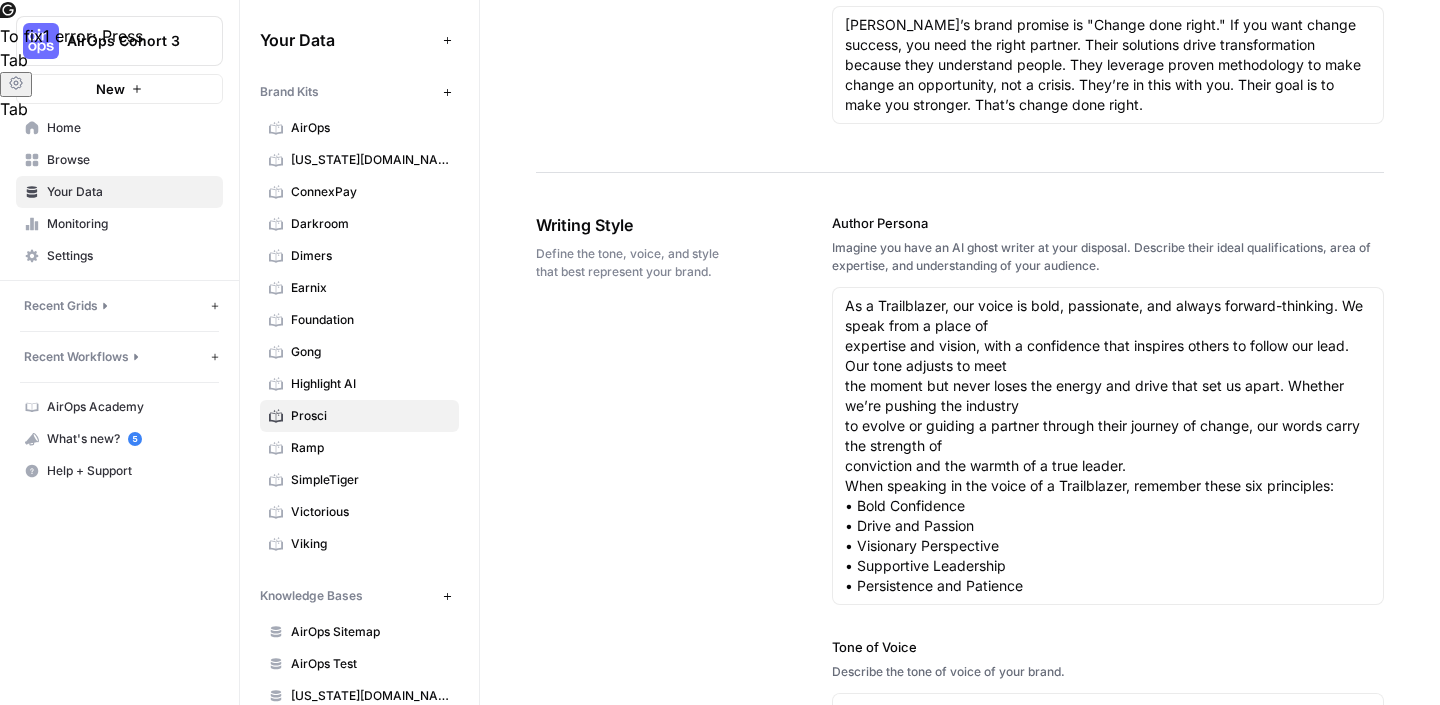 scroll, scrollTop: 1592, scrollLeft: 0, axis: vertical 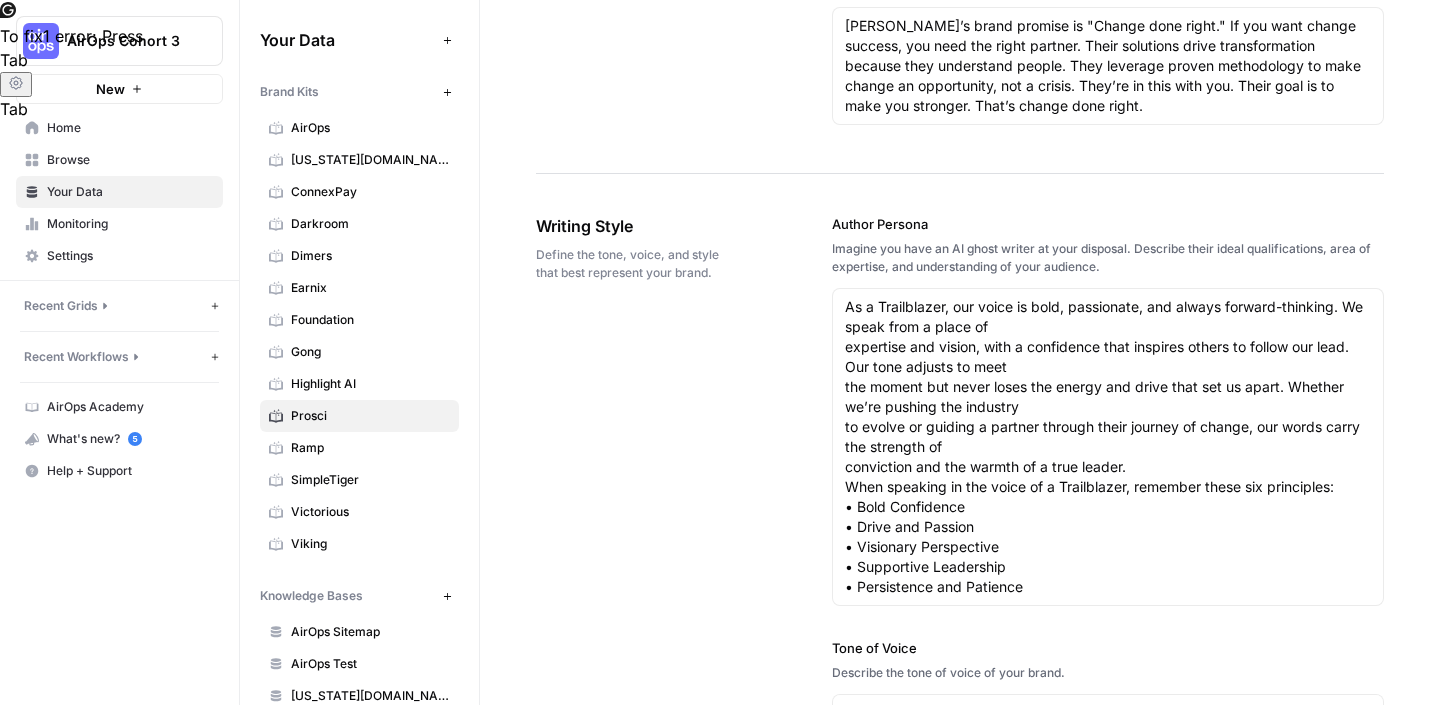 type on "Never link to:
- Slalom
- North Highland
- LaMarsh Global
- Kotter (Often okay to link to non-CM research studies and articles)
- Conner Partners
- Slalom Accenture
- Boutique change management firms that sell change management training or consulting services (anything smaller than Prosci, we shouldn’t link to)
- Technology or SaaS companies, unless the article is specifically about them (like Workday, Salesforce, or Asana). We prefer academic or industry leader sources vs other brands. The big consulting firms are ok per the guidelines above.
- Panorama Consulting (compete on ERP and CM)
Sometimes, it’s OK to link to:
- McKinsey & Co. (Often okay to link to non-CM content)
- Korn Ferry (Often okay to link to non-CM content)
- Bain & Co. (Sometimes okay to link to non-CM research studies and articles from Bain)
- Deloitte (Sometimes okay to link to non-CM content from KF)
- Harvard Business Review (Can link to if not directly referring to Kotter, Kotter’s 8-step change model, or having been written by ..." 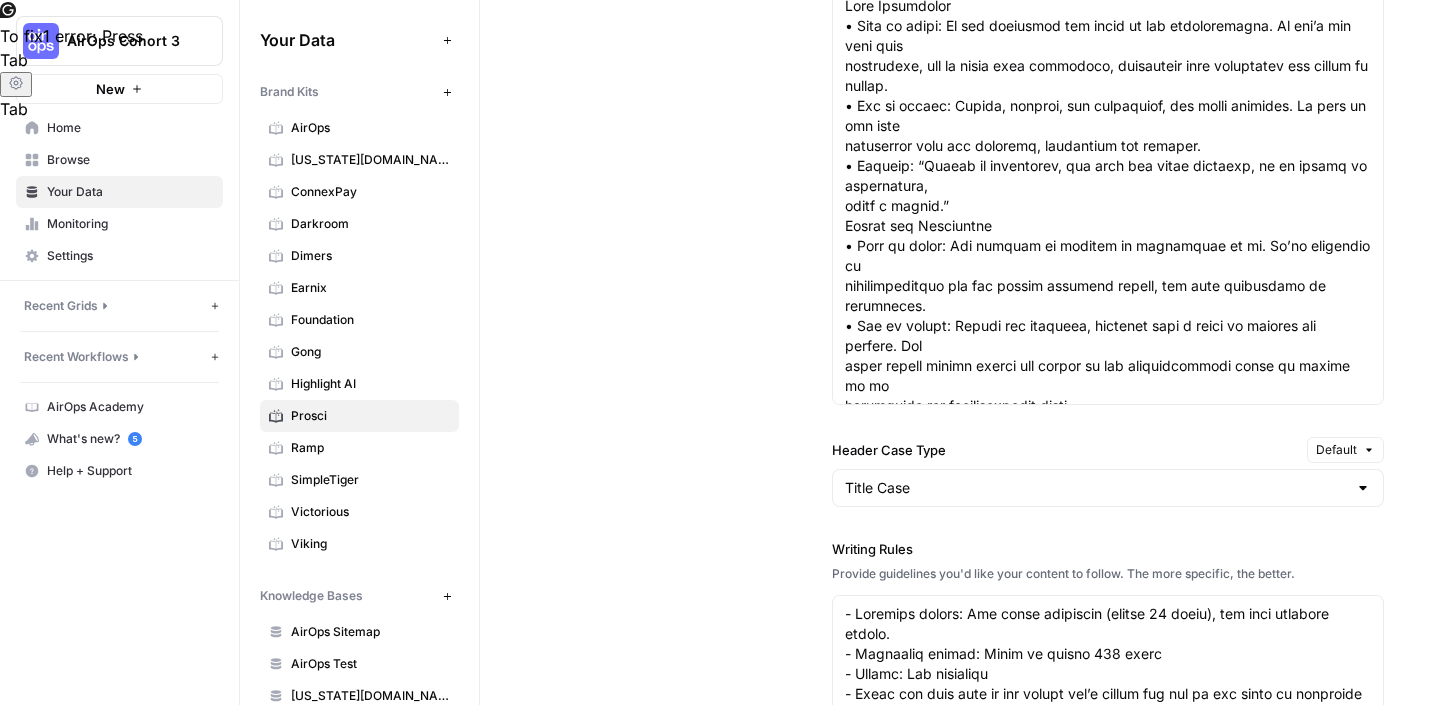 scroll, scrollTop: 2300, scrollLeft: 0, axis: vertical 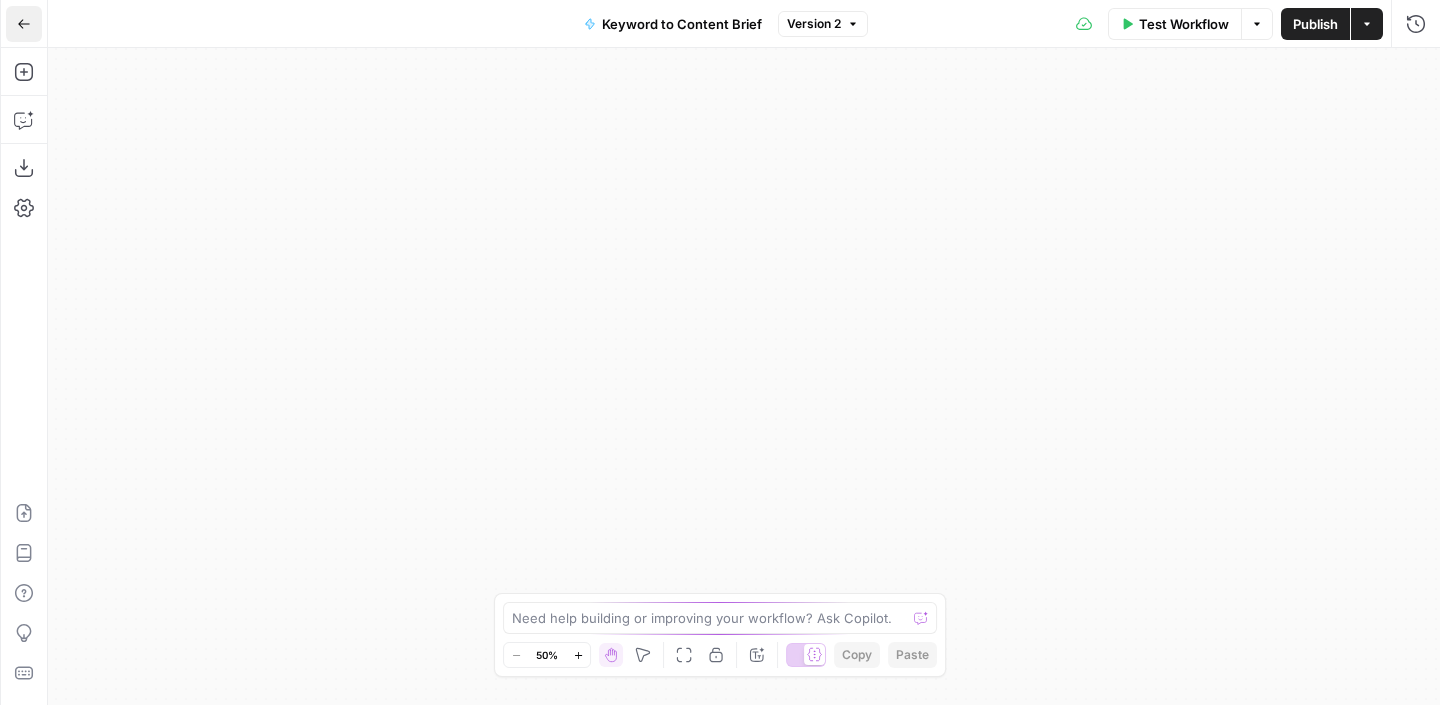 click on "Go Back" at bounding box center [24, 24] 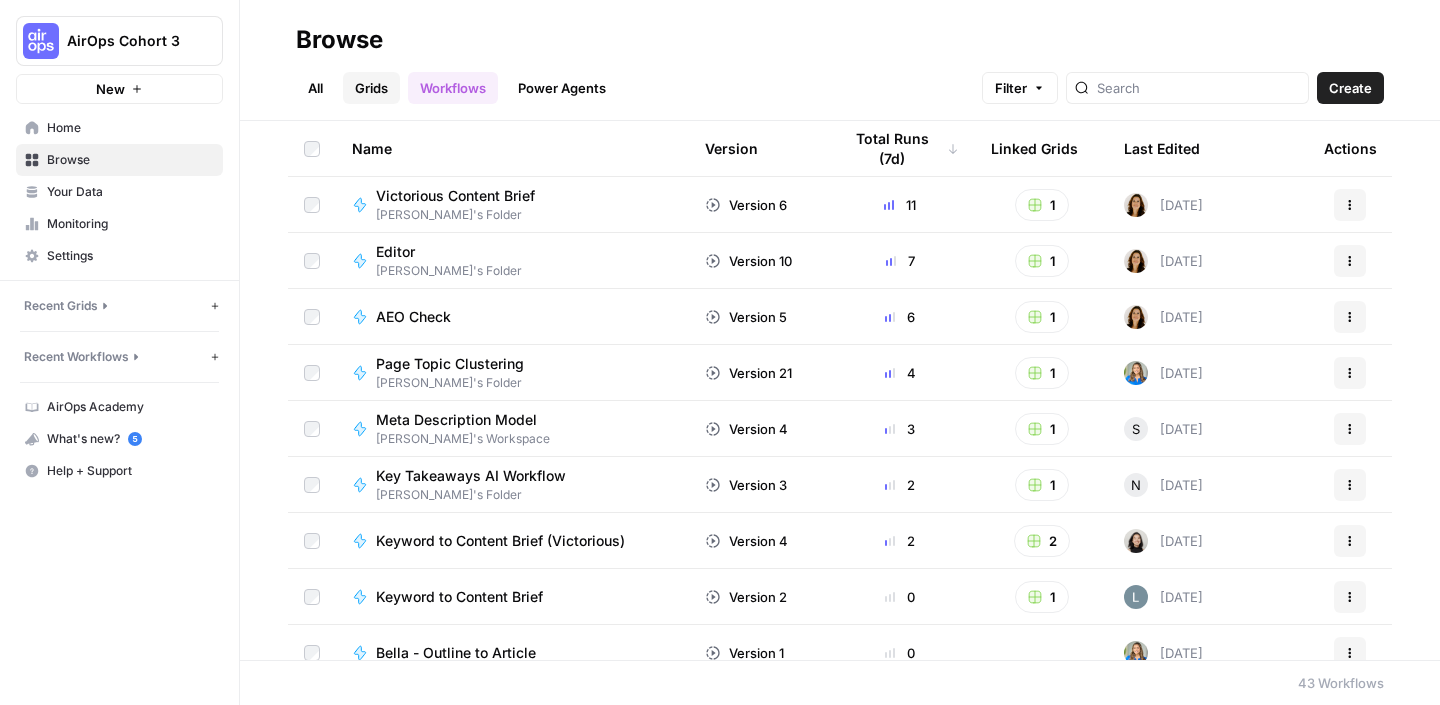 click on "Grids" at bounding box center [371, 88] 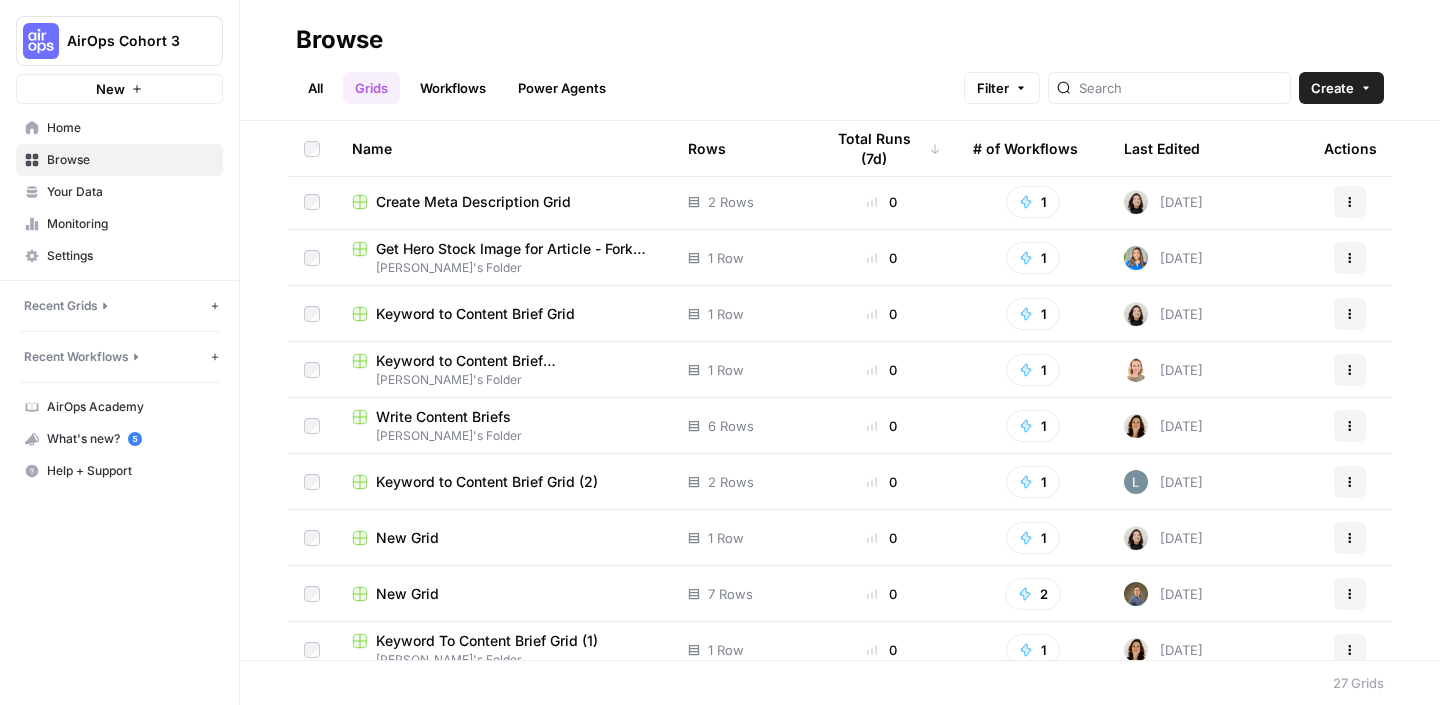 scroll, scrollTop: 910, scrollLeft: 0, axis: vertical 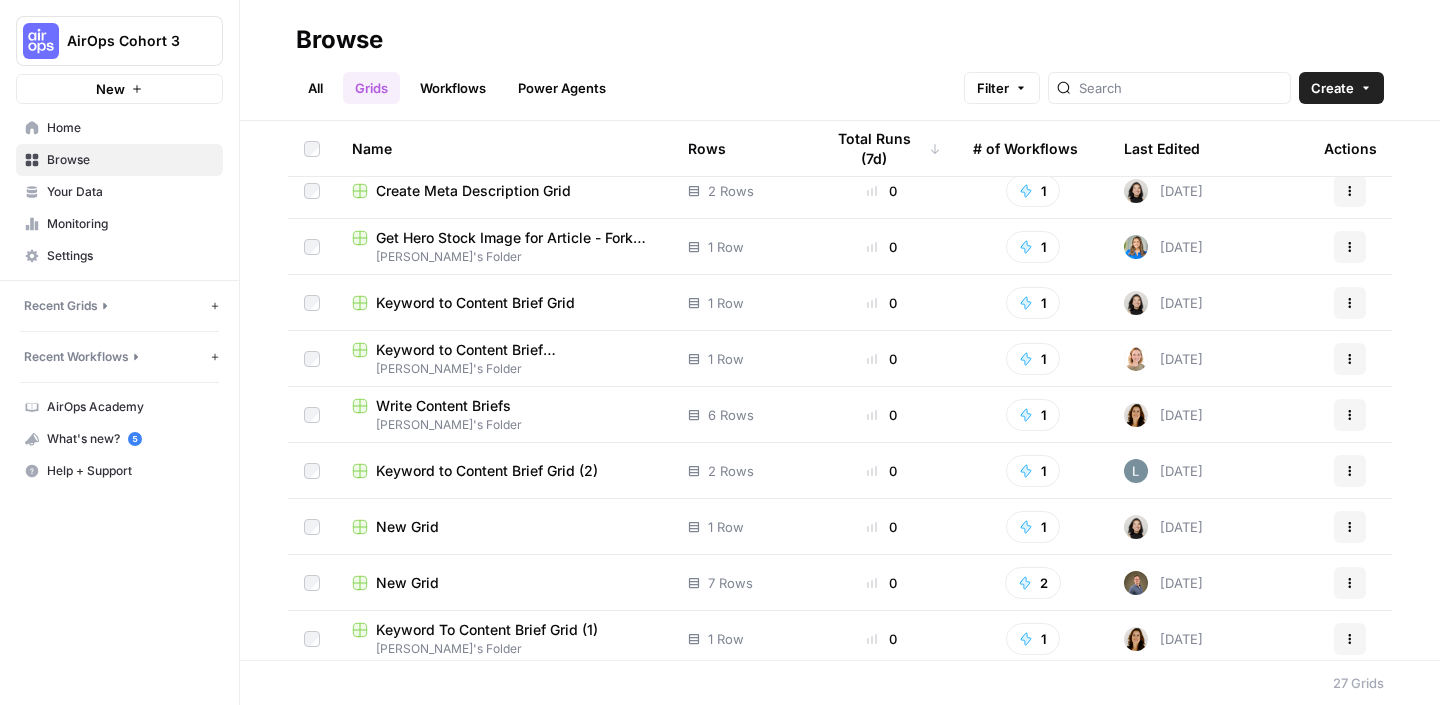 click on "Keyword to Content Brief Grid (2)" at bounding box center [487, 471] 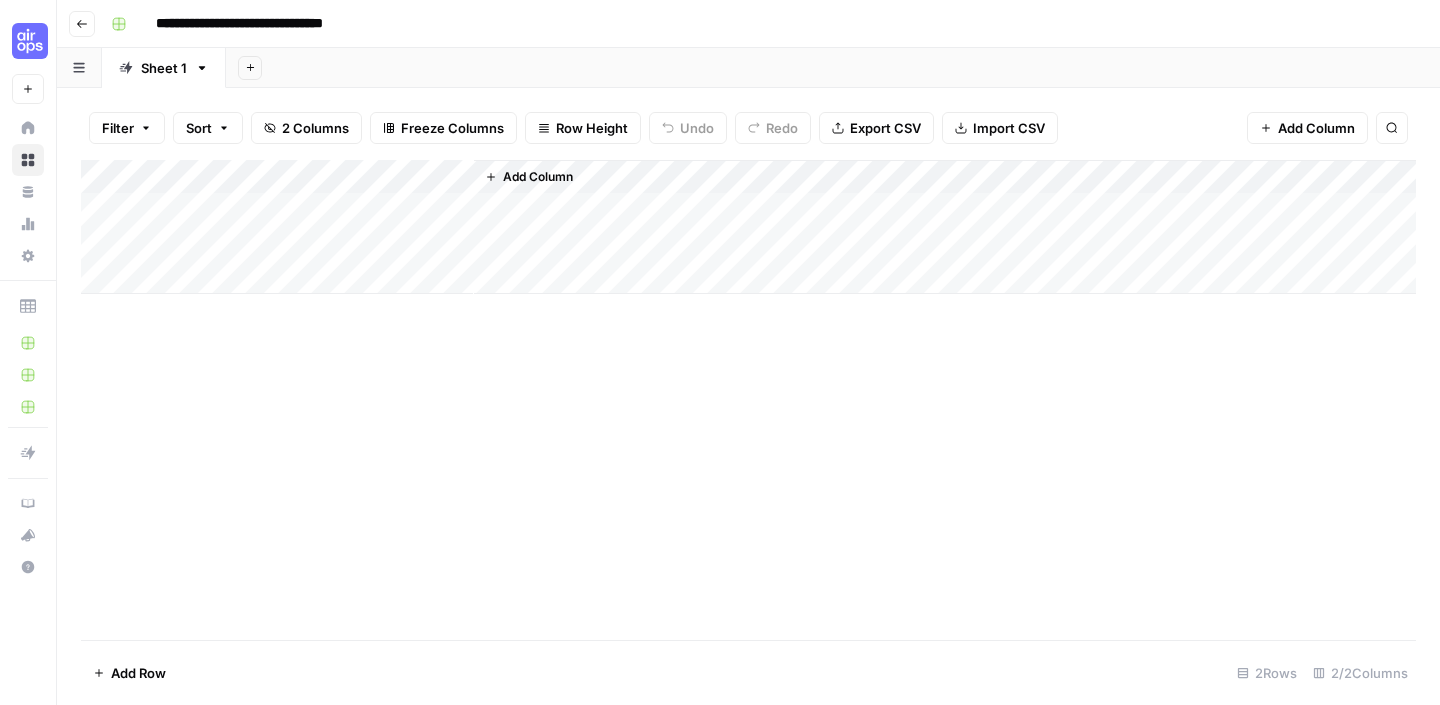 click on "Add Column" at bounding box center (748, 227) 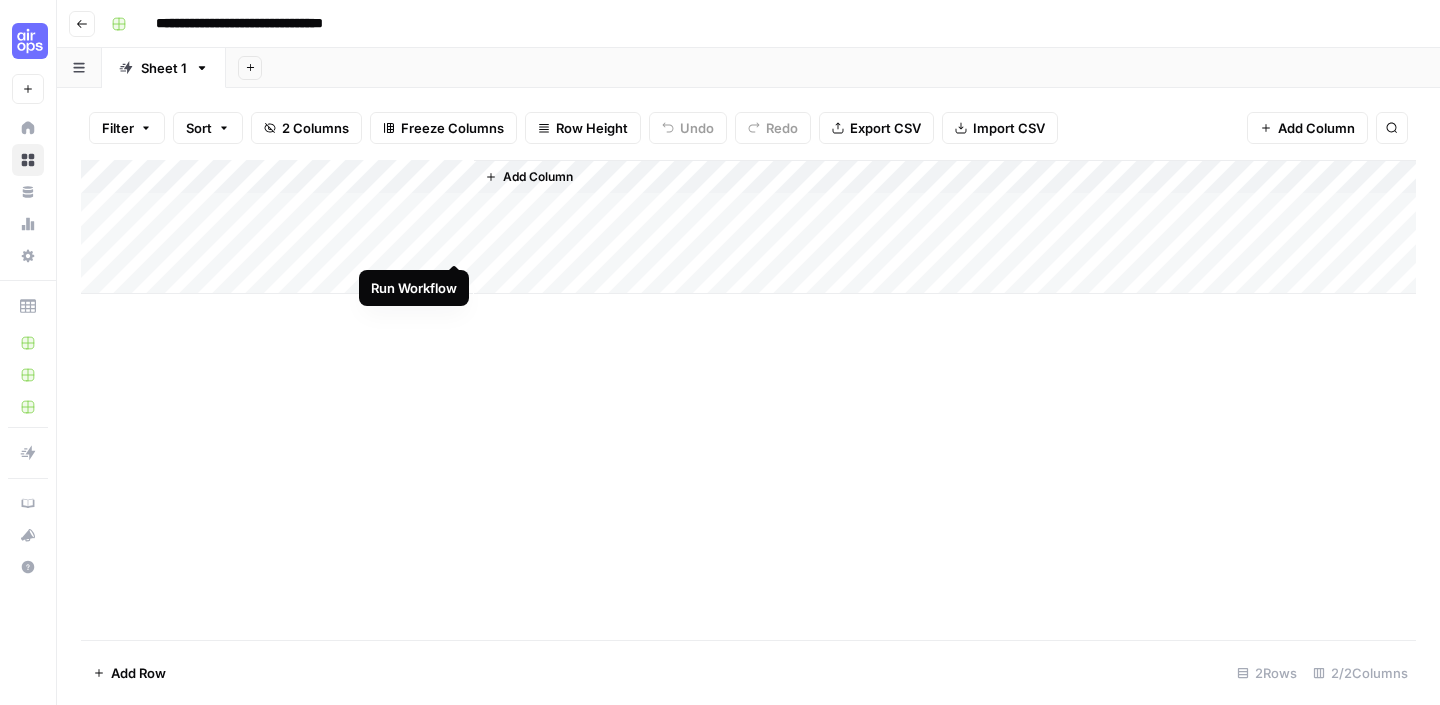 click on "Add Column" at bounding box center [748, 227] 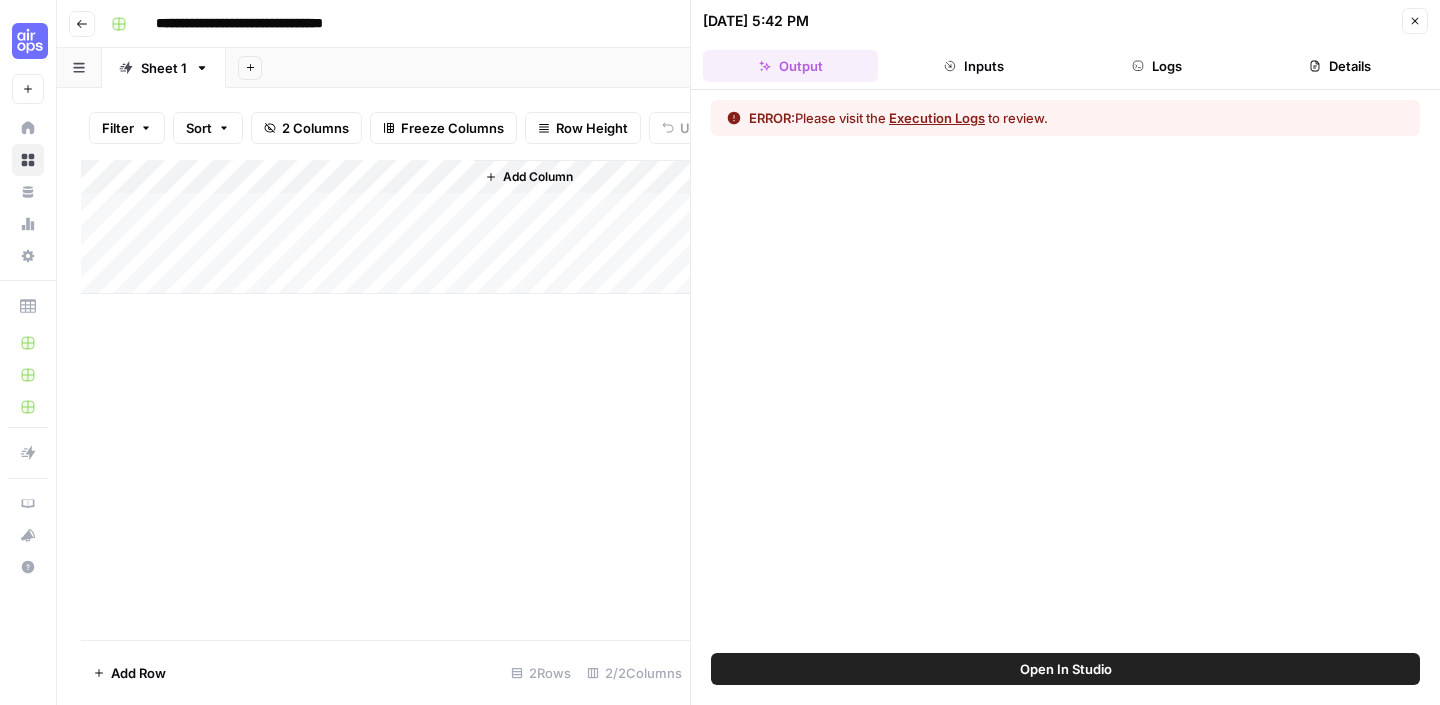 click on "Execution Logs" at bounding box center (937, 118) 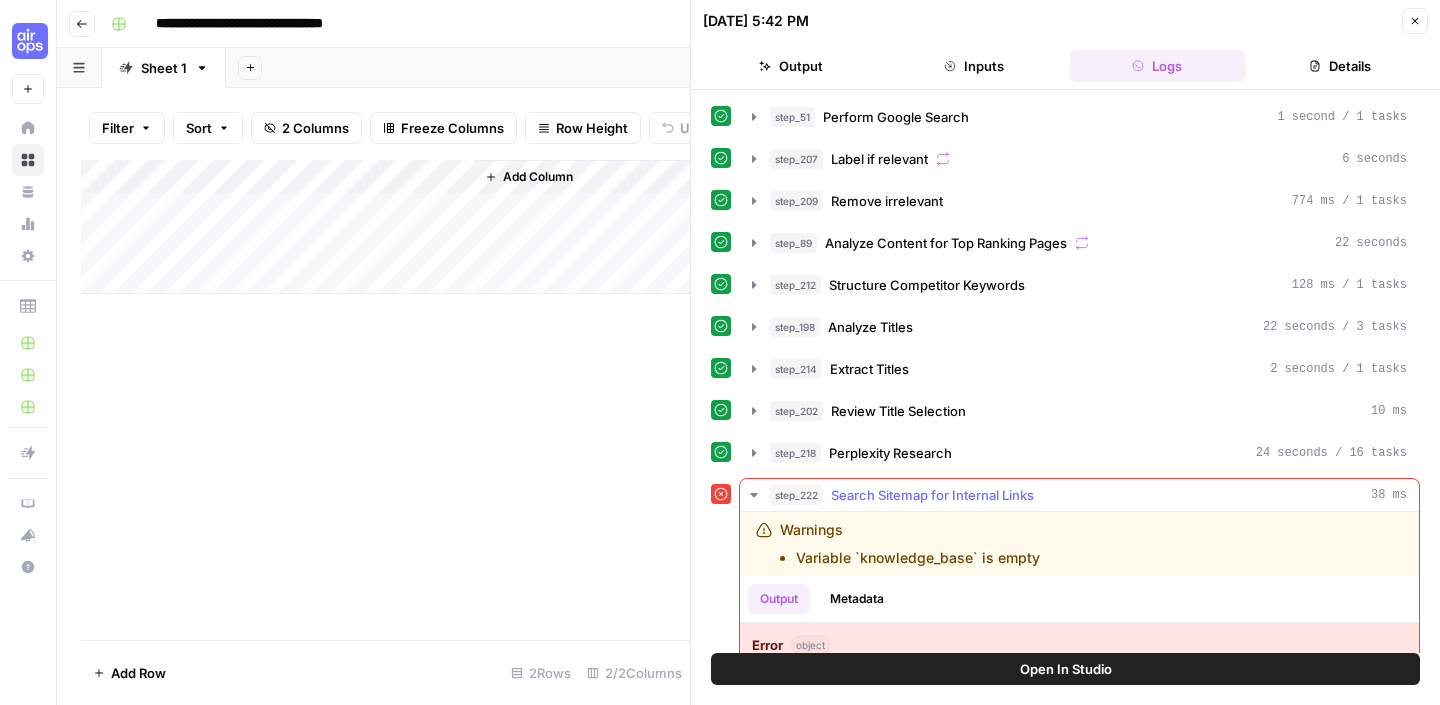 scroll, scrollTop: 117, scrollLeft: 0, axis: vertical 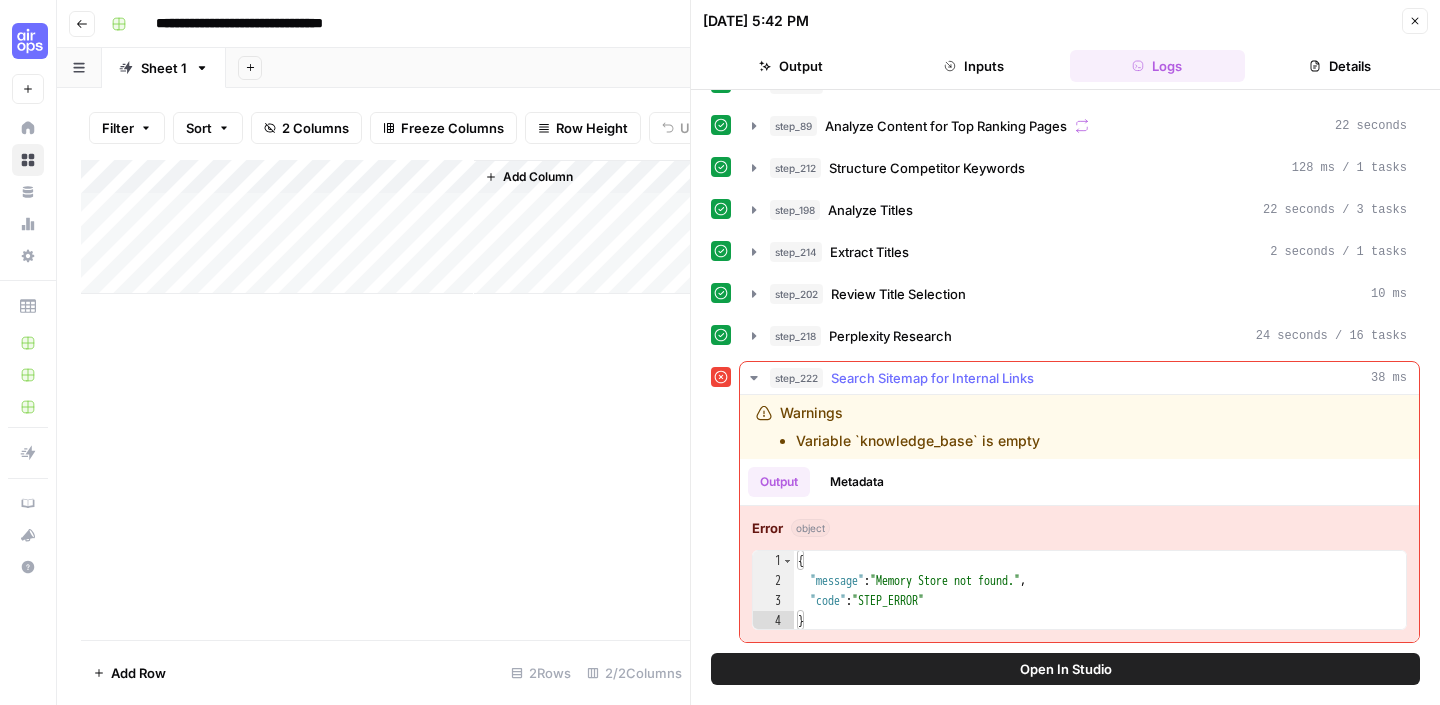 click on "Error object" at bounding box center (1079, 528) 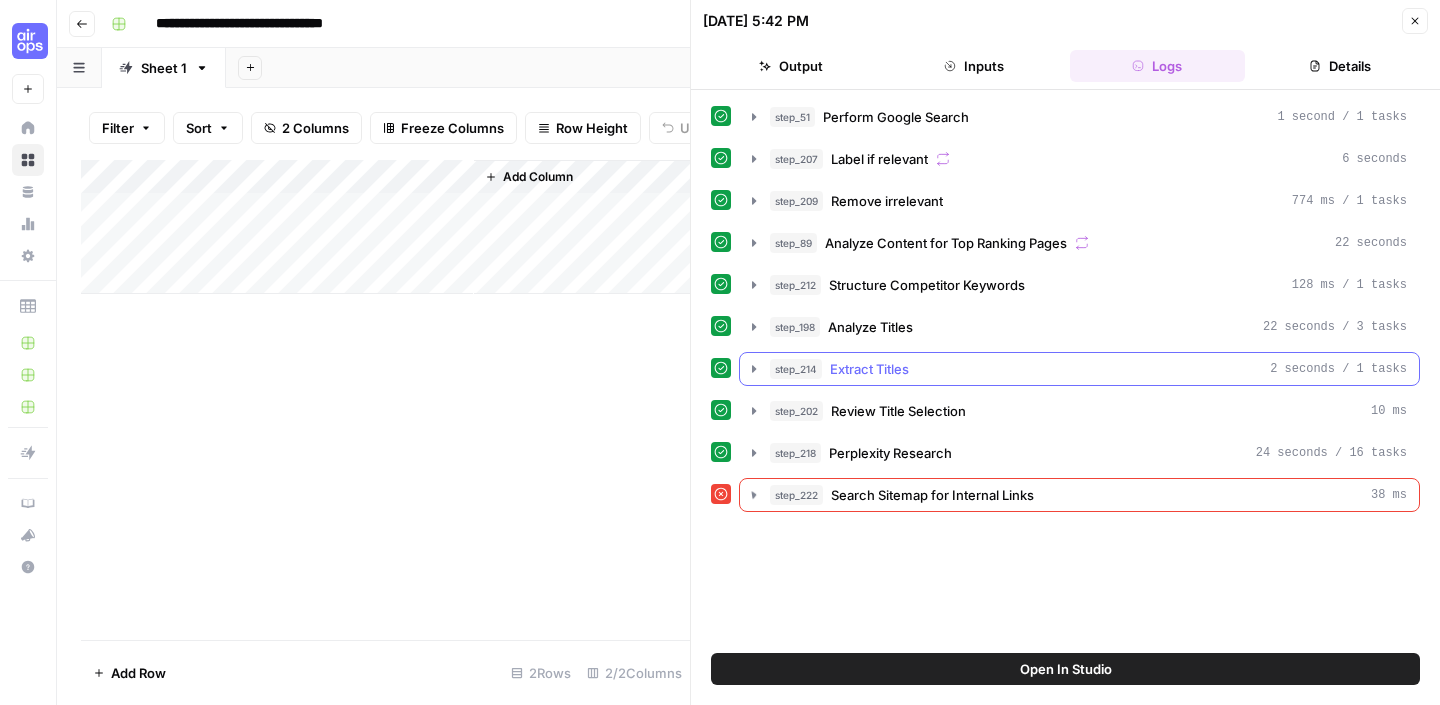 scroll, scrollTop: 0, scrollLeft: 0, axis: both 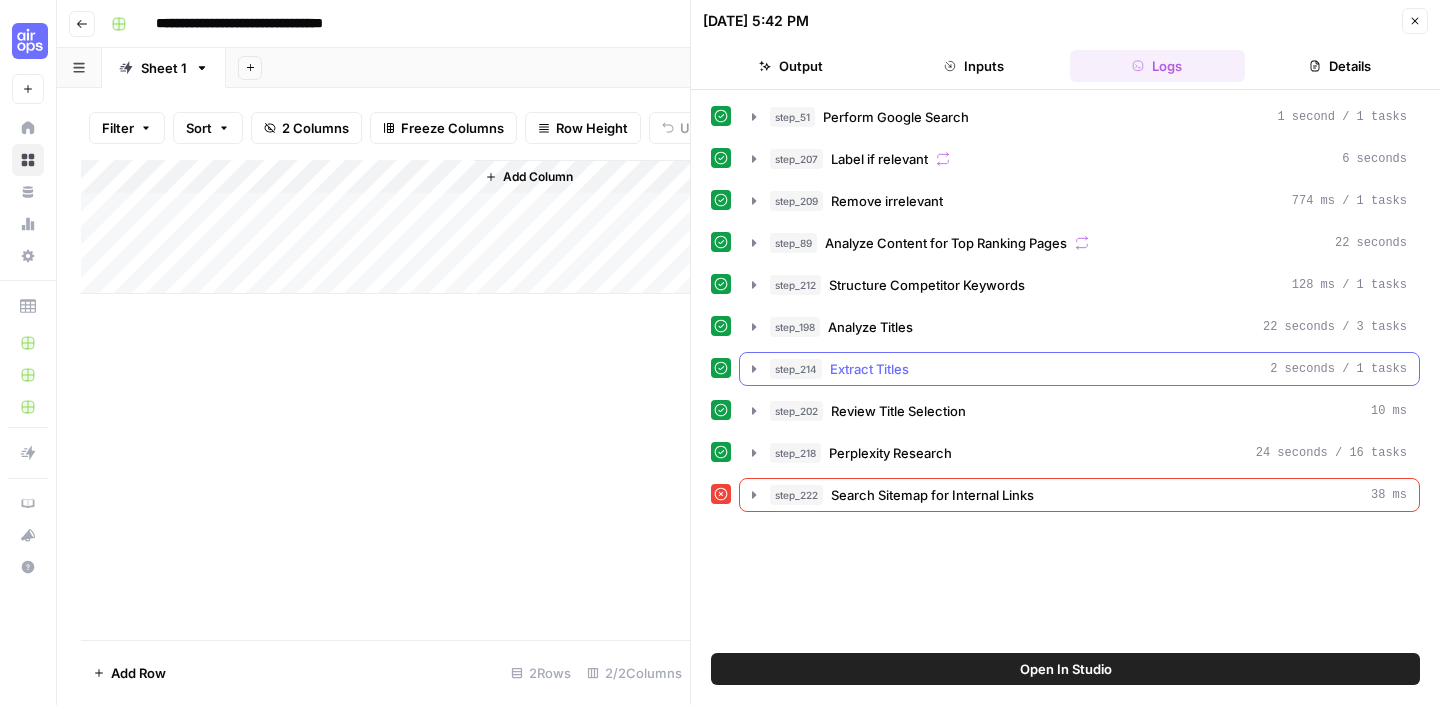 click on "step_214 Extract Titles 2 seconds / 1 tasks" at bounding box center [1088, 369] 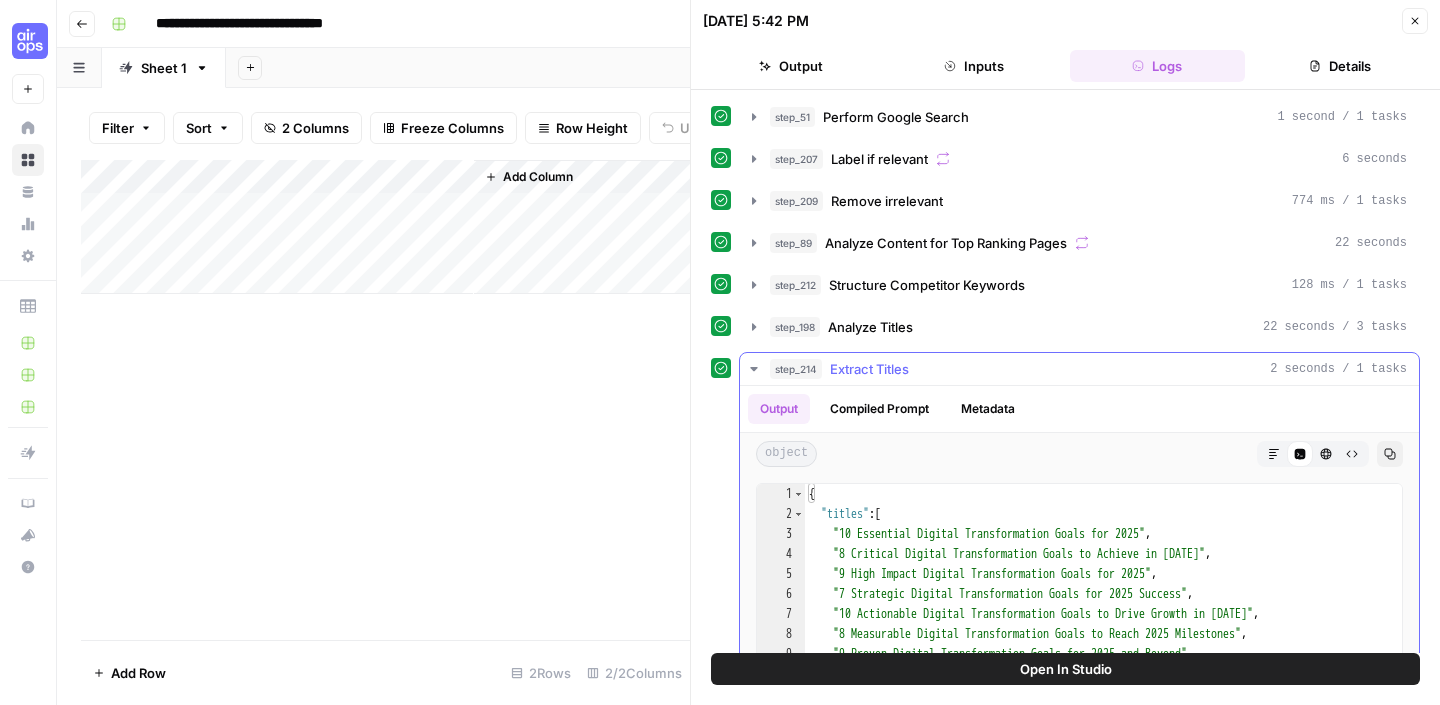 click on "step_214" at bounding box center (796, 369) 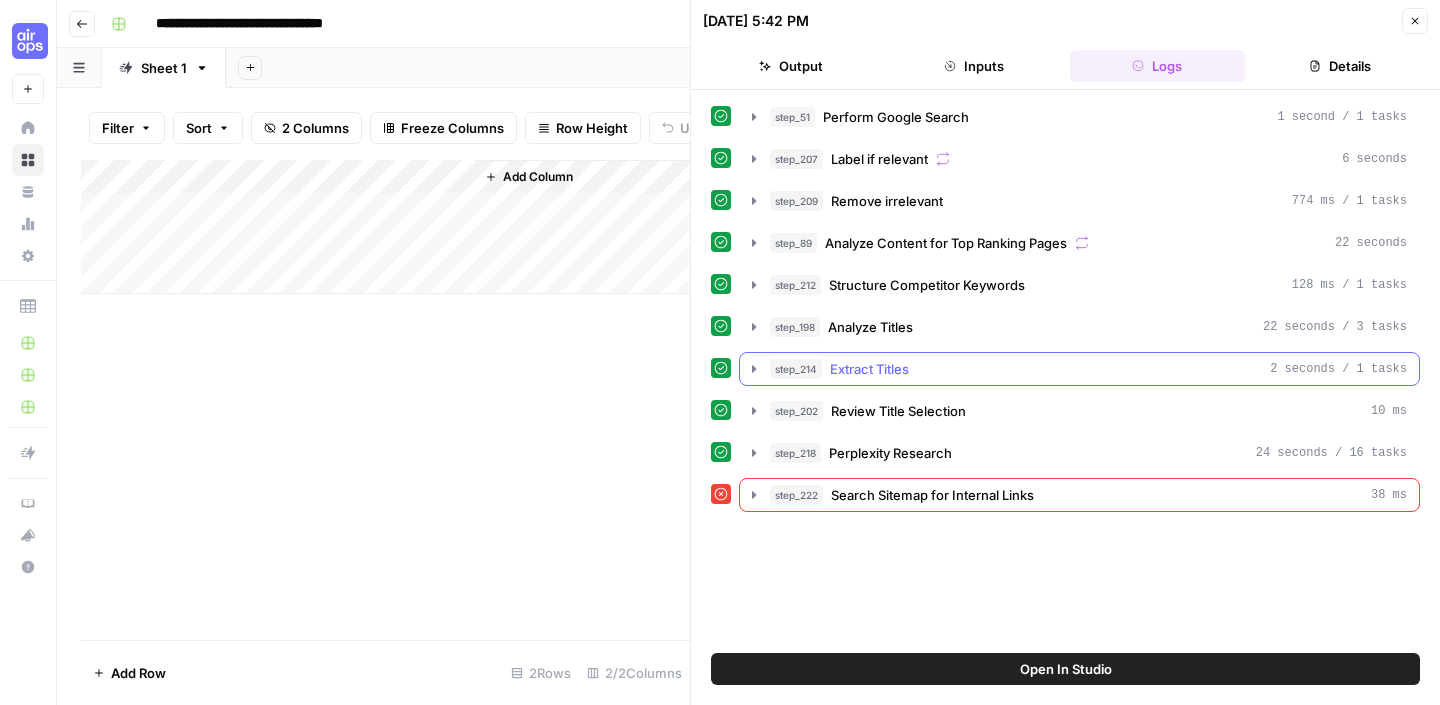 click on "step_214" at bounding box center [796, 369] 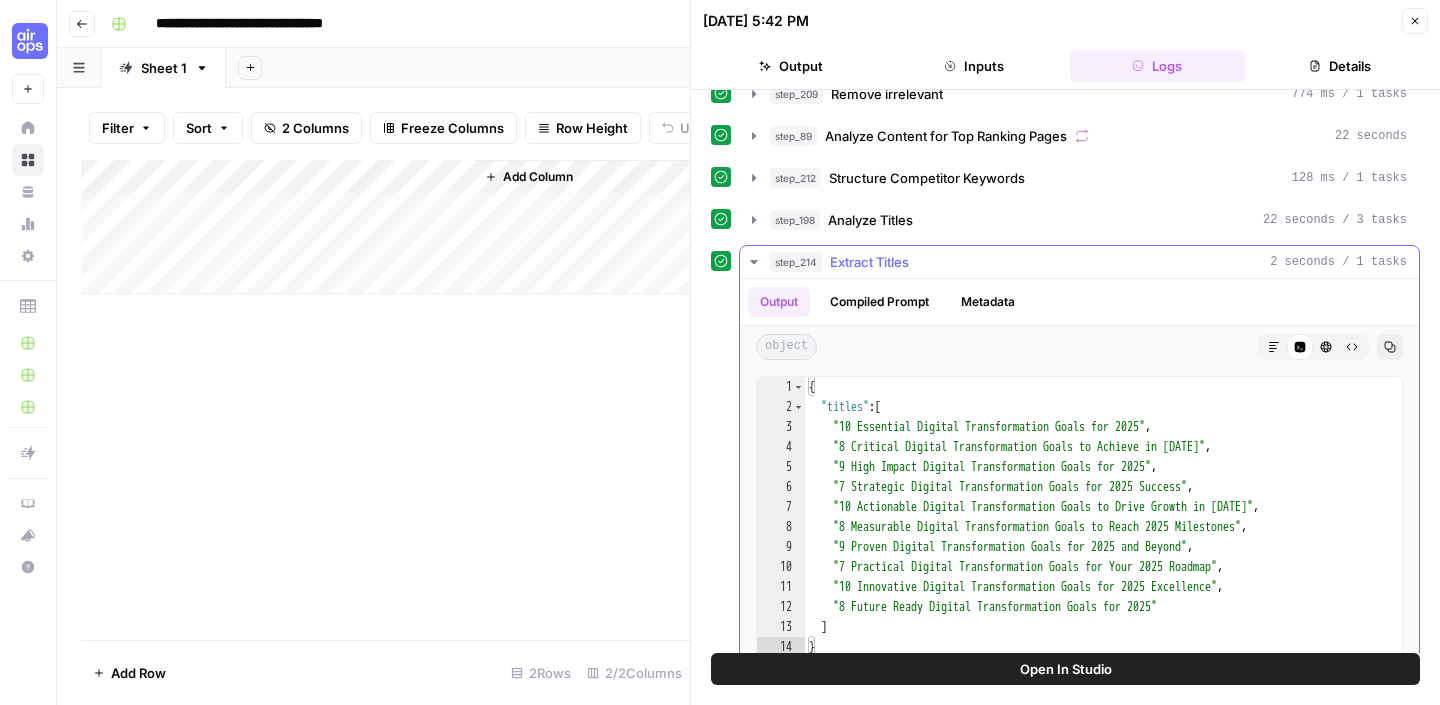 scroll, scrollTop: 100, scrollLeft: 0, axis: vertical 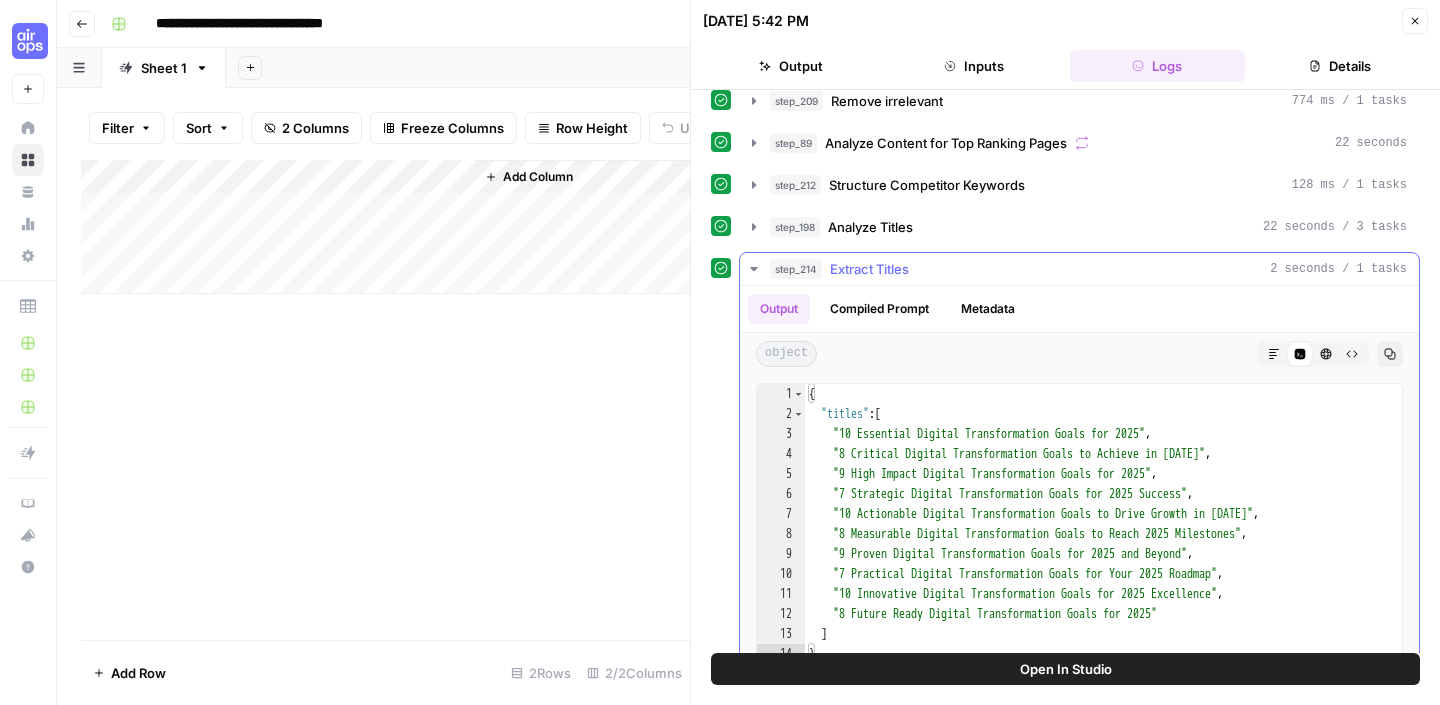 click 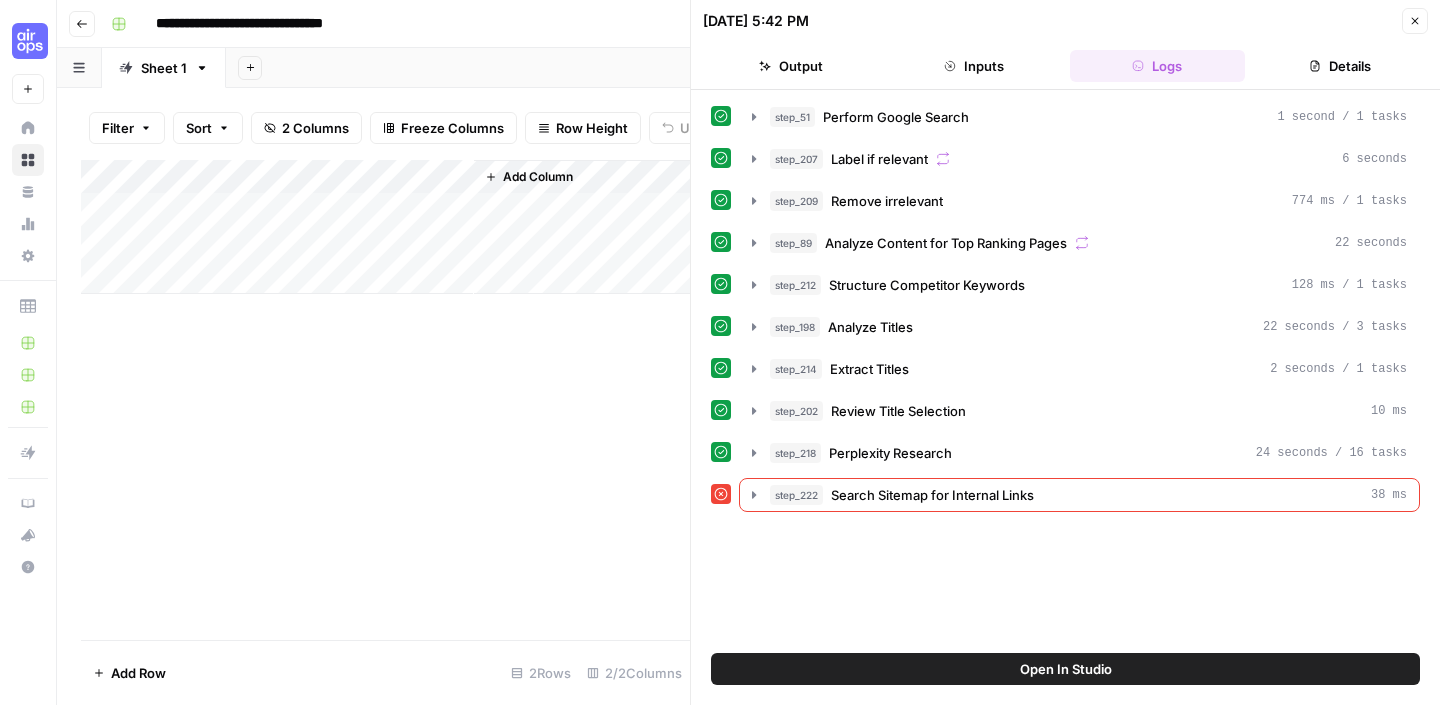 scroll, scrollTop: 0, scrollLeft: 0, axis: both 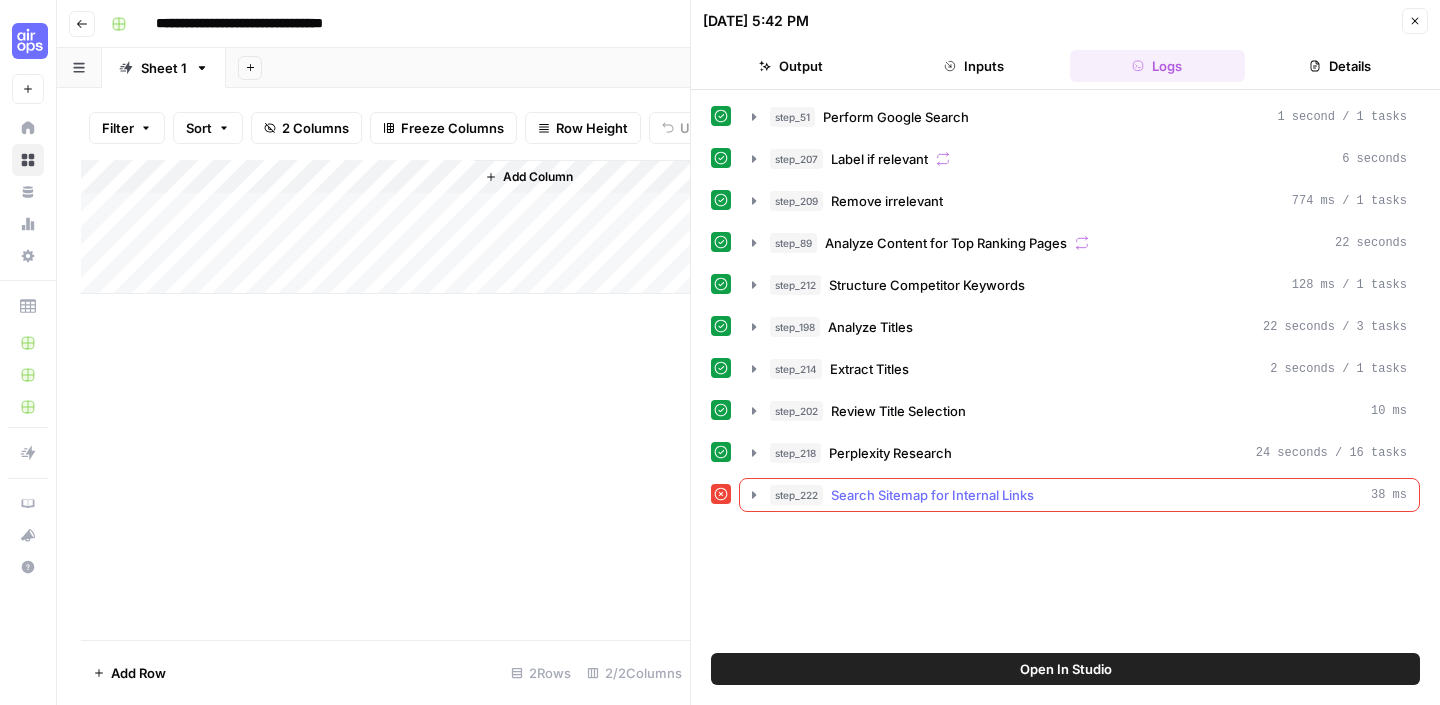 click 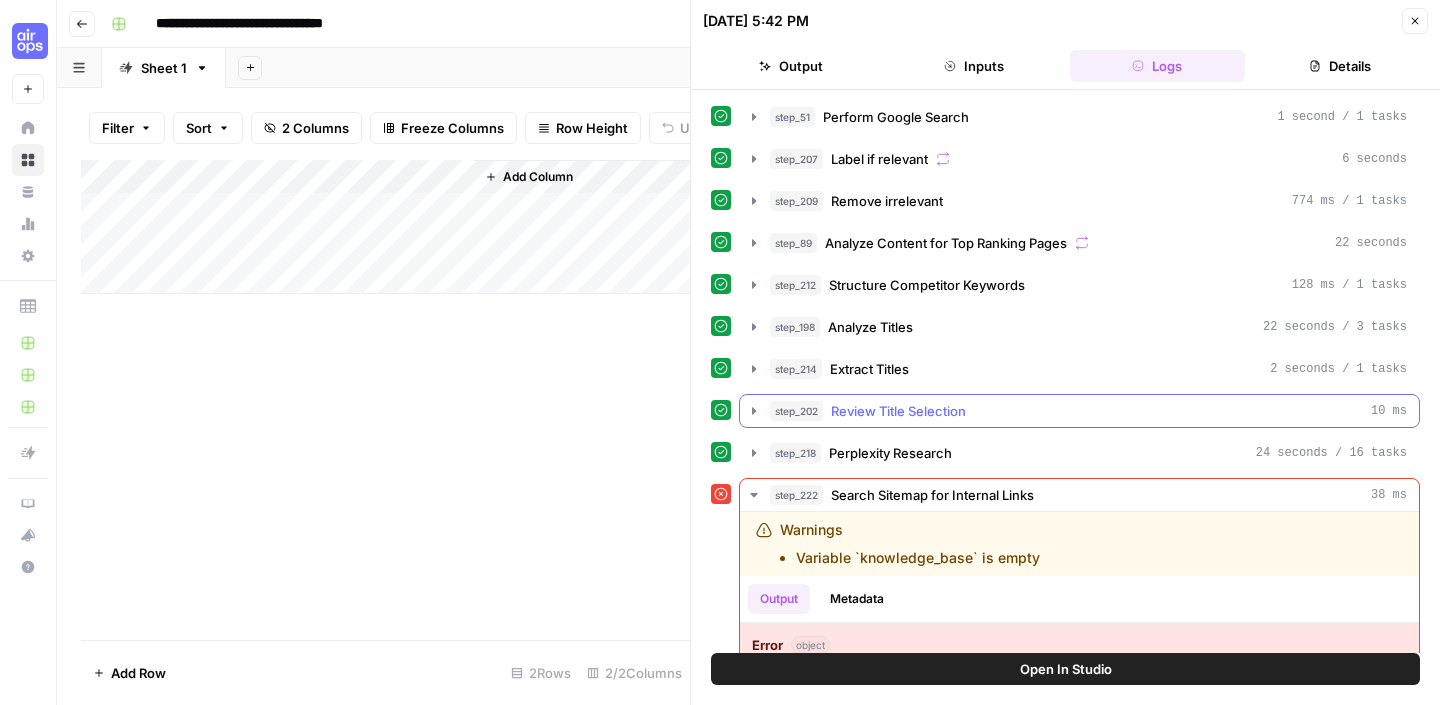 scroll, scrollTop: 117, scrollLeft: 0, axis: vertical 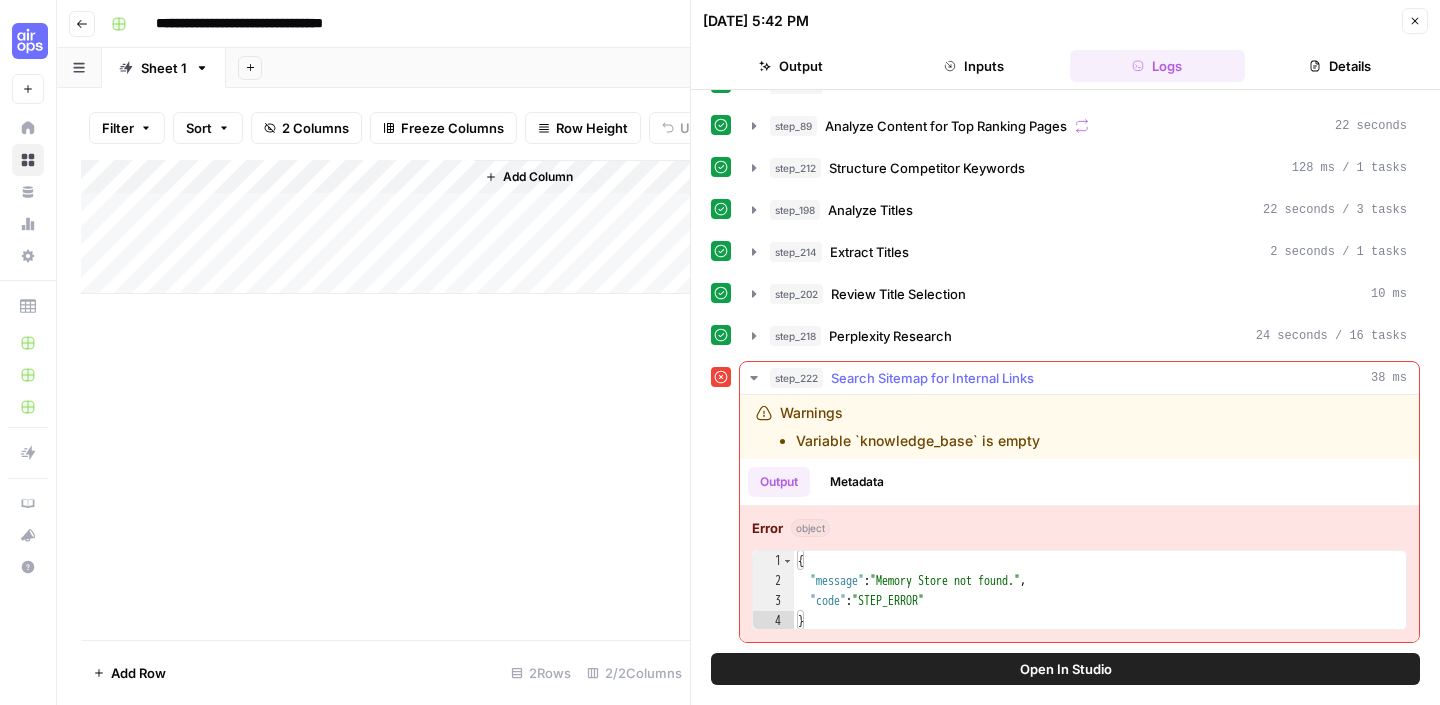 click on "Warnings Variable `knowledge_base` is empty" at bounding box center [1079, 427] 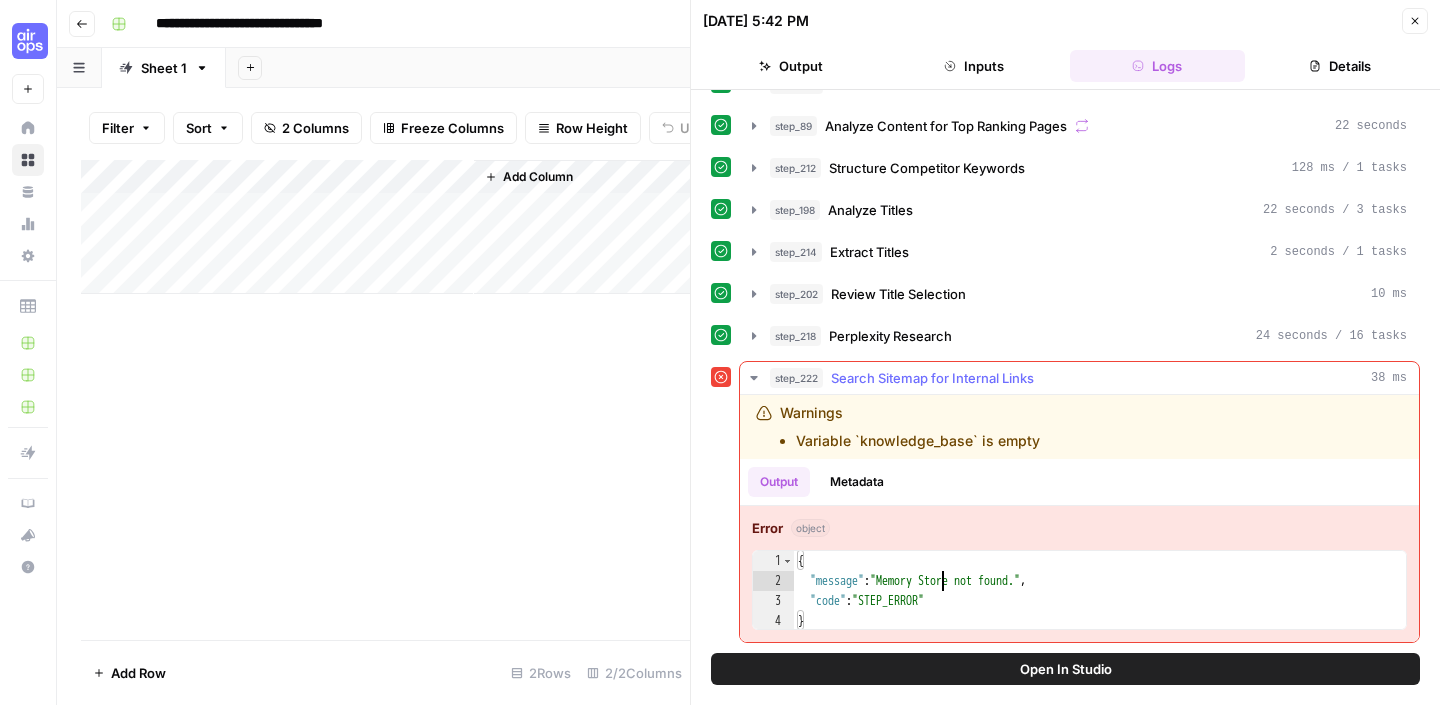 click on "{    "message" :  "Memory Store not found." ,    "code" :  "STEP_ERROR" }" at bounding box center [1100, 611] 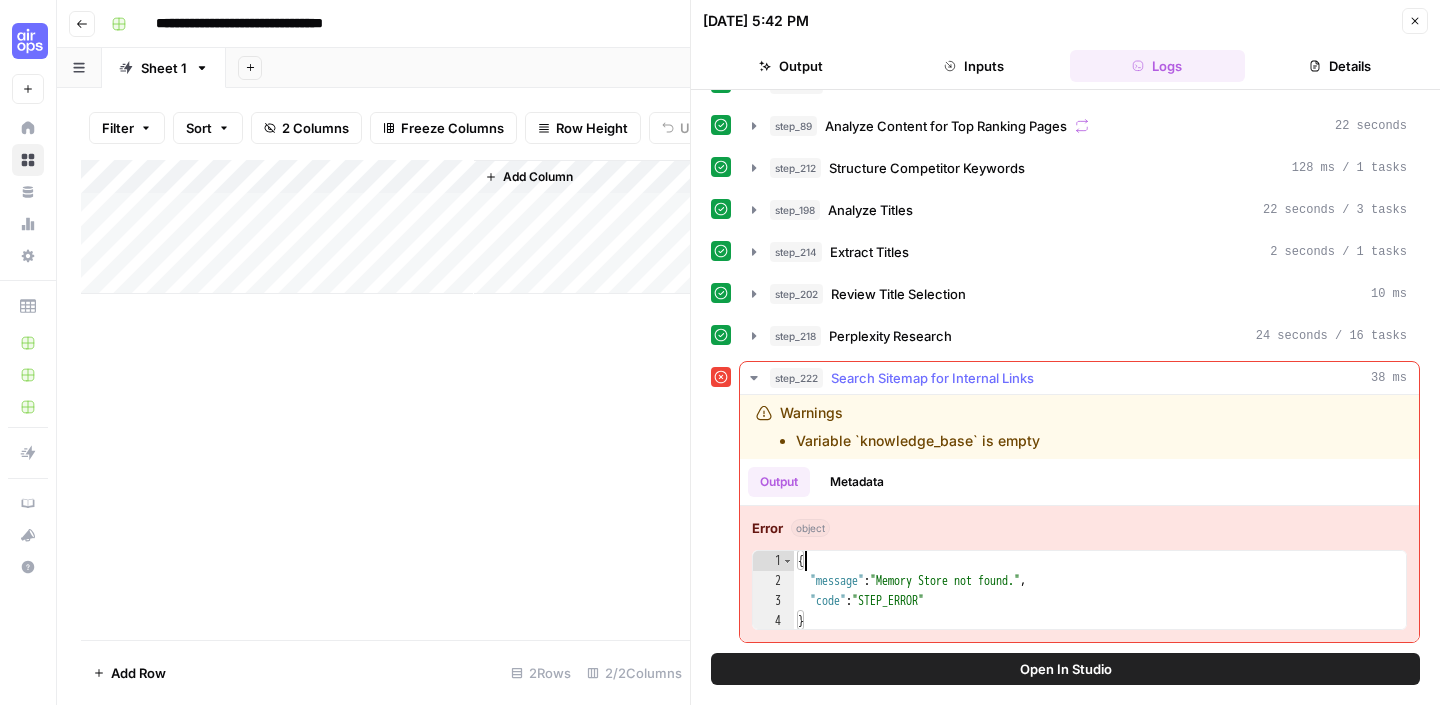 click on "{    "message" :  "Memory Store not found." ,    "code" :  "STEP_ERROR" }" at bounding box center (1100, 611) 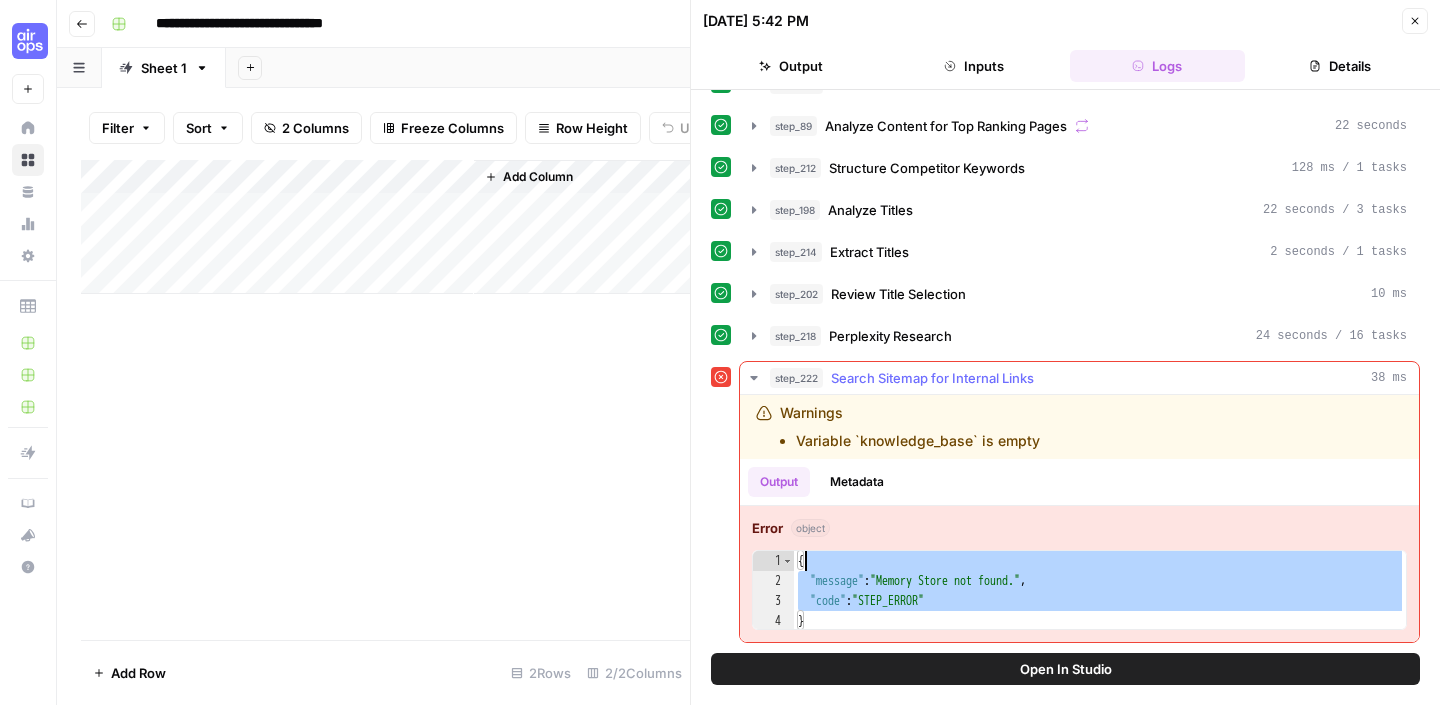 click on "{    "message" :  "Memory Store not found." ,    "code" :  "STEP_ERROR" }" at bounding box center [1100, 611] 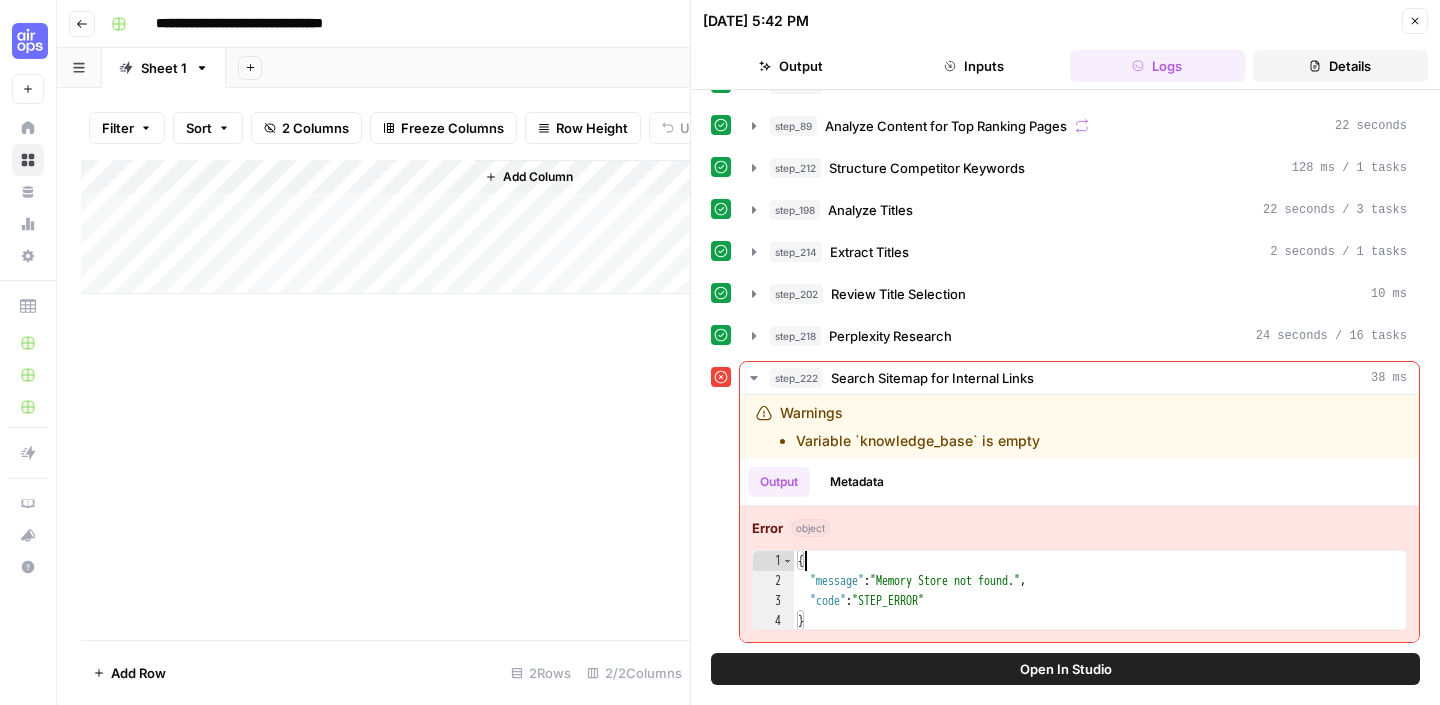 click on "Details" at bounding box center (1340, 66) 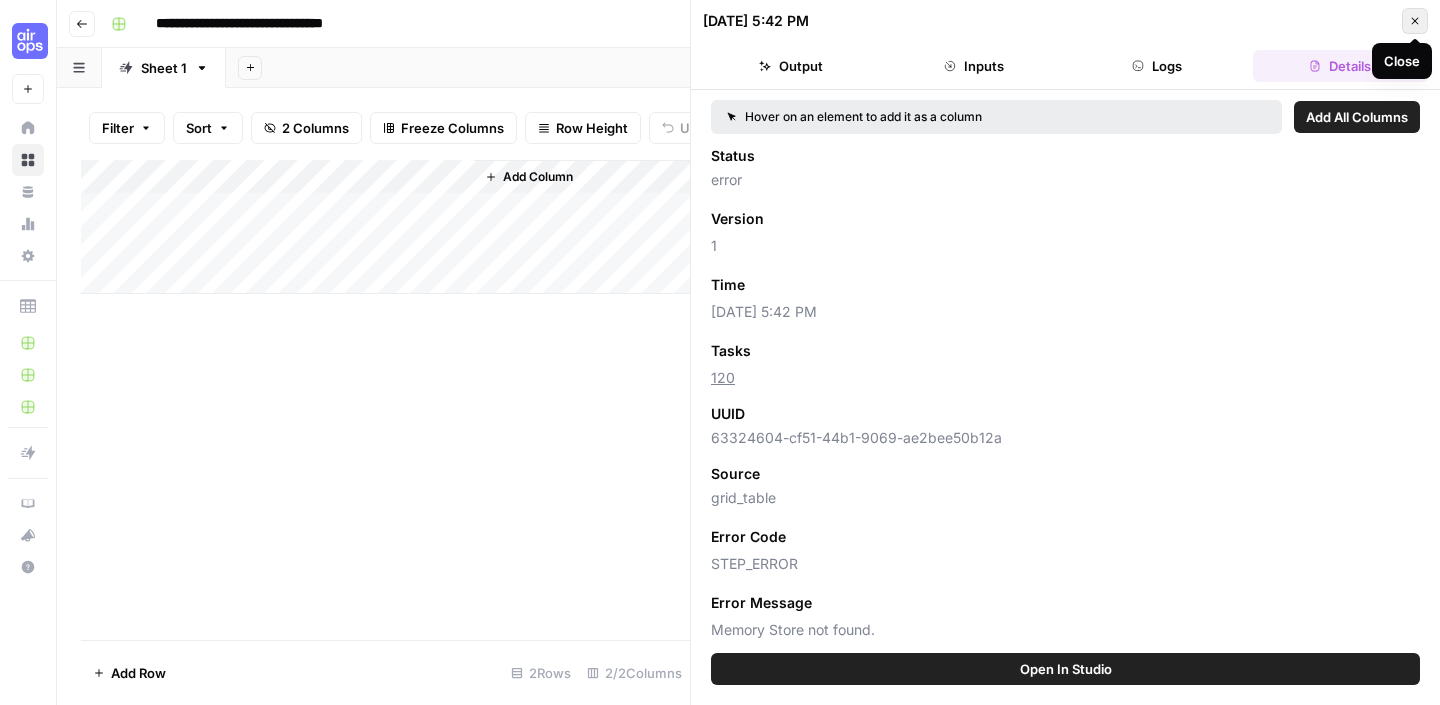 click on "Close" at bounding box center [1415, 21] 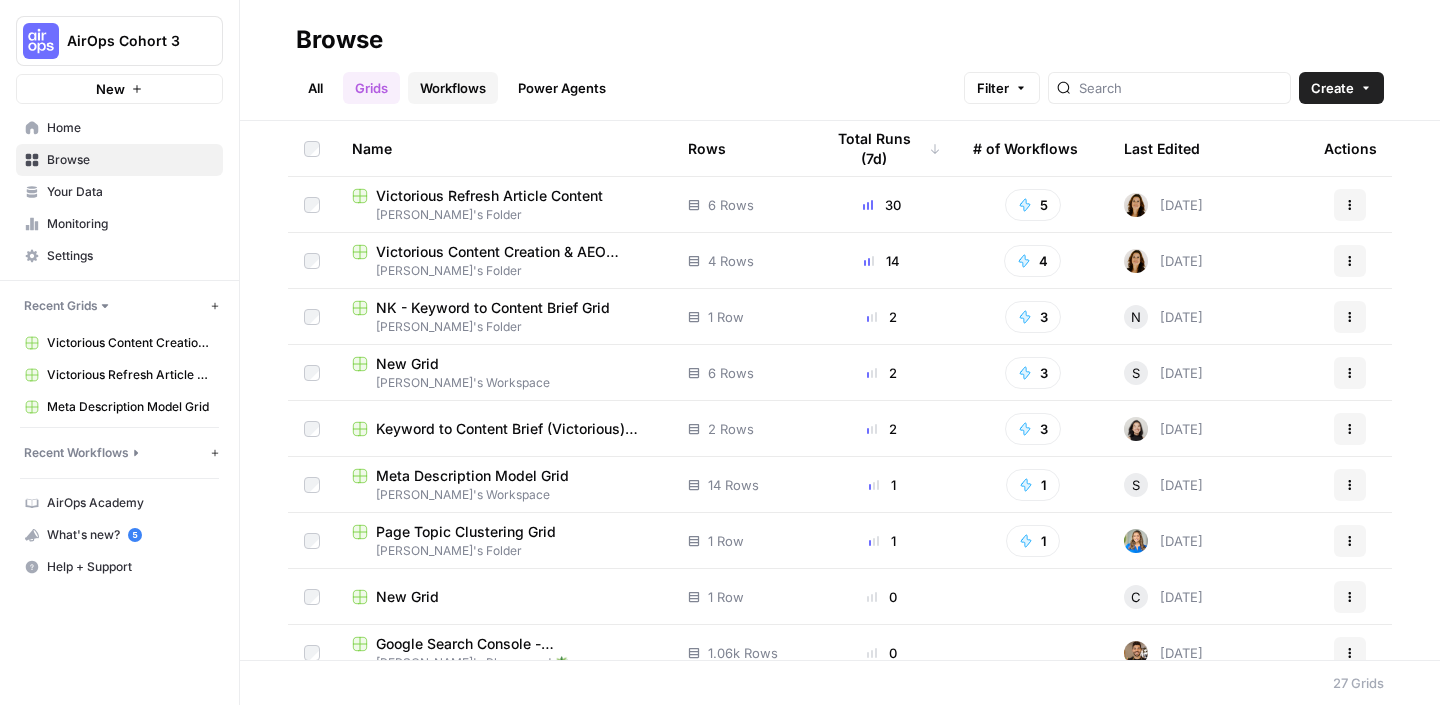 click on "Workflows" at bounding box center (453, 88) 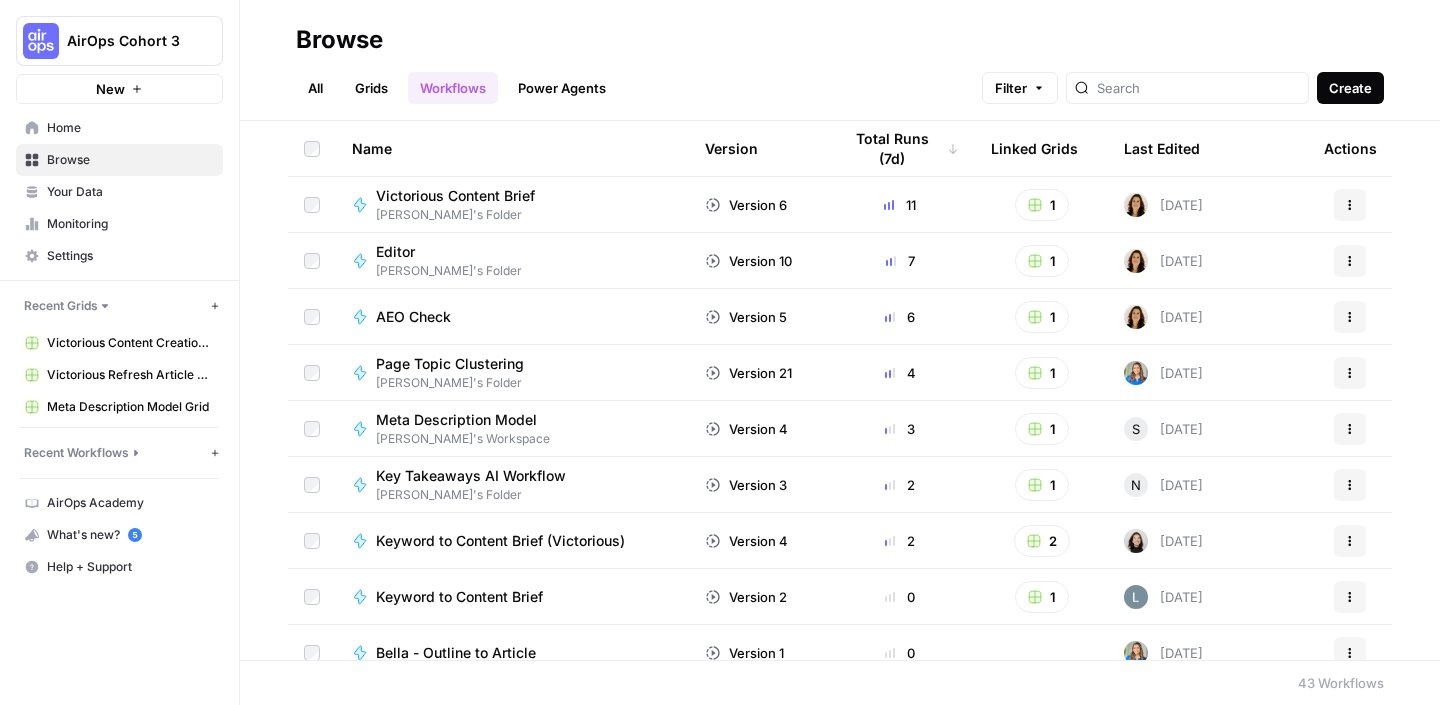 click on "Create" at bounding box center (1350, 88) 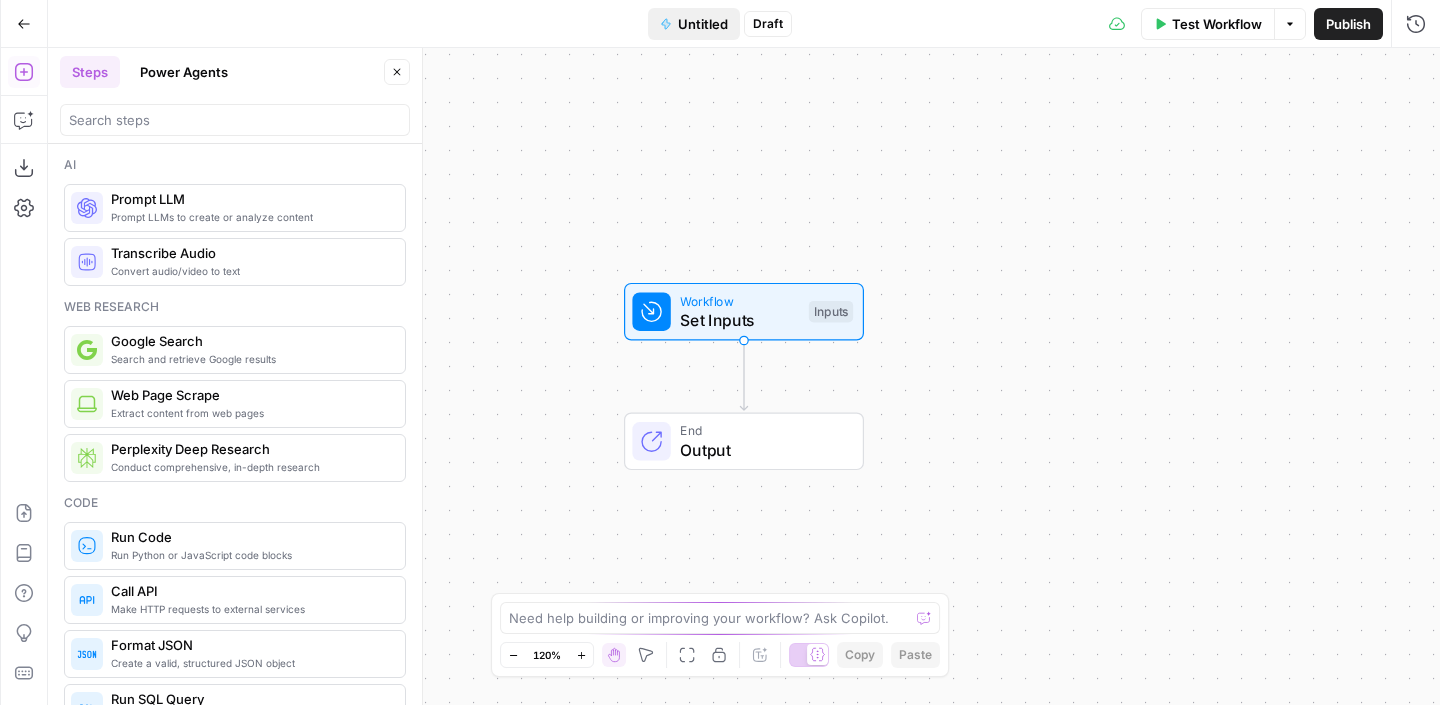 click on "Untitled" at bounding box center [703, 24] 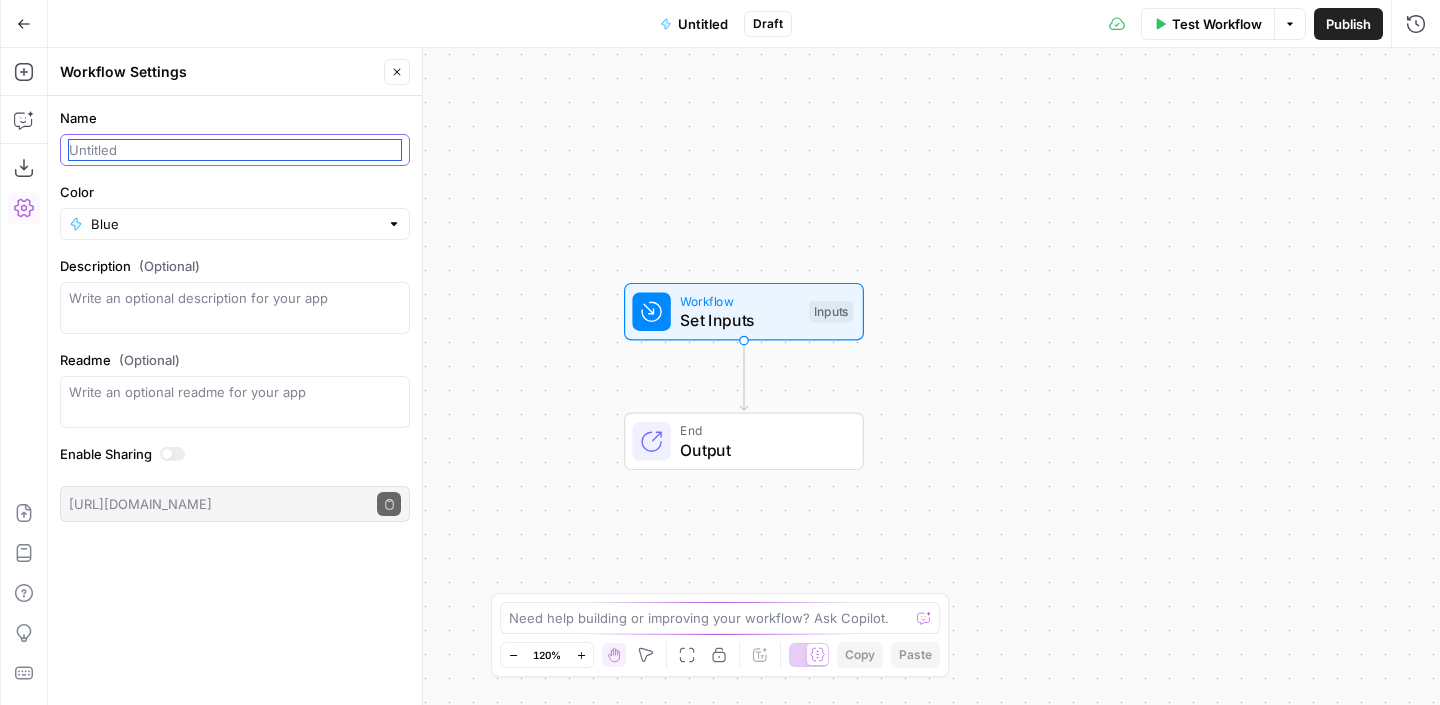 click on "Name" at bounding box center (235, 150) 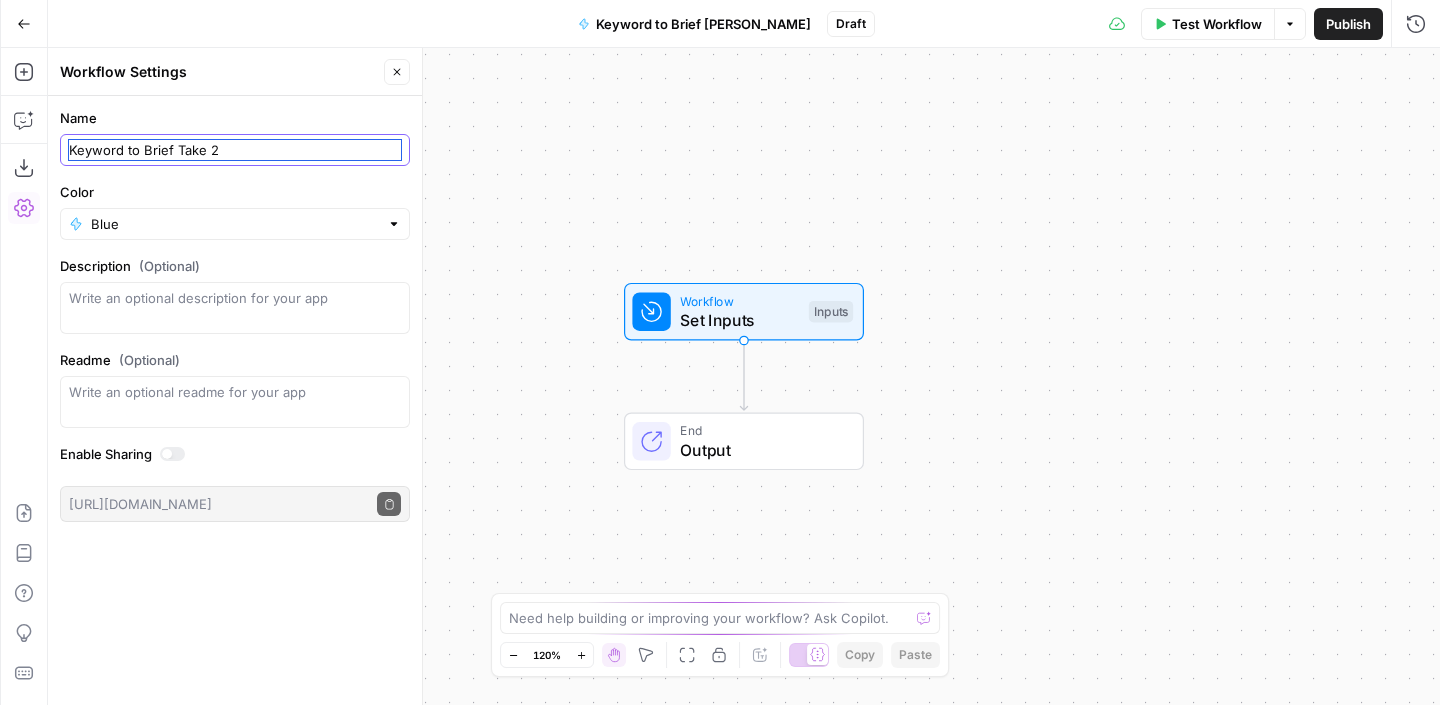 type on "Keyword to Brief Take 2" 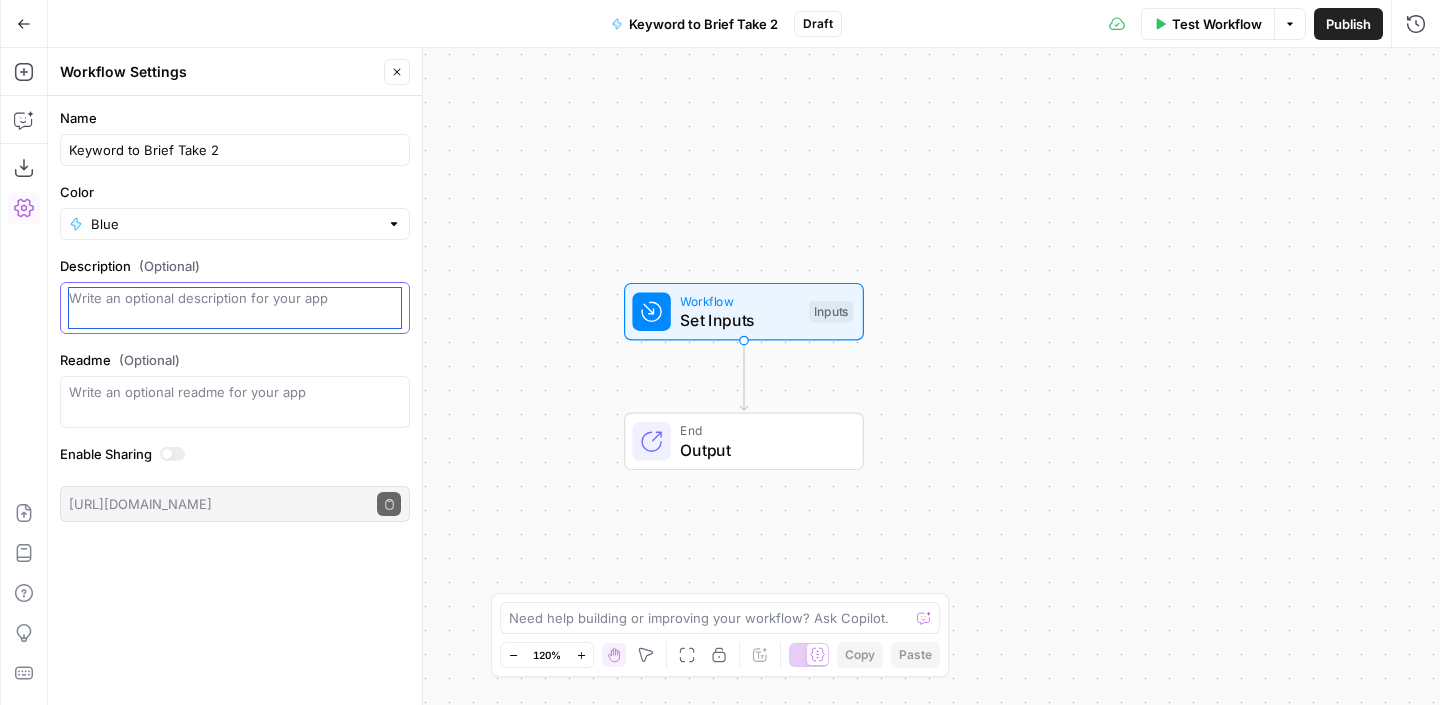 click on "Description   (Optional)" at bounding box center [235, 308] 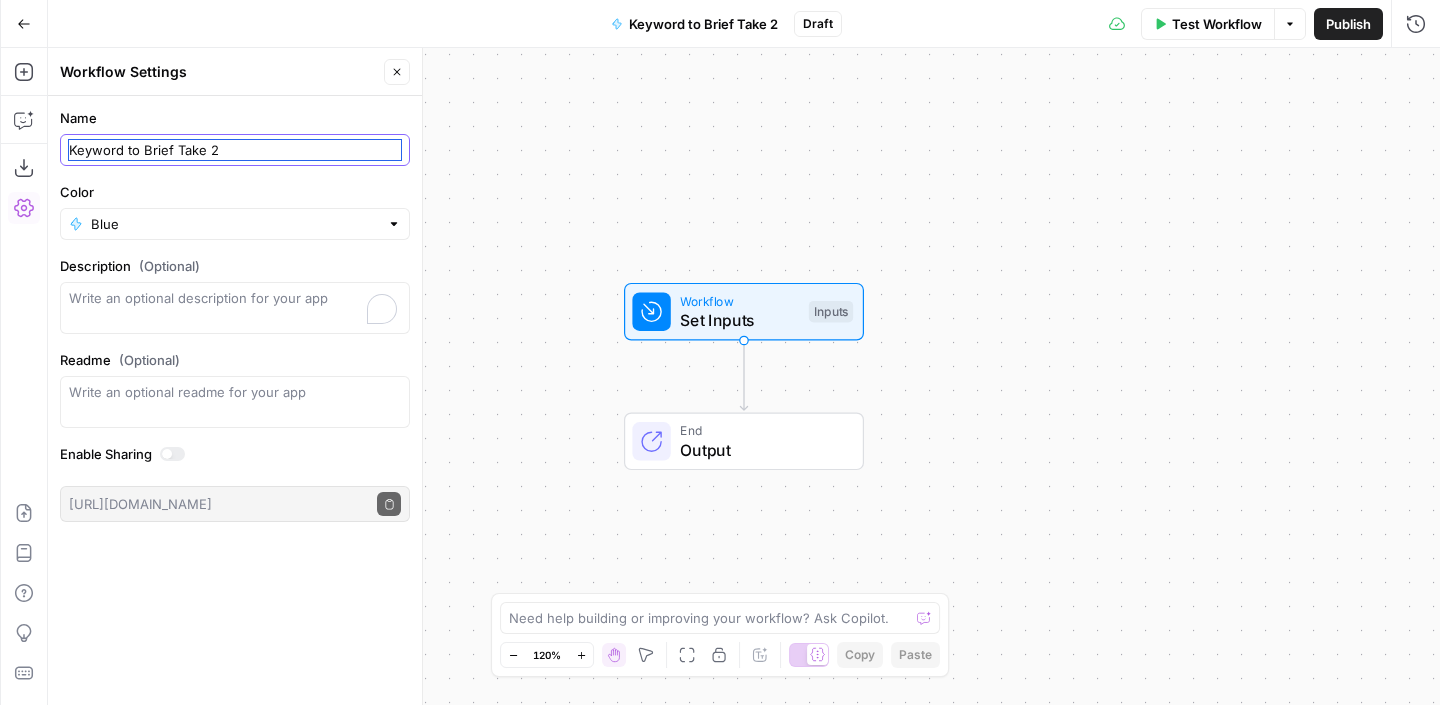 click on "Keyword to Brief Take 2" at bounding box center [235, 150] 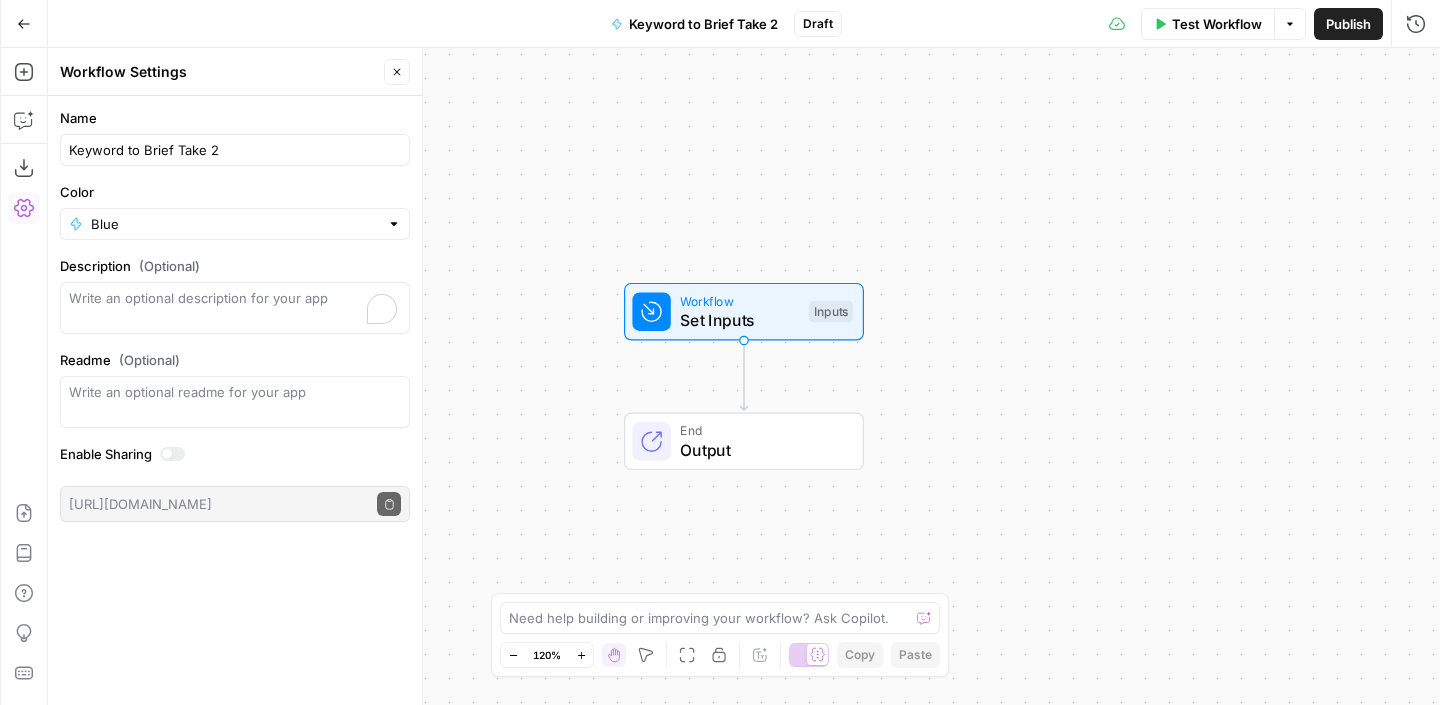 click 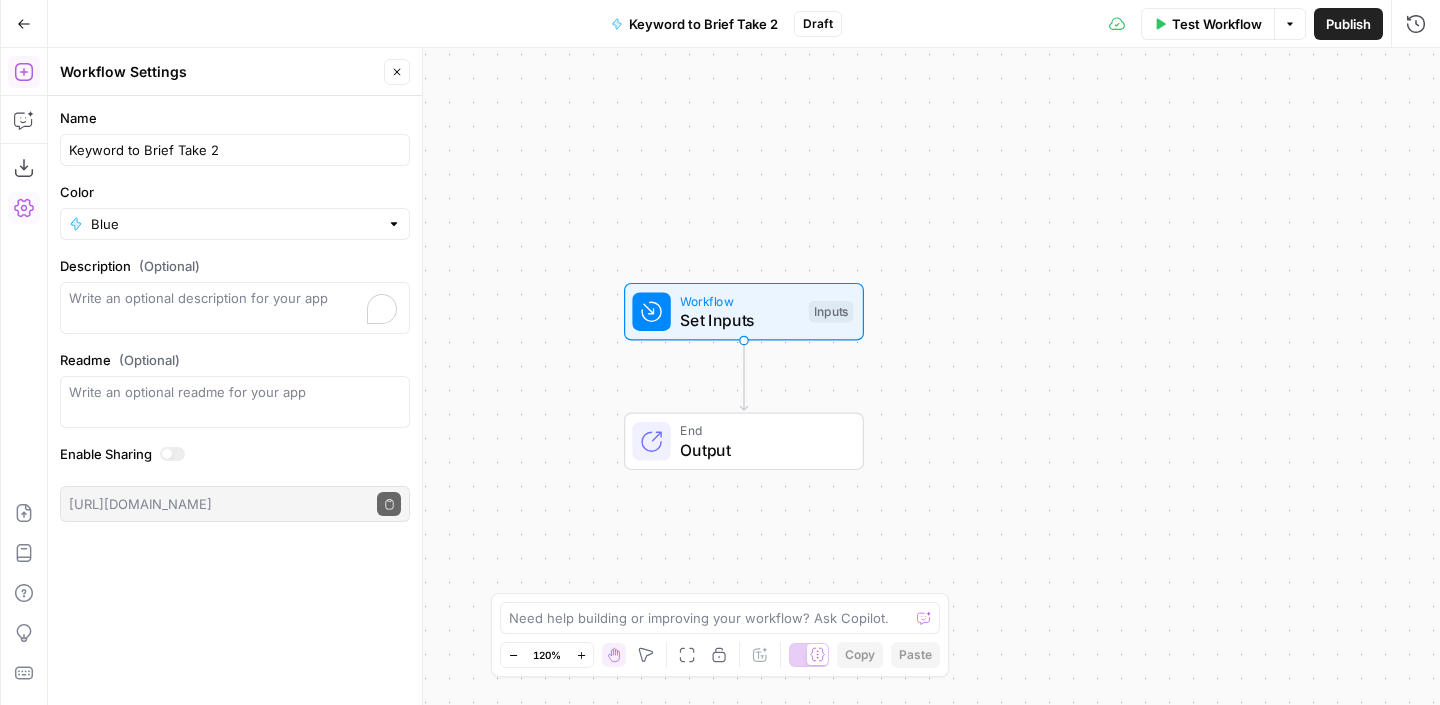 click 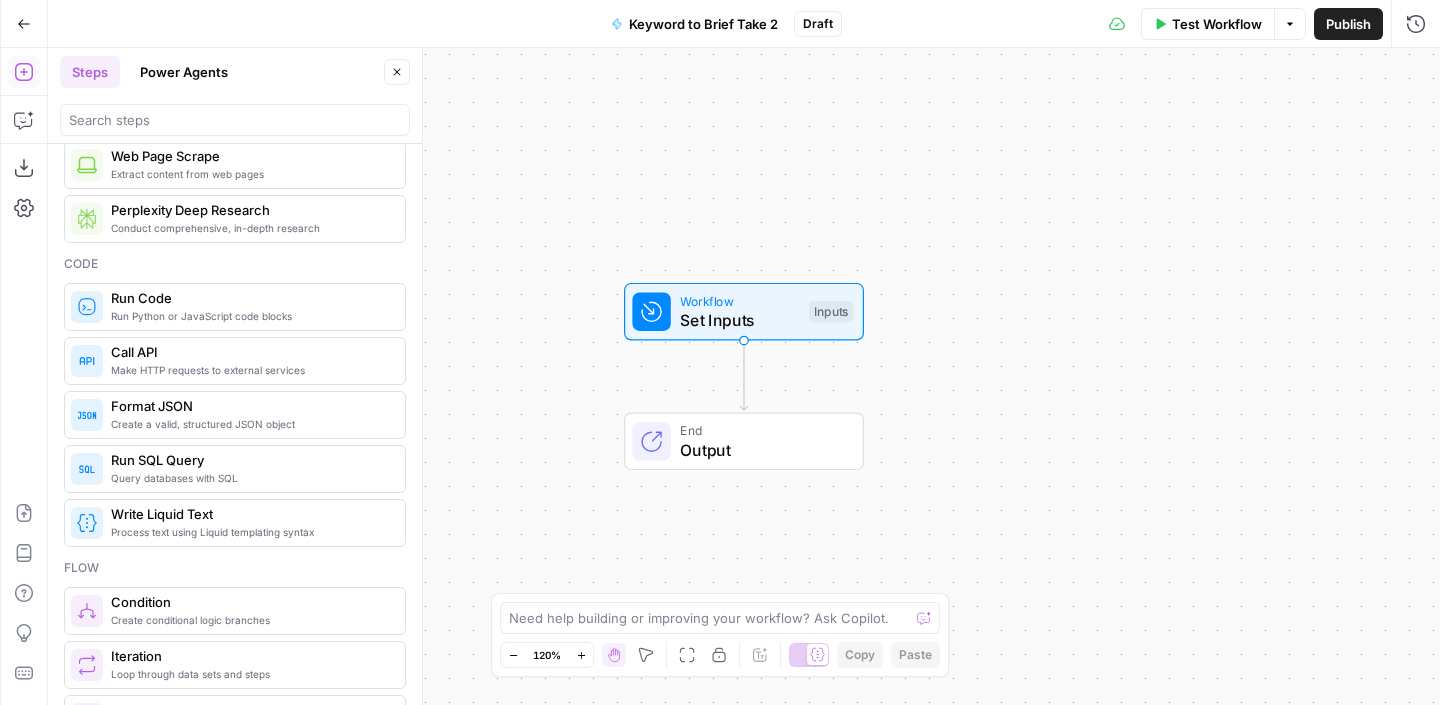 scroll, scrollTop: 0, scrollLeft: 0, axis: both 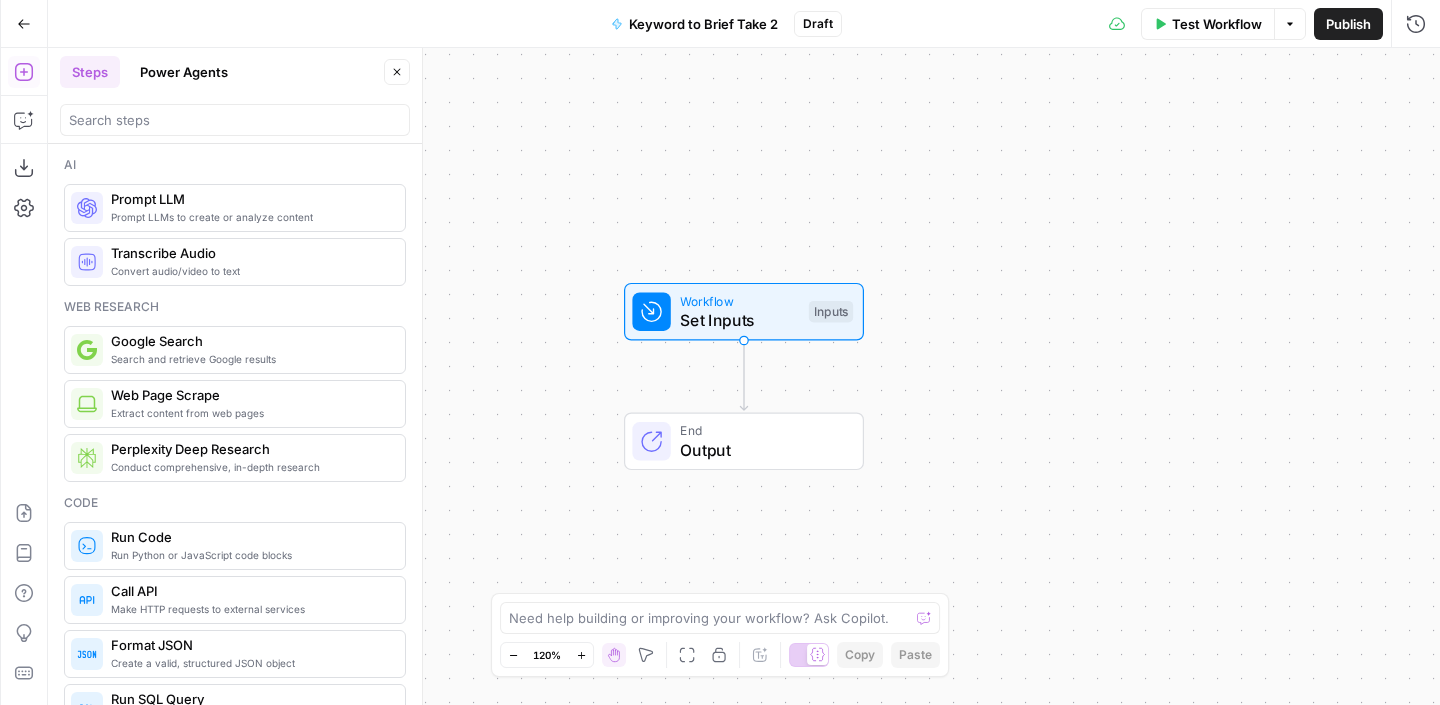 type 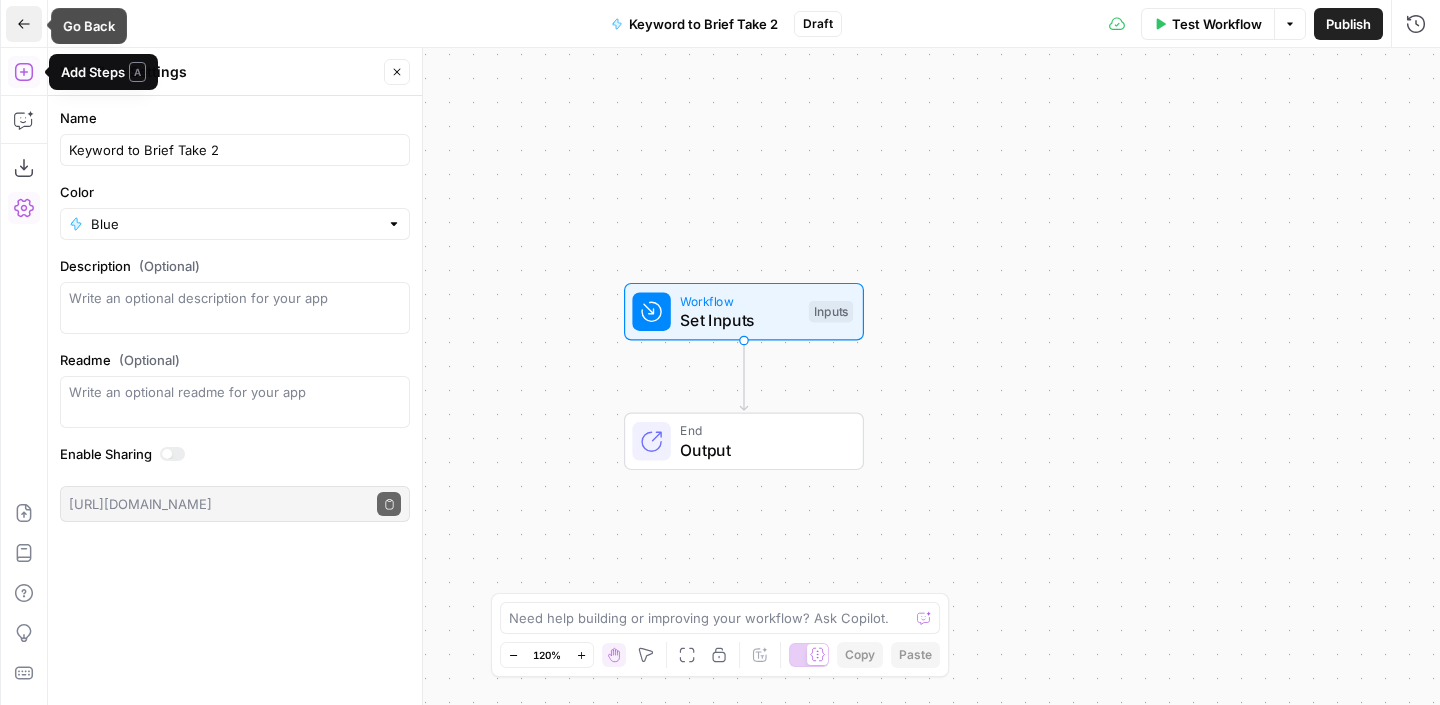 click 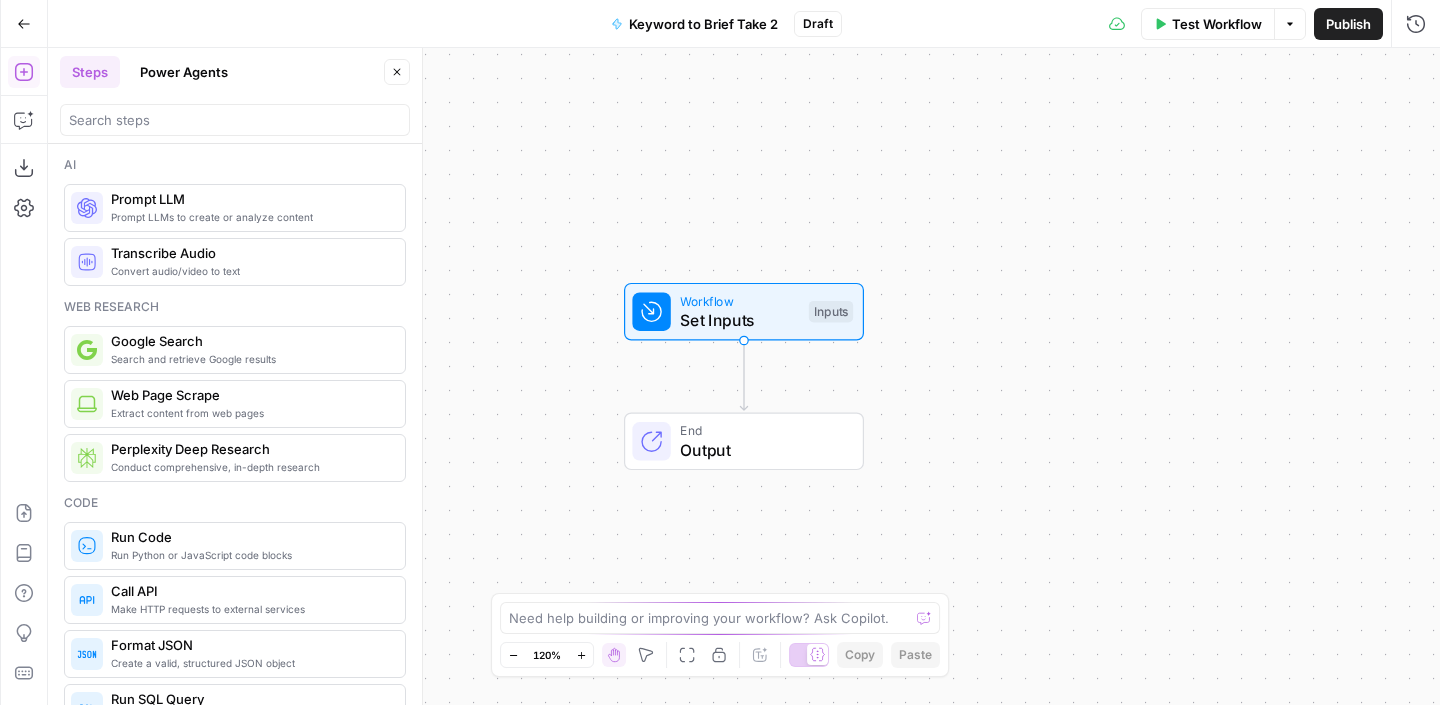 click 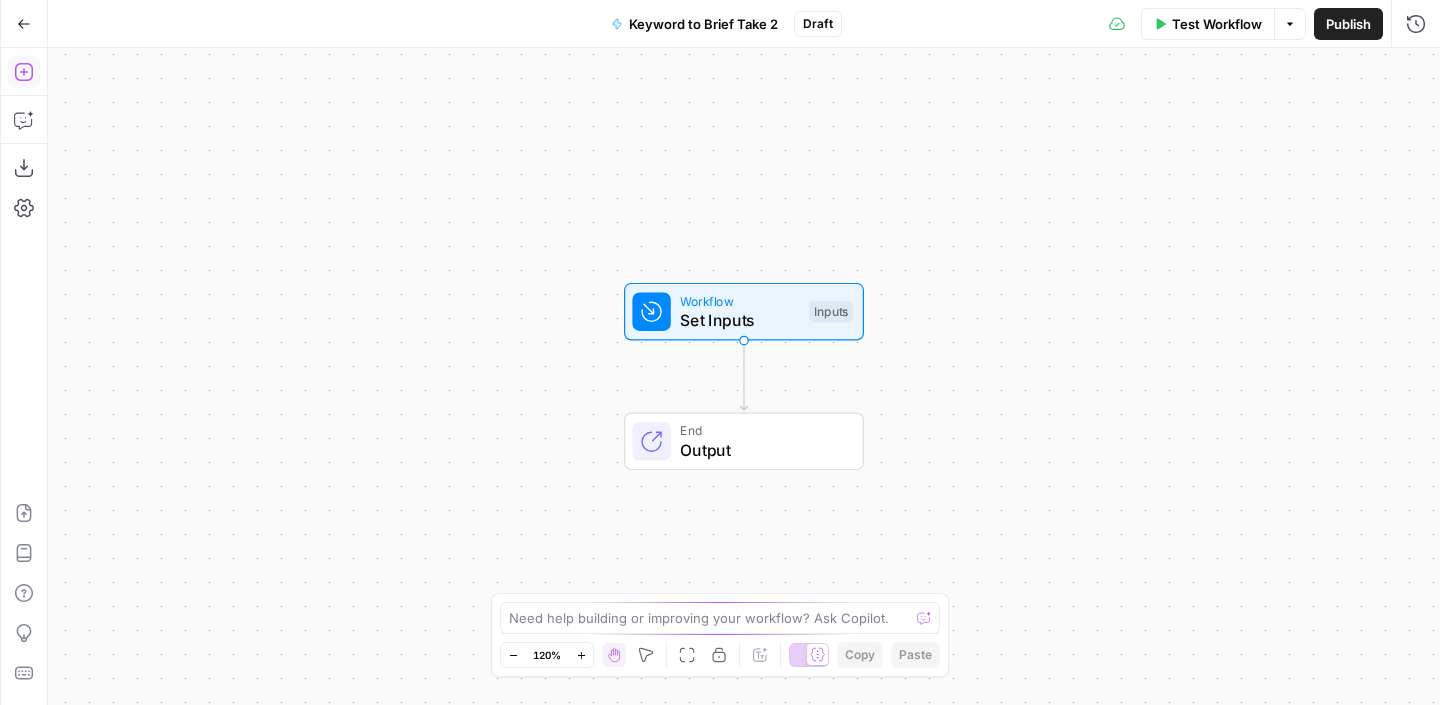 click 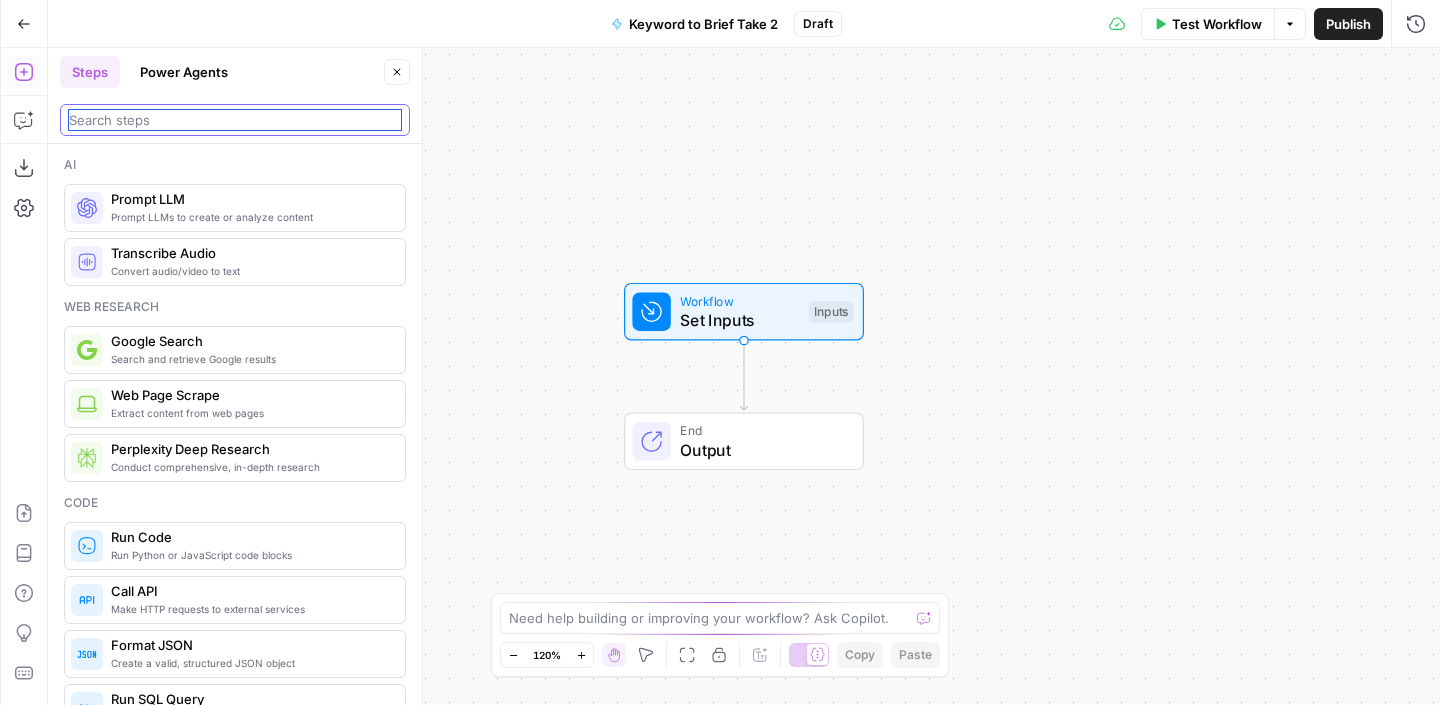 click at bounding box center [235, 120] 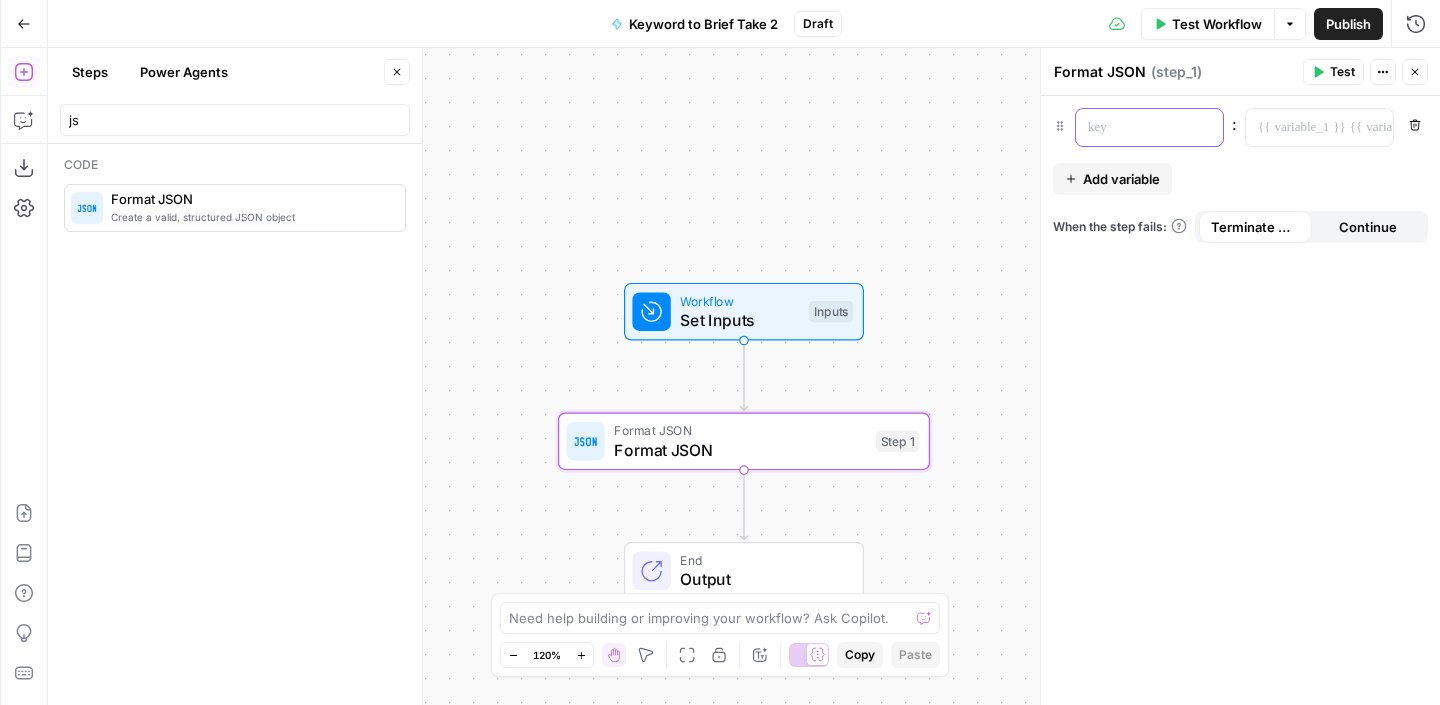click at bounding box center [1133, 127] 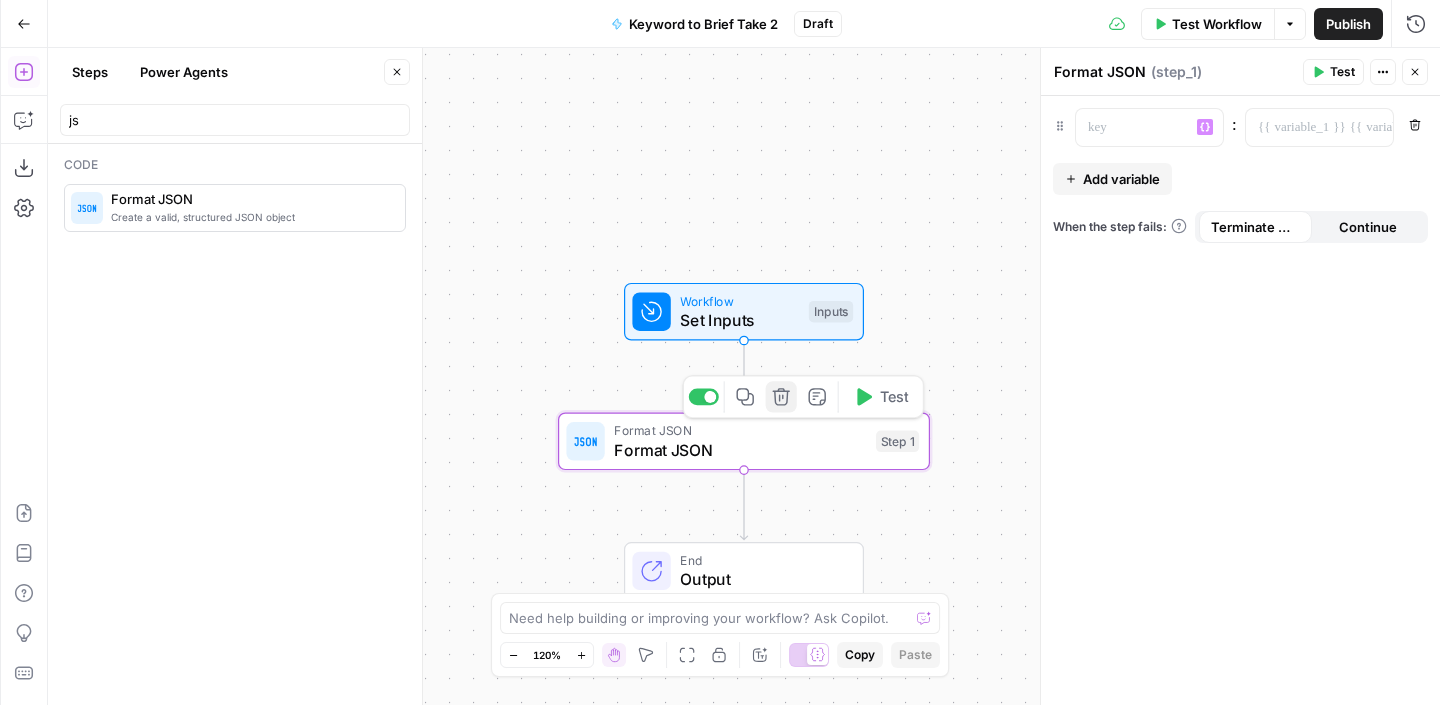 click on "Delete step" at bounding box center (781, 396) 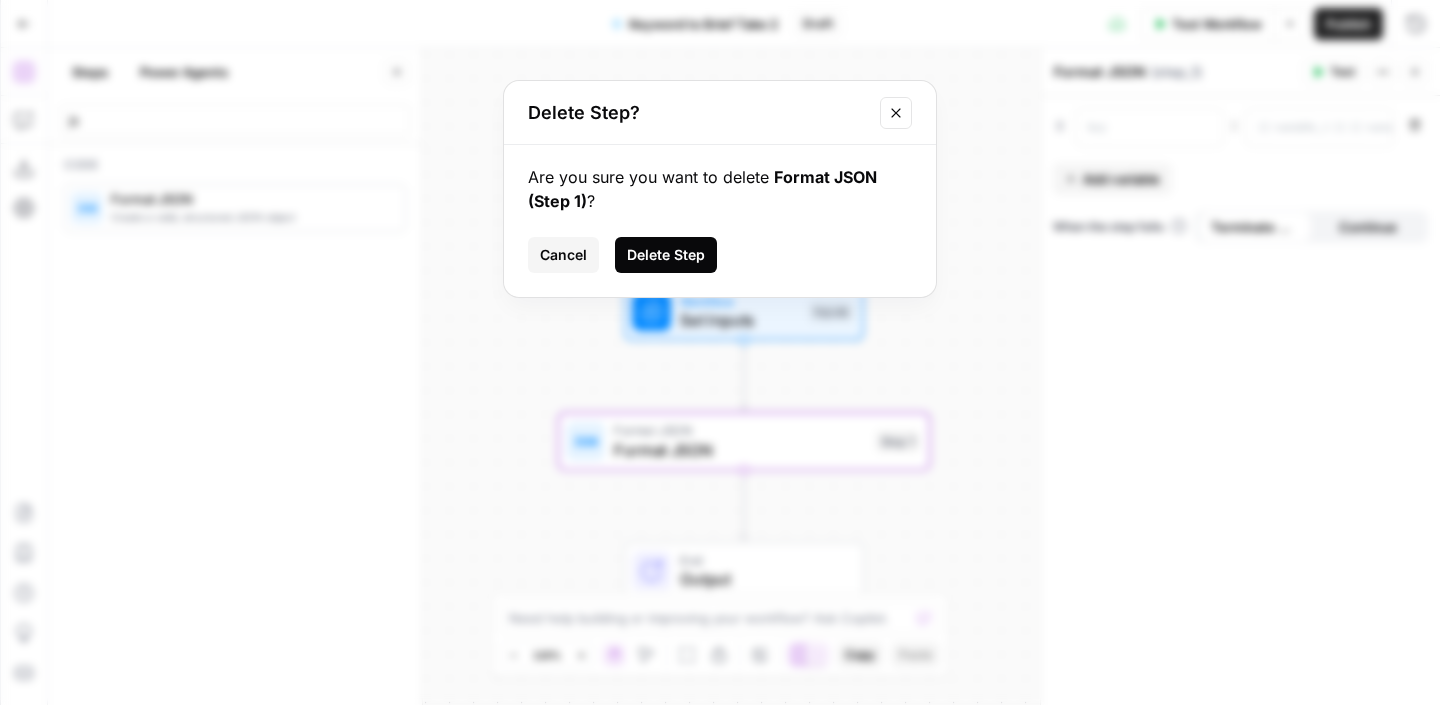 click on "Delete Step" at bounding box center (666, 255) 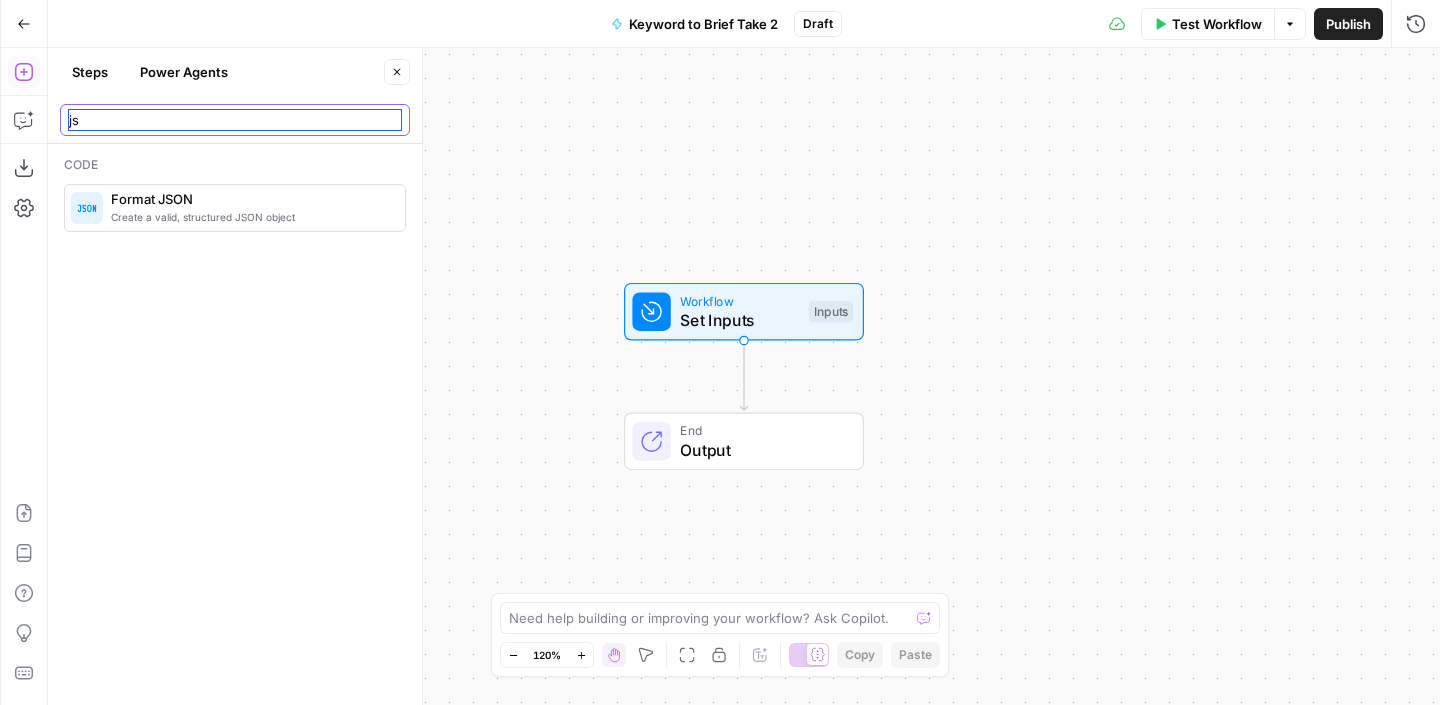click on "js" at bounding box center (235, 120) 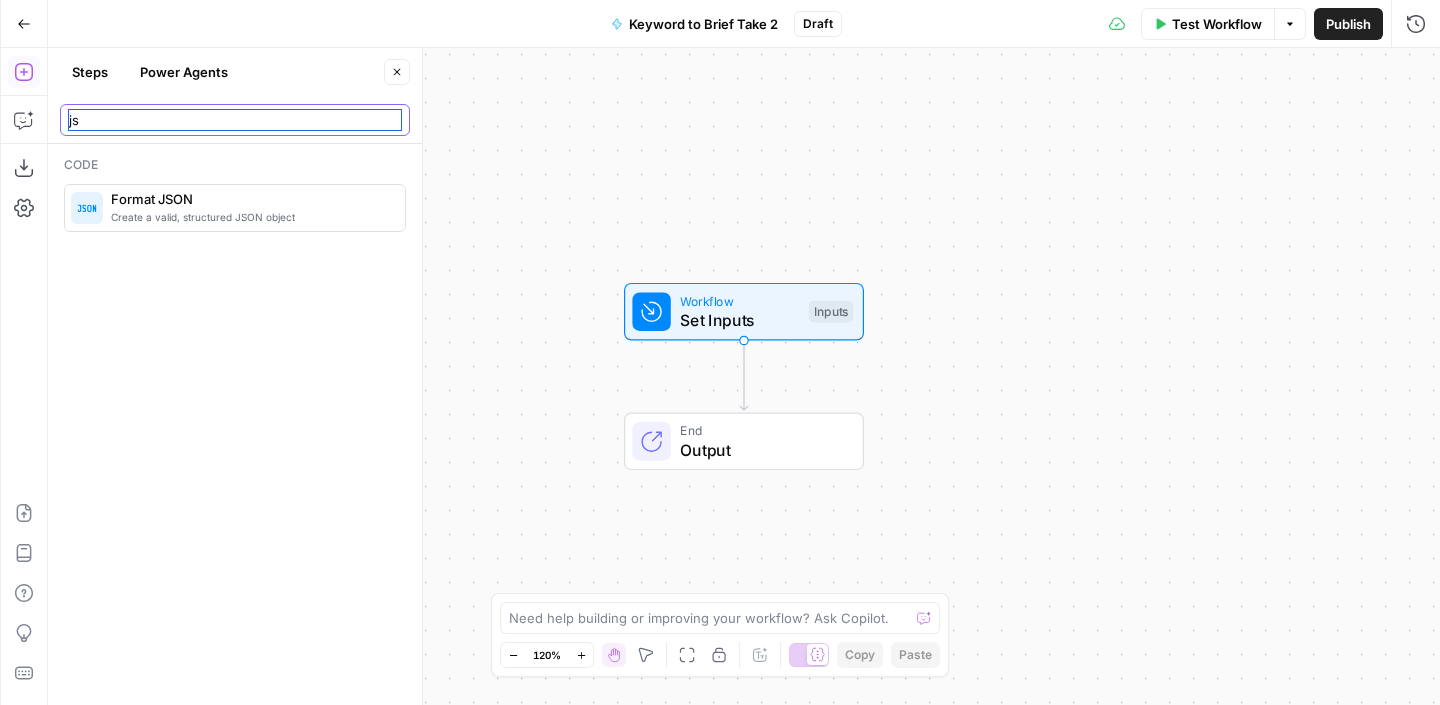 type on "j" 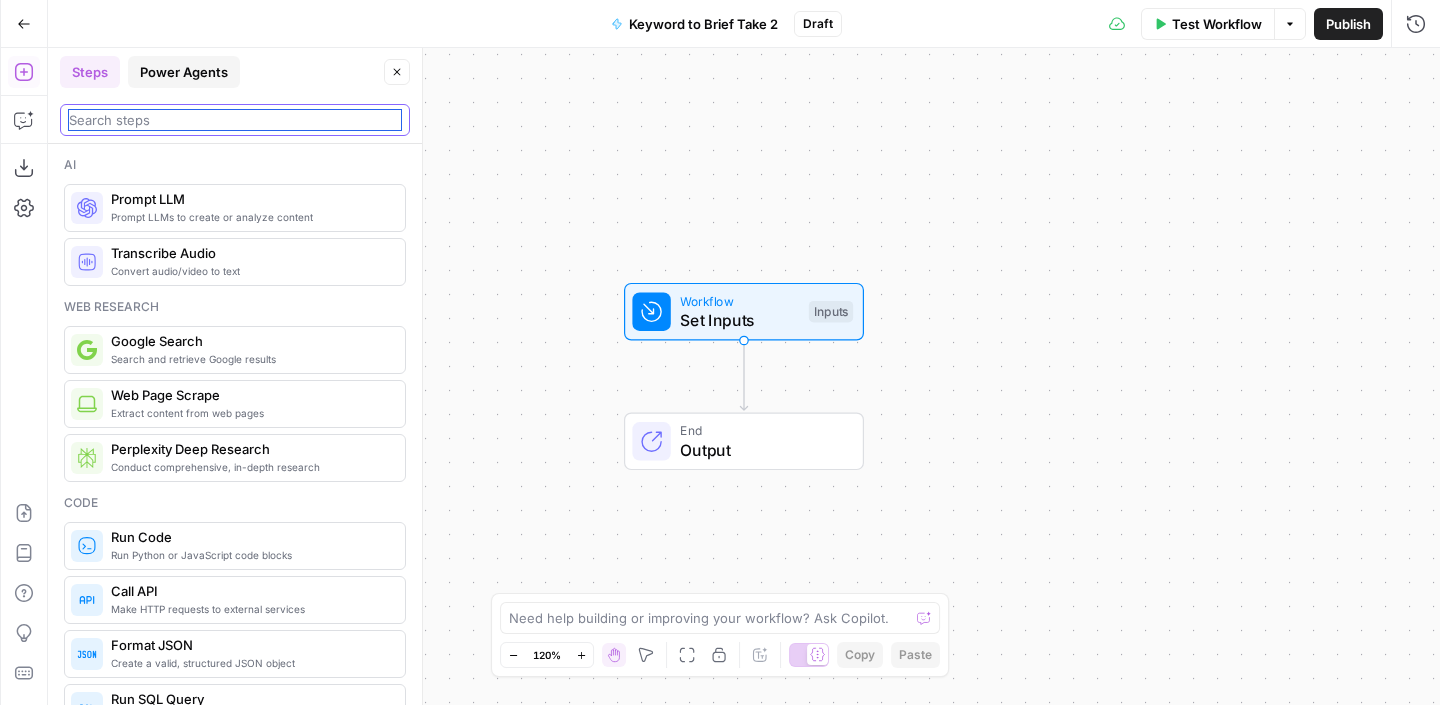 type 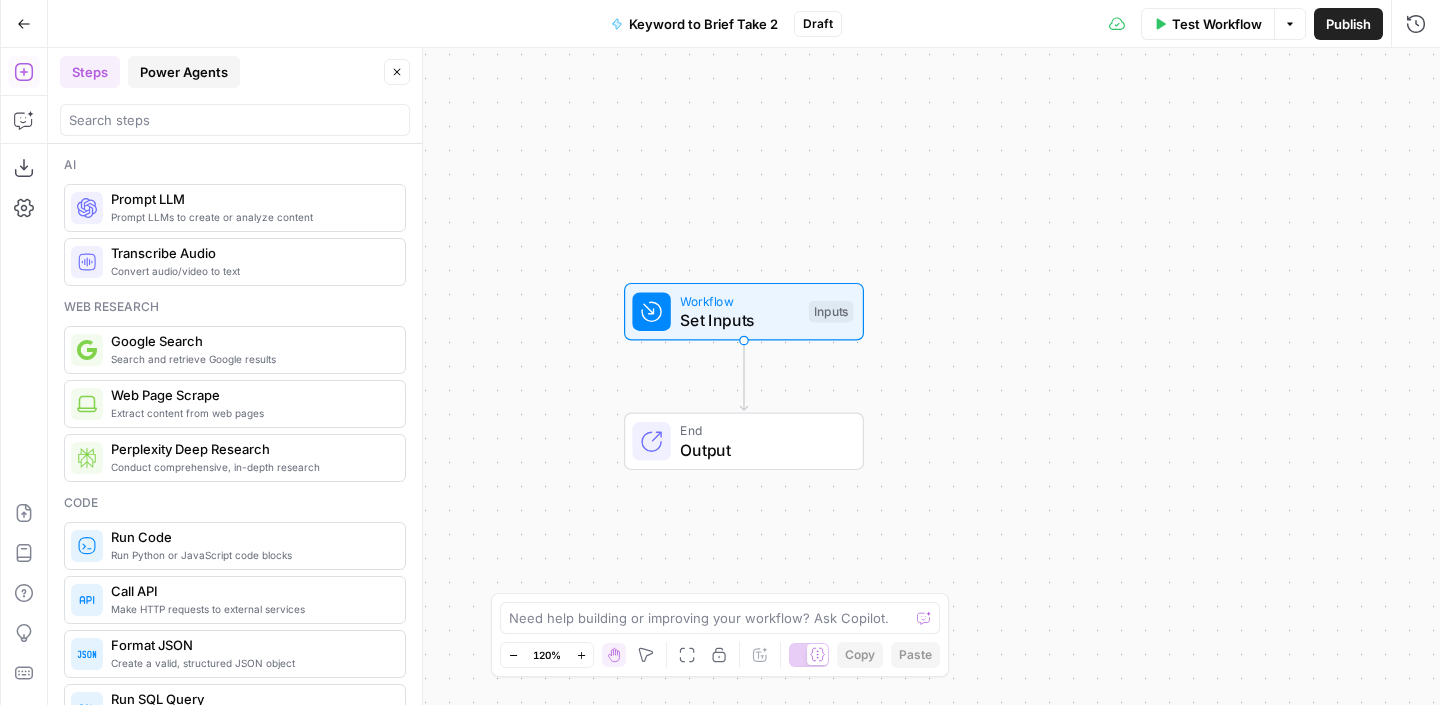 click on "Power Agents" at bounding box center [184, 72] 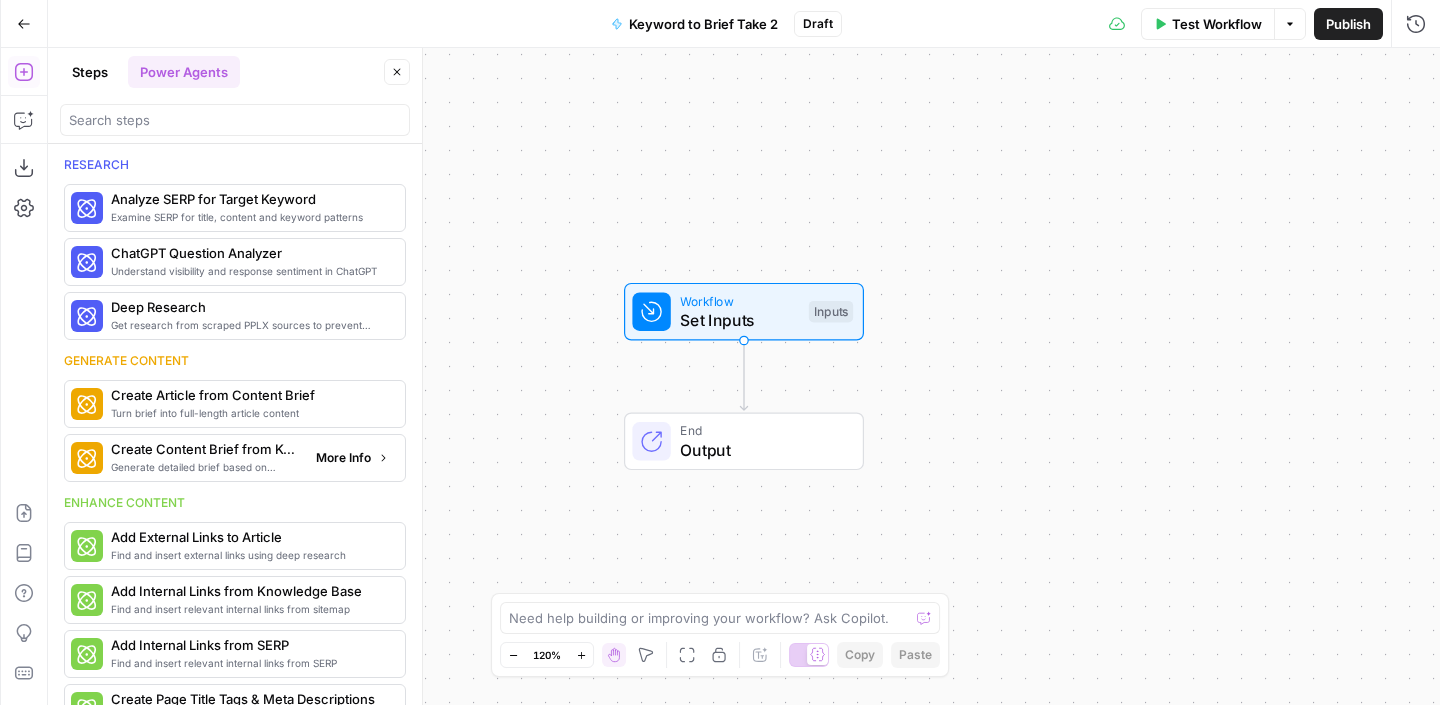 click on "Generate detailed brief based on keyword research" at bounding box center [205, 467] 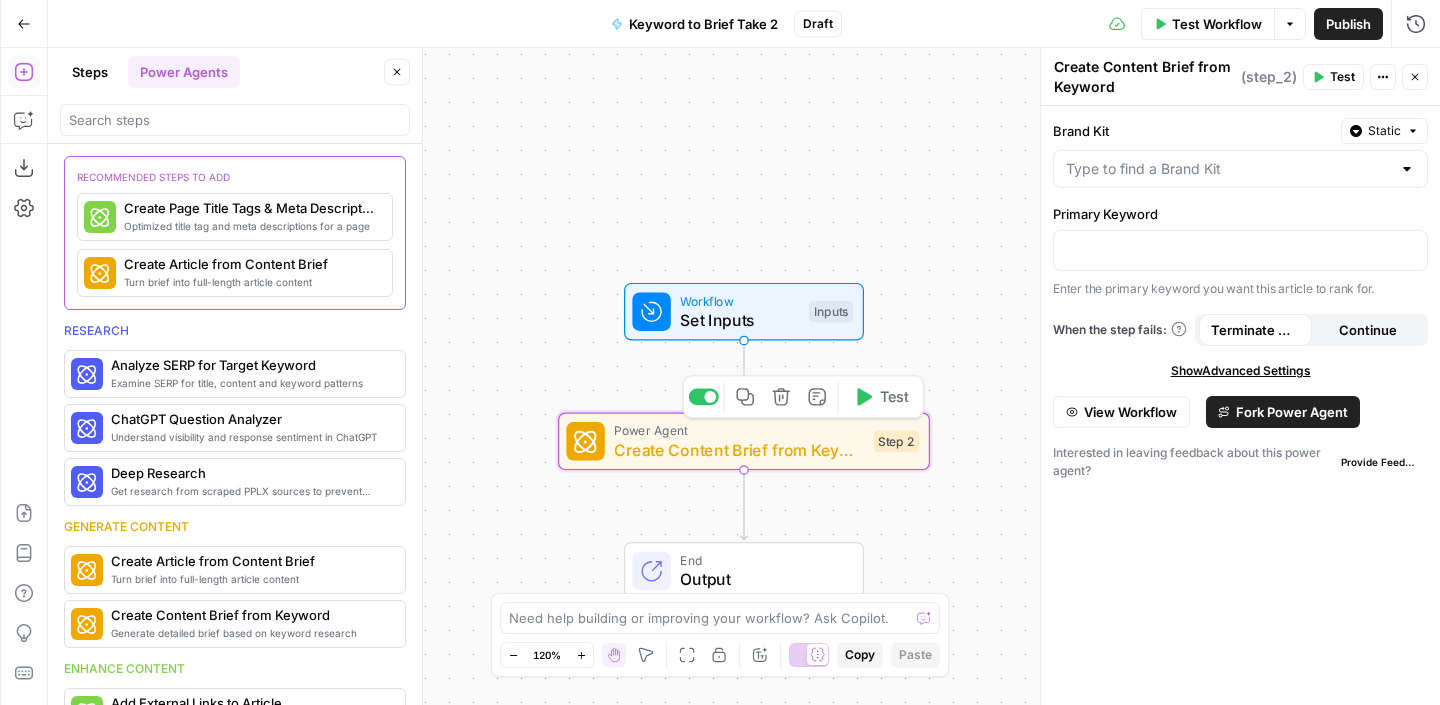 click on "Create Content Brief from Keyword" at bounding box center [739, 450] 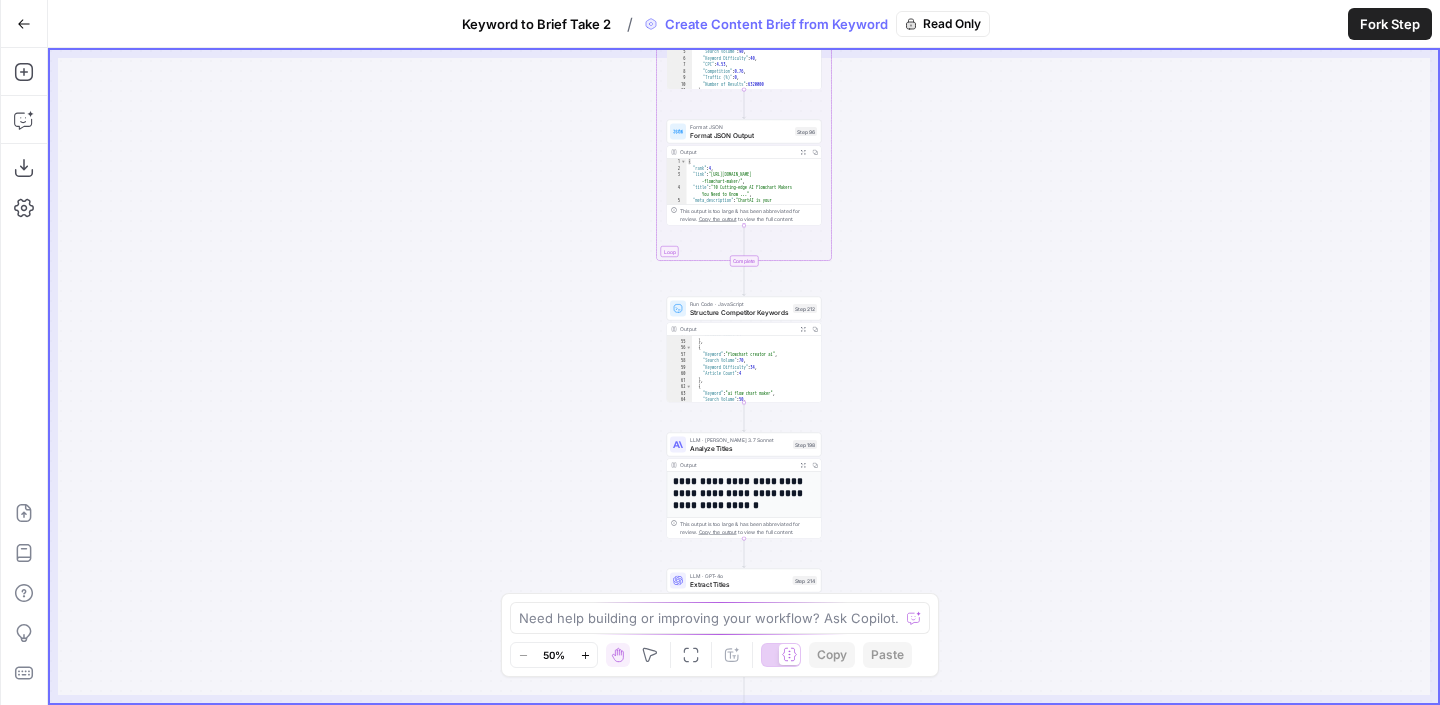 scroll, scrollTop: 697, scrollLeft: 0, axis: vertical 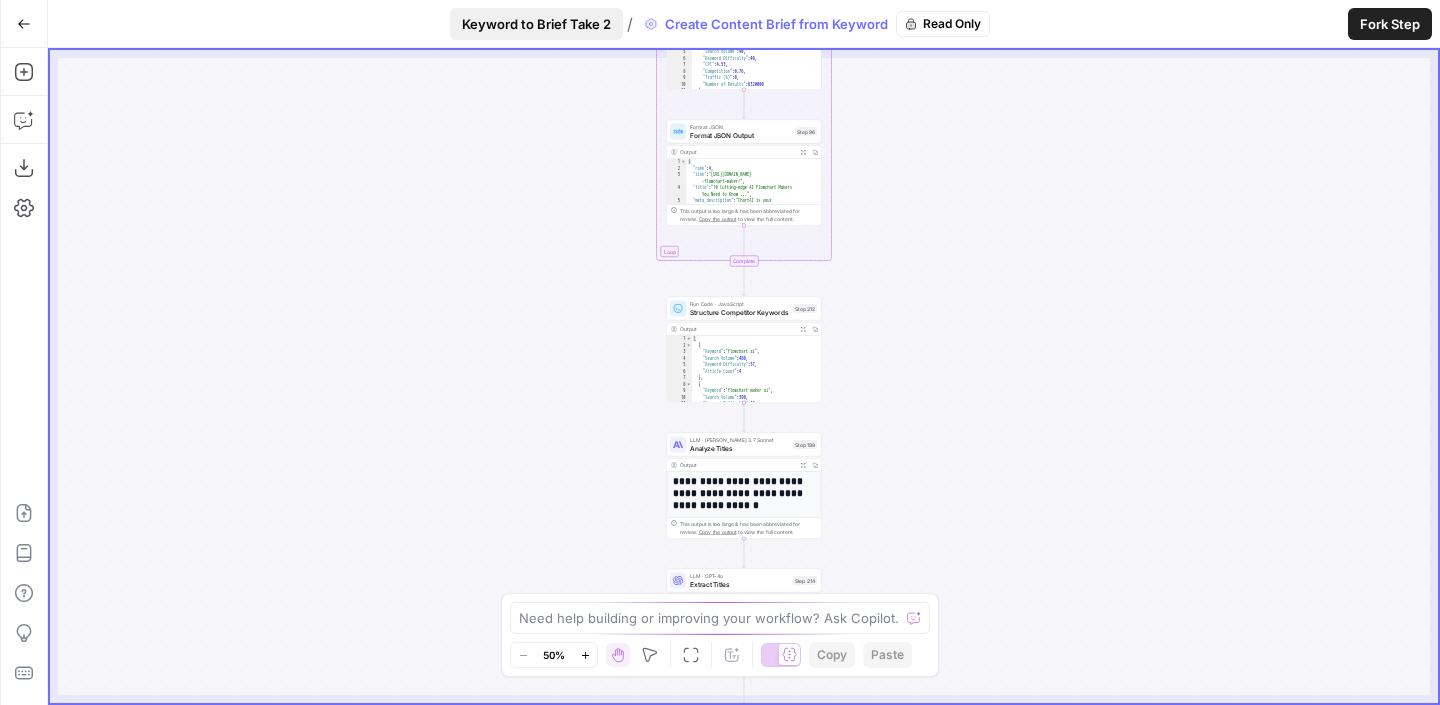 click on "Keyword to Brief Take 2" at bounding box center [536, 24] 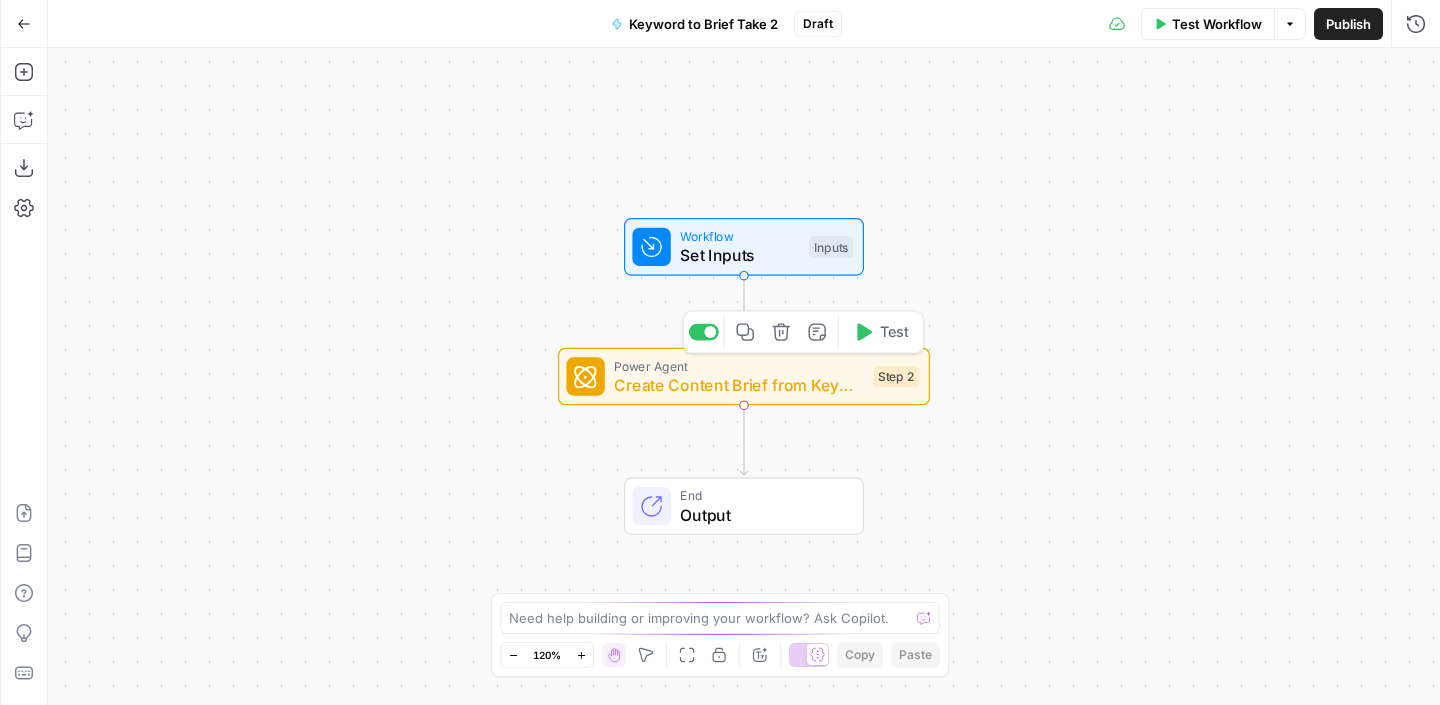 click on "Create Content Brief from Keyword" at bounding box center [739, 385] 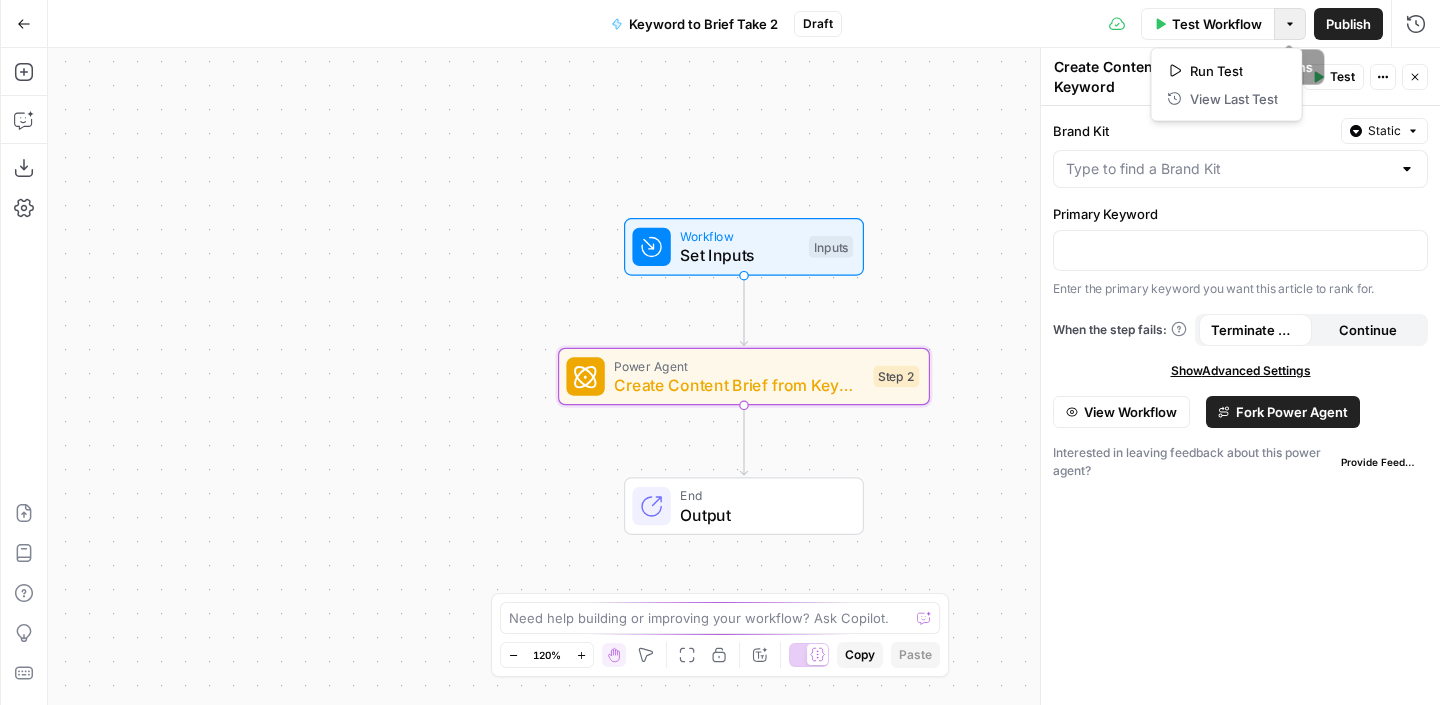 click 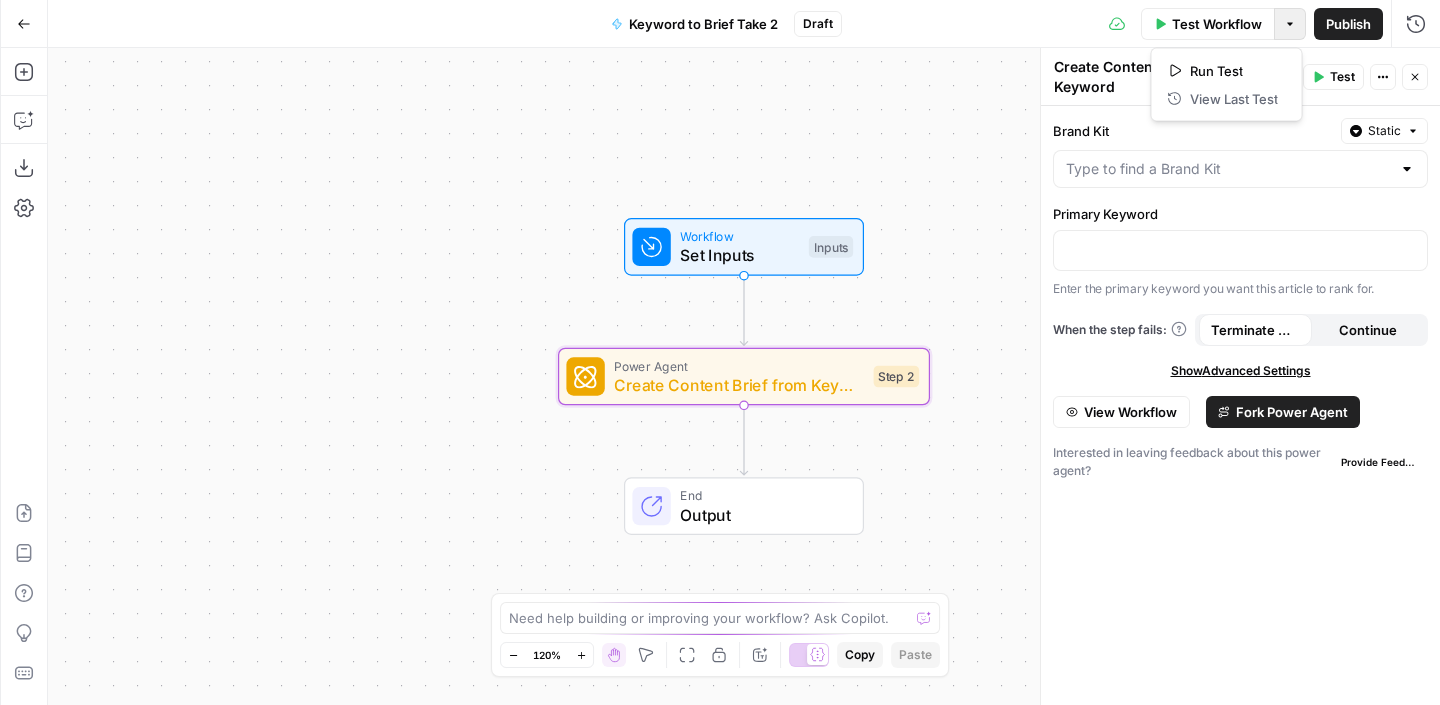 click 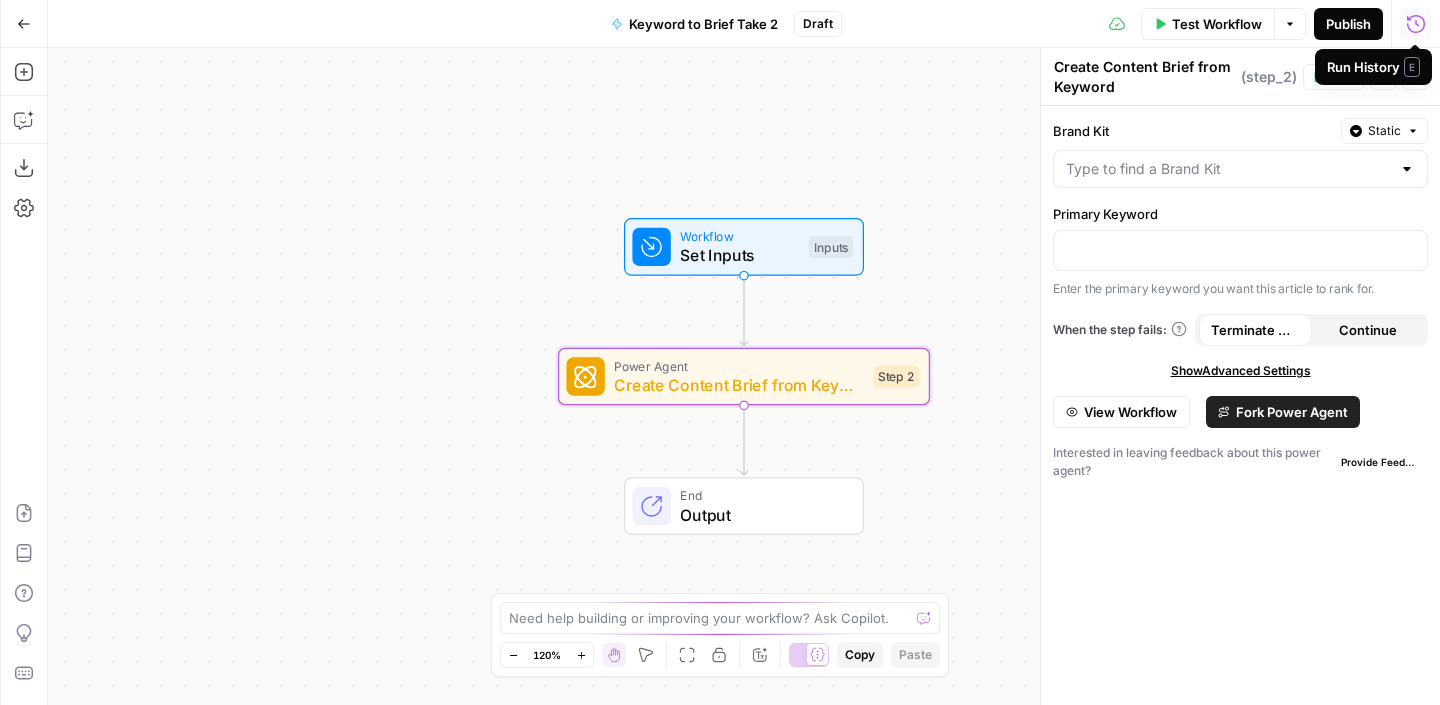 click on "Publish" at bounding box center (1348, 24) 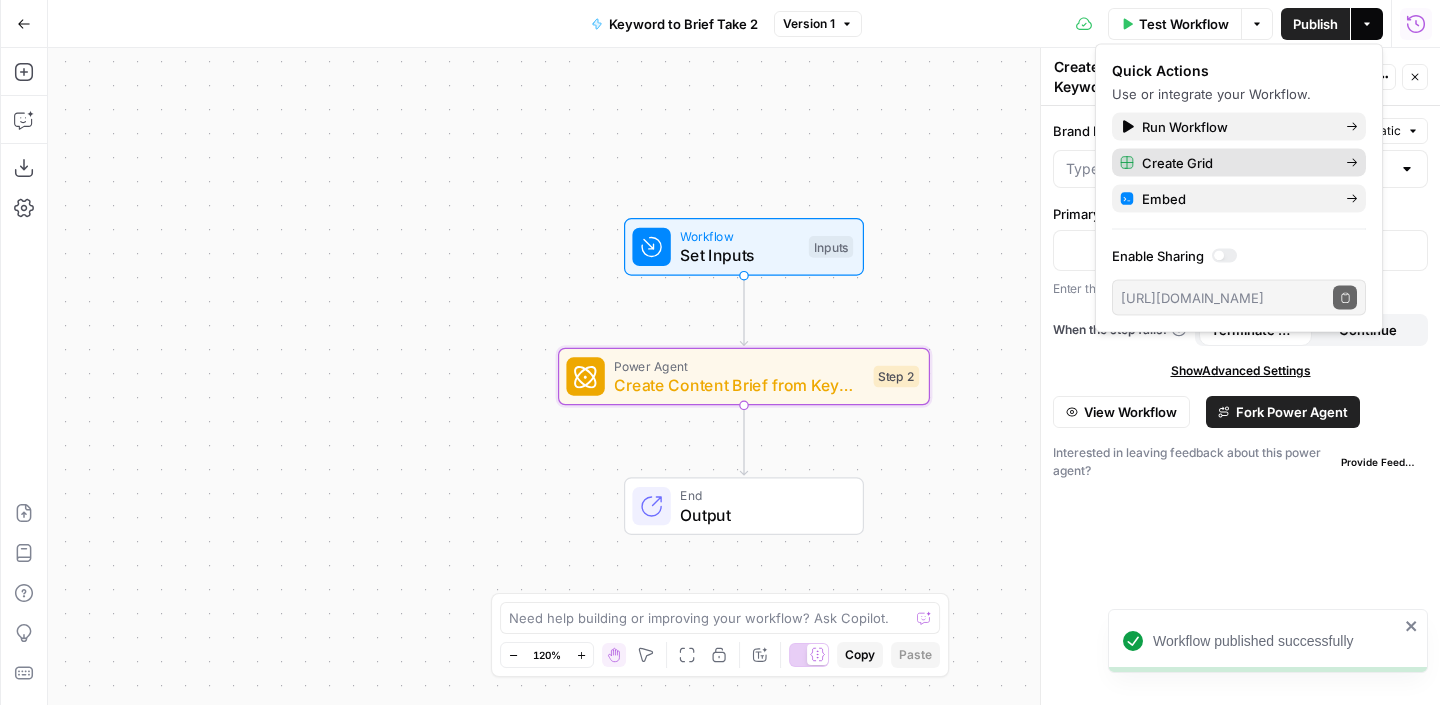 click on "Create Grid" at bounding box center (1177, 163) 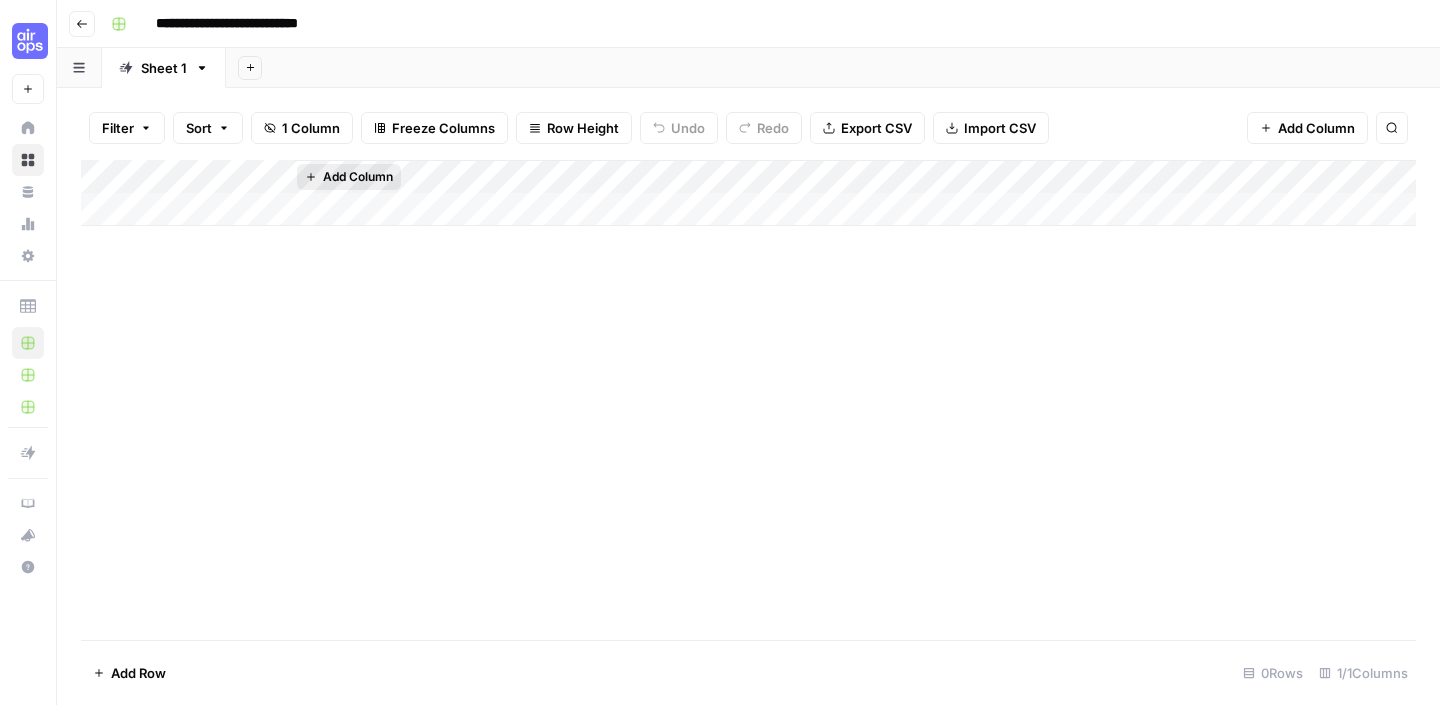 click on "Add Column" at bounding box center (358, 177) 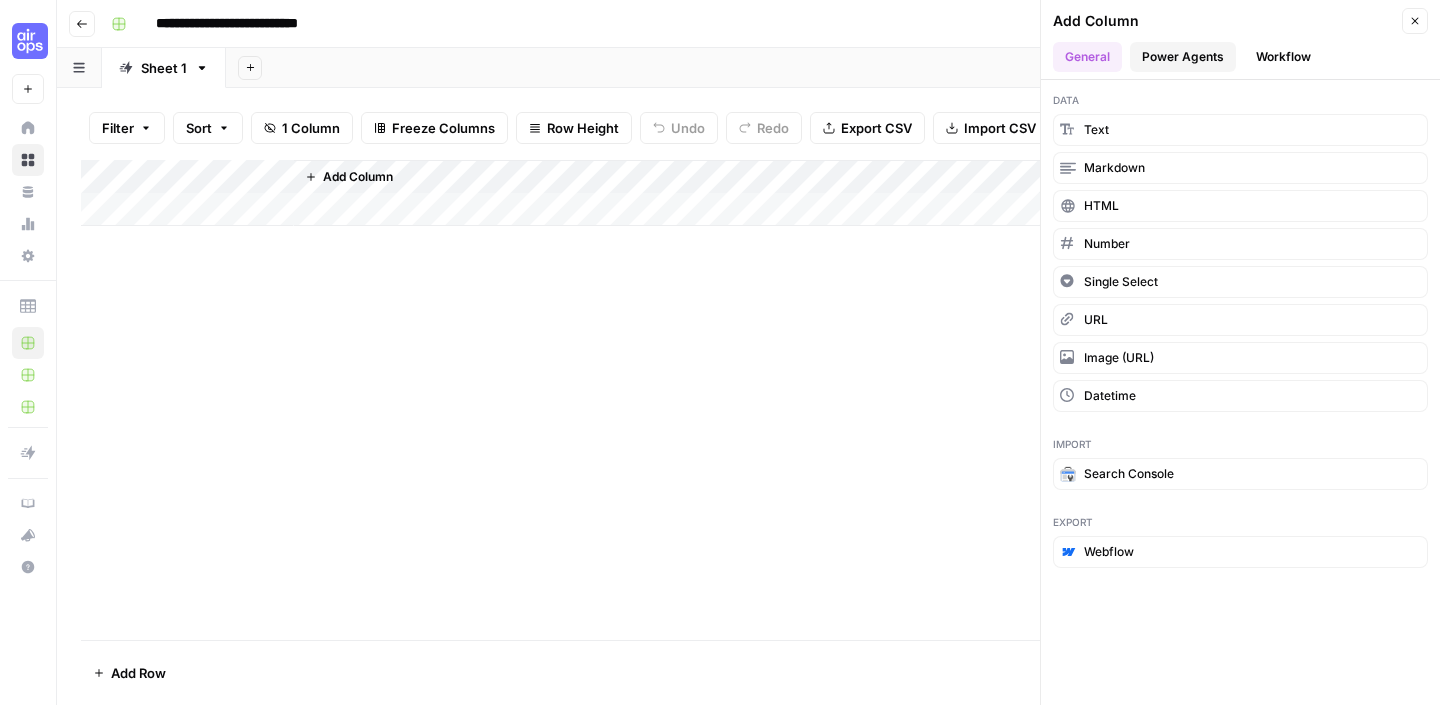 click on "Power Agents" at bounding box center [1183, 57] 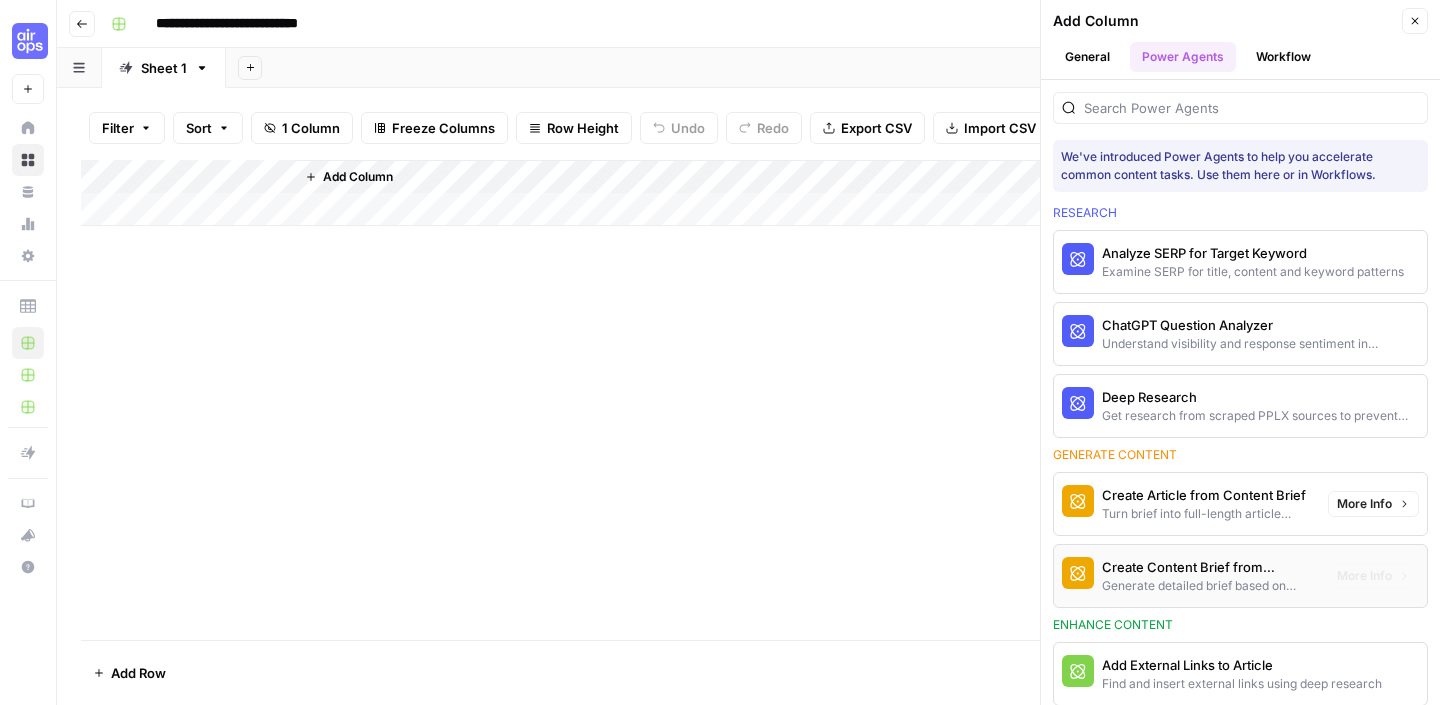 click on "Generate detailed brief based on keyword research" at bounding box center [1207, 586] 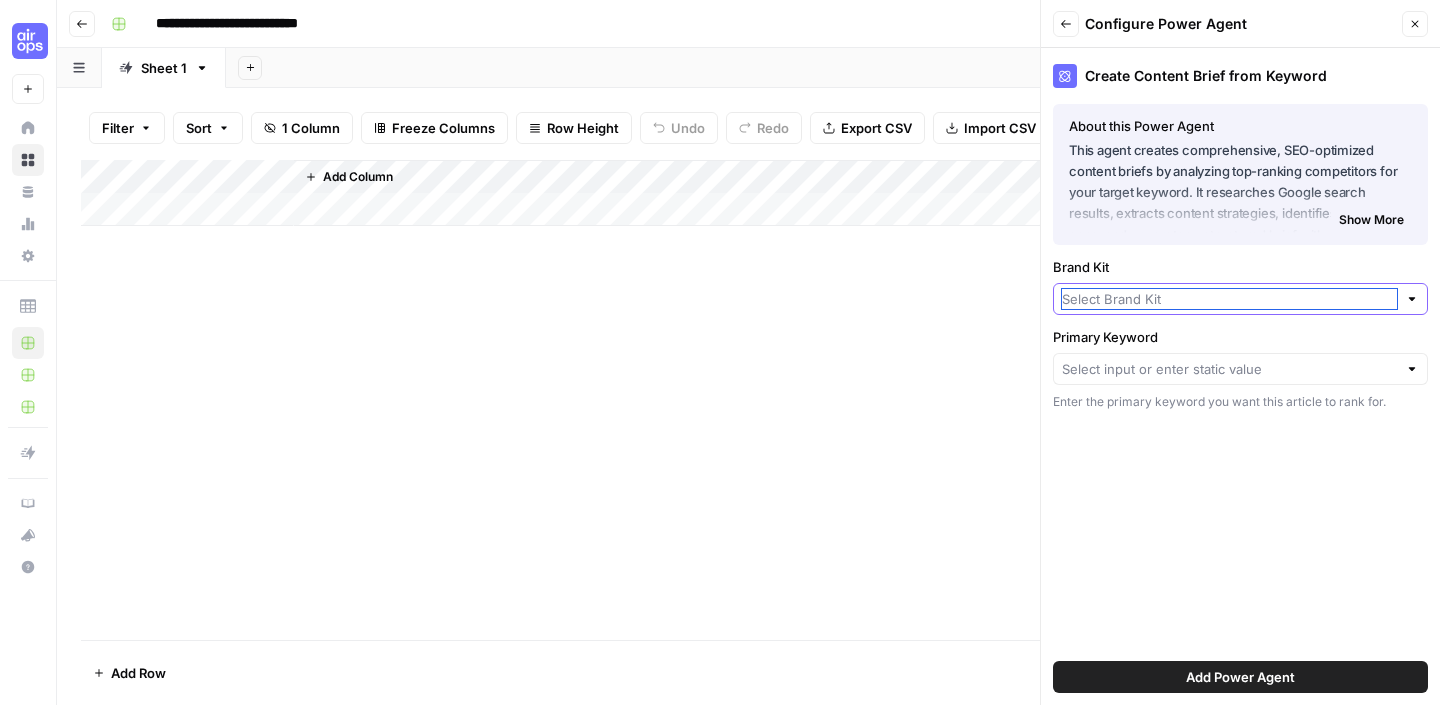 click on "Brand Kit" at bounding box center [1229, 299] 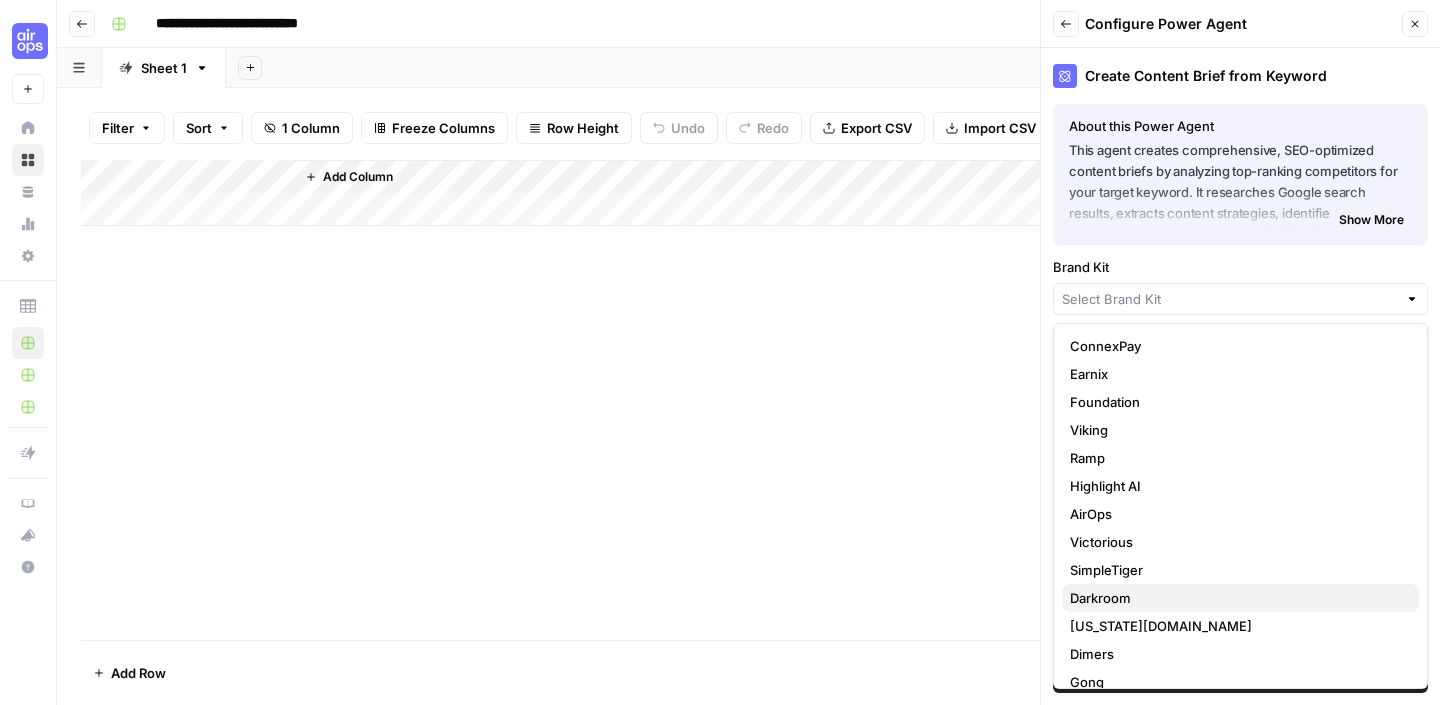 scroll, scrollTop: 44, scrollLeft: 0, axis: vertical 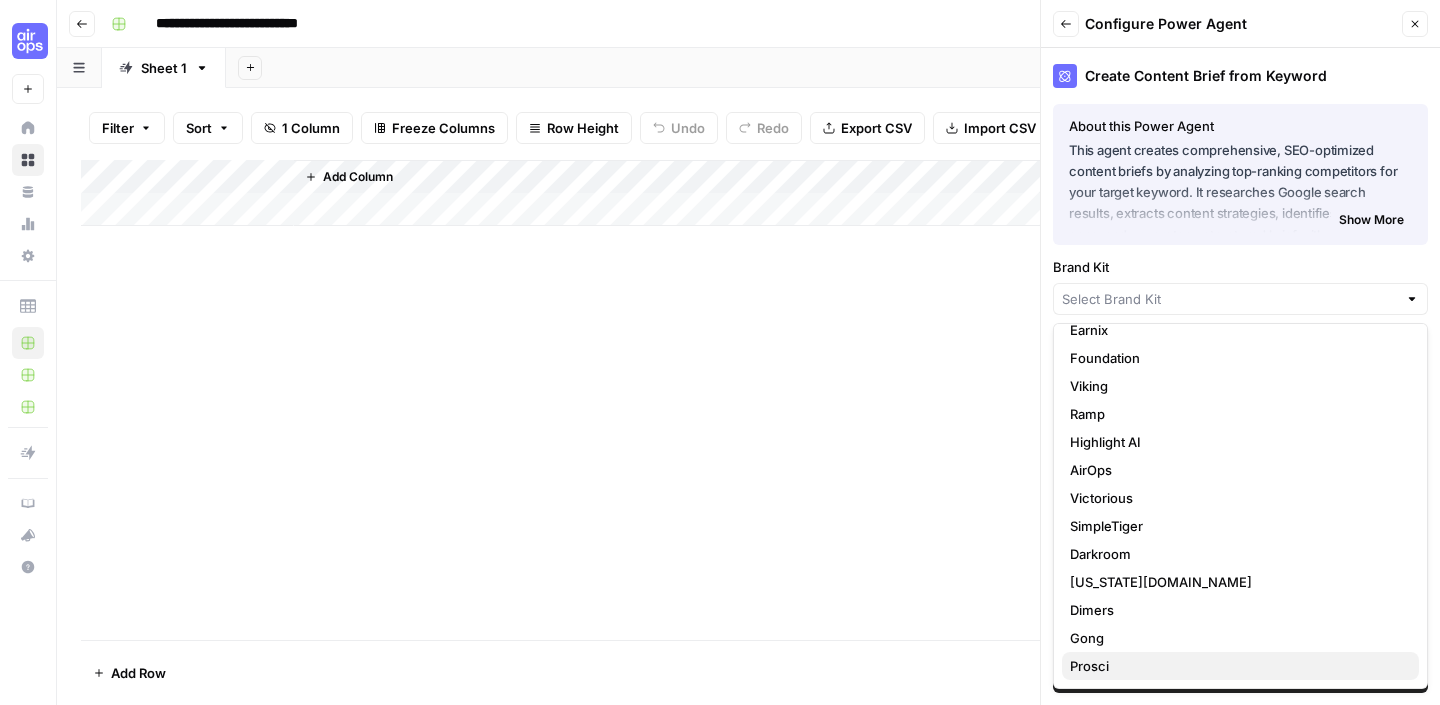 click on "Prosci" at bounding box center [1240, 666] 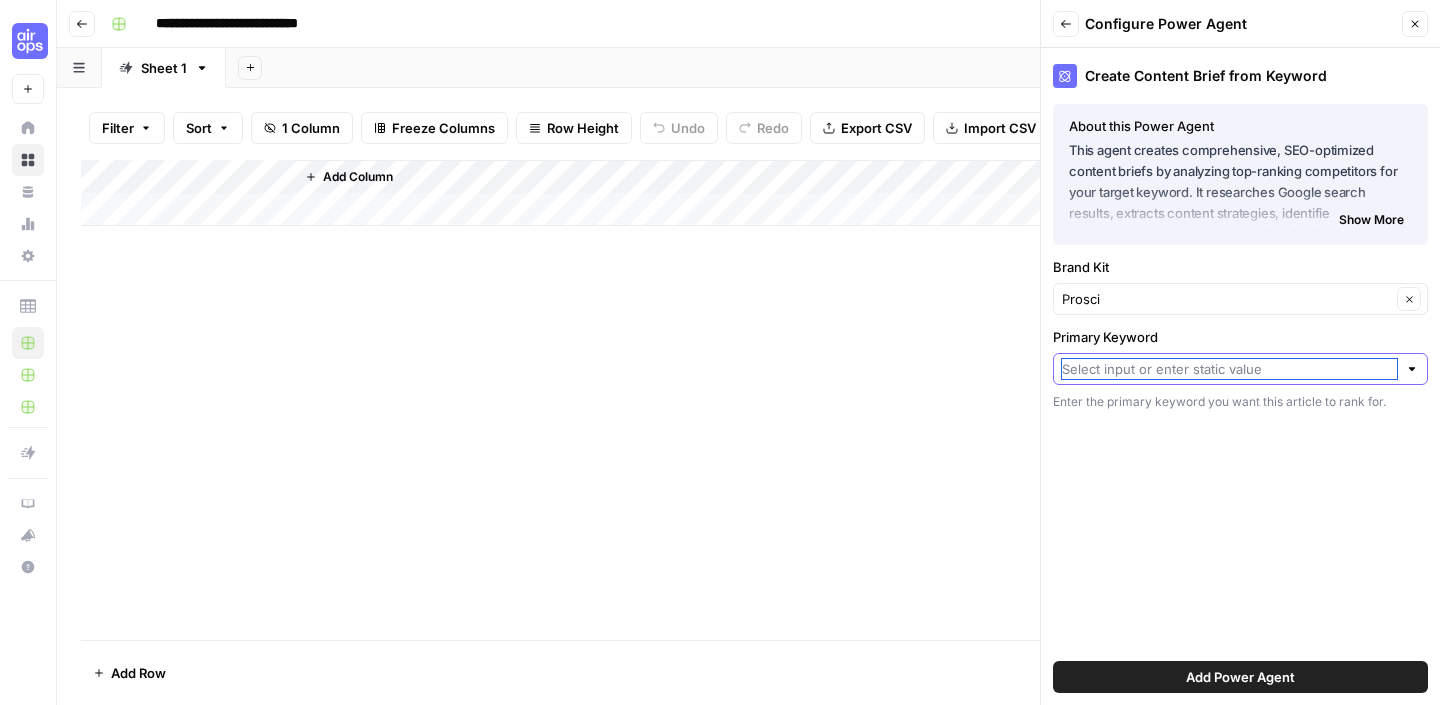 click on "Primary Keyword" at bounding box center [1229, 369] 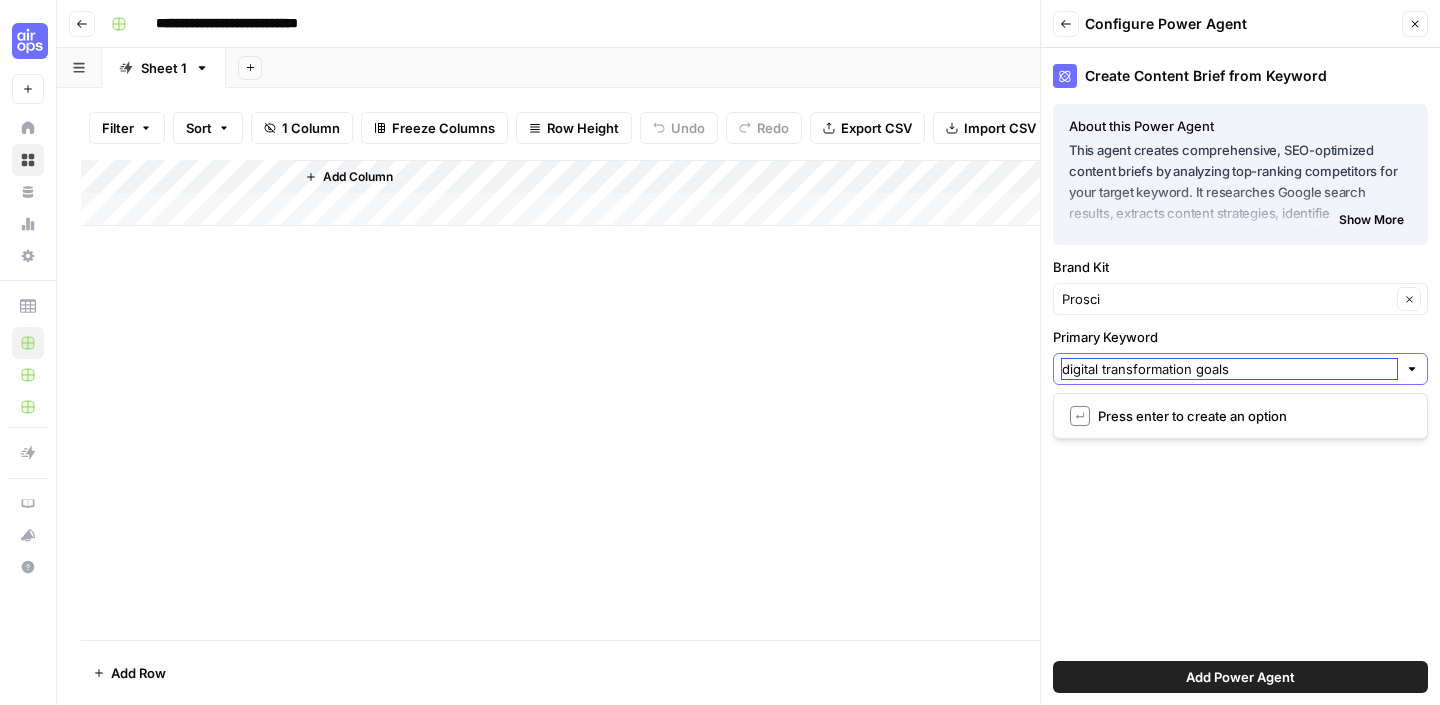 type on "digital transformation goals" 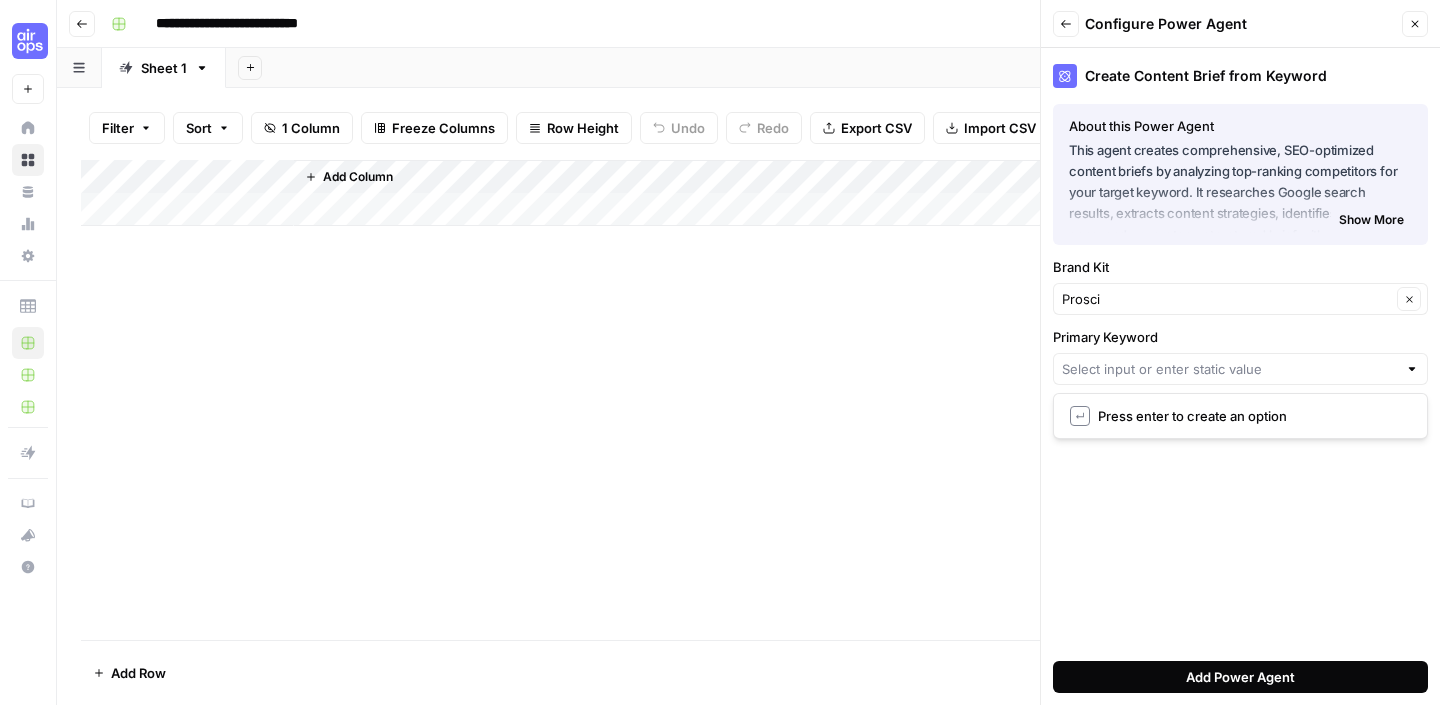 click on "Add Power Agent" at bounding box center (1240, 677) 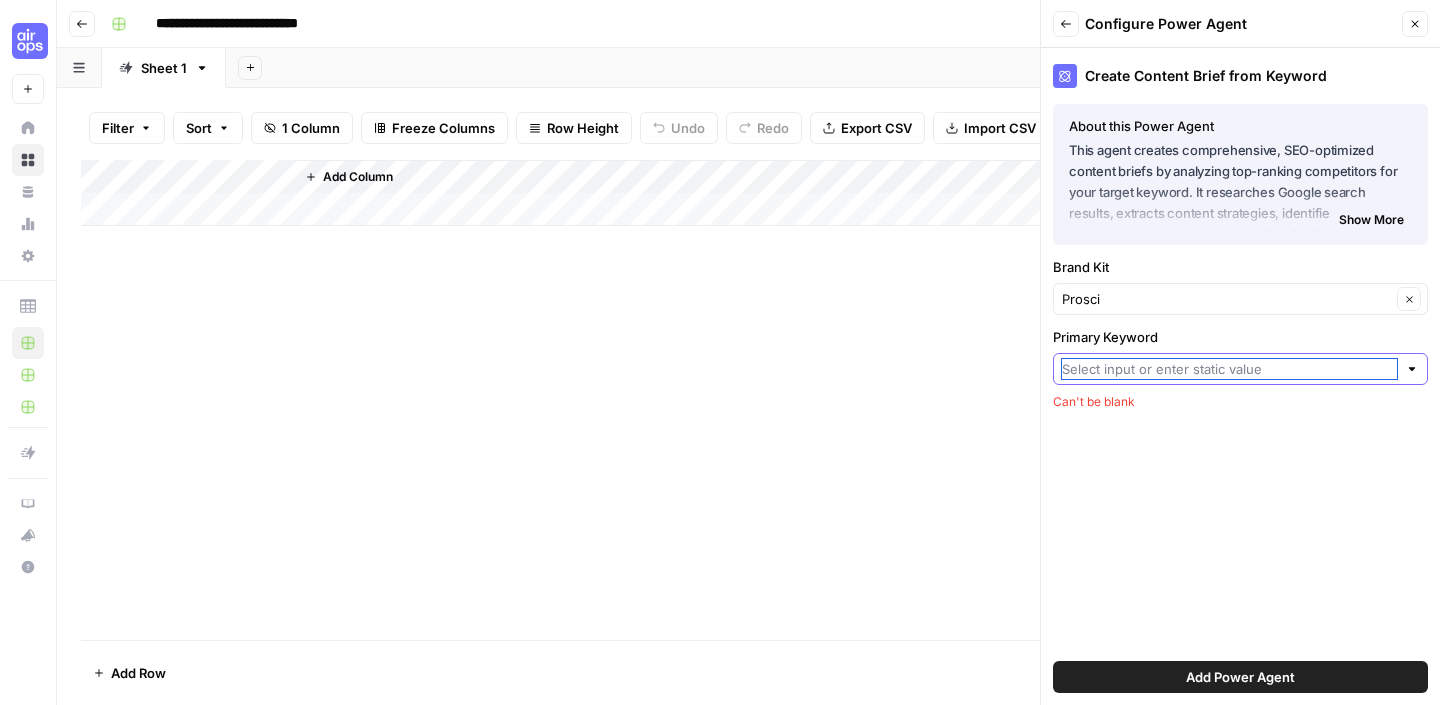 click on "Primary Keyword" at bounding box center [1229, 369] 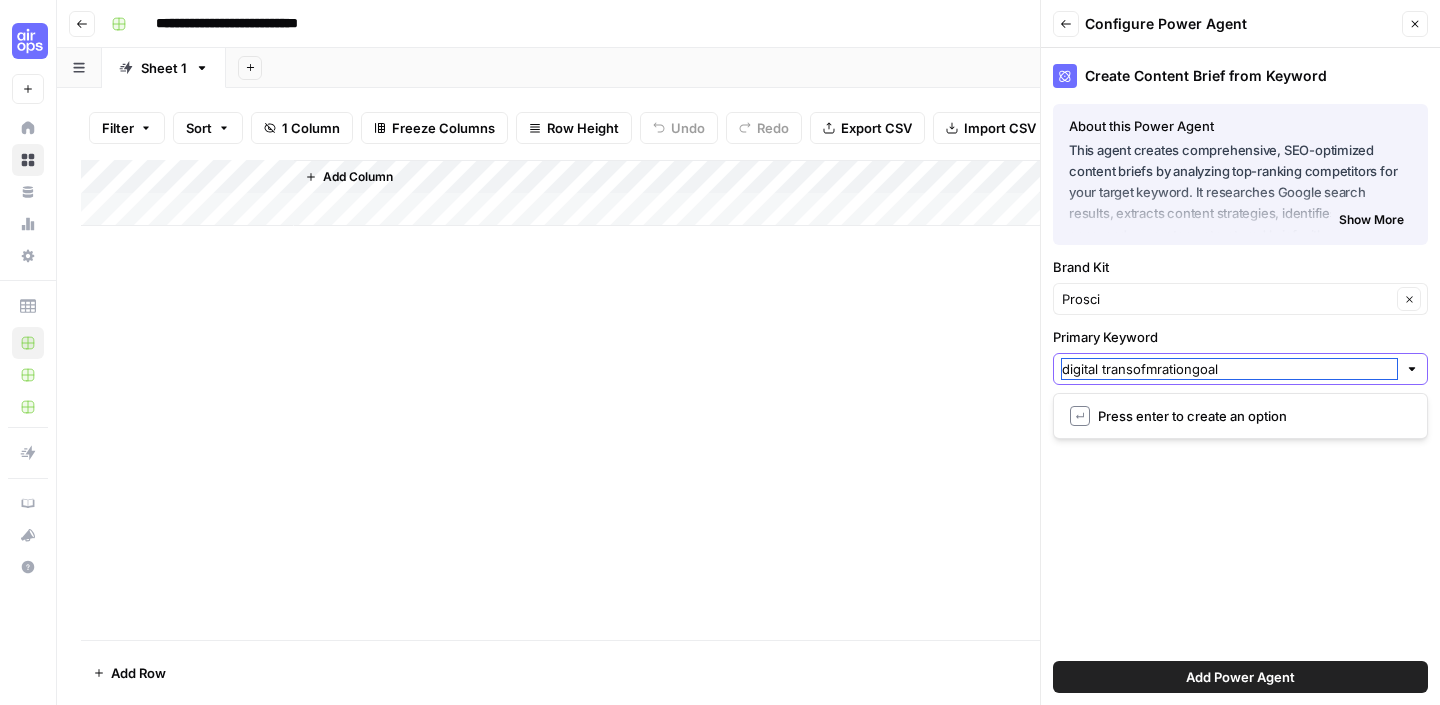 type on "digital transofmrationgoals" 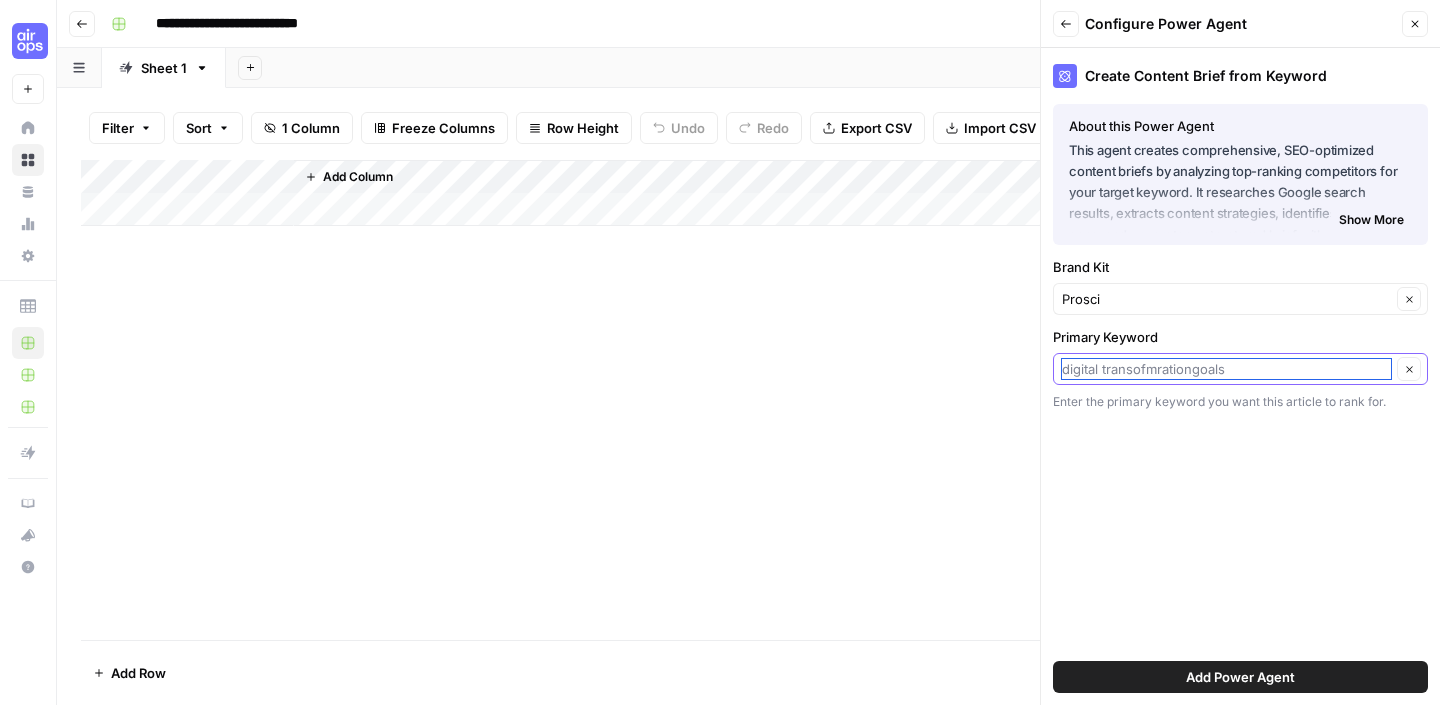 click on "Primary Keyword" at bounding box center [1226, 369] 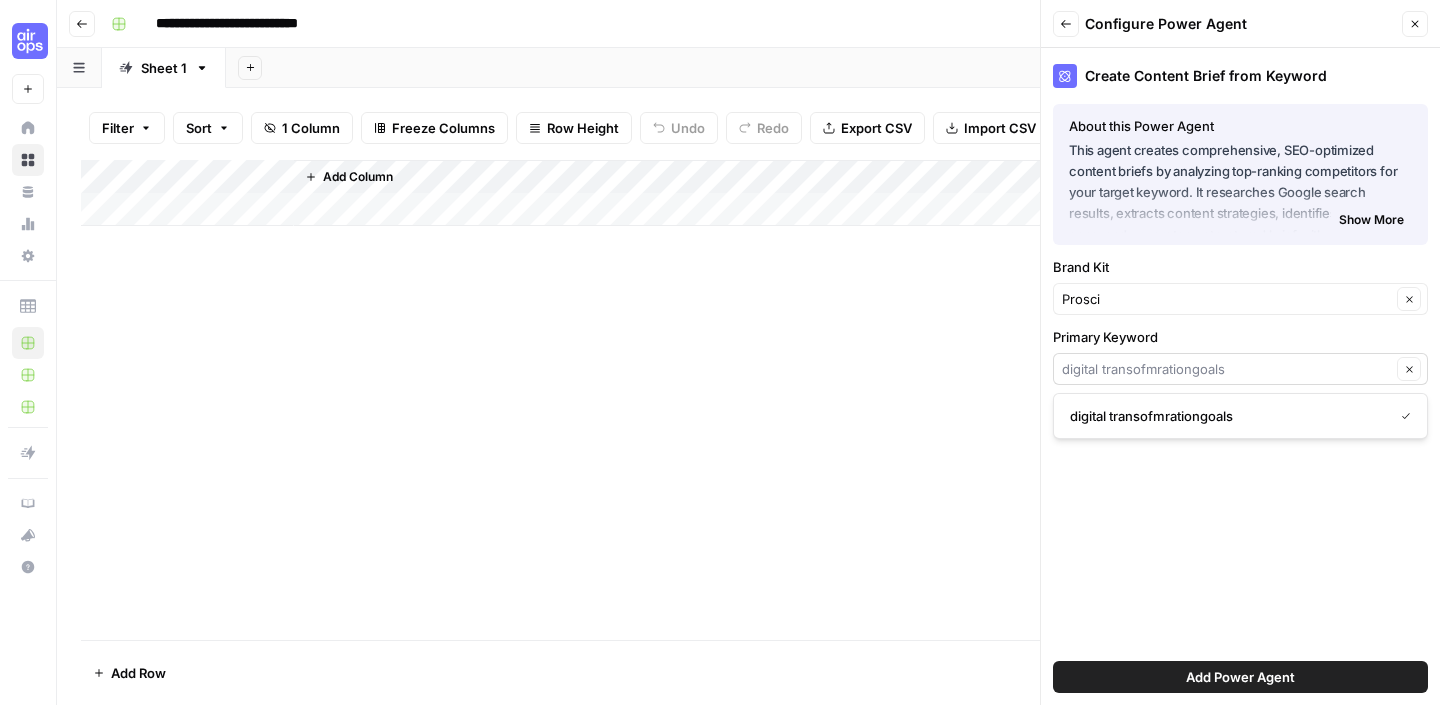 drag, startPoint x: 1278, startPoint y: 380, endPoint x: 1107, endPoint y: 378, distance: 171.01169 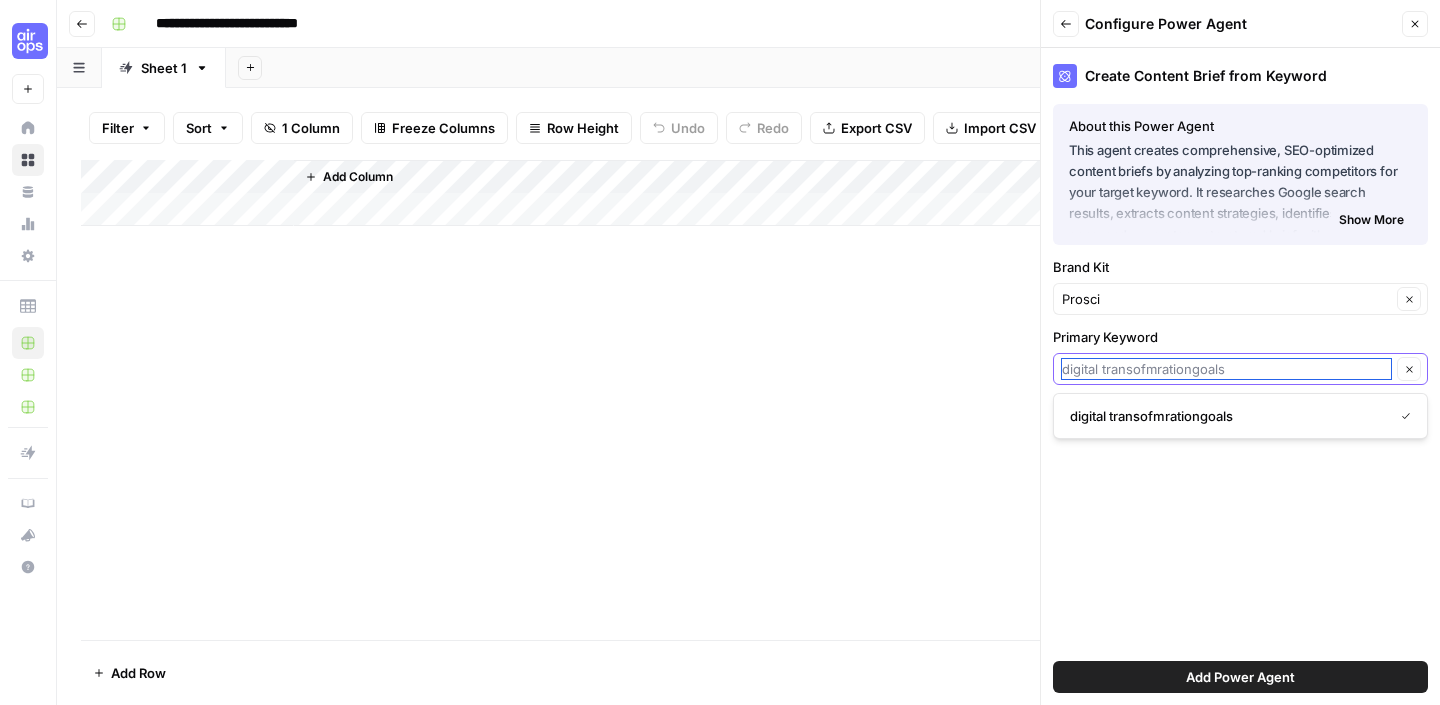 drag, startPoint x: 1226, startPoint y: 374, endPoint x: 941, endPoint y: 373, distance: 285.00174 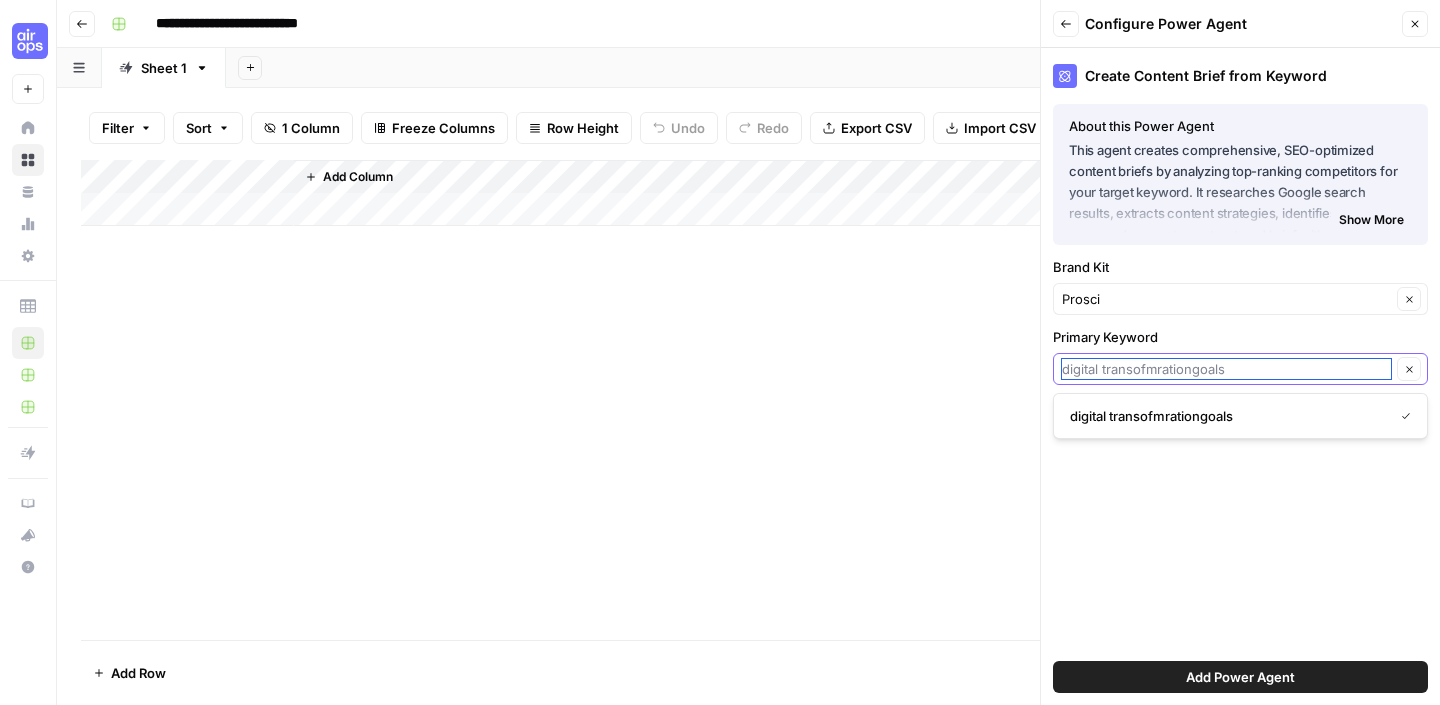 click on "**********" at bounding box center [720, 352] 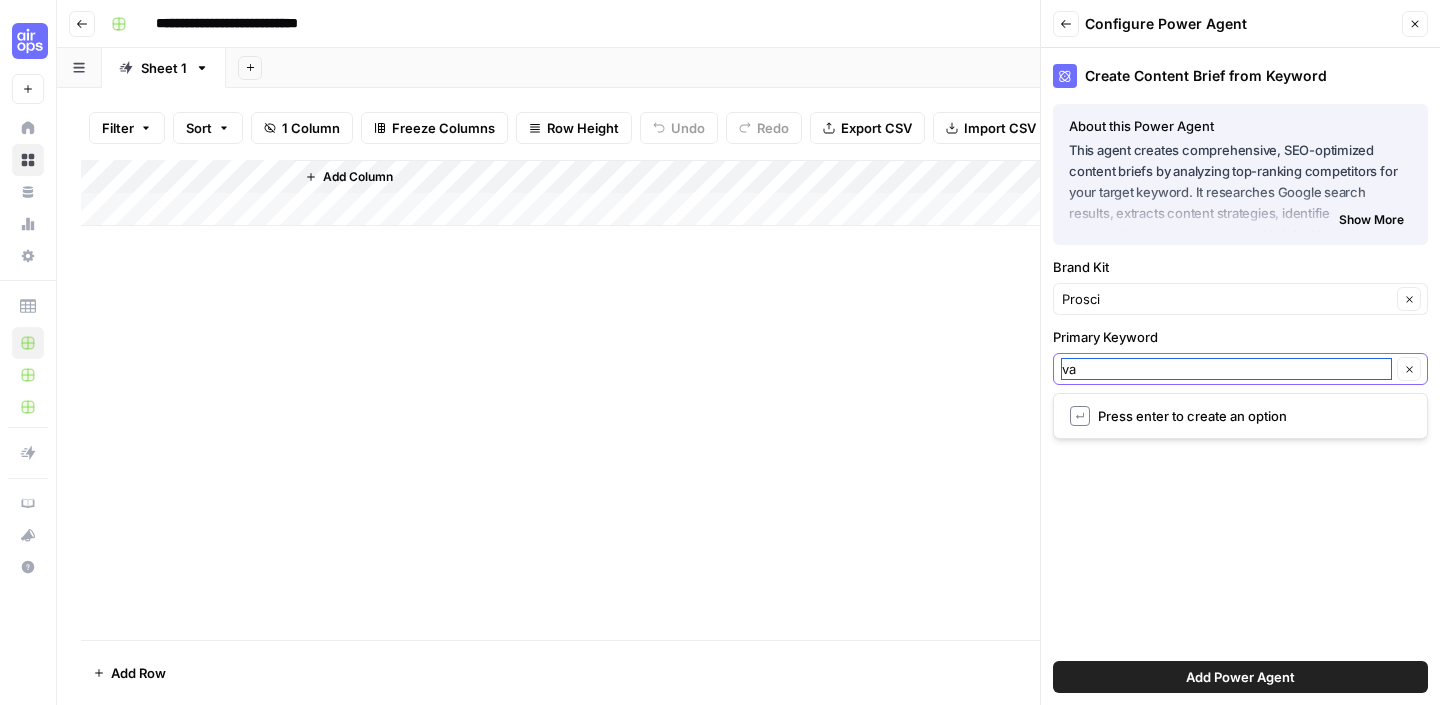 type on "v" 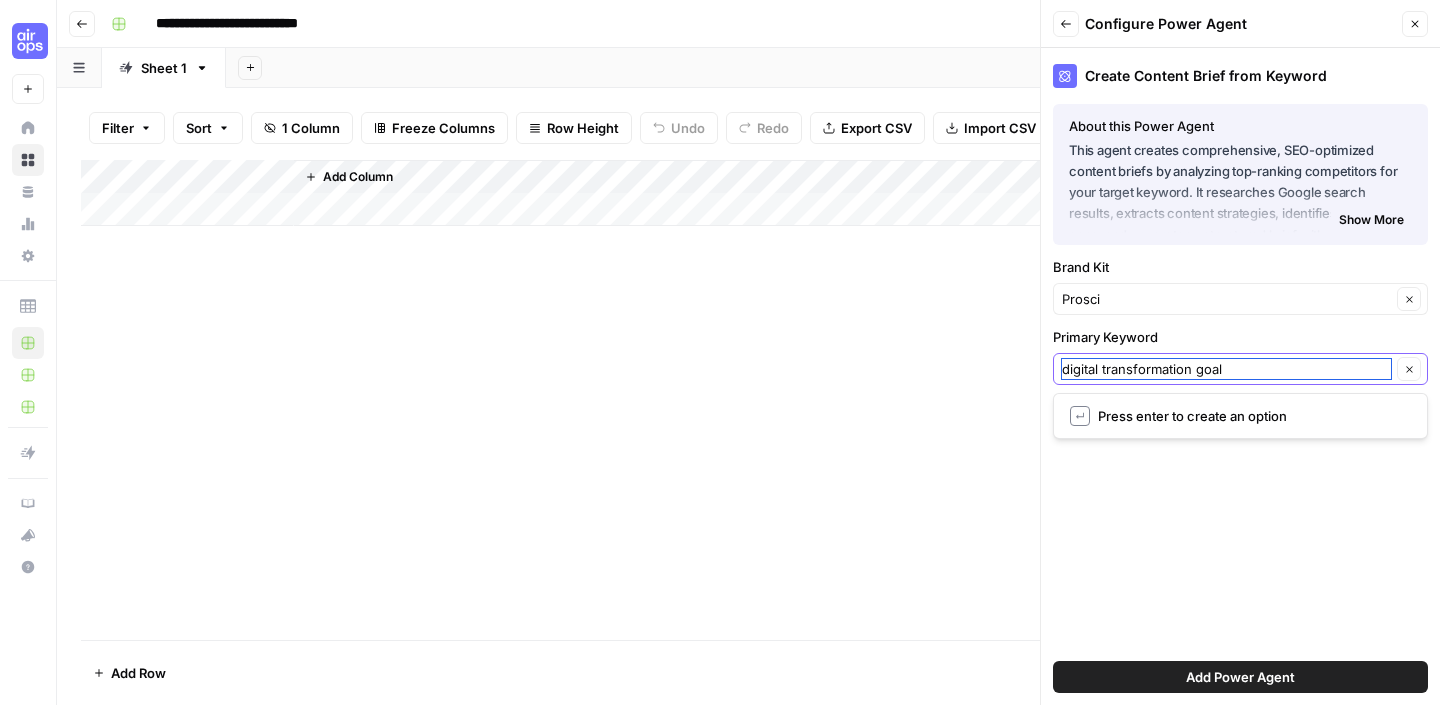type on "digital transformation goals" 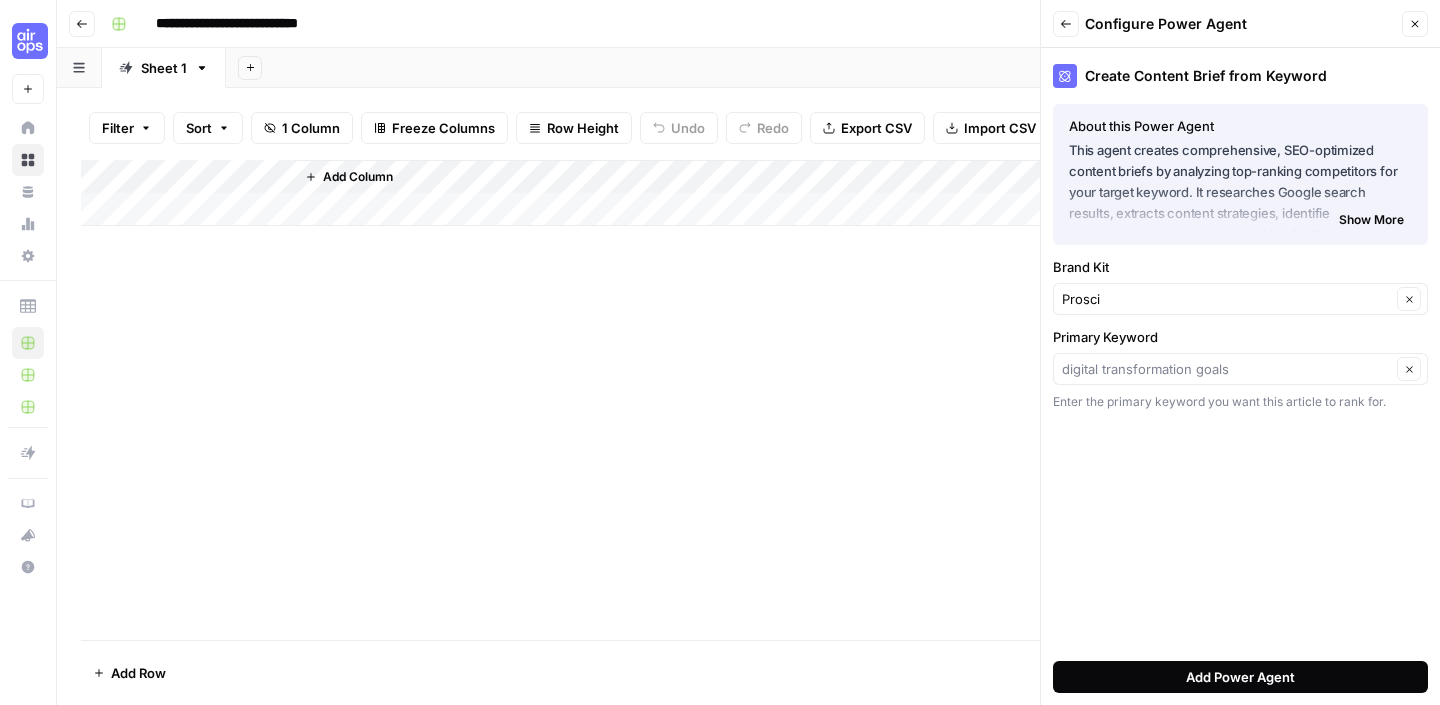 type on "digital transformation goals" 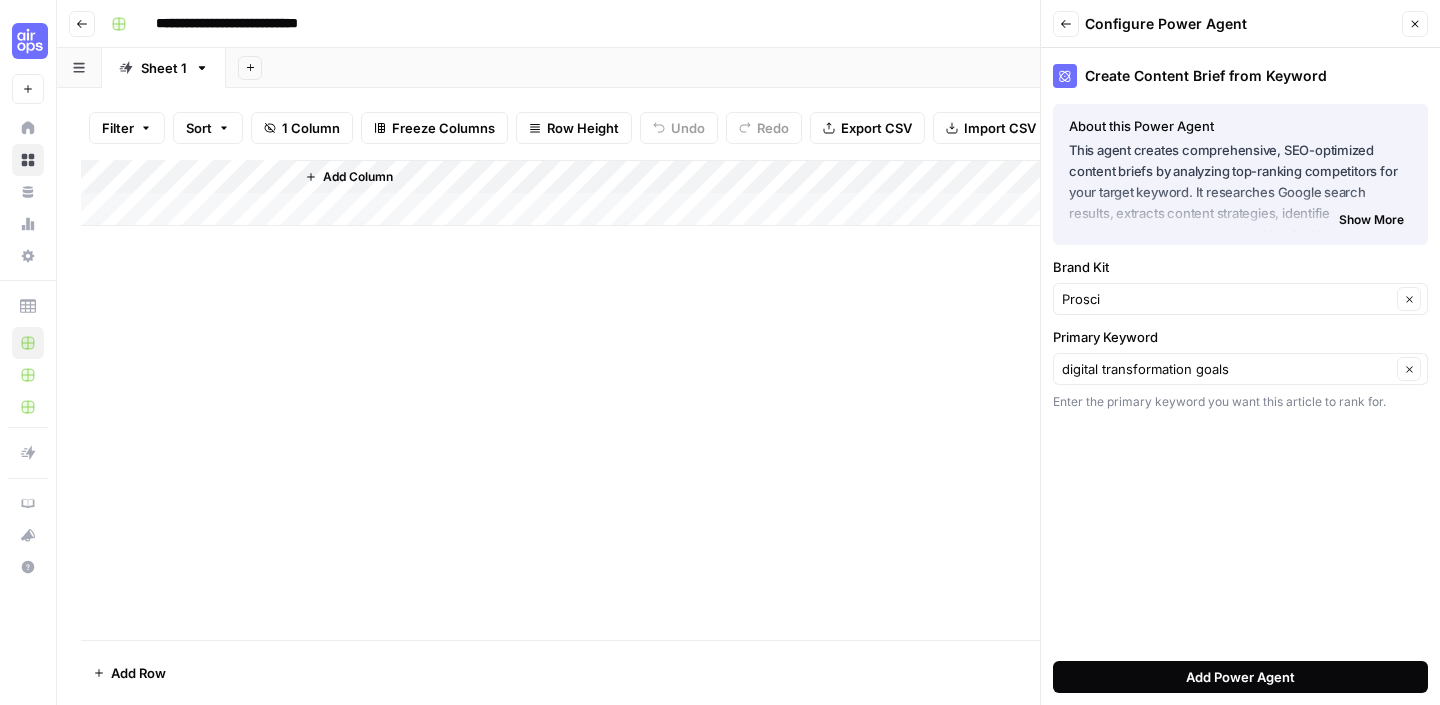 click on "Add Power Agent" at bounding box center [1240, 677] 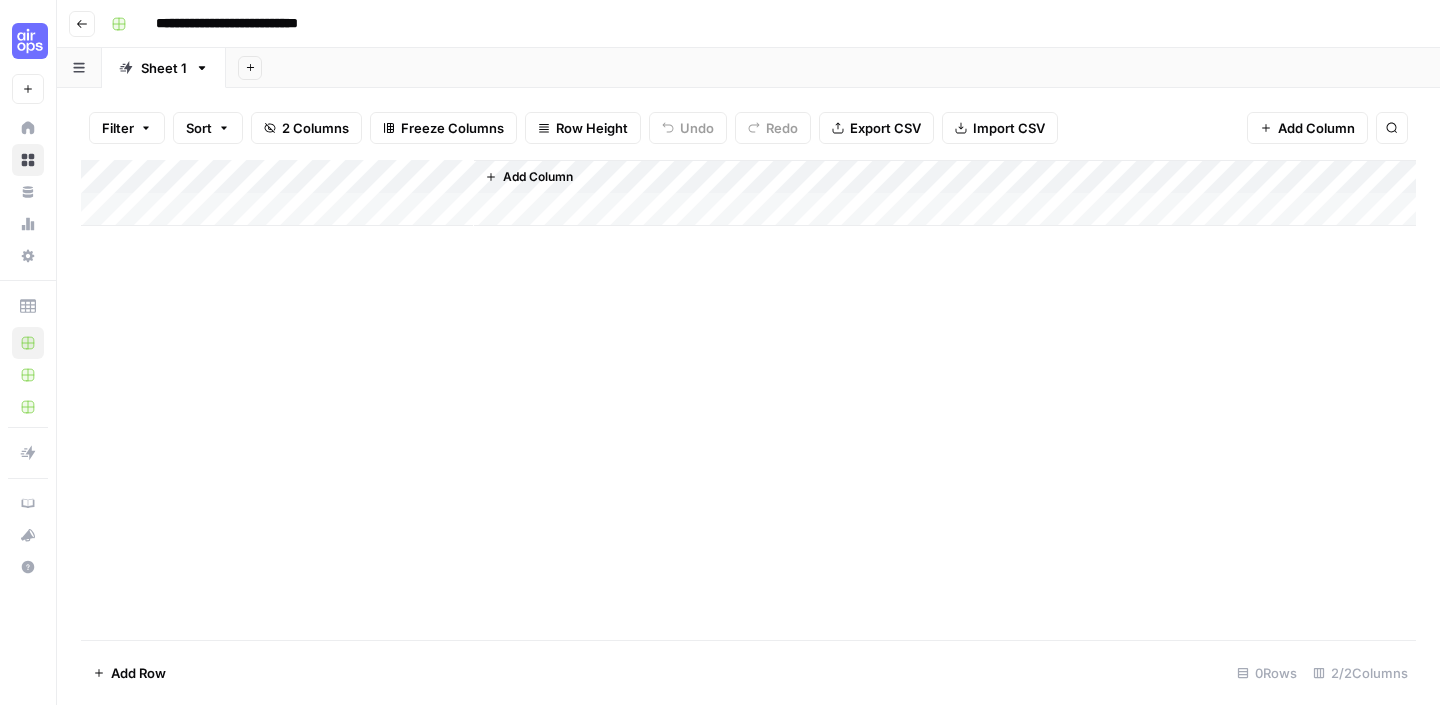 click on "Add Column" at bounding box center [748, 193] 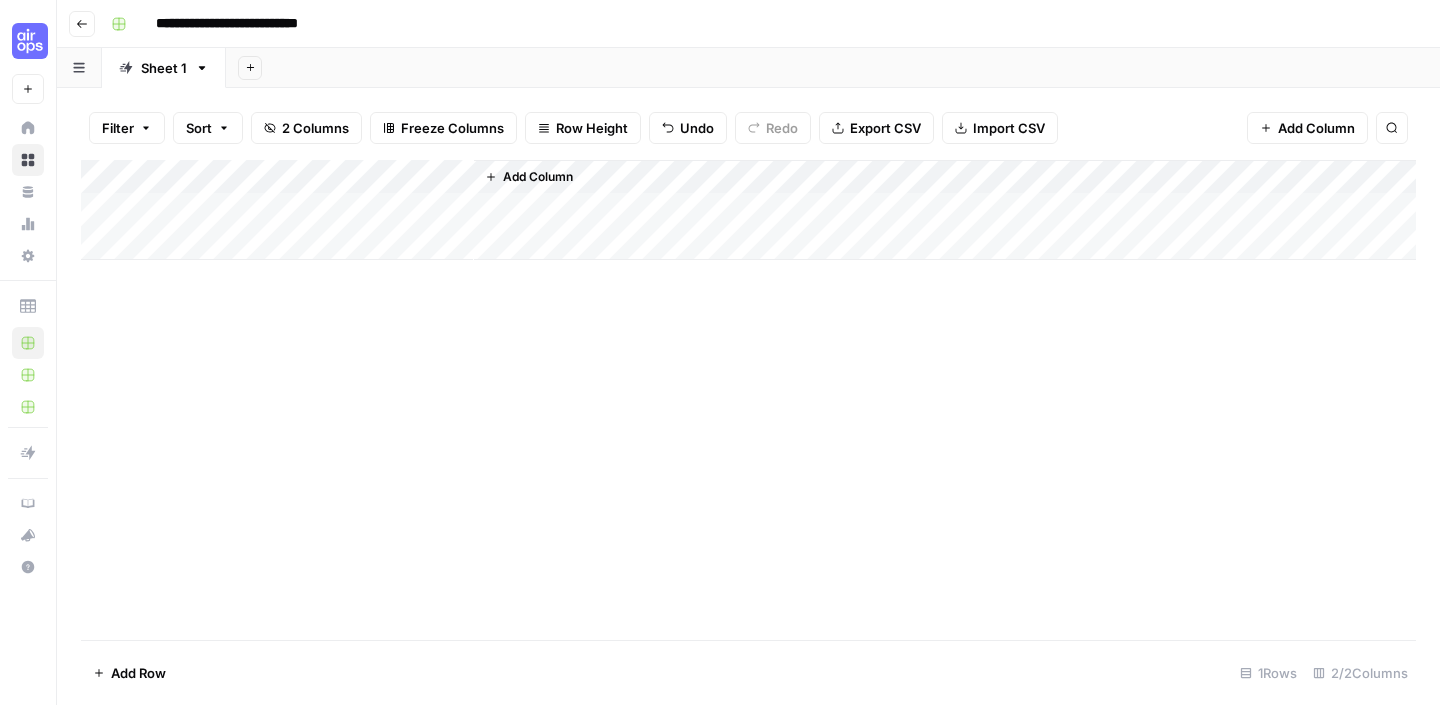 click on "Add Column" at bounding box center (748, 210) 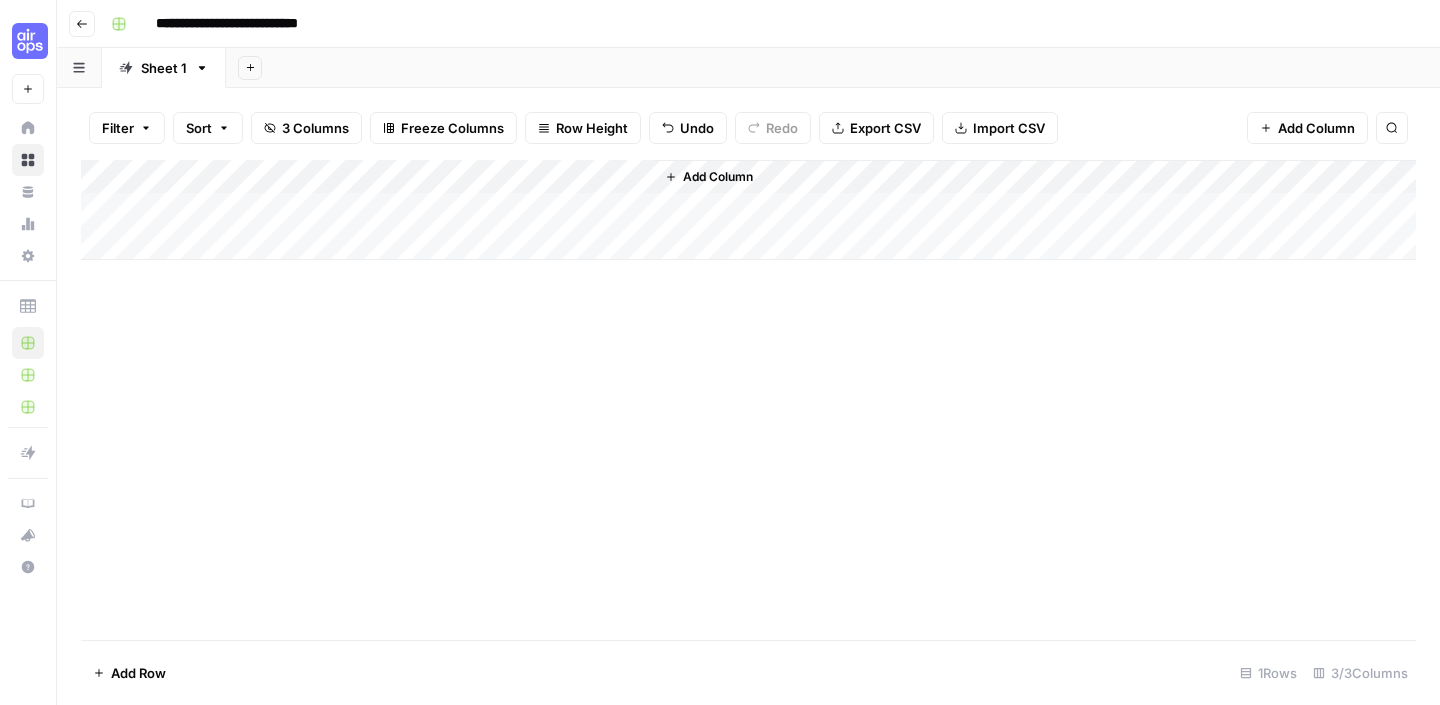 click on "Add Column" at bounding box center (748, 210) 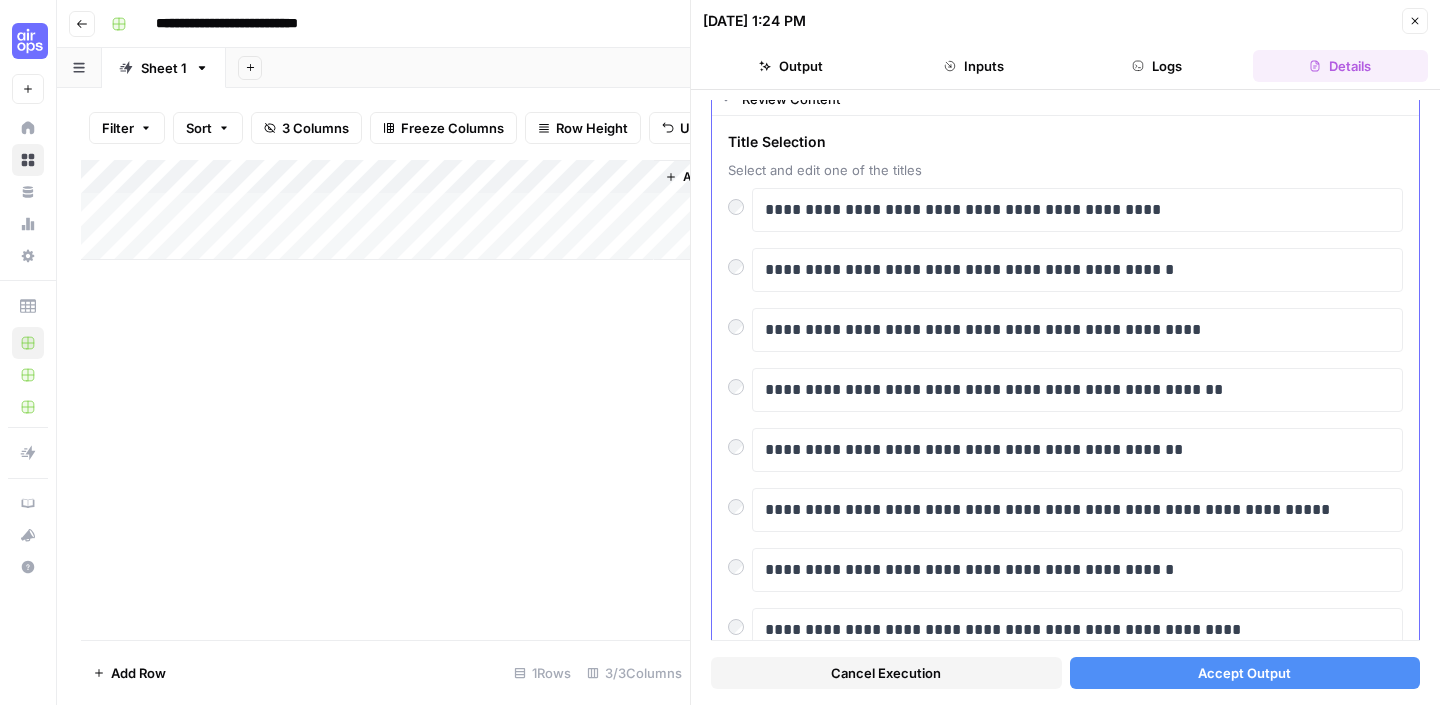 scroll, scrollTop: 71, scrollLeft: 0, axis: vertical 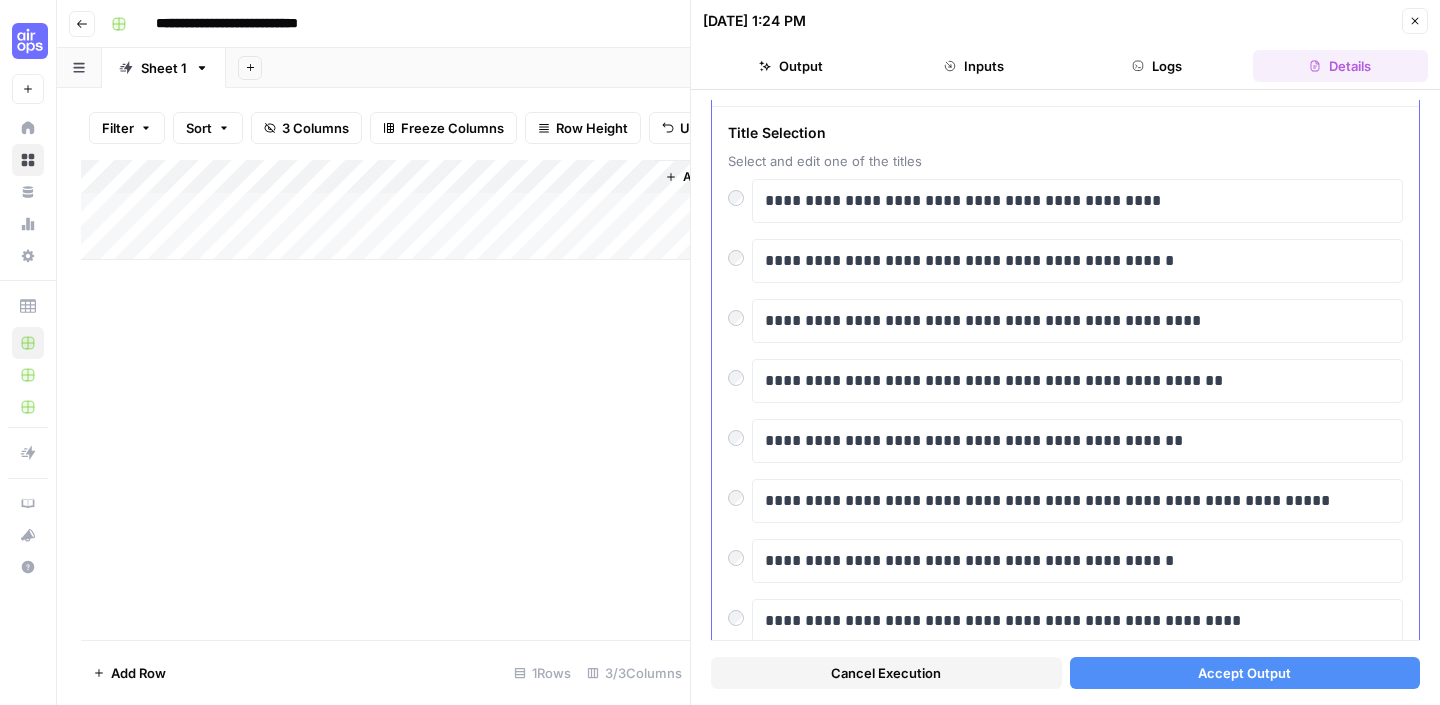 click at bounding box center (740, 493) 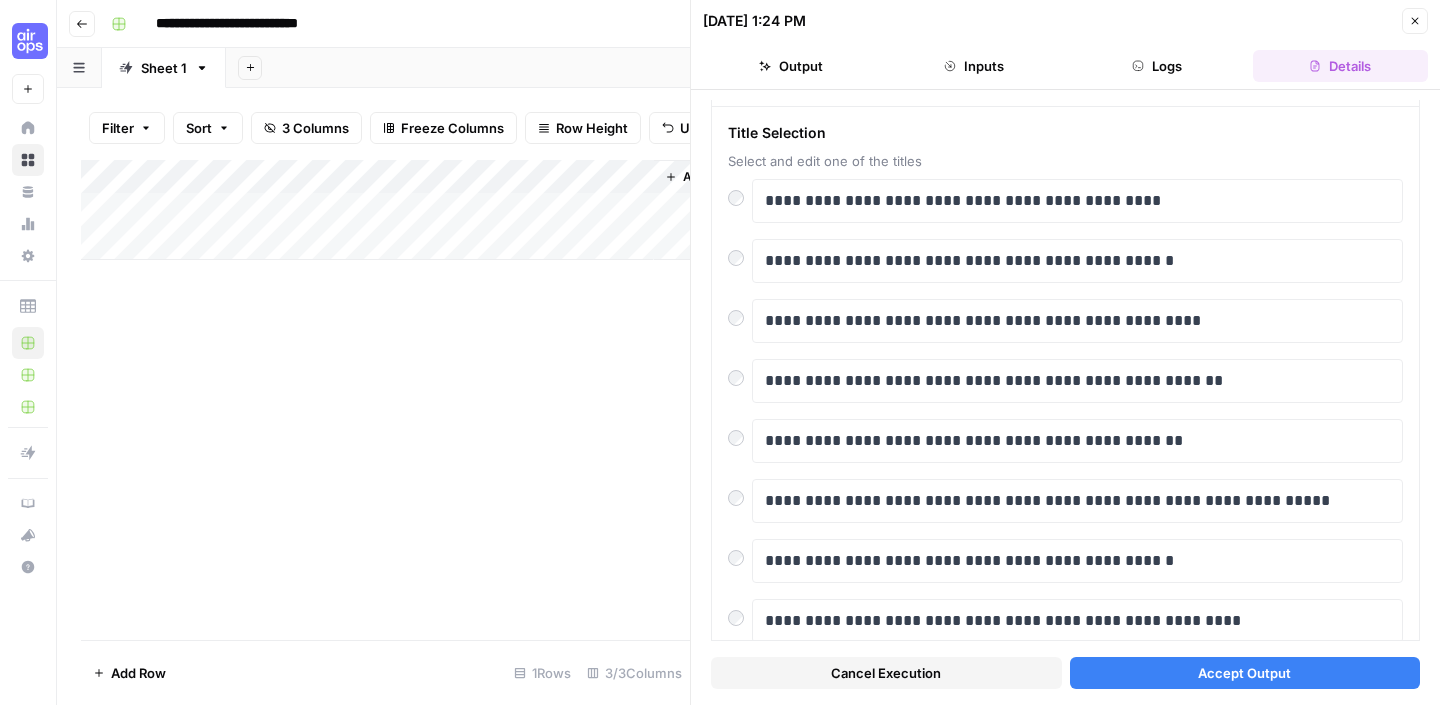 click on "Accept Output" at bounding box center (1244, 673) 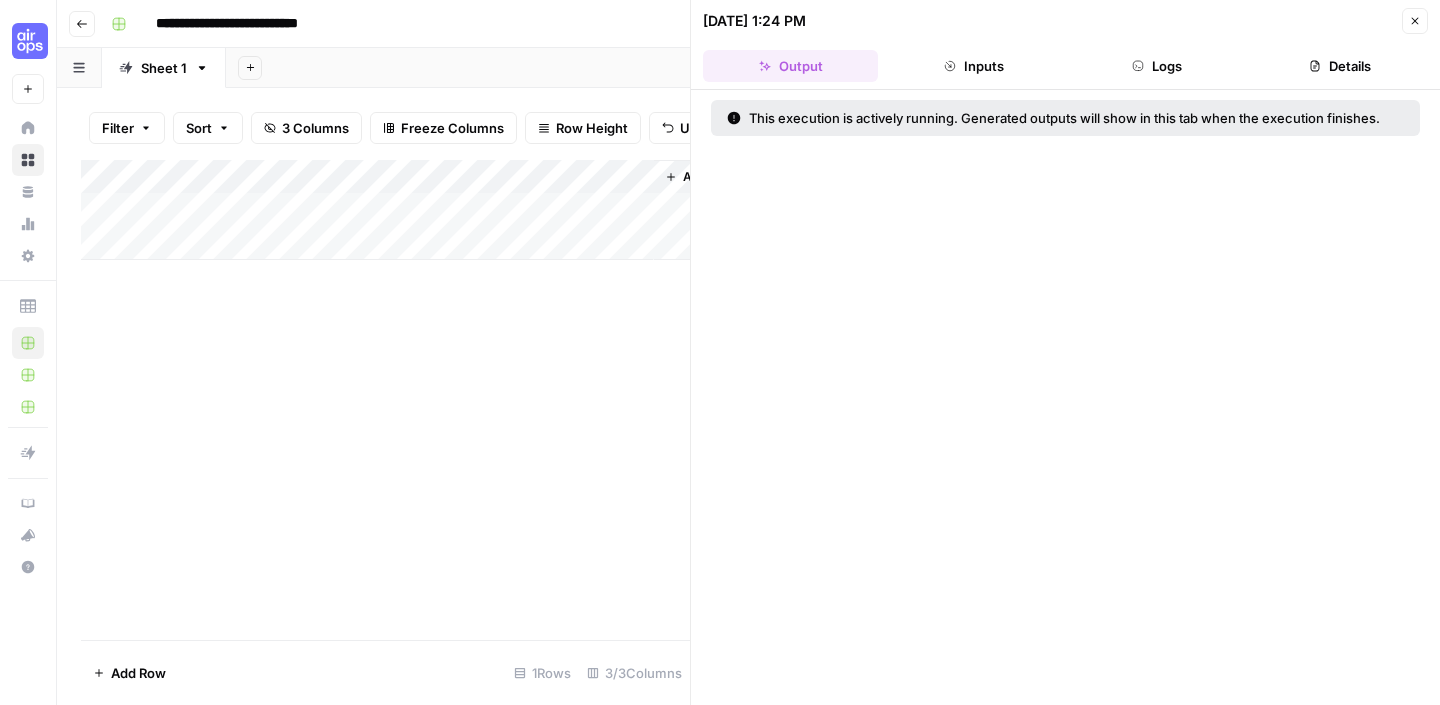 click on "Add Column" at bounding box center (385, 210) 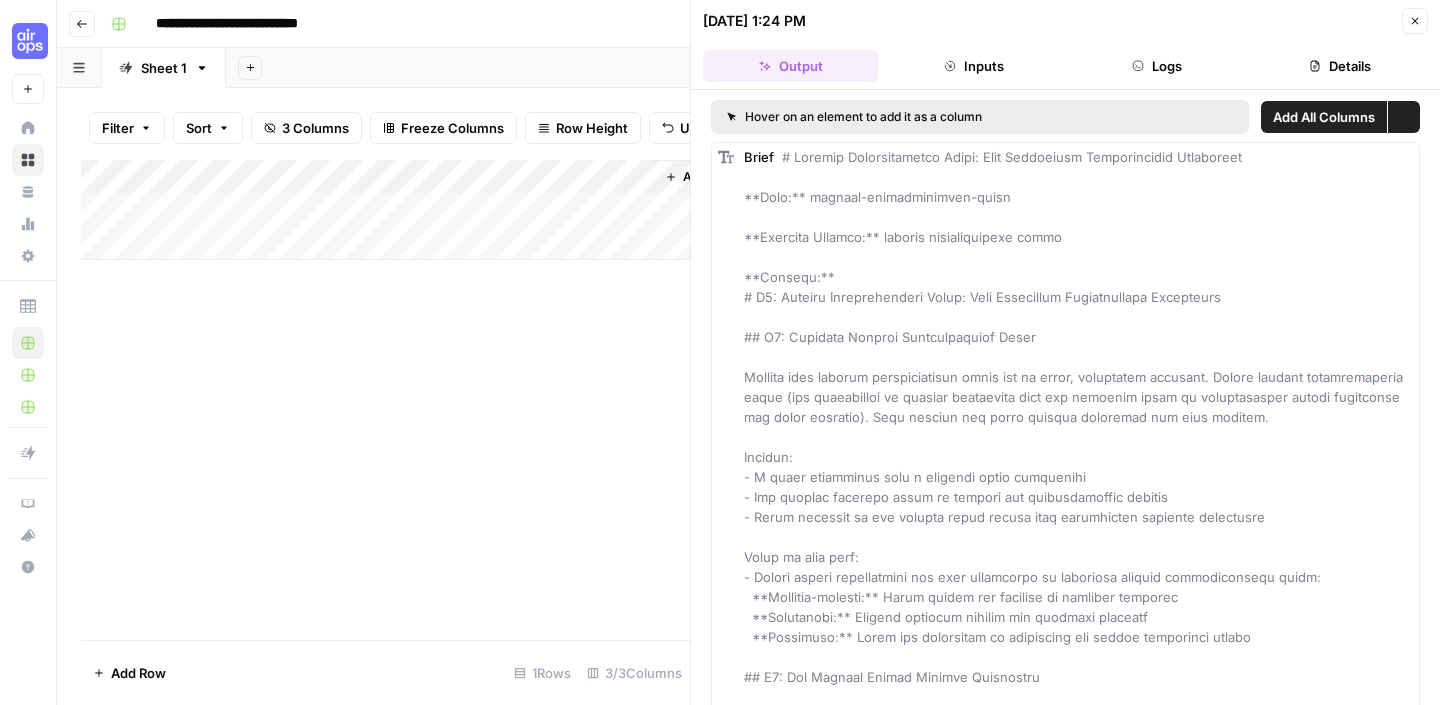 click on "Add Column" at bounding box center (385, 210) 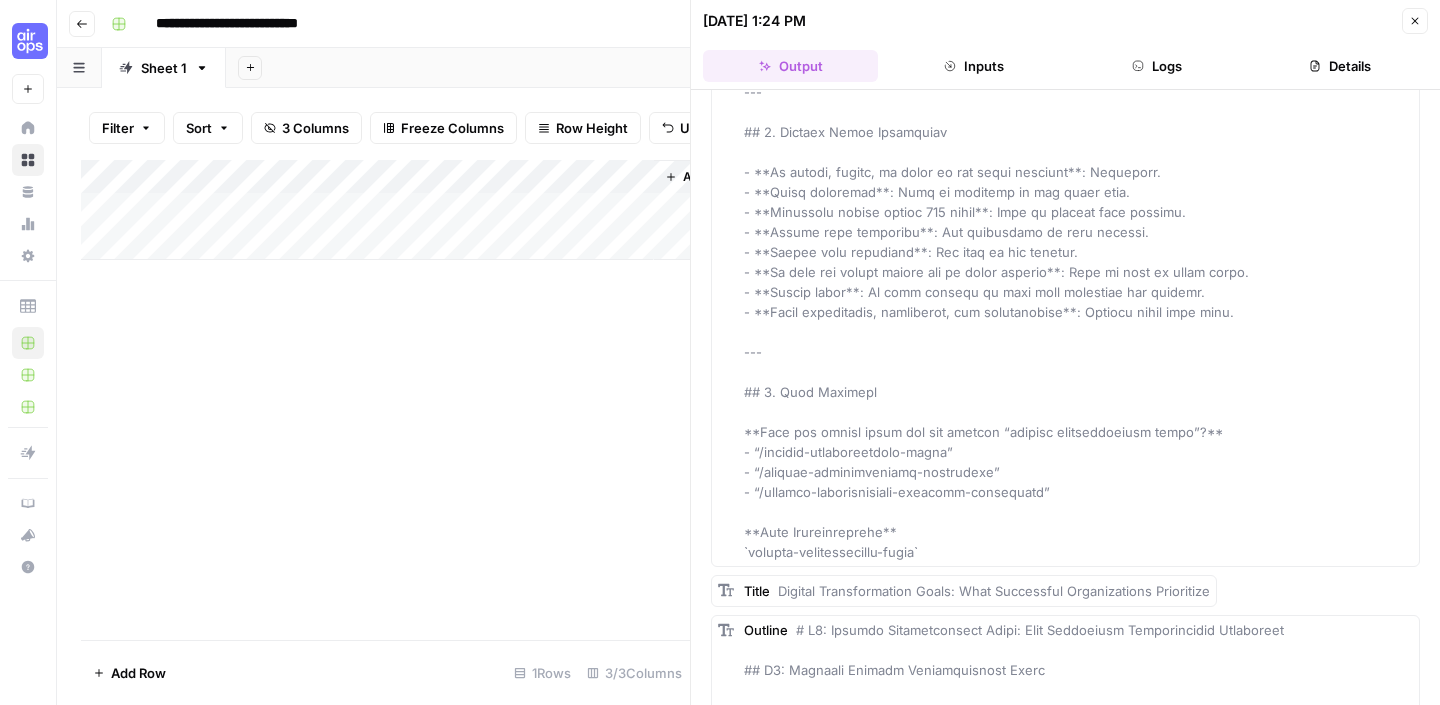scroll, scrollTop: 10657, scrollLeft: 0, axis: vertical 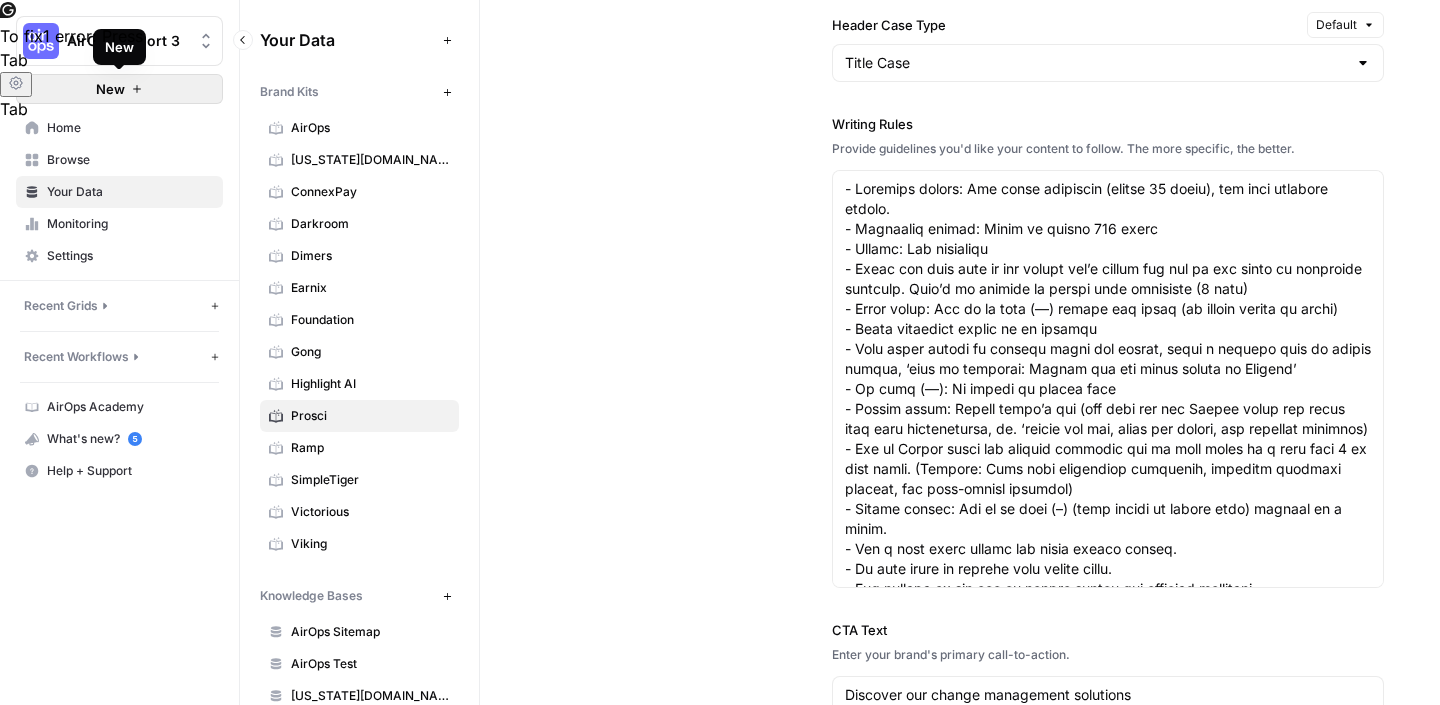 click on "New" at bounding box center [110, 89] 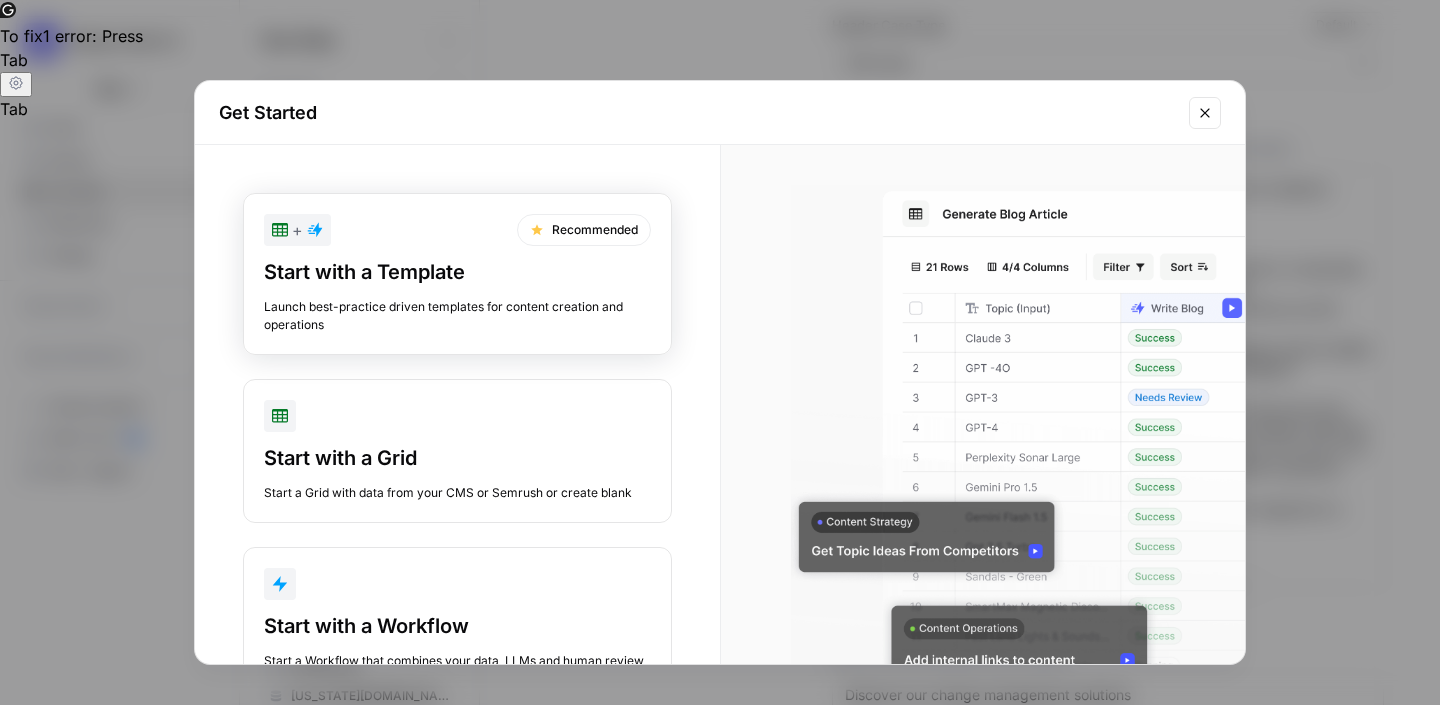 scroll, scrollTop: 75, scrollLeft: 0, axis: vertical 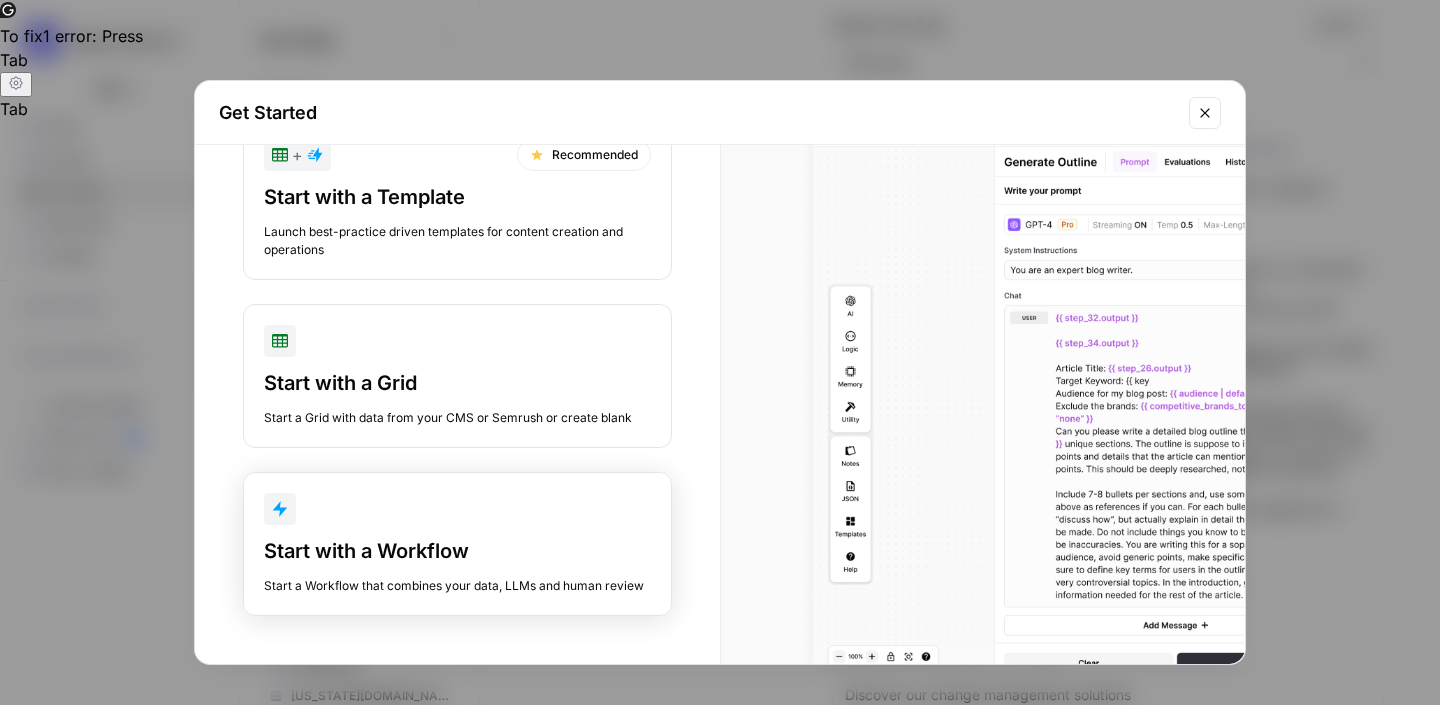click on "Start a Workflow that combines your data, LLMs and human review" at bounding box center [457, 586] 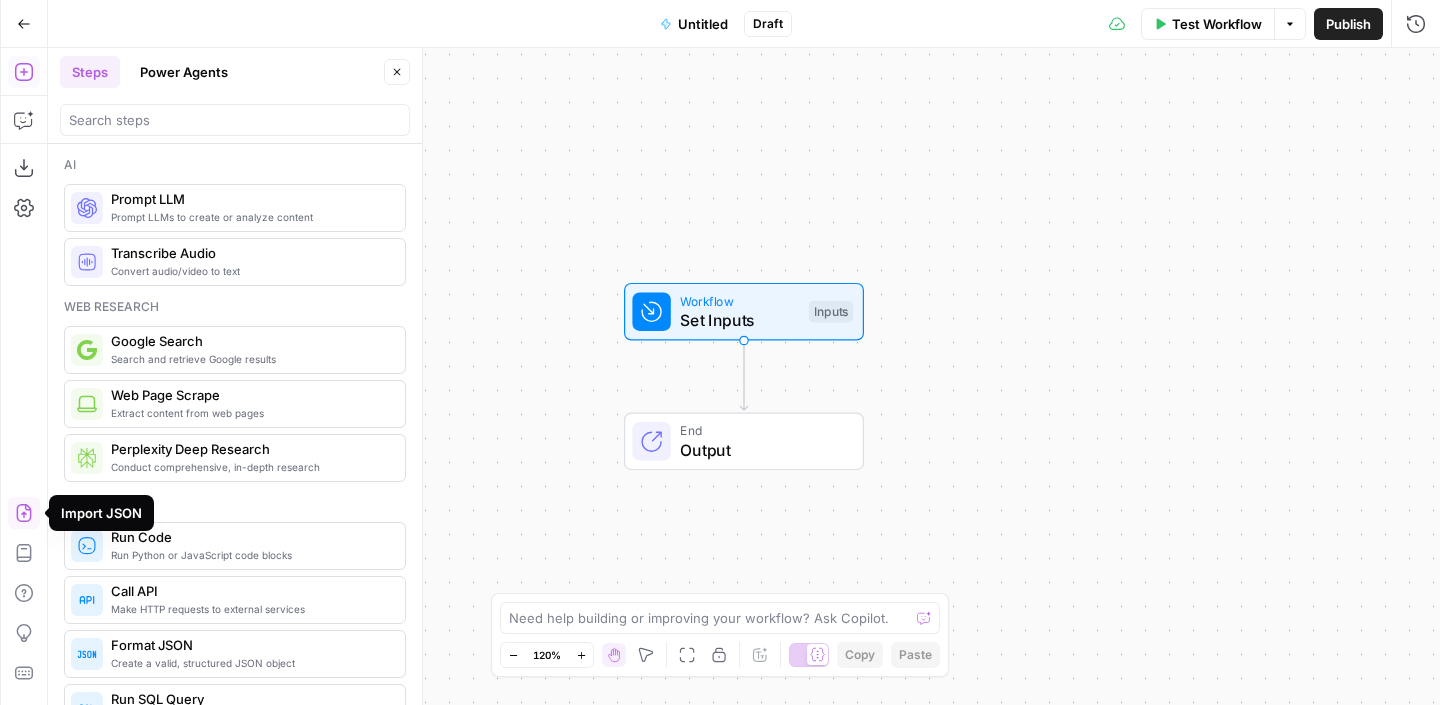 click 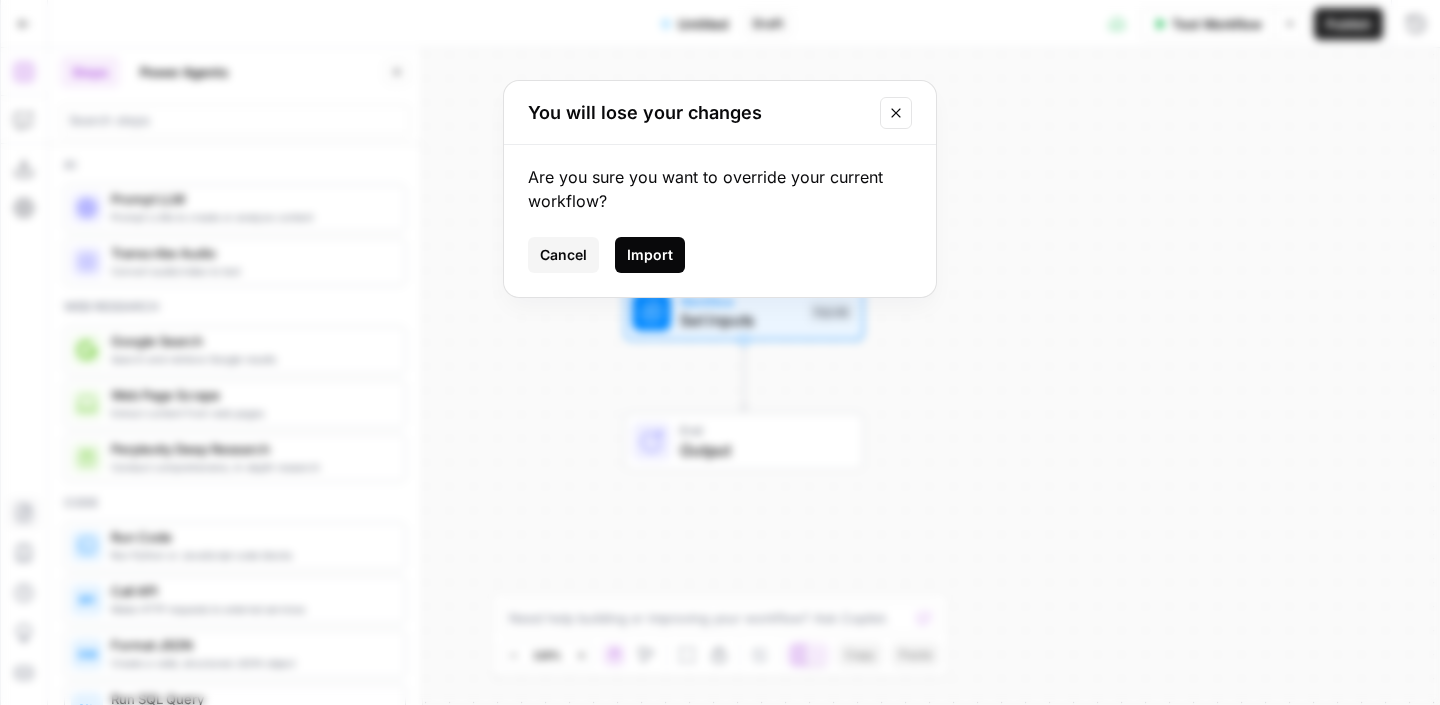 click on "Import" at bounding box center [650, 255] 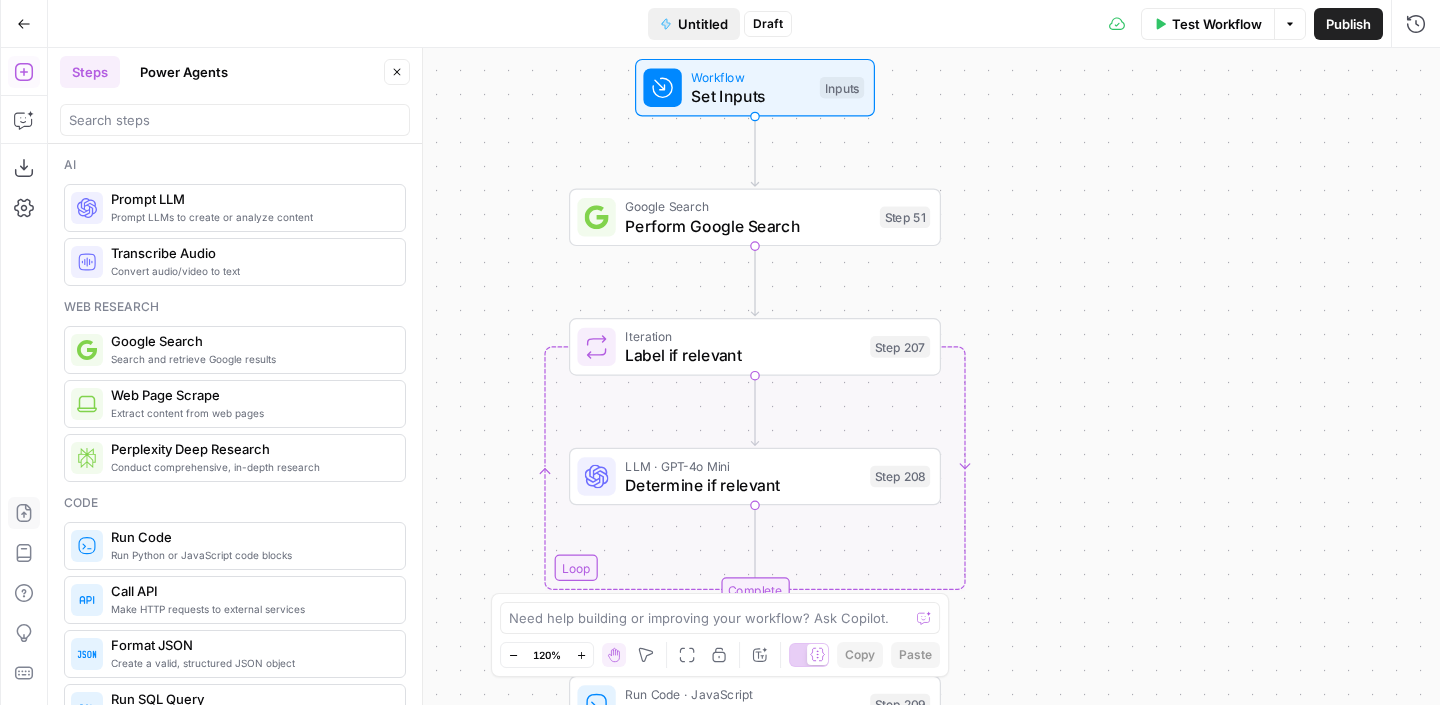 click on "Untitled" at bounding box center [703, 24] 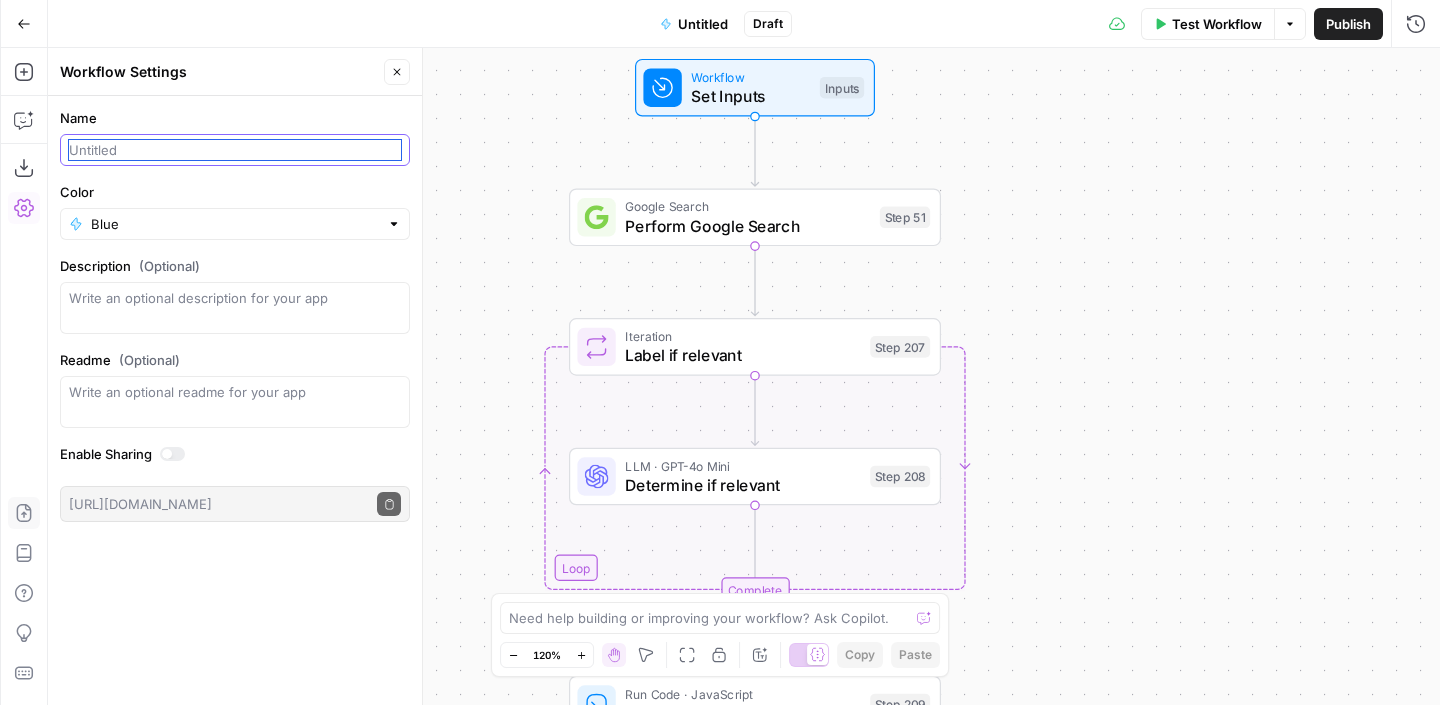 click on "Name" at bounding box center (235, 150) 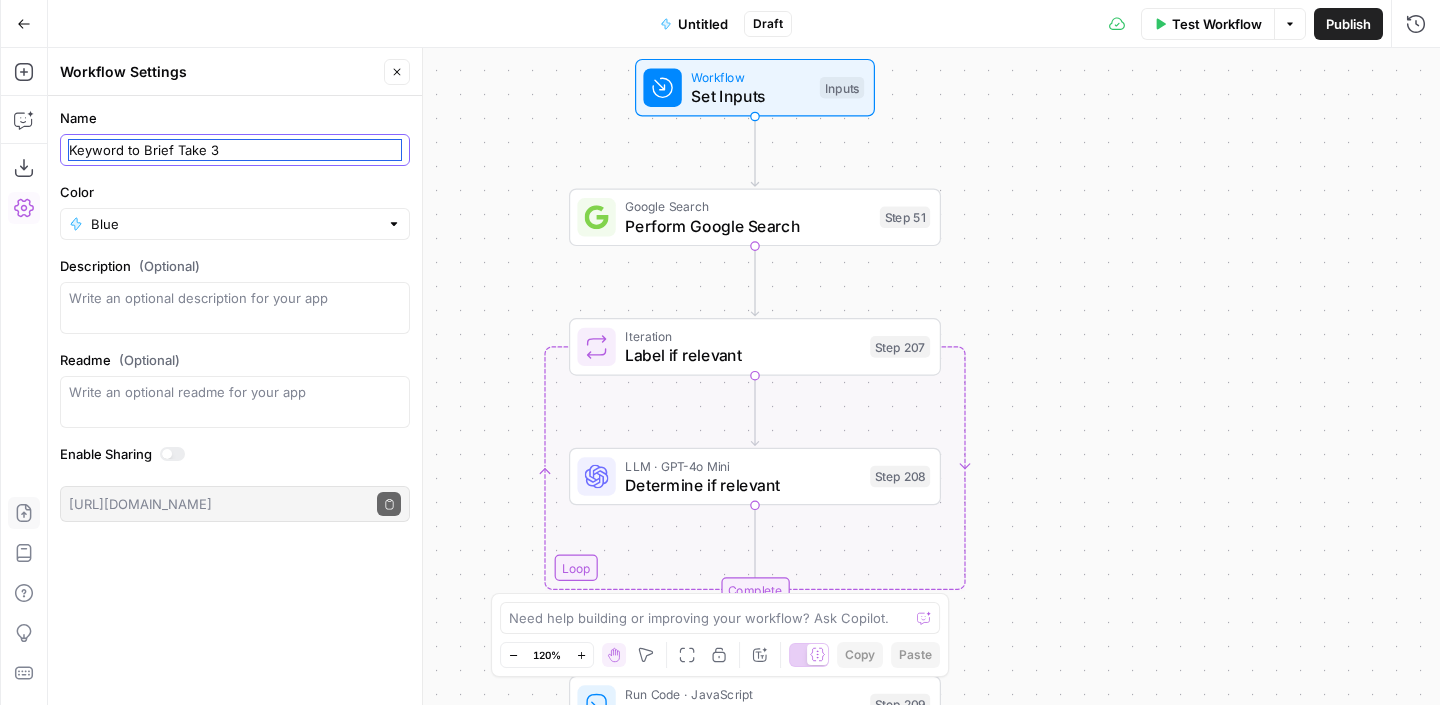 type on "Keyword to Brief Take 3" 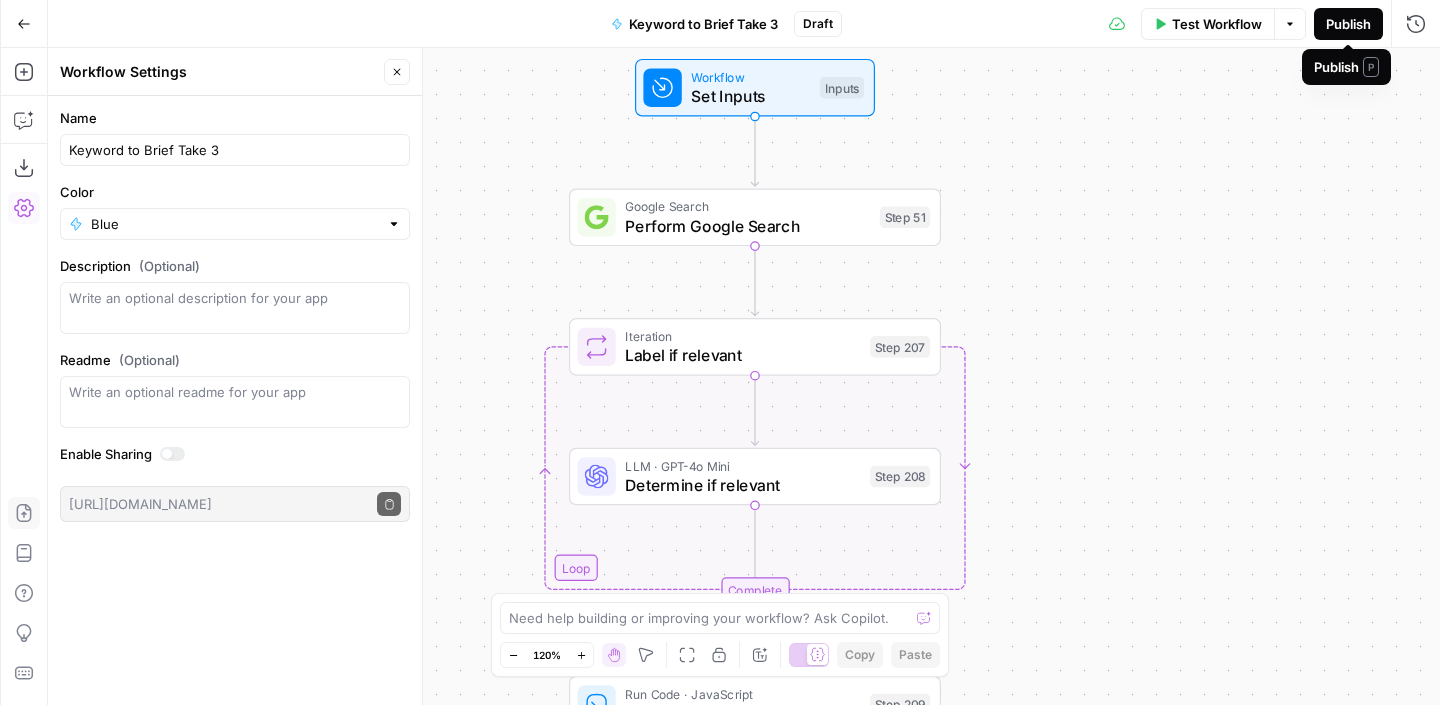 click on "Publish" at bounding box center (1348, 24) 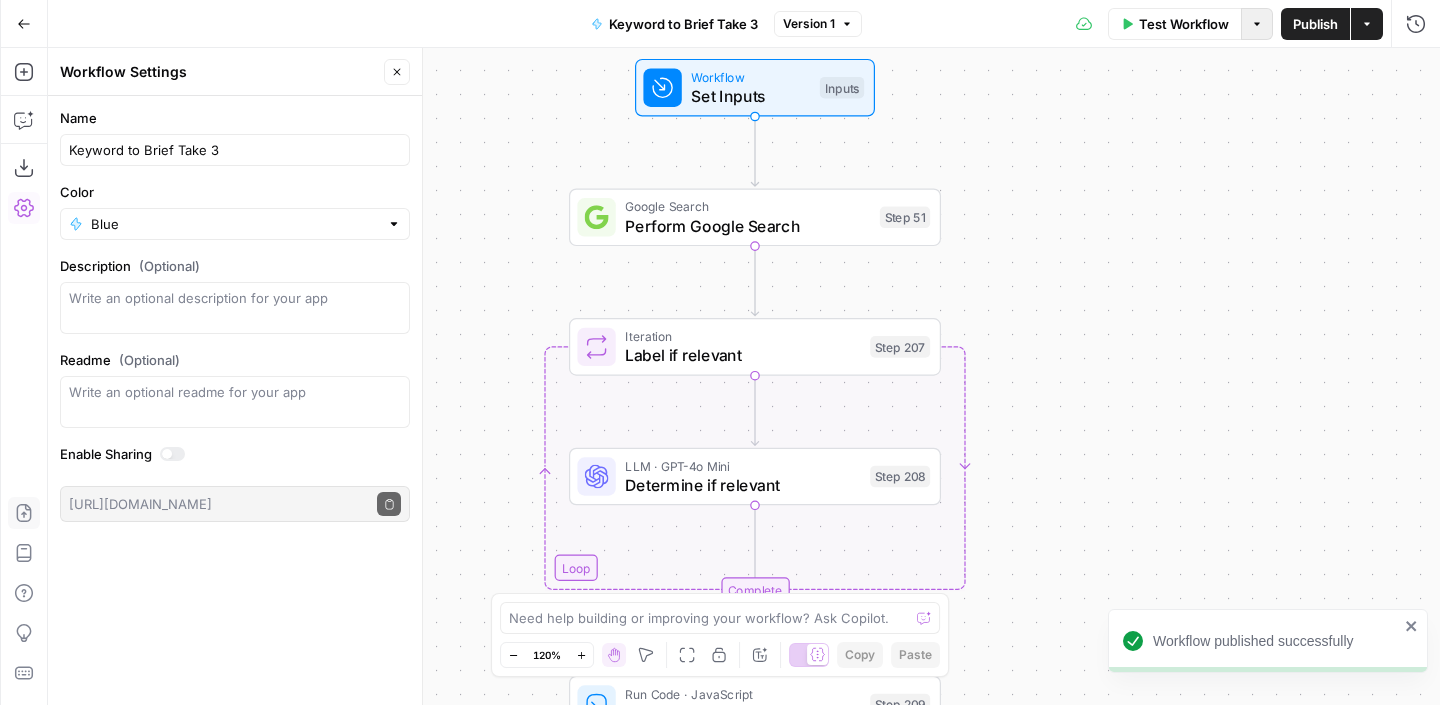 click 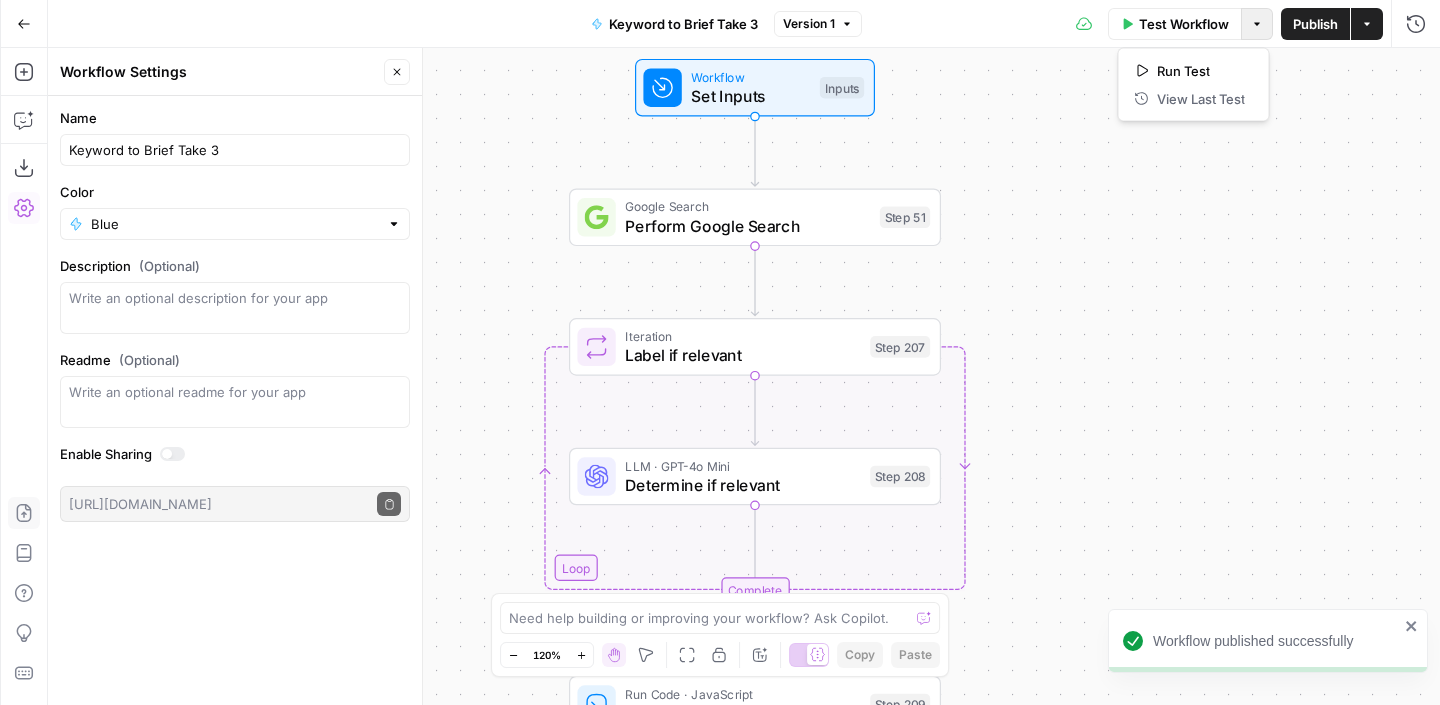 click 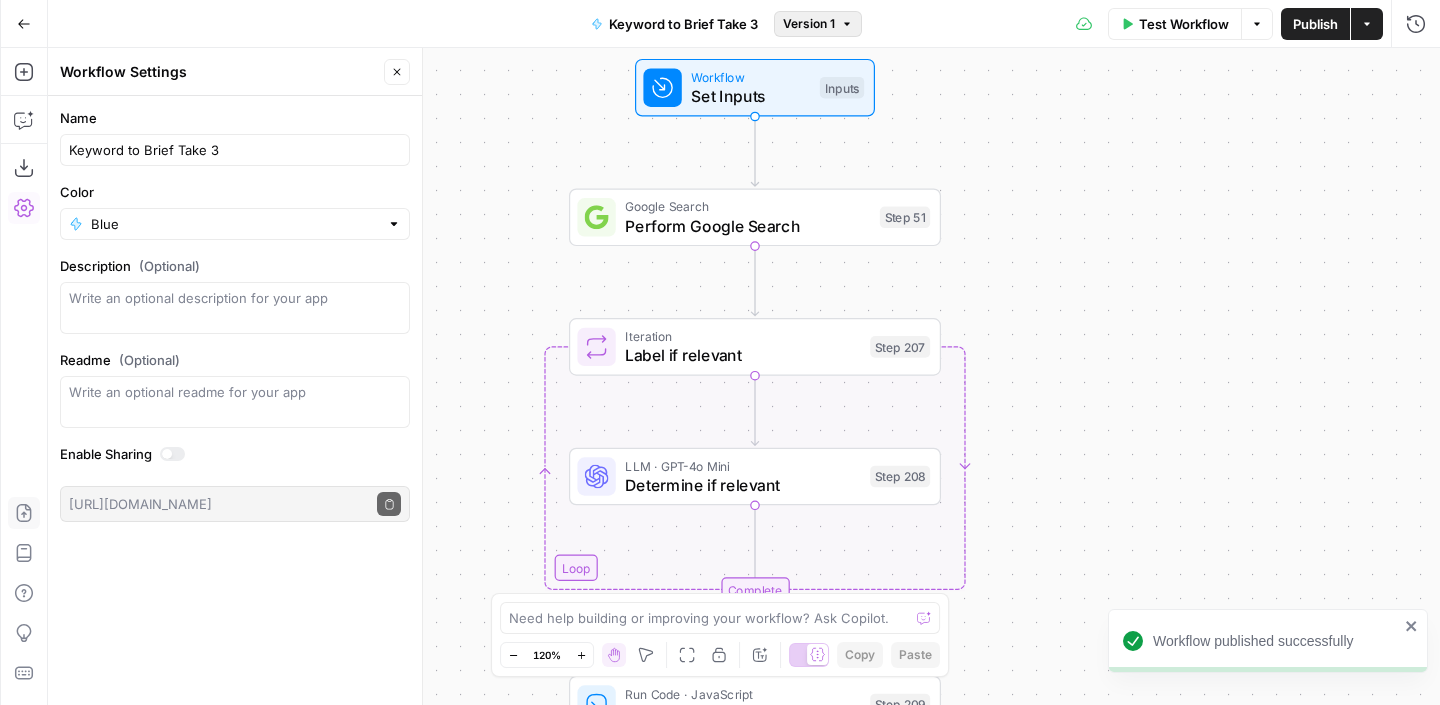 click 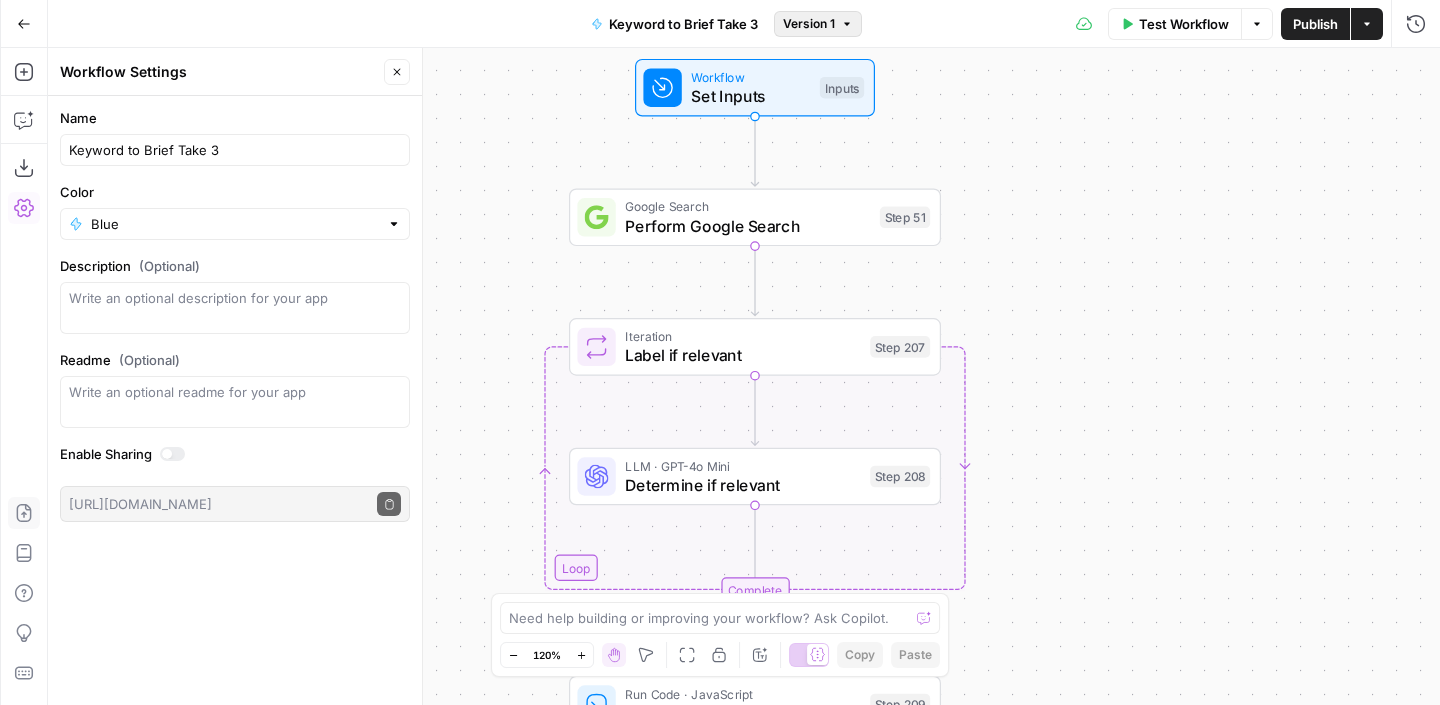 click 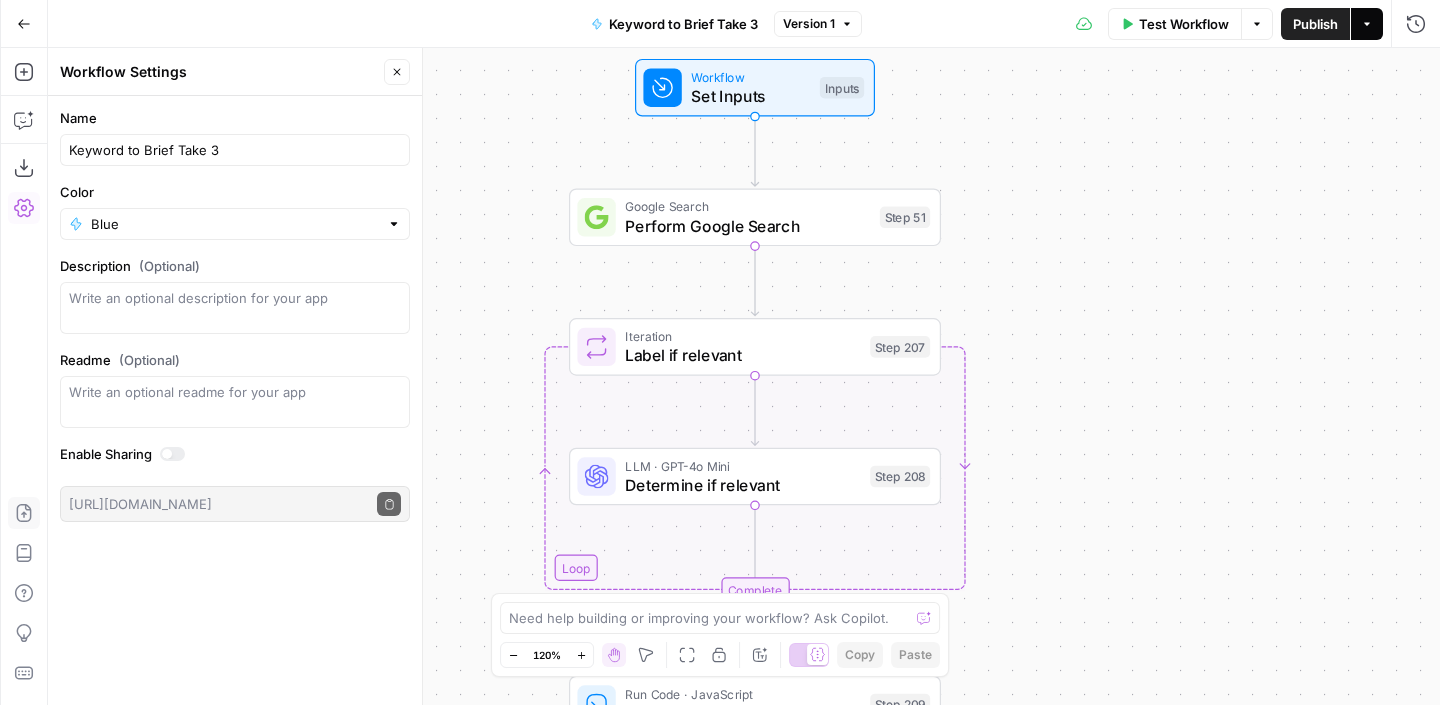 click 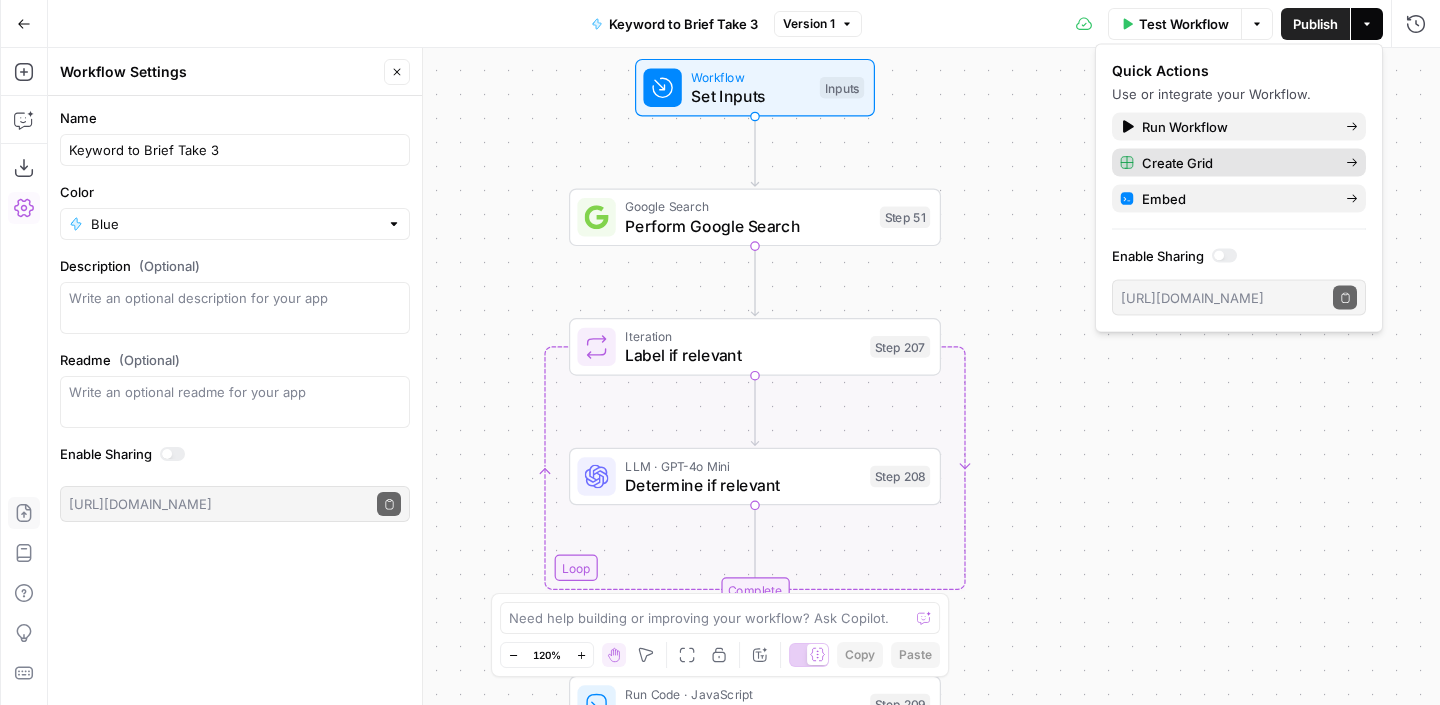 click on "Create Grid" at bounding box center (1239, 163) 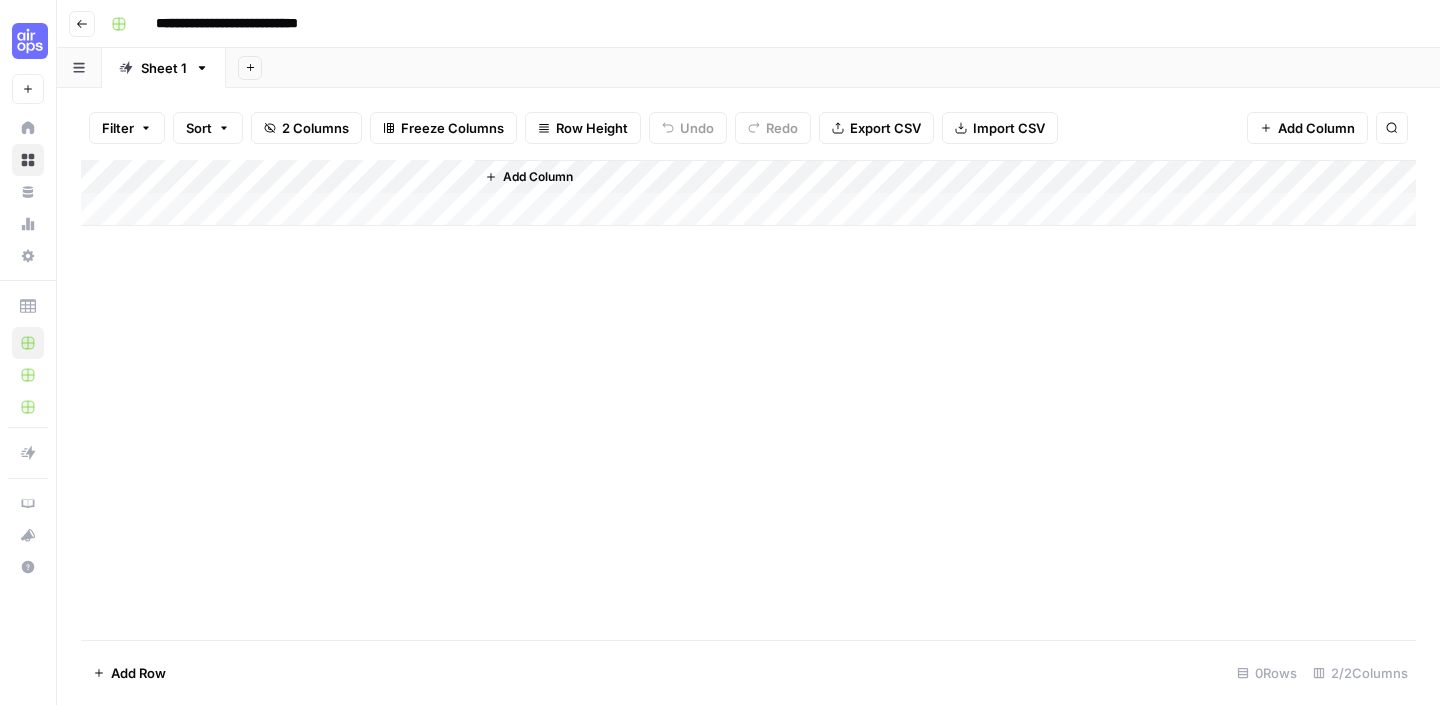 click on "Add Column" at bounding box center [748, 193] 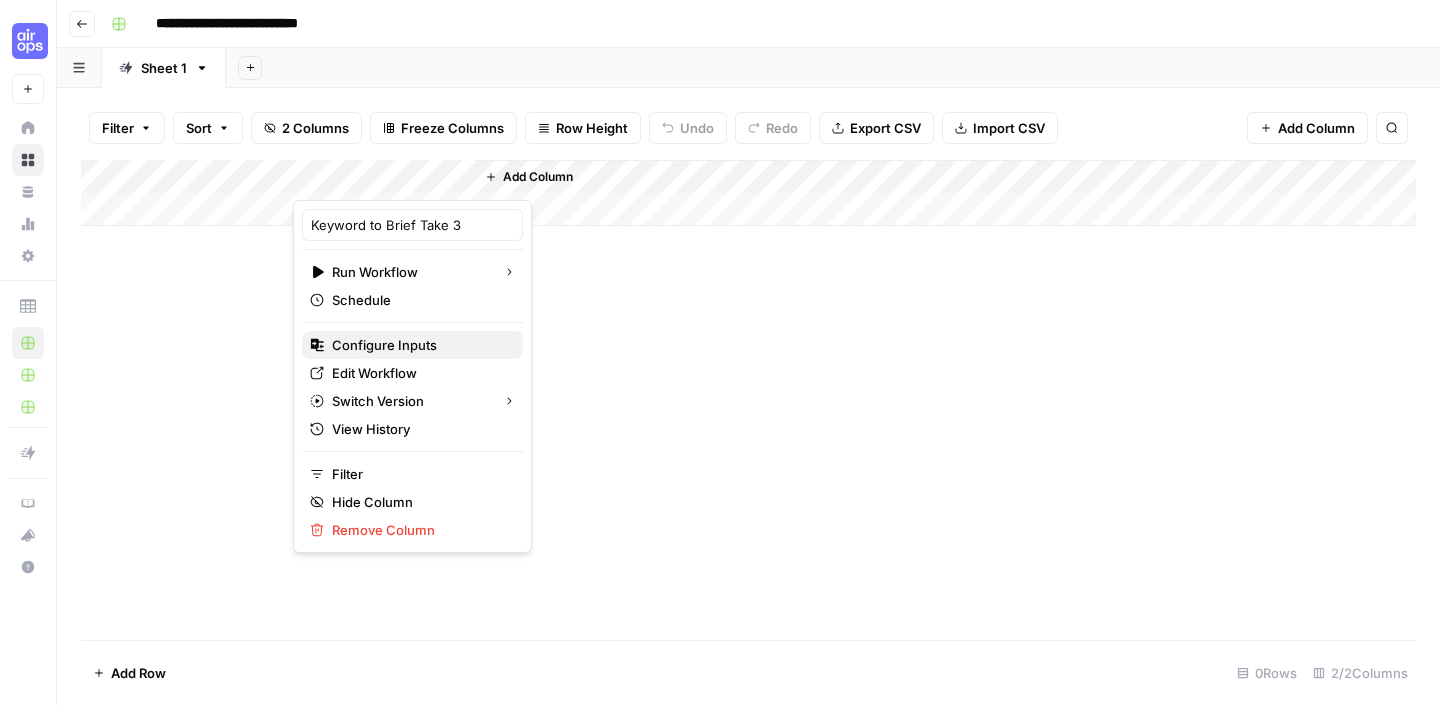 click on "Configure Inputs" at bounding box center (384, 345) 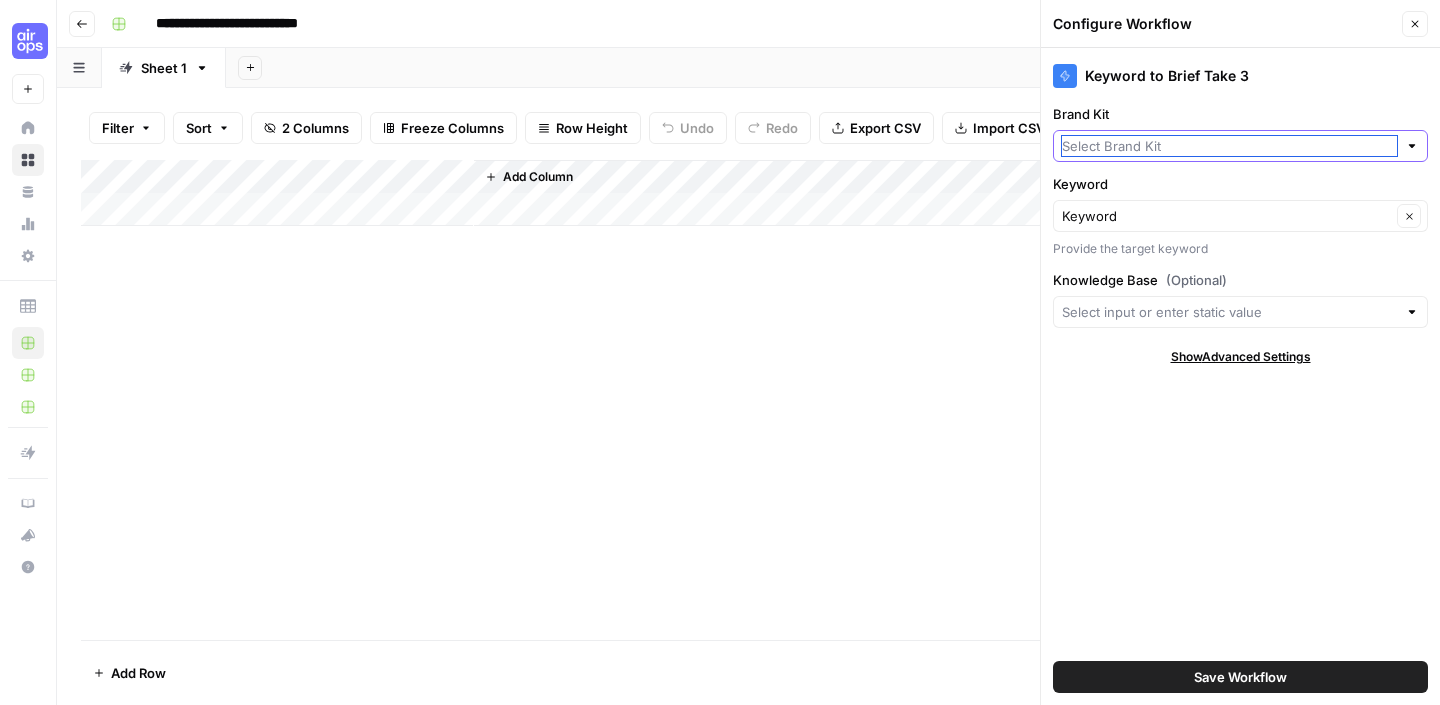 click on "Brand Kit" at bounding box center [1229, 146] 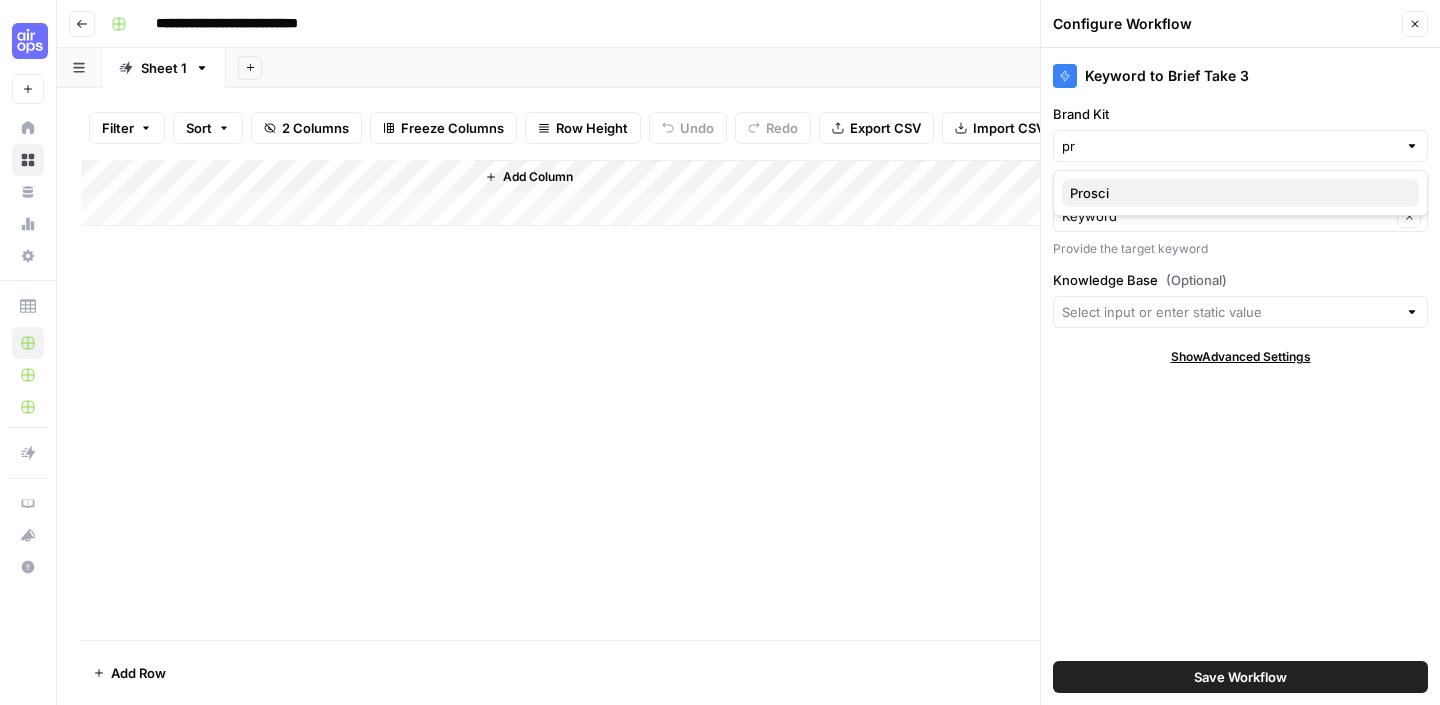 click on "Prosci" at bounding box center (1240, 193) 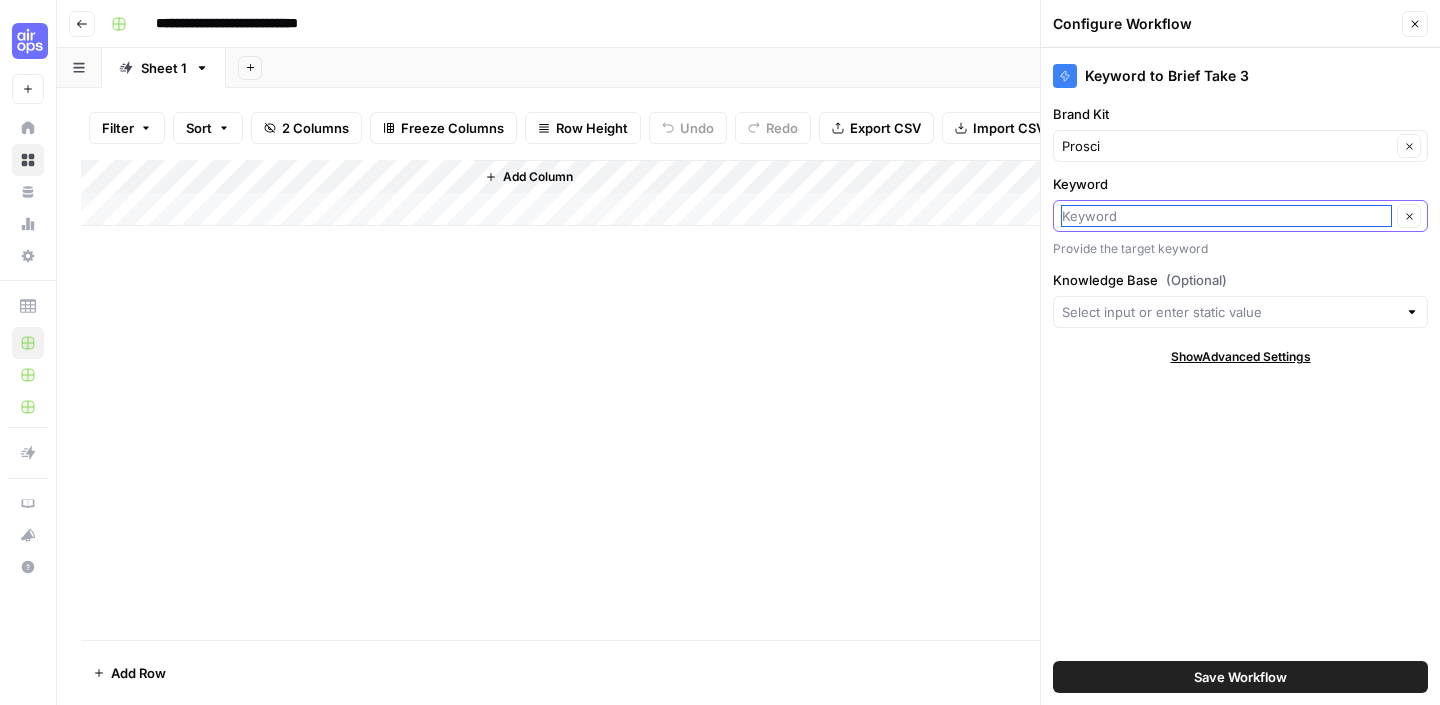click on "Keyword" at bounding box center (1226, 216) 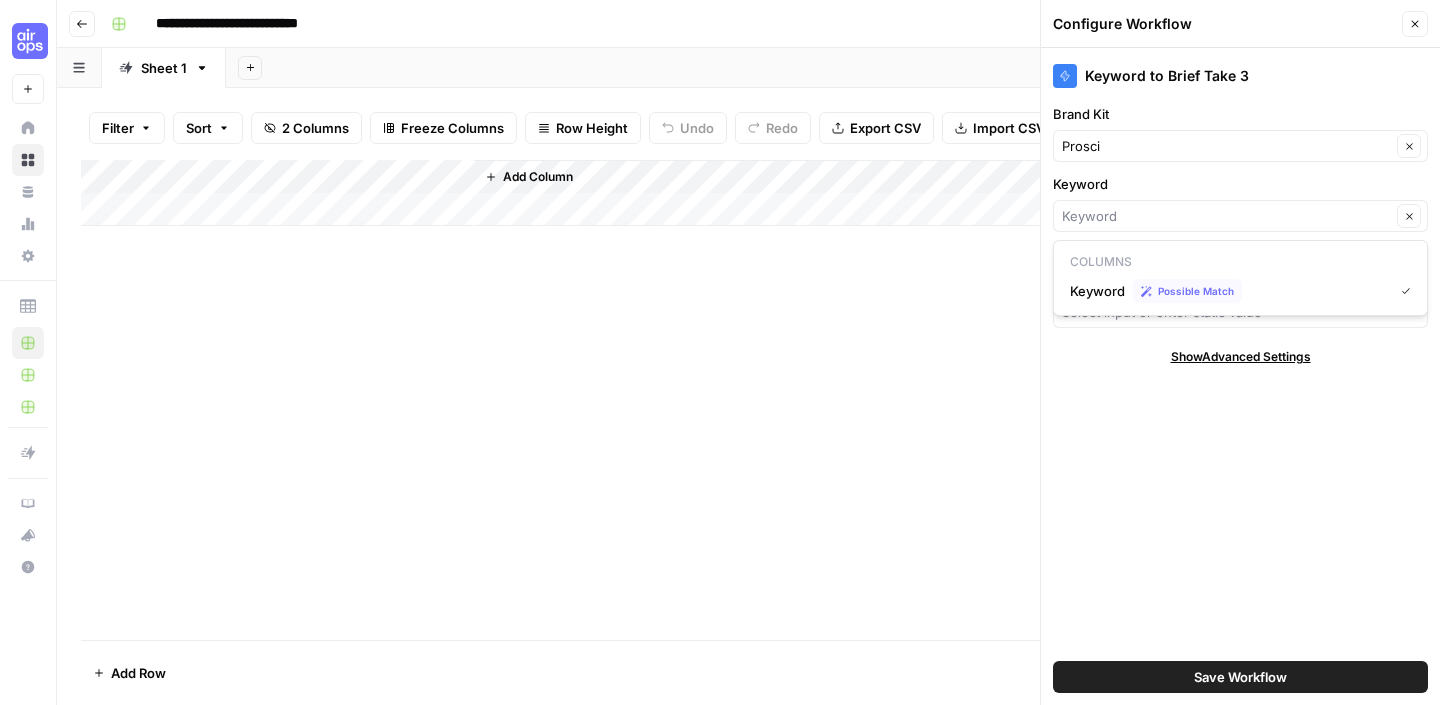 type on "Keyword" 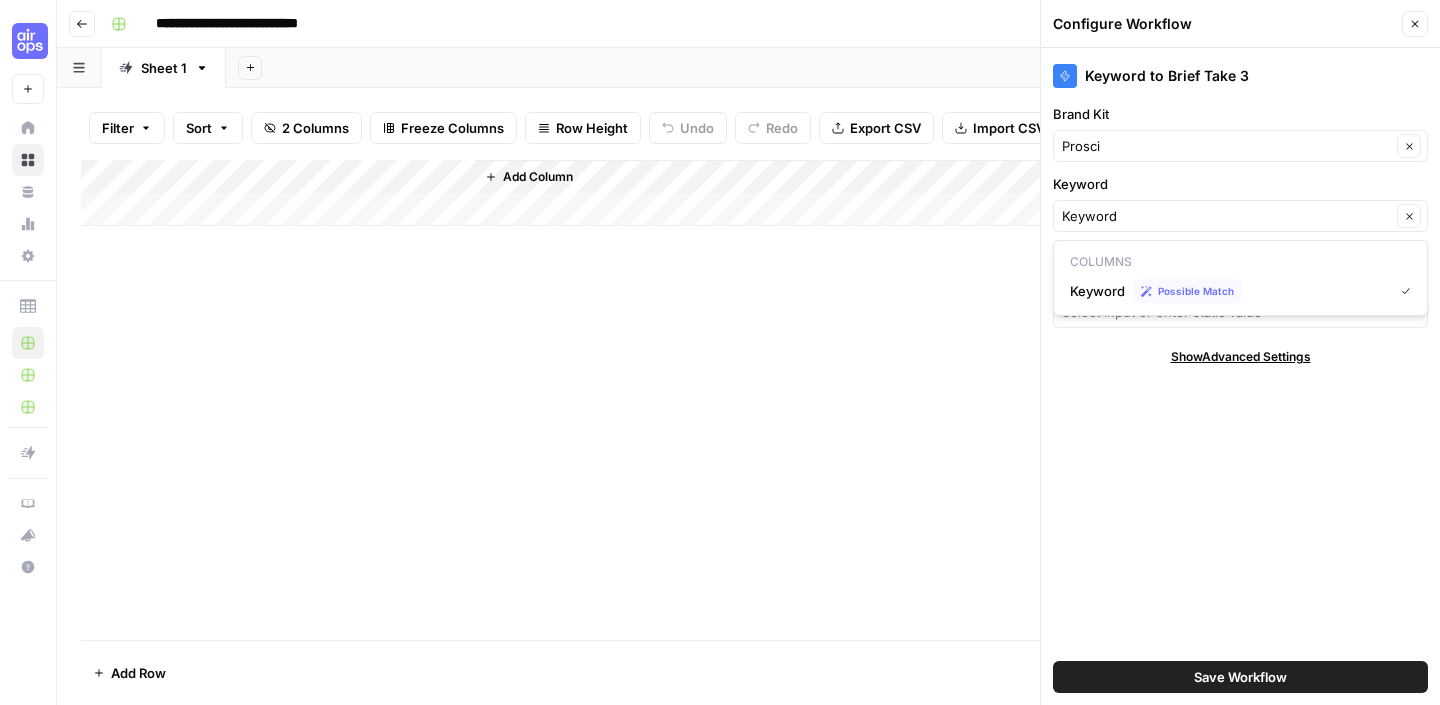 click on "Keyword to Brief Take 3 Brand Kit Prosci Clear Keyword Keyword Clear Provide the target keyword Knowledge Base   (Optional) Show  Advanced Settings Save Workflow" at bounding box center (1240, 376) 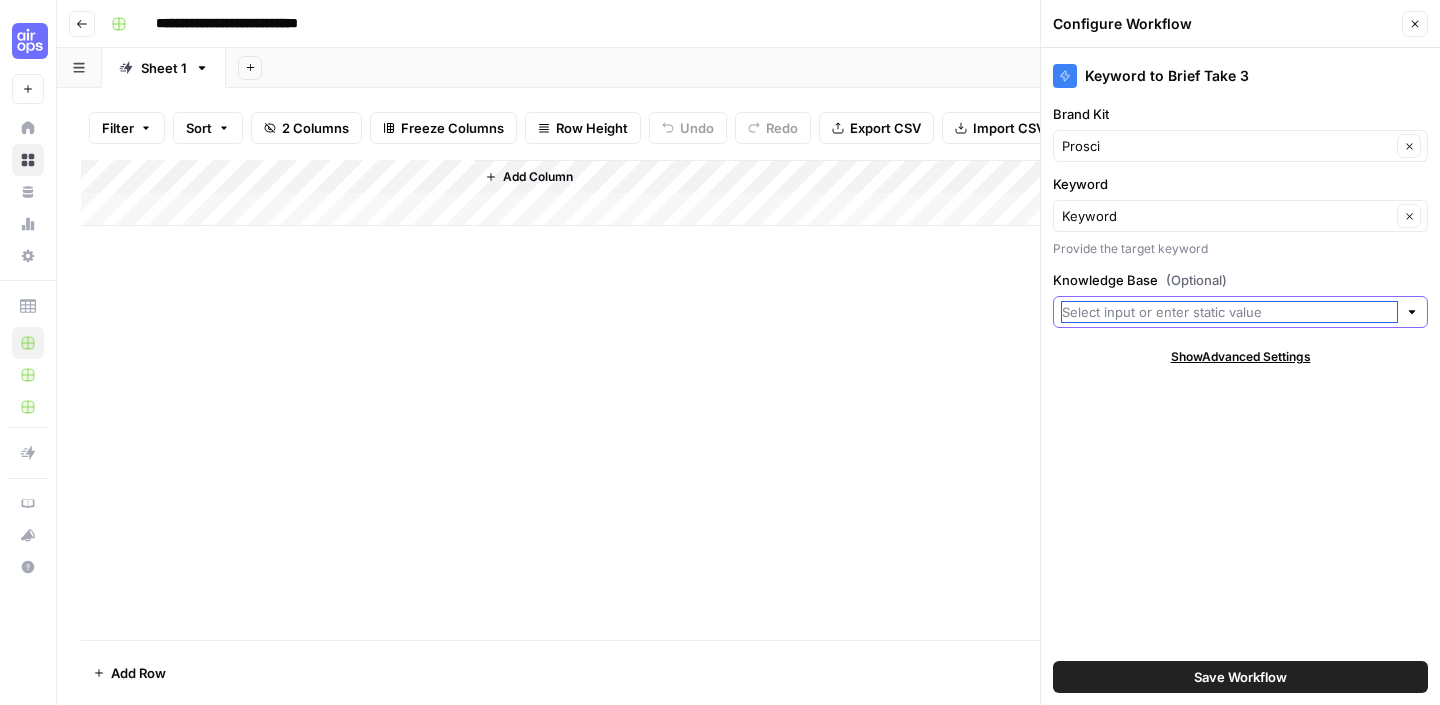 click on "Knowledge Base   (Optional)" at bounding box center (1229, 312) 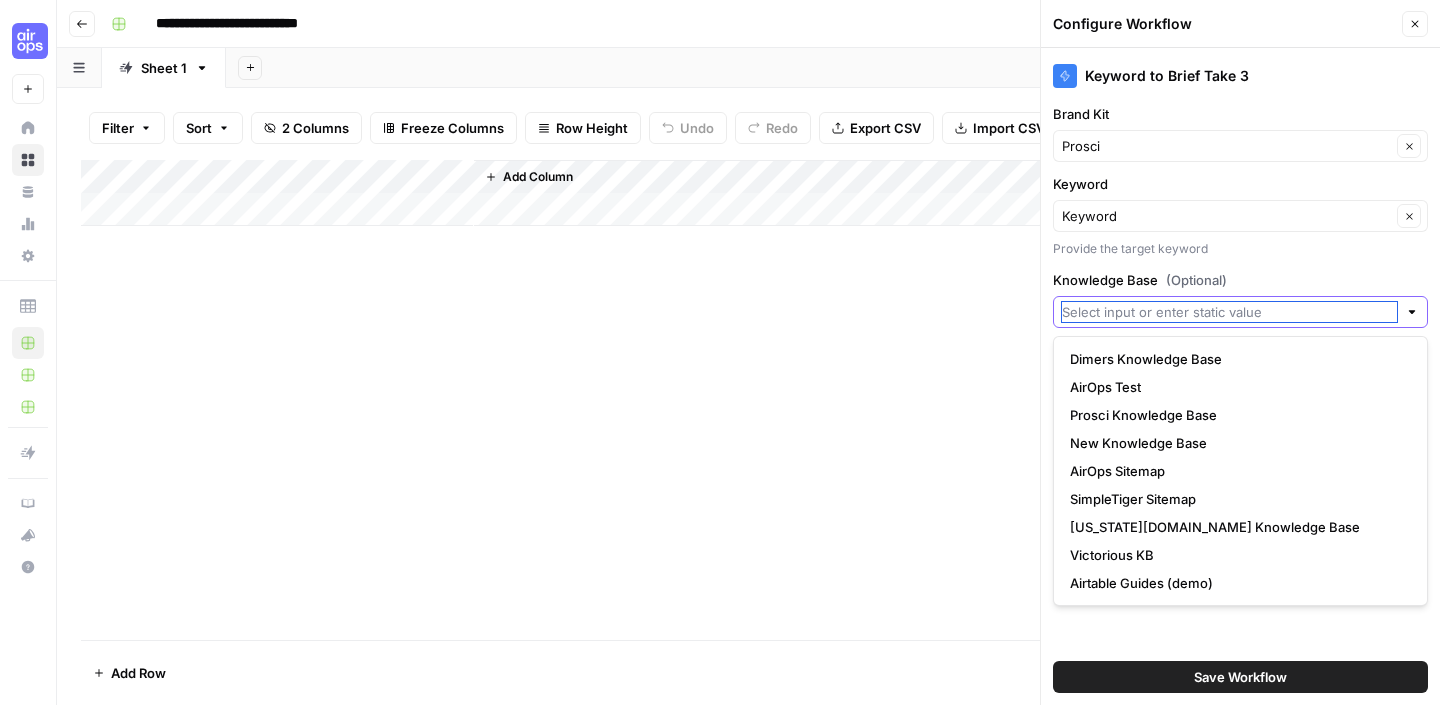 type on "D" 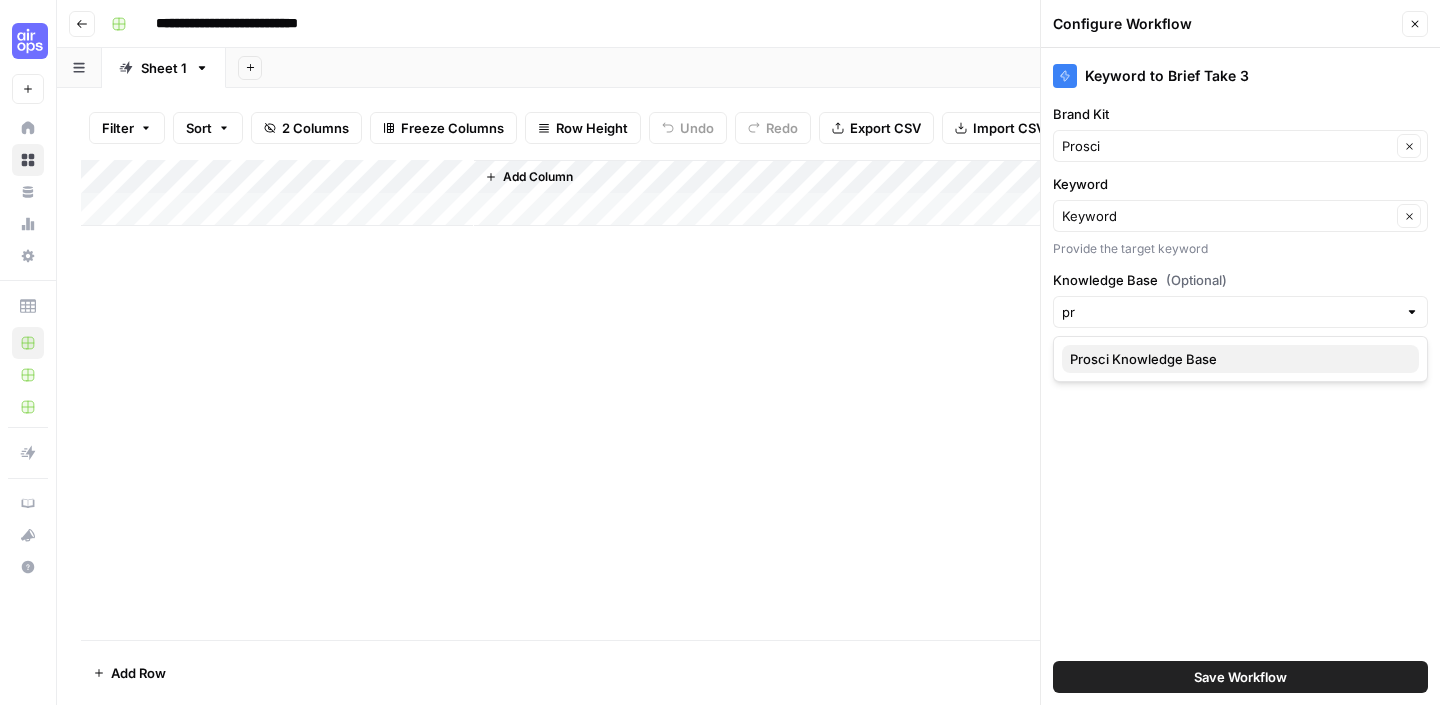 click on "Prosci Knowledge Base" at bounding box center [1143, 359] 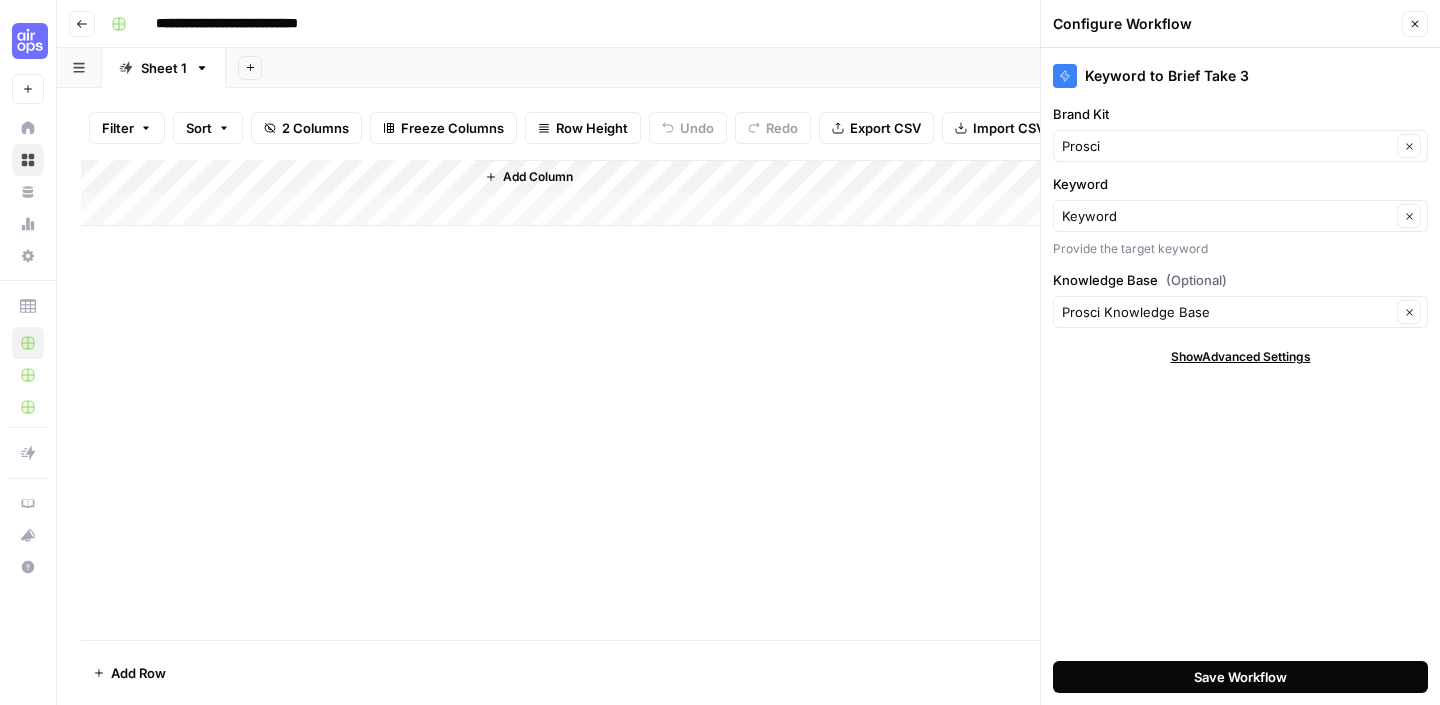 click on "Save Workflow" at bounding box center (1240, 677) 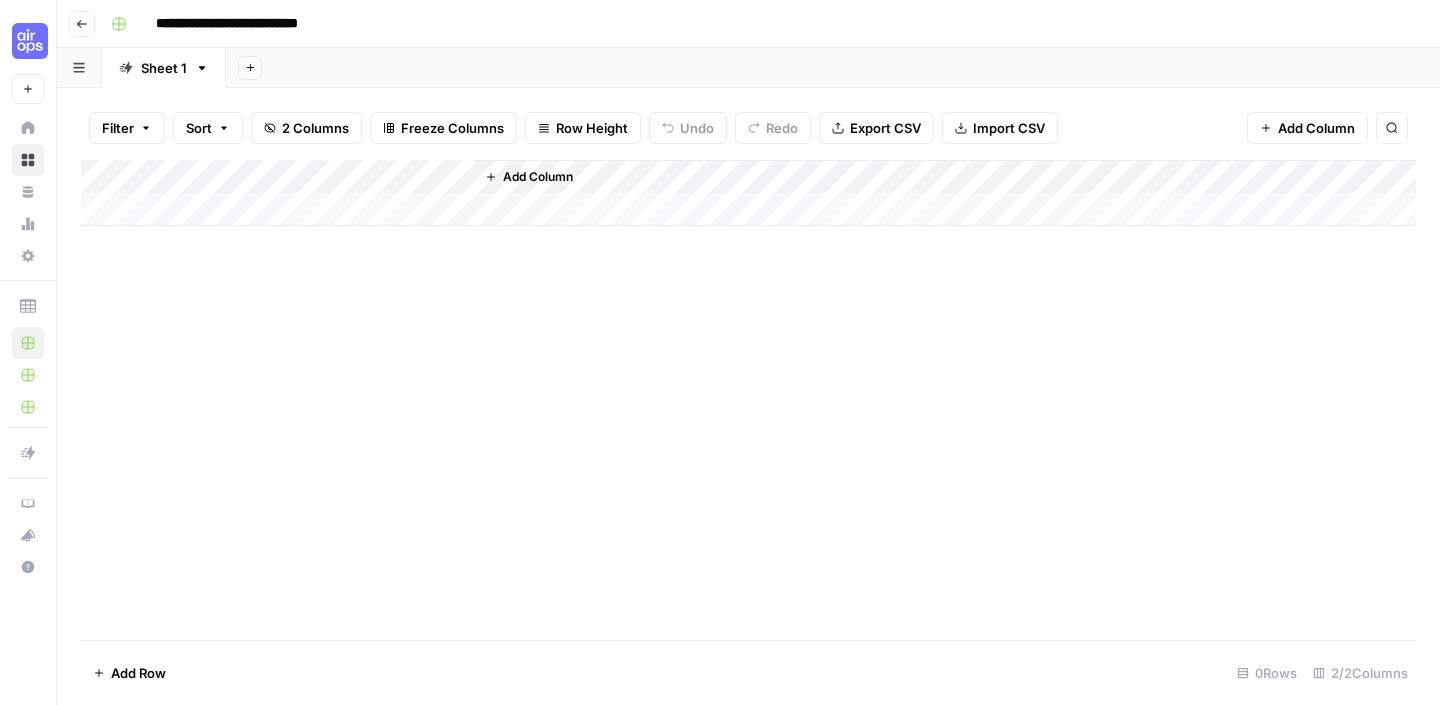 click on "Add Column" at bounding box center [748, 193] 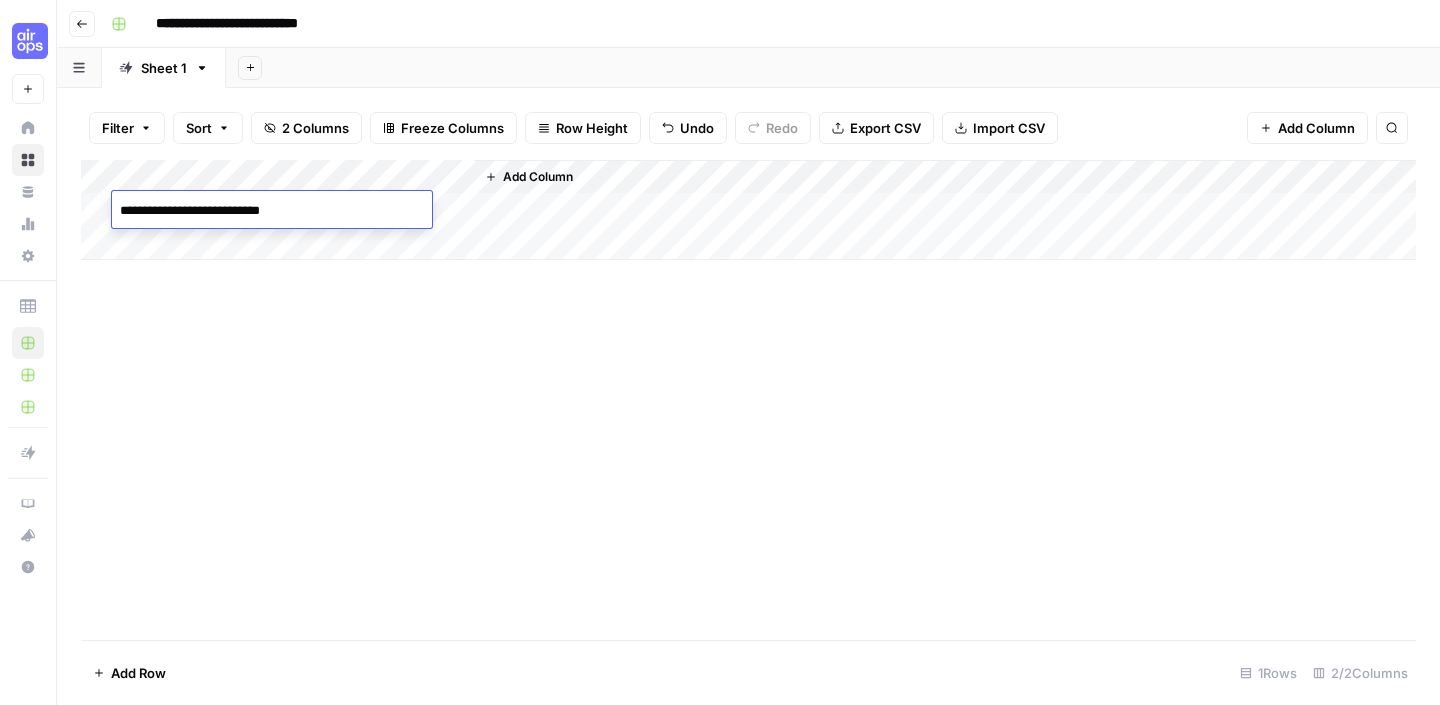 type on "**********" 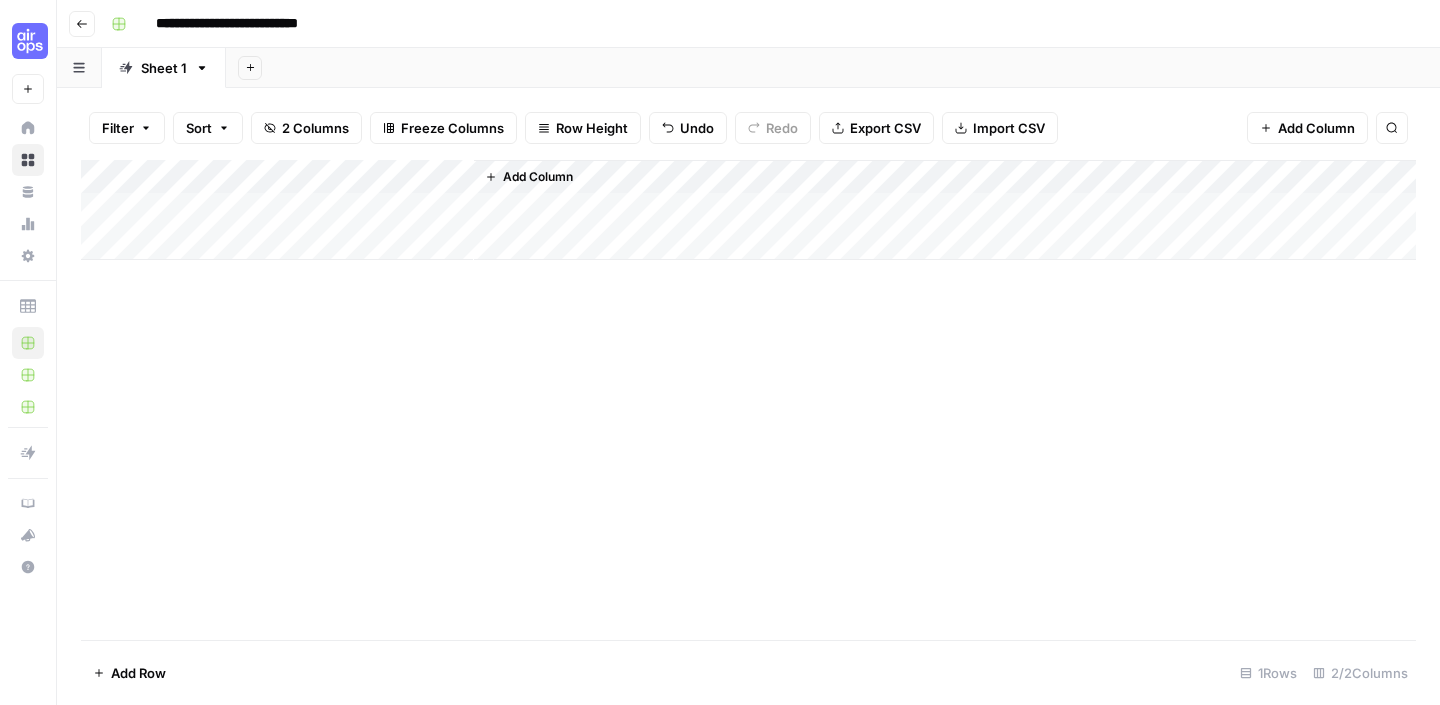click on "Add Column" at bounding box center (748, 210) 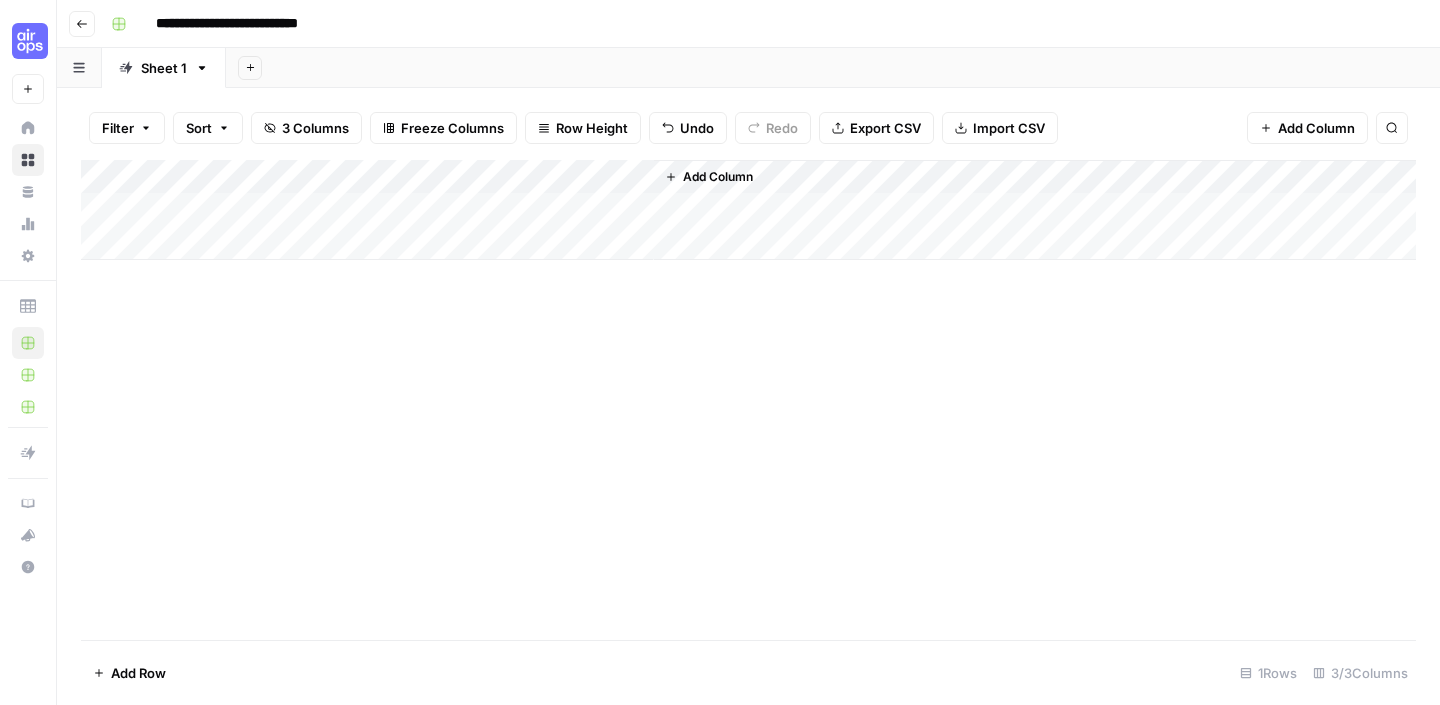 click on "Add Column" at bounding box center [748, 210] 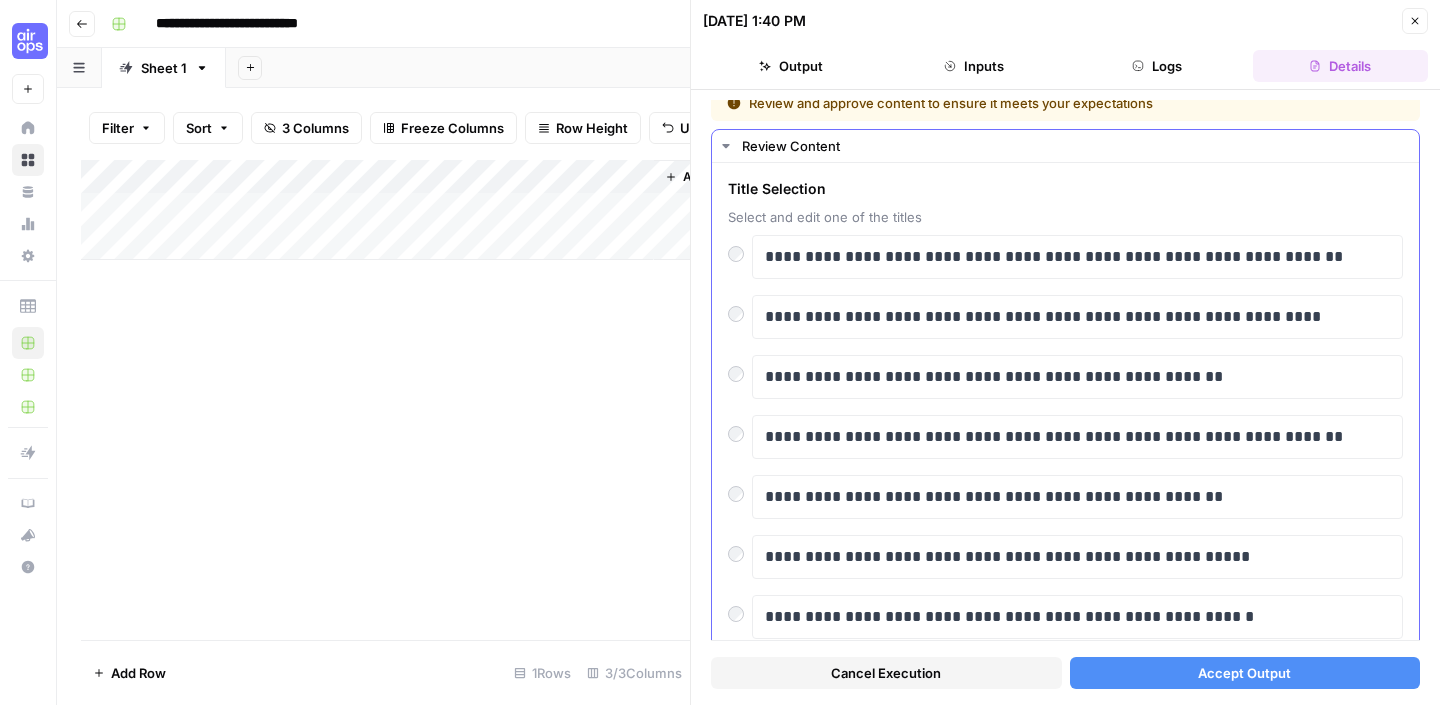 scroll, scrollTop: 97, scrollLeft: 0, axis: vertical 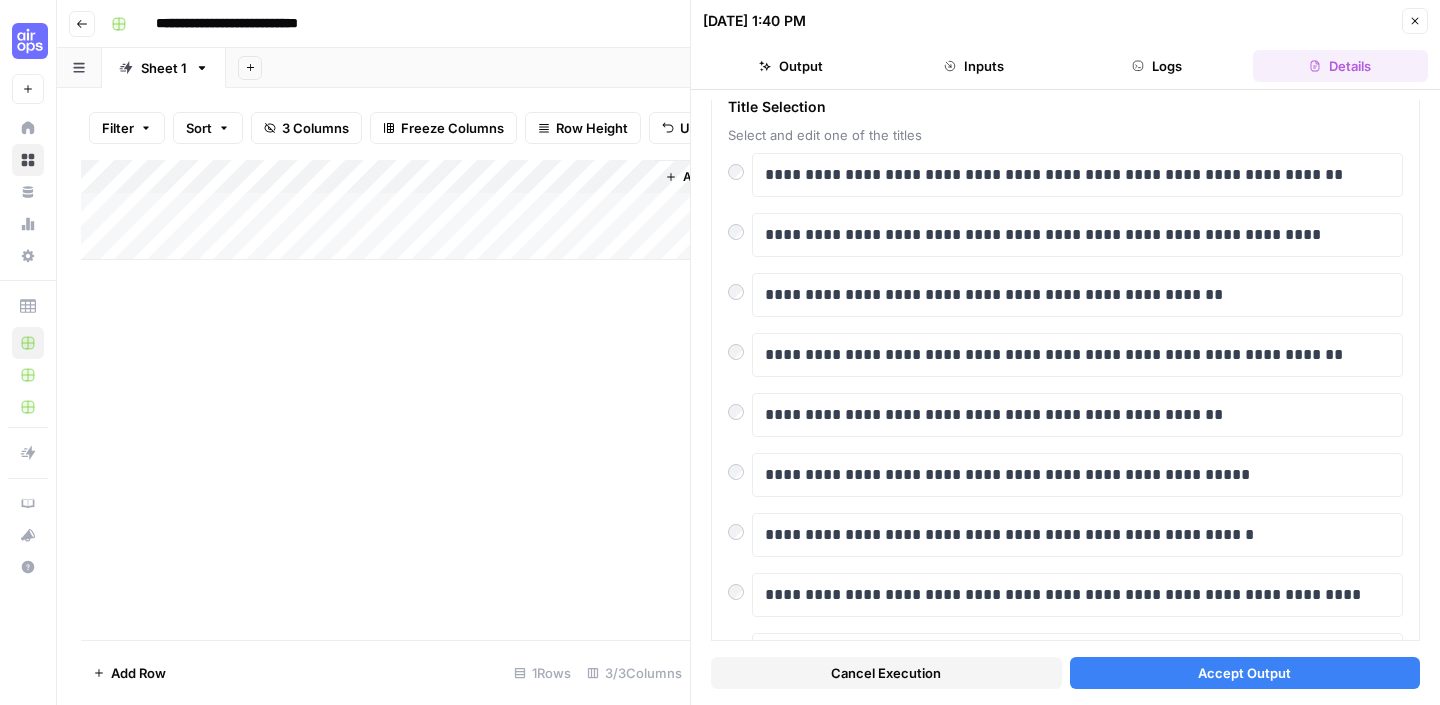 click on "Accept Output" at bounding box center [1245, 673] 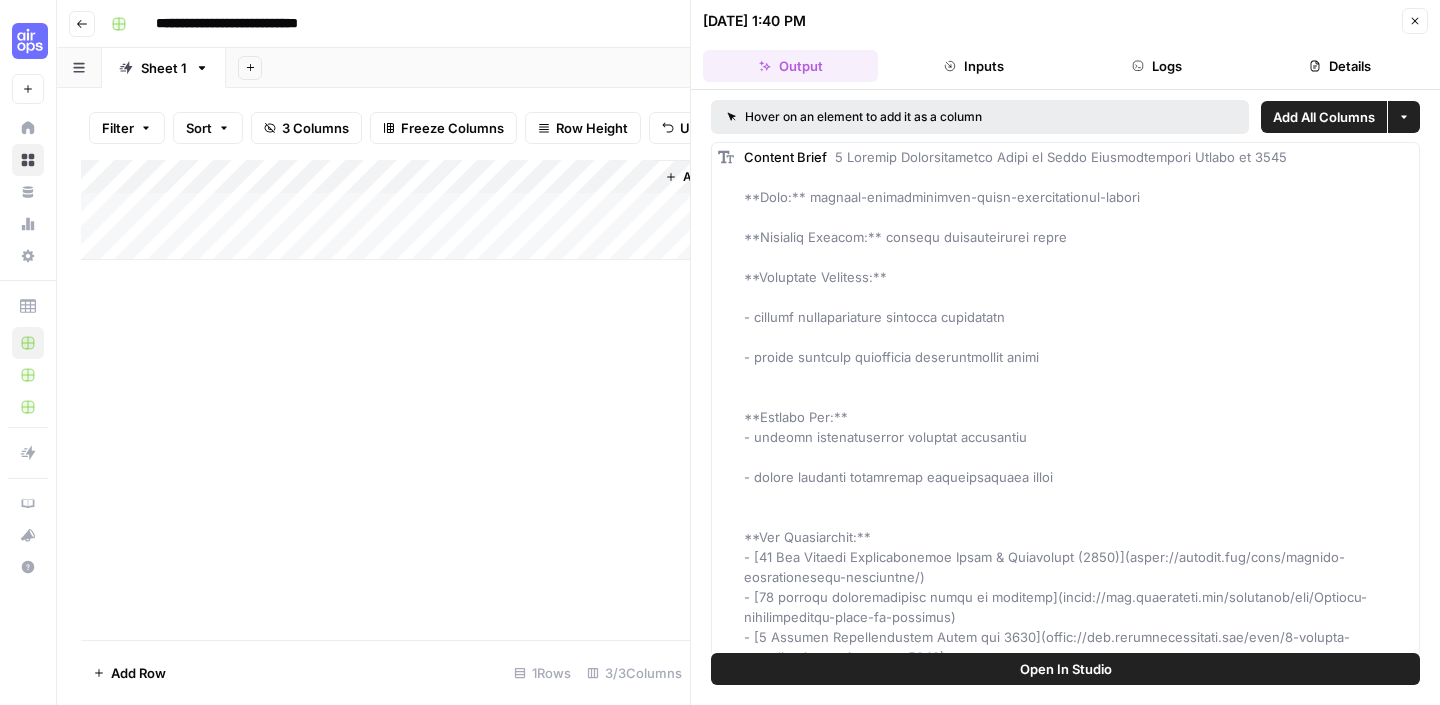 click on "Add Column" at bounding box center (385, 210) 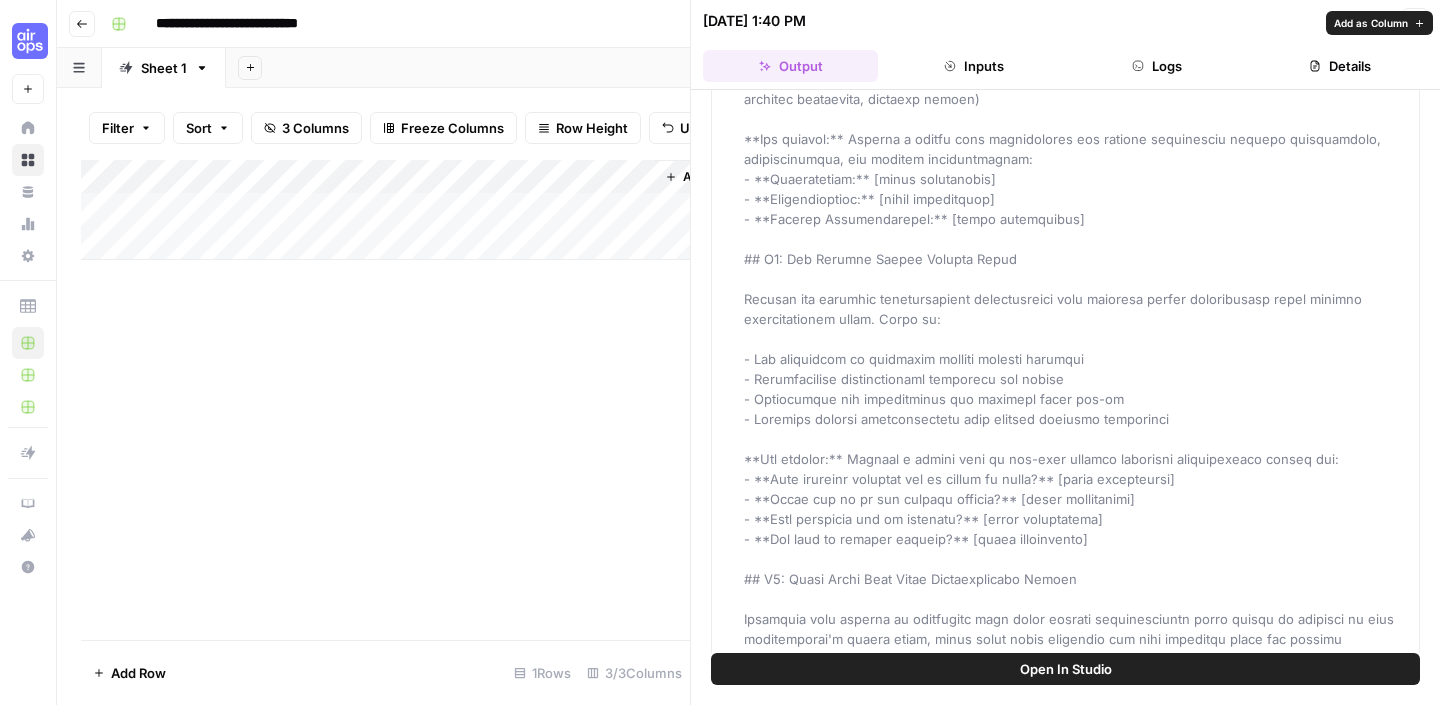 scroll, scrollTop: 857, scrollLeft: 0, axis: vertical 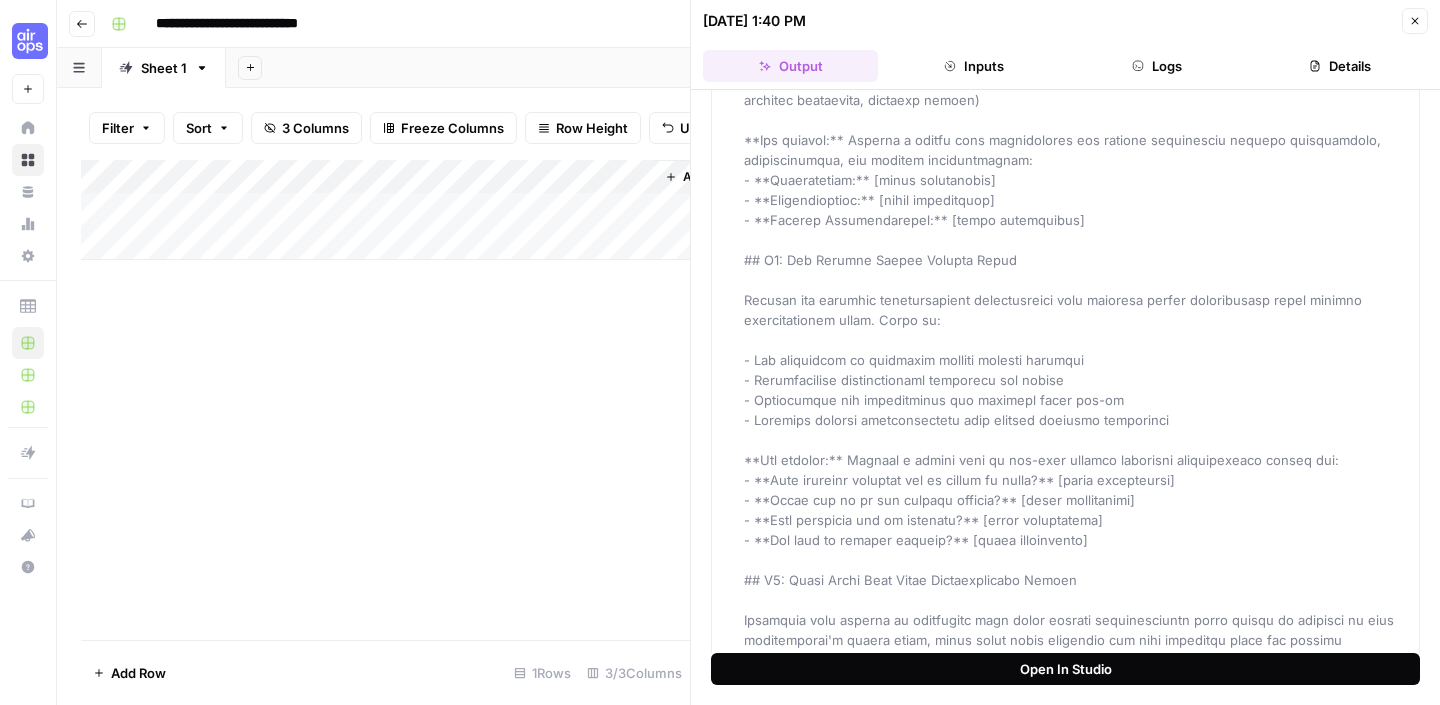 click on "Open In Studio" at bounding box center [1065, 669] 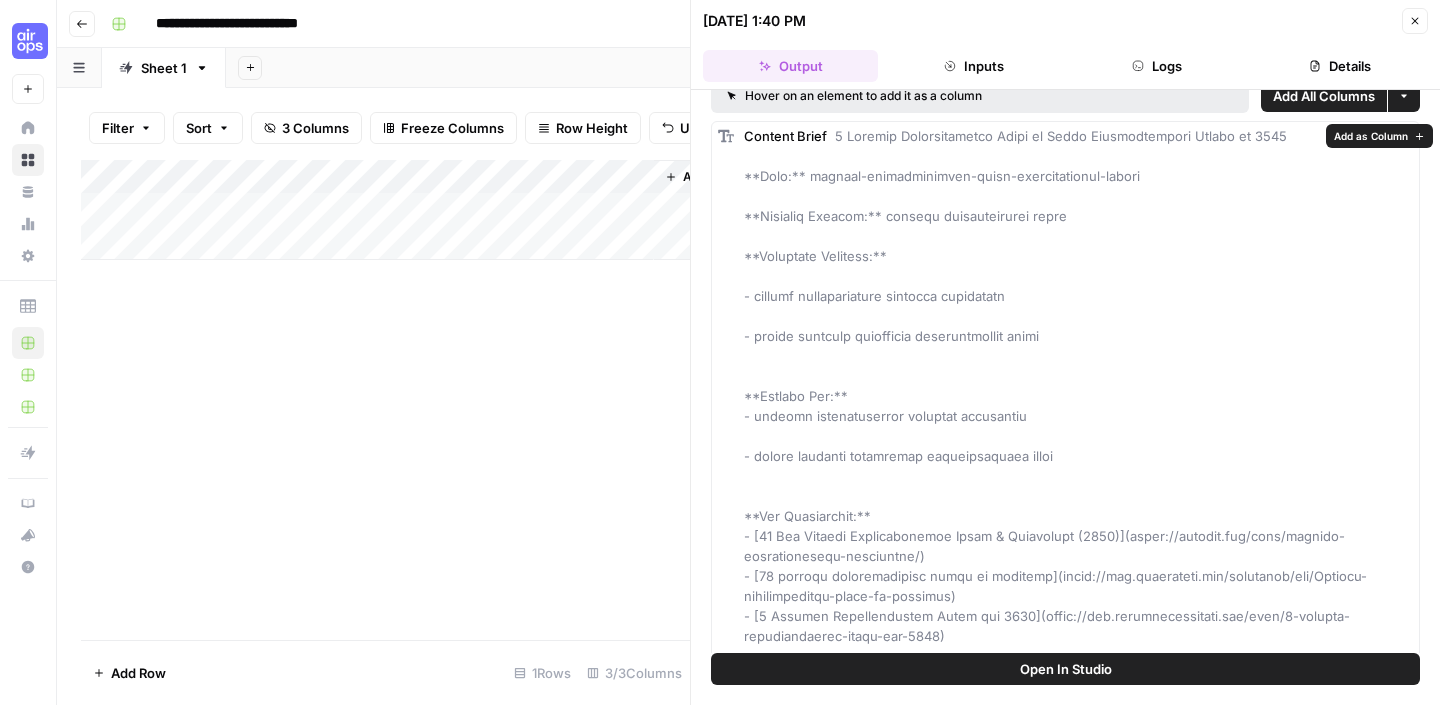 scroll, scrollTop: 0, scrollLeft: 0, axis: both 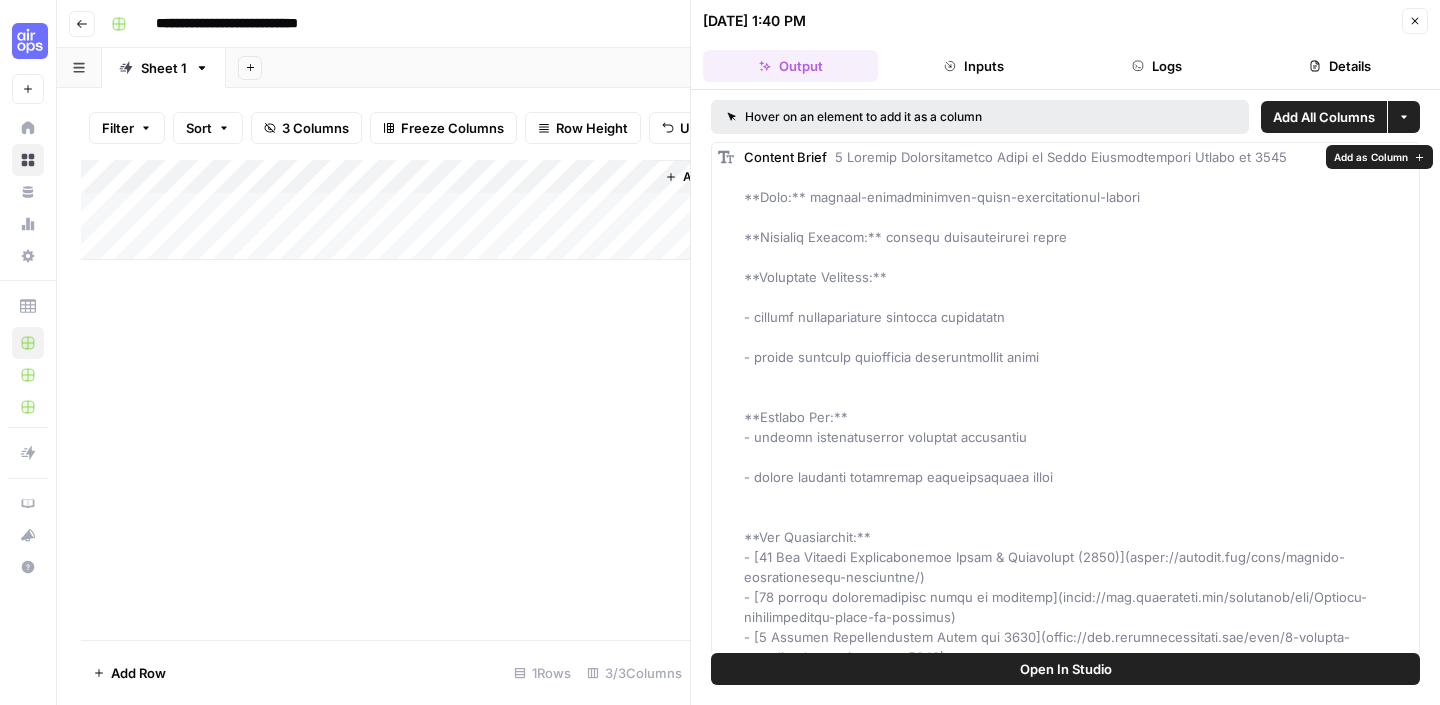 click at bounding box center [1078, 3377] 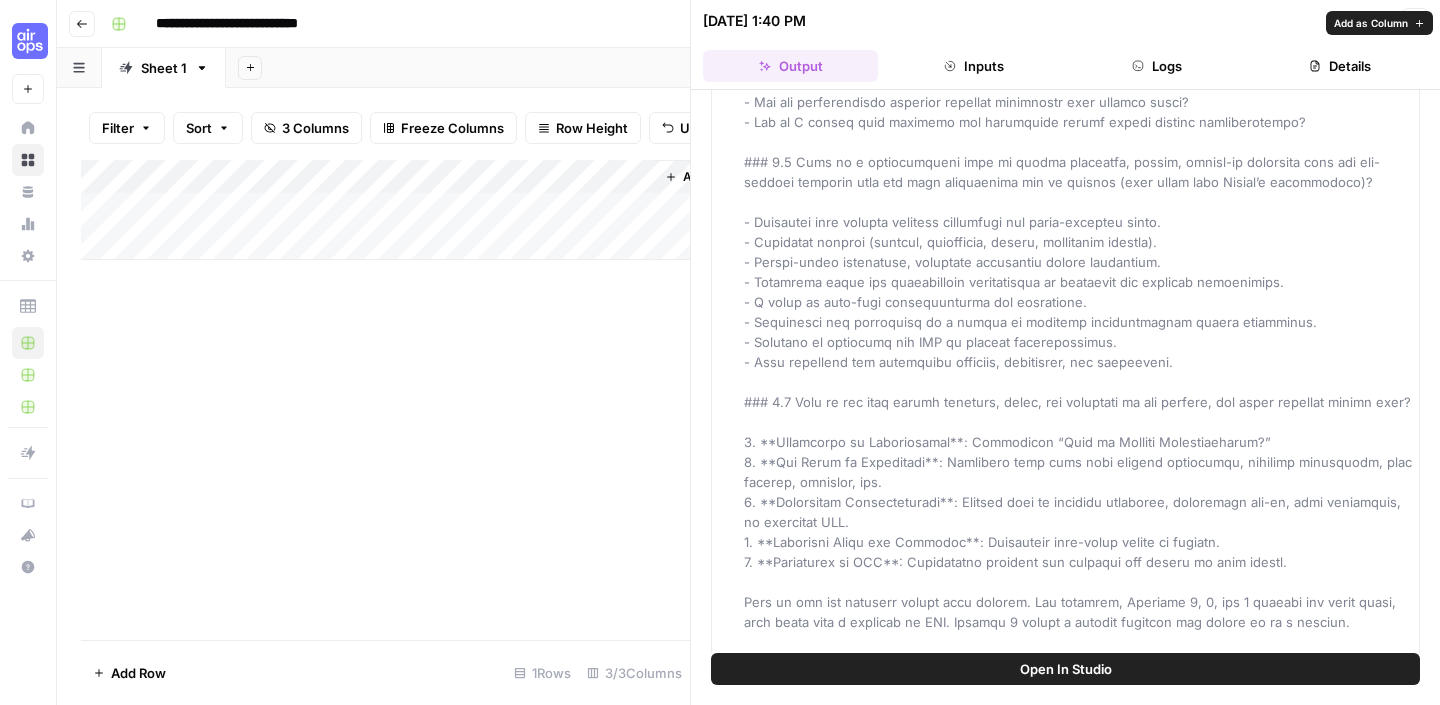 drag, startPoint x: 747, startPoint y: 157, endPoint x: 906, endPoint y: 650, distance: 518.0058 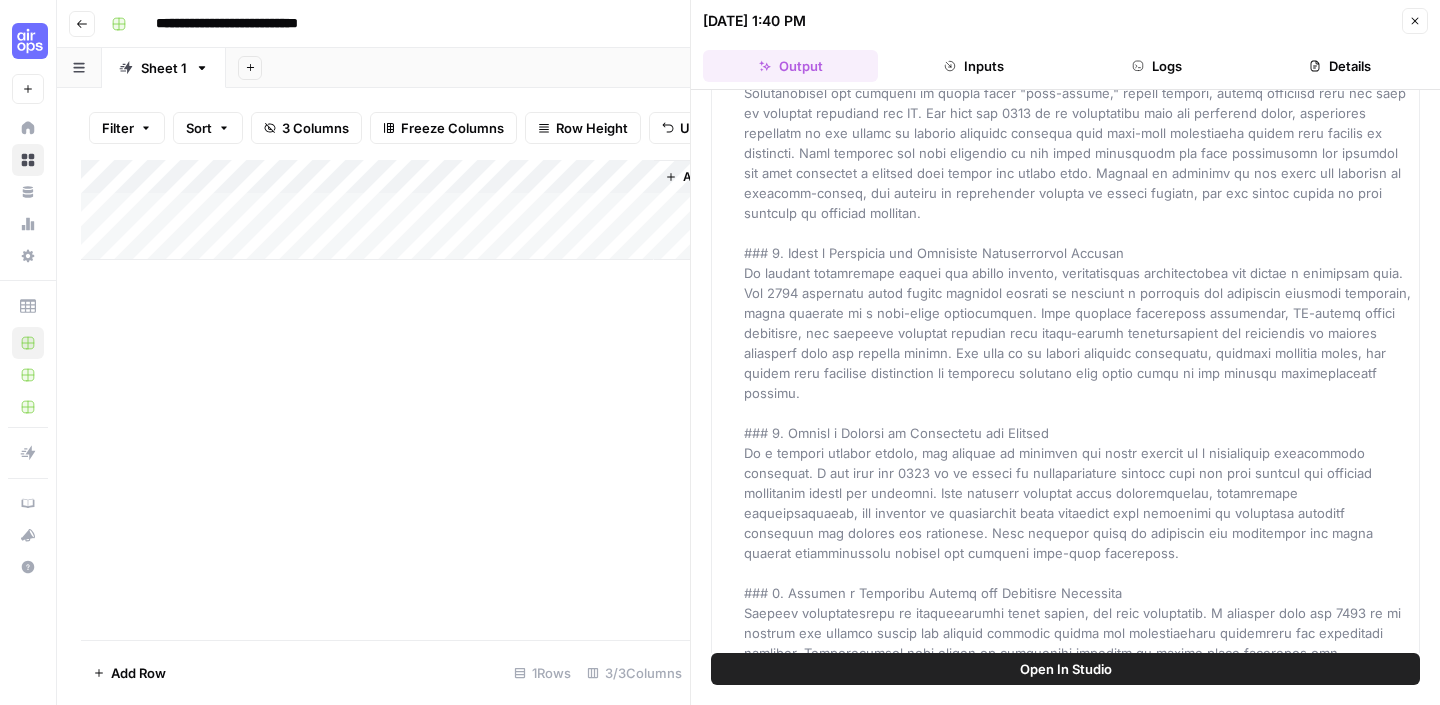 scroll, scrollTop: 22243, scrollLeft: 0, axis: vertical 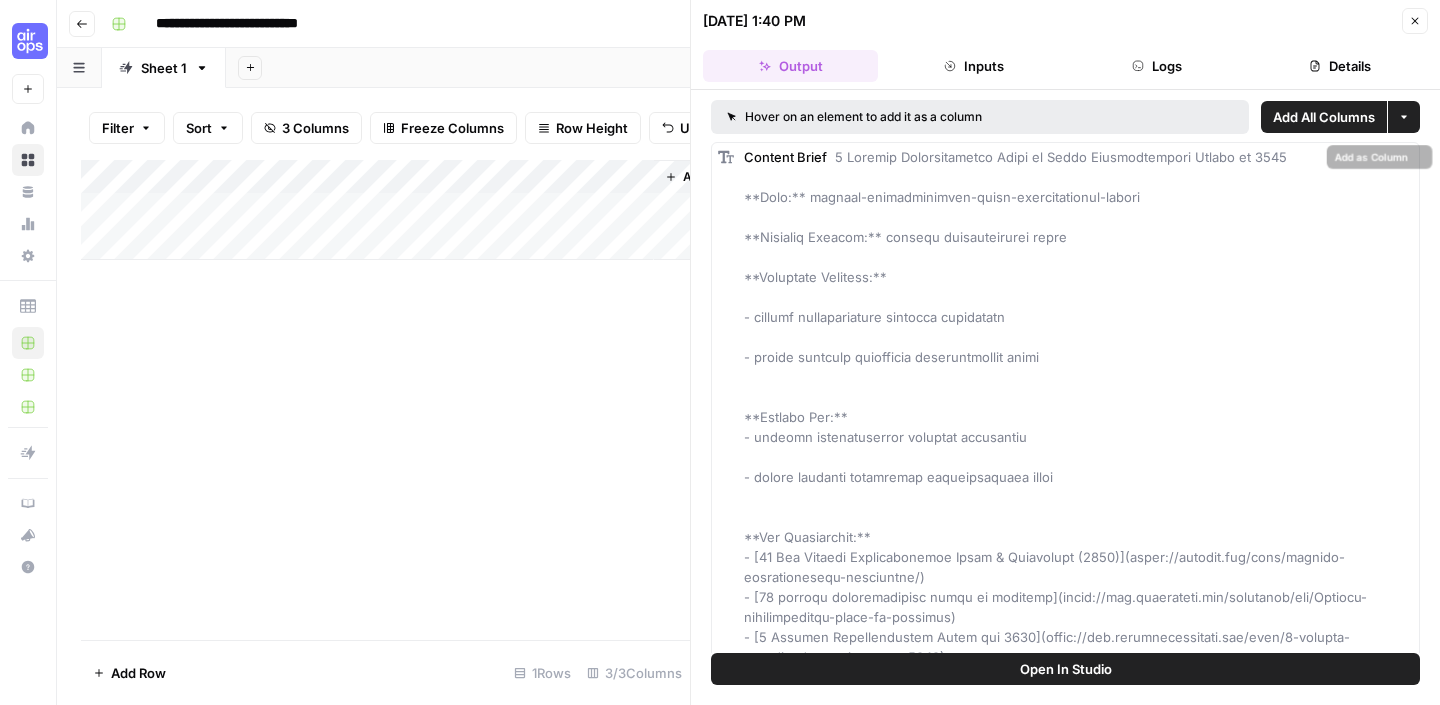 click on "Content Brief" at bounding box center [1078, 3377] 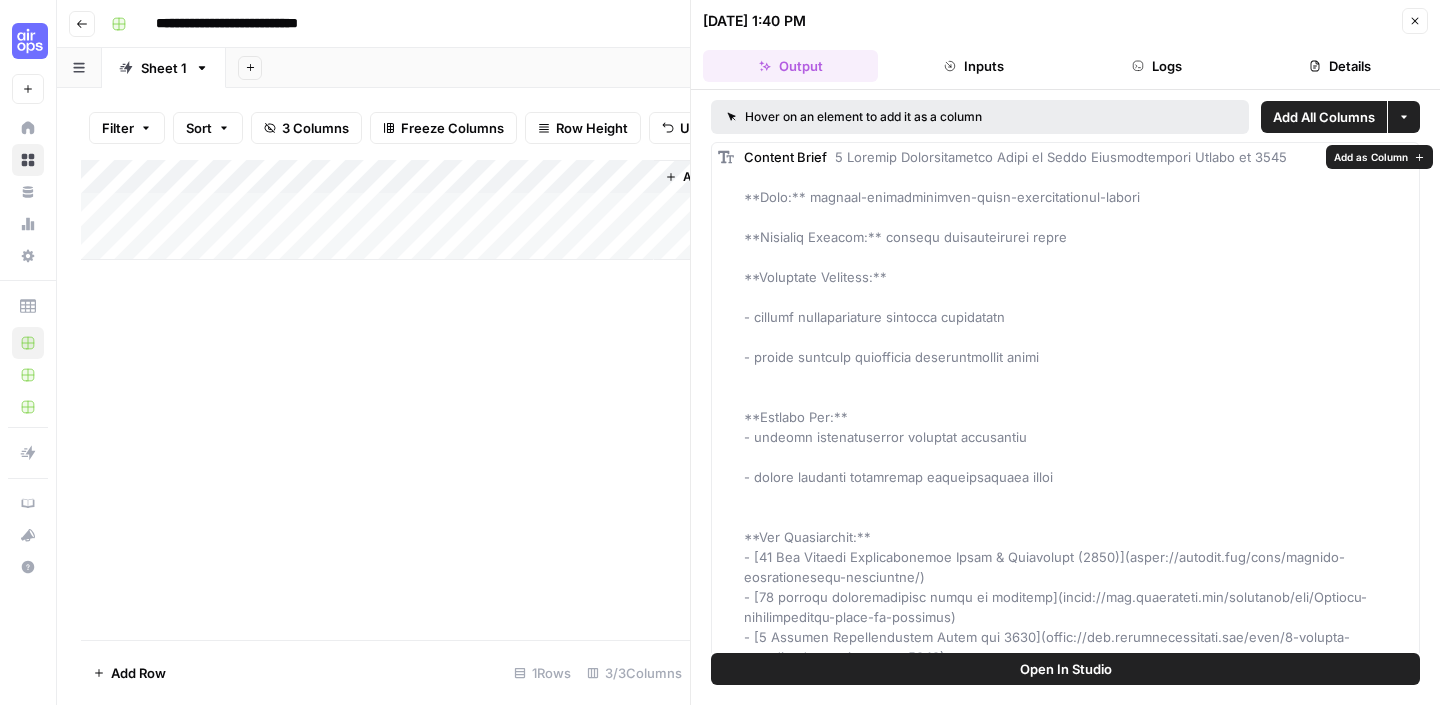 click on "Content Brief" at bounding box center (1078, 3377) 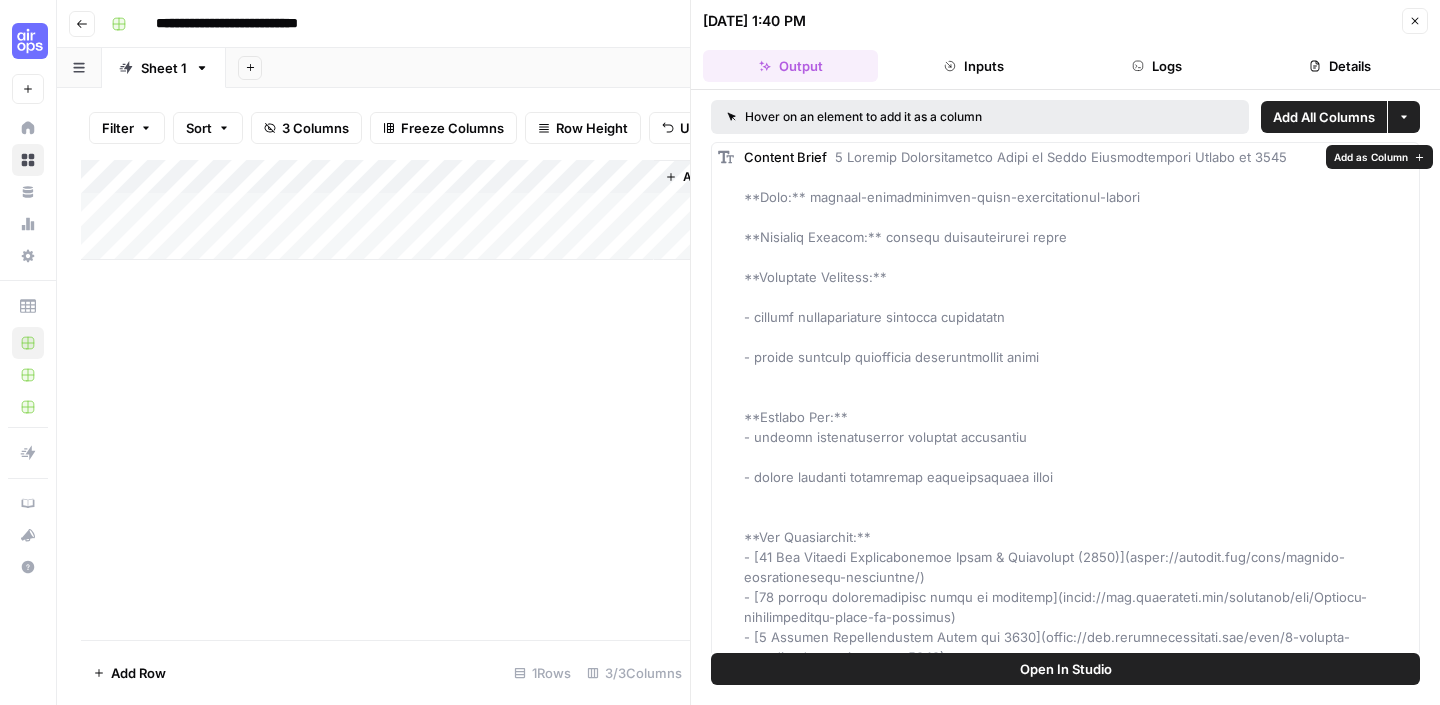 click 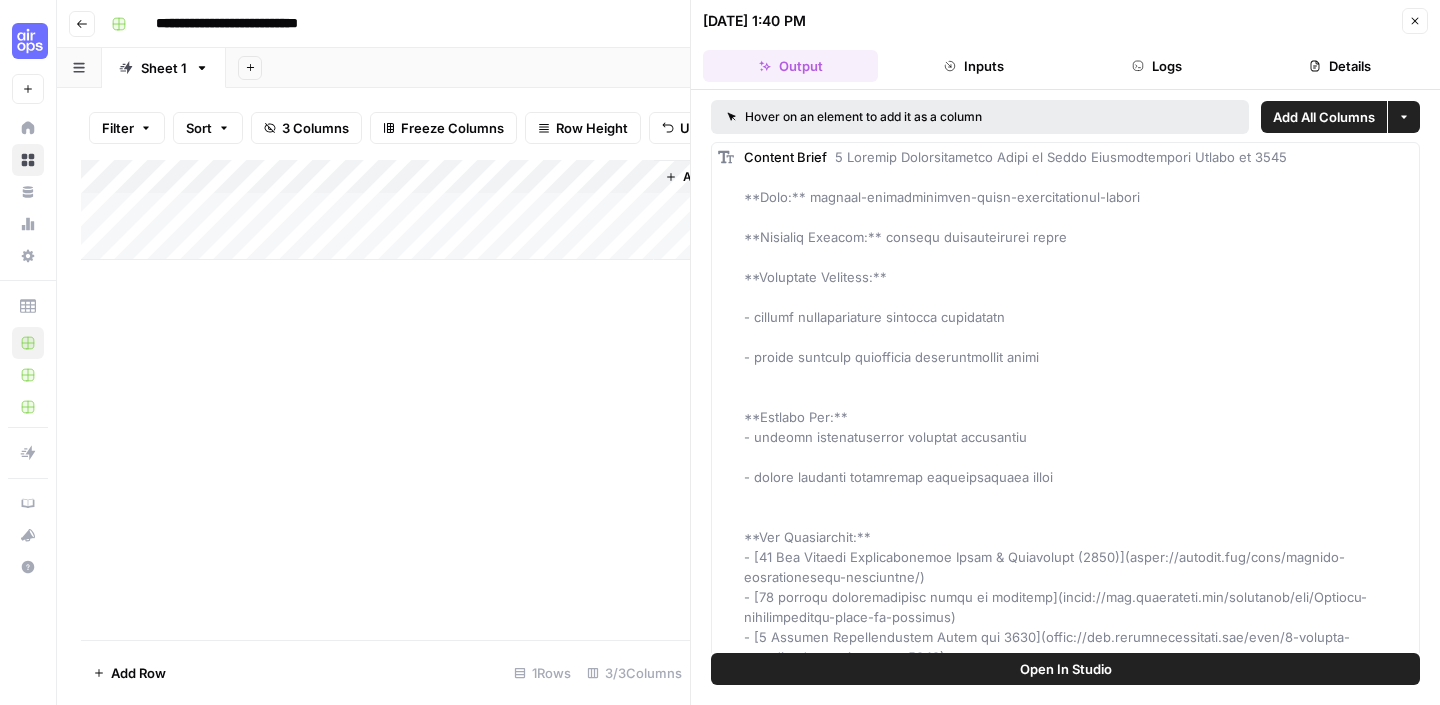 click on "Add Column" at bounding box center (385, 210) 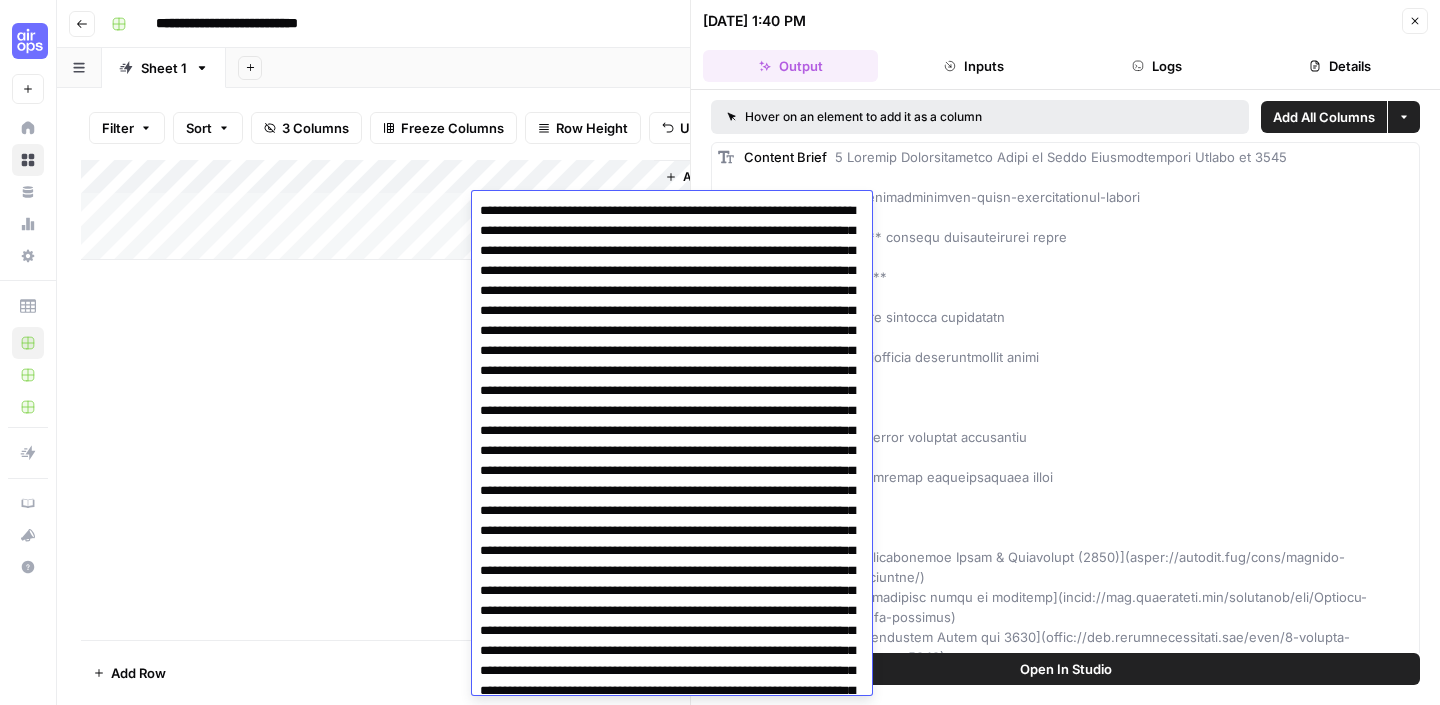 click on "Add Column" at bounding box center (385, 400) 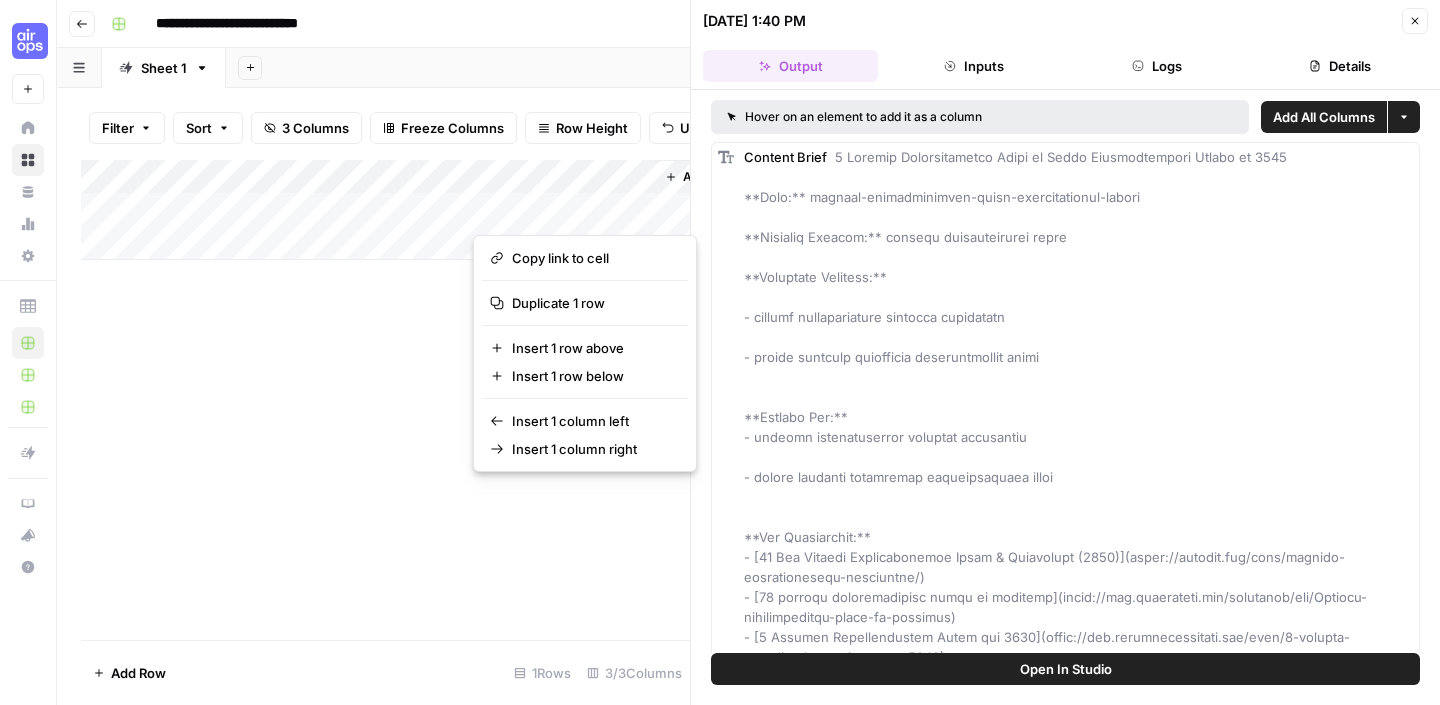 click on "Add Column" at bounding box center [385, 400] 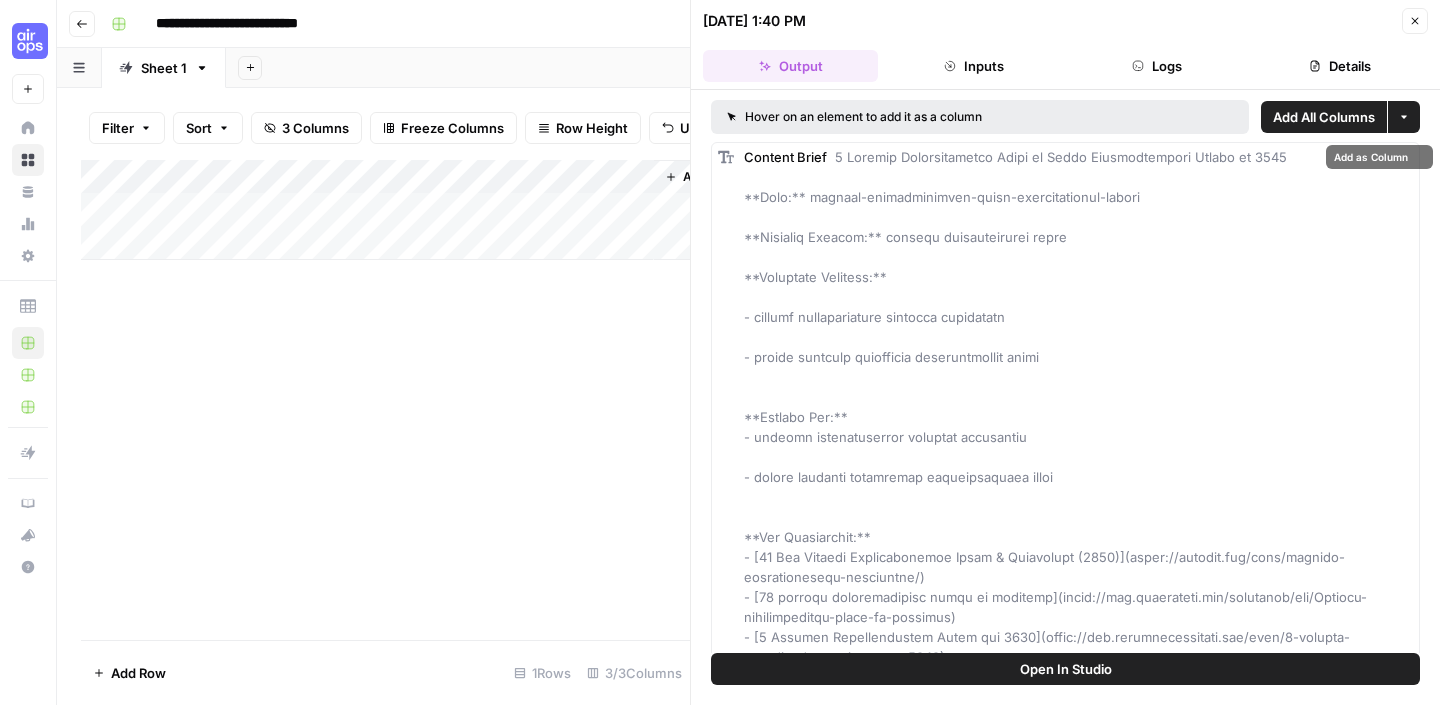click at bounding box center (1078, 3377) 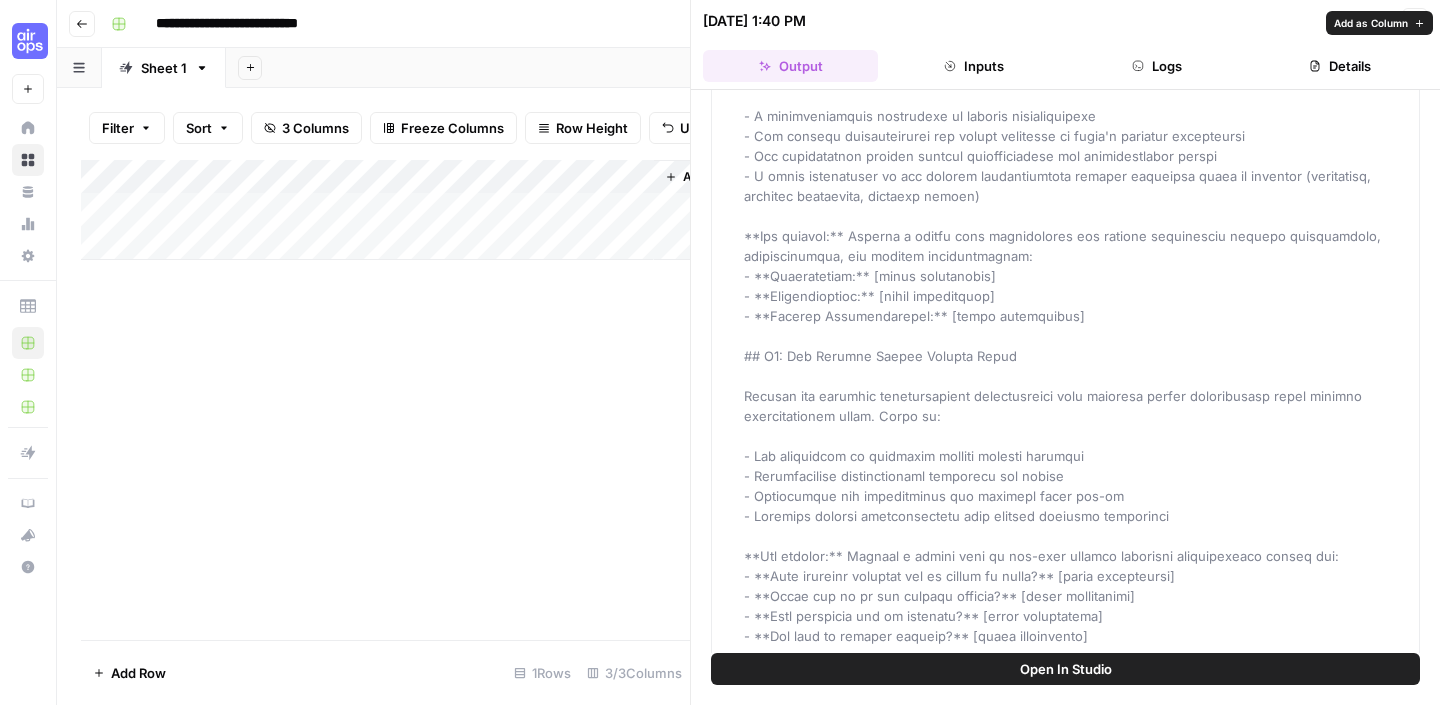 scroll, scrollTop: 0, scrollLeft: 0, axis: both 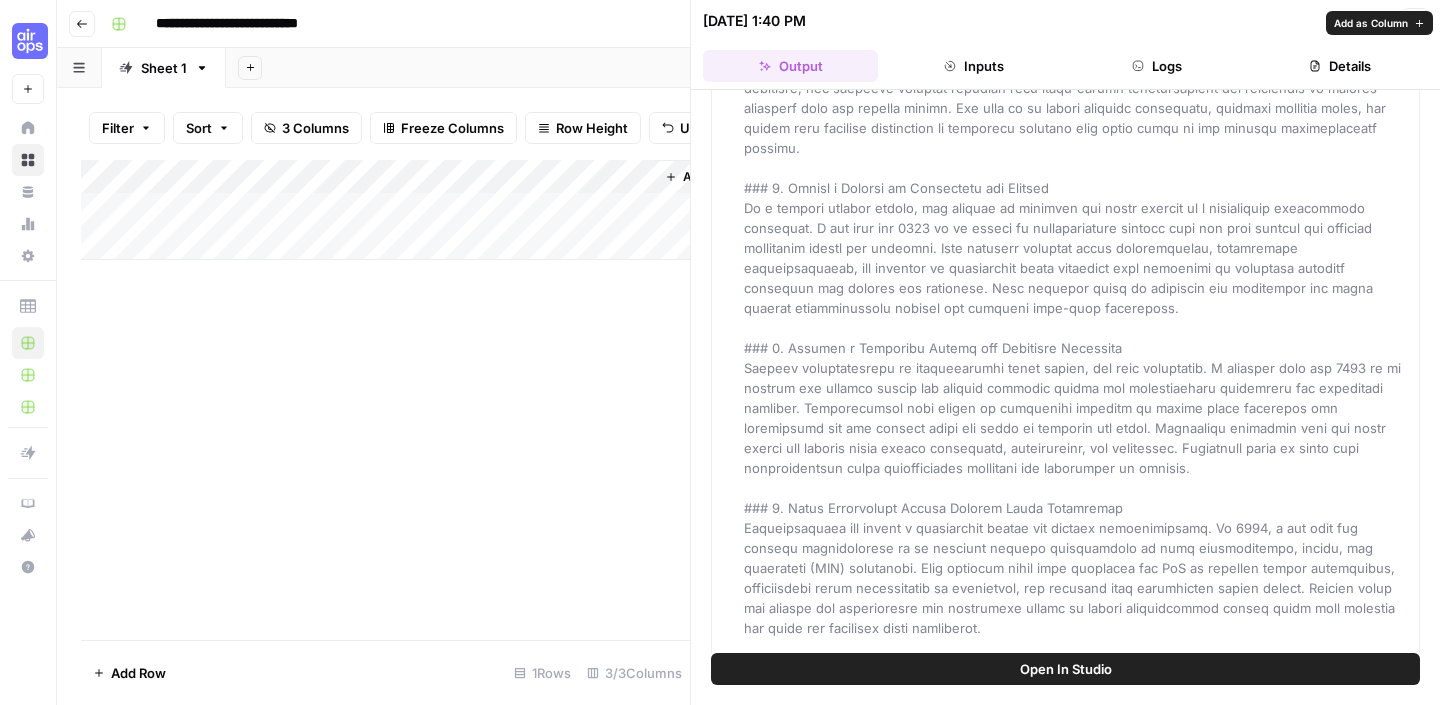 drag, startPoint x: 746, startPoint y: 156, endPoint x: 894, endPoint y: 630, distance: 496.56824 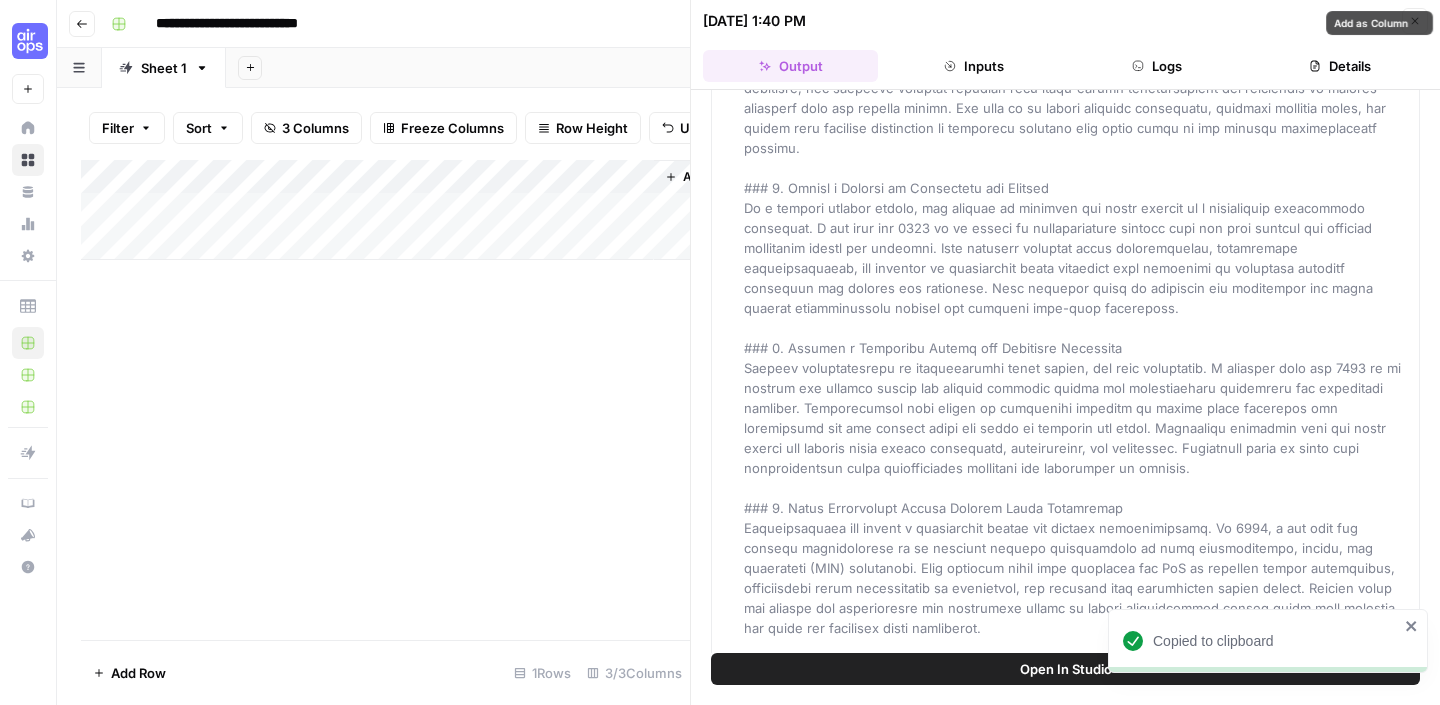 click on "Perplexity Research" at bounding box center (1078, -2) 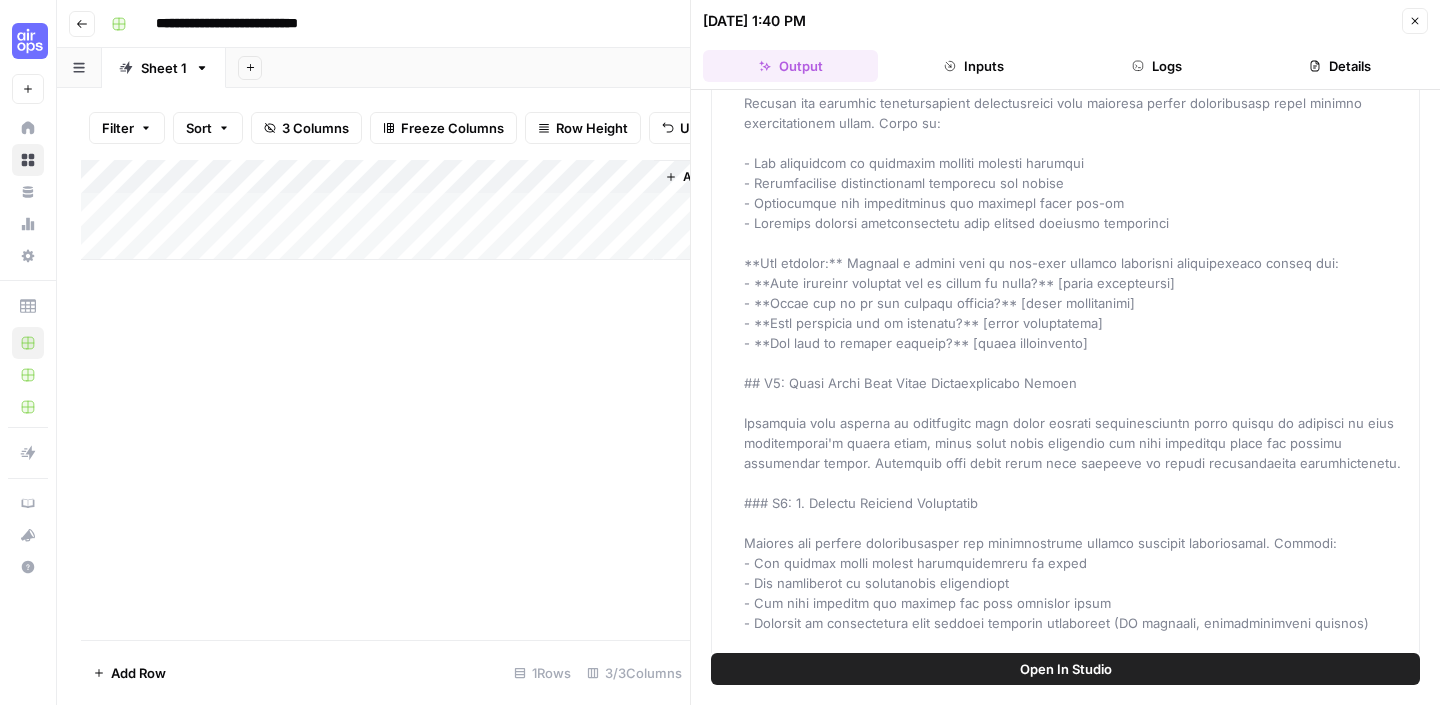 scroll, scrollTop: 0, scrollLeft: 0, axis: both 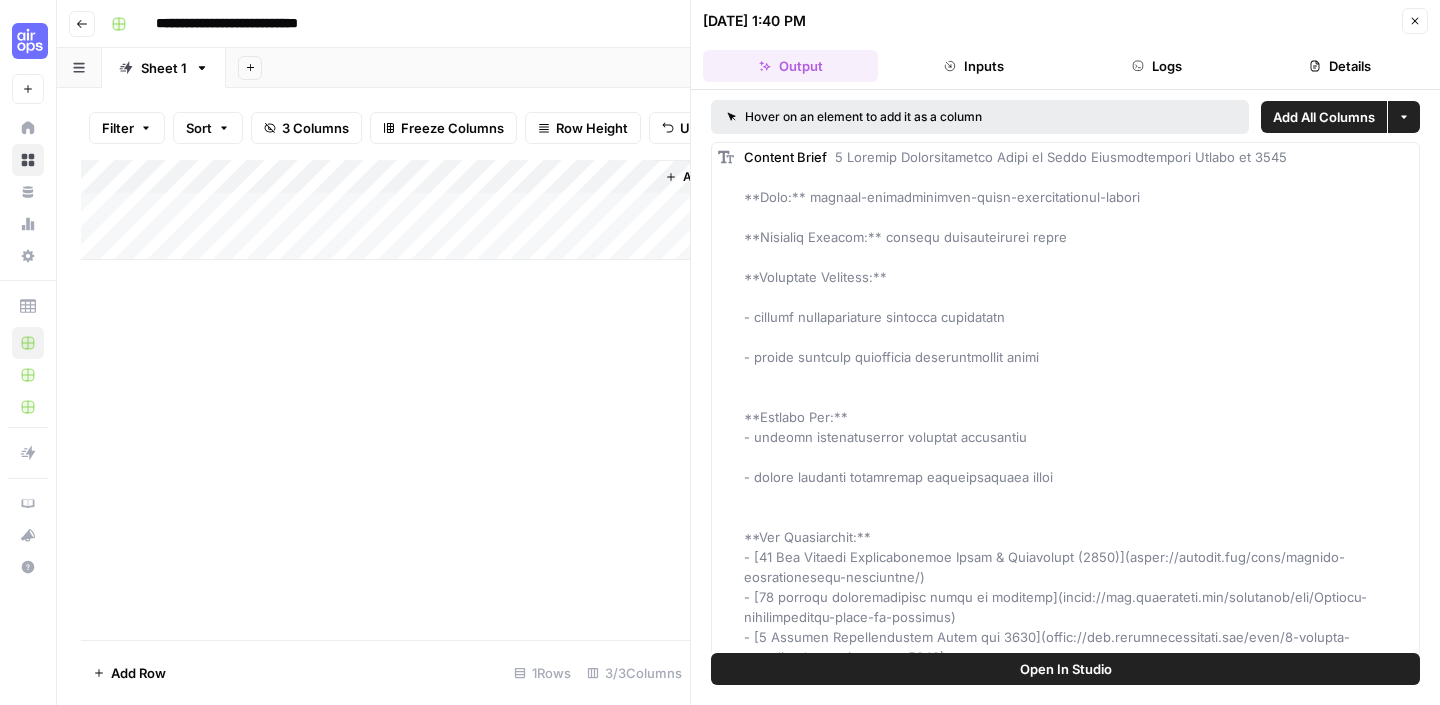 click on "Hover on an element to add it as a column" at bounding box center [917, 117] 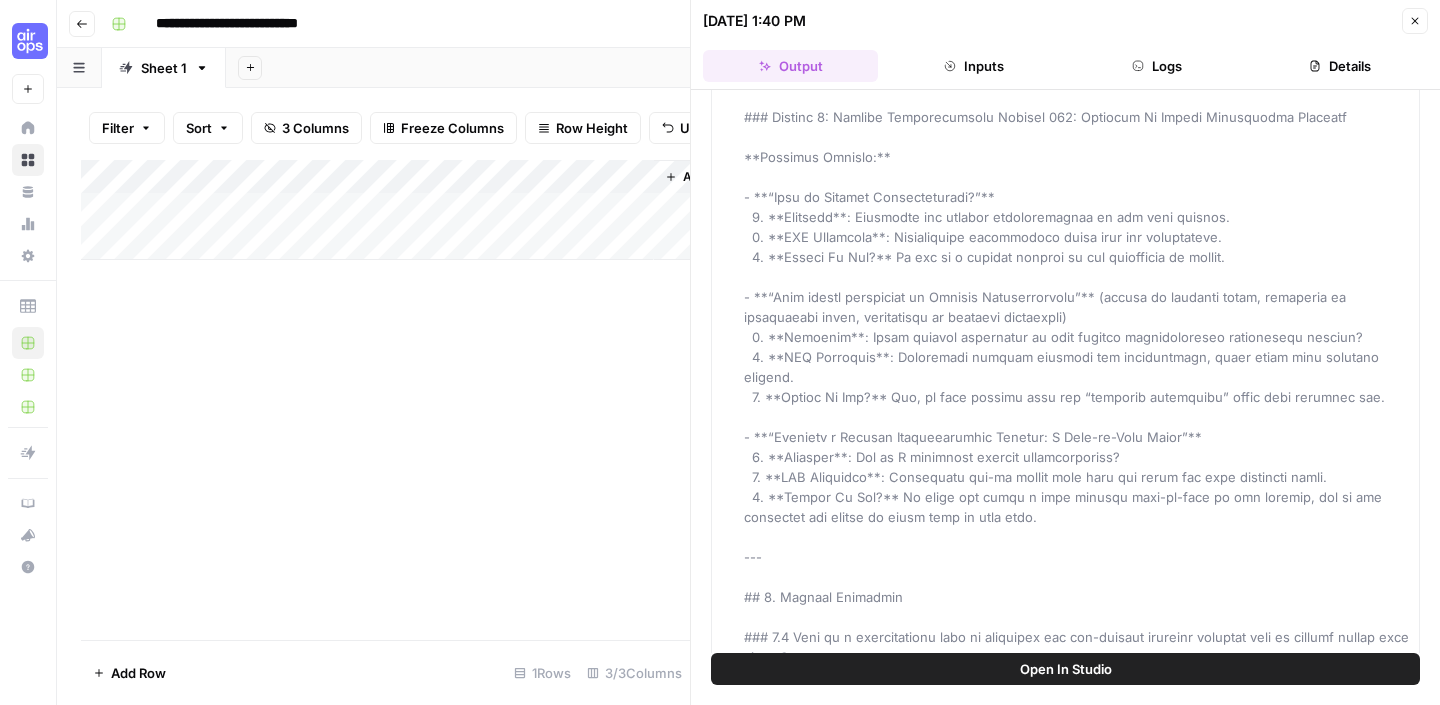 scroll, scrollTop: 10142, scrollLeft: 0, axis: vertical 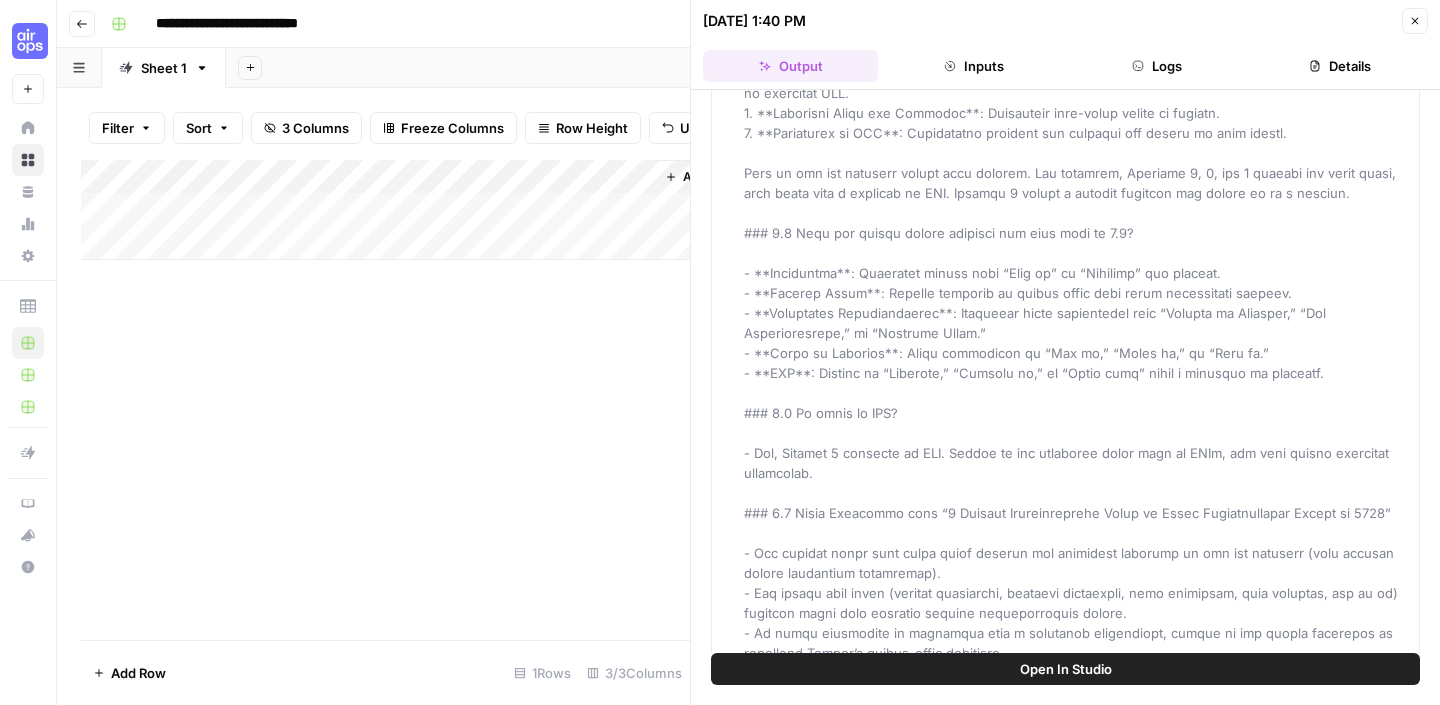 click on "Add Column" at bounding box center [385, 400] 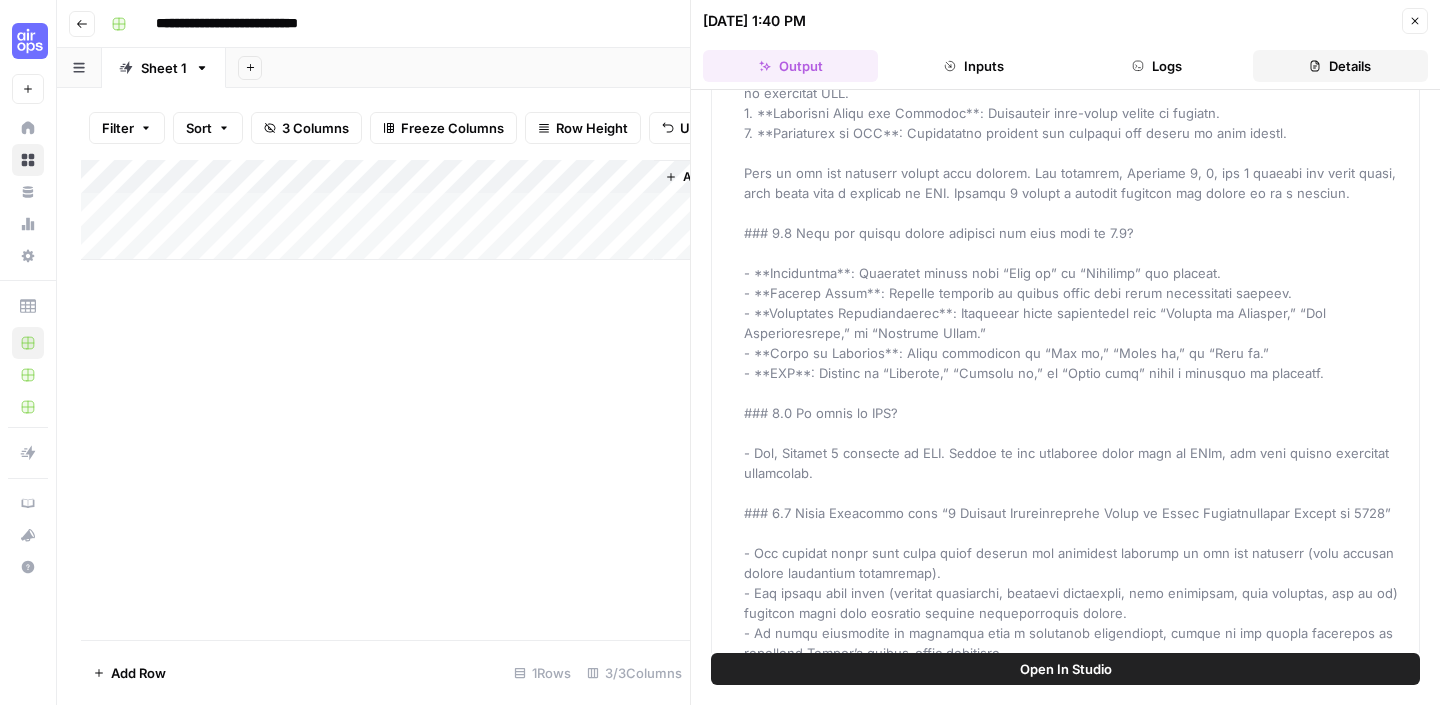 click on "Details" at bounding box center [1340, 66] 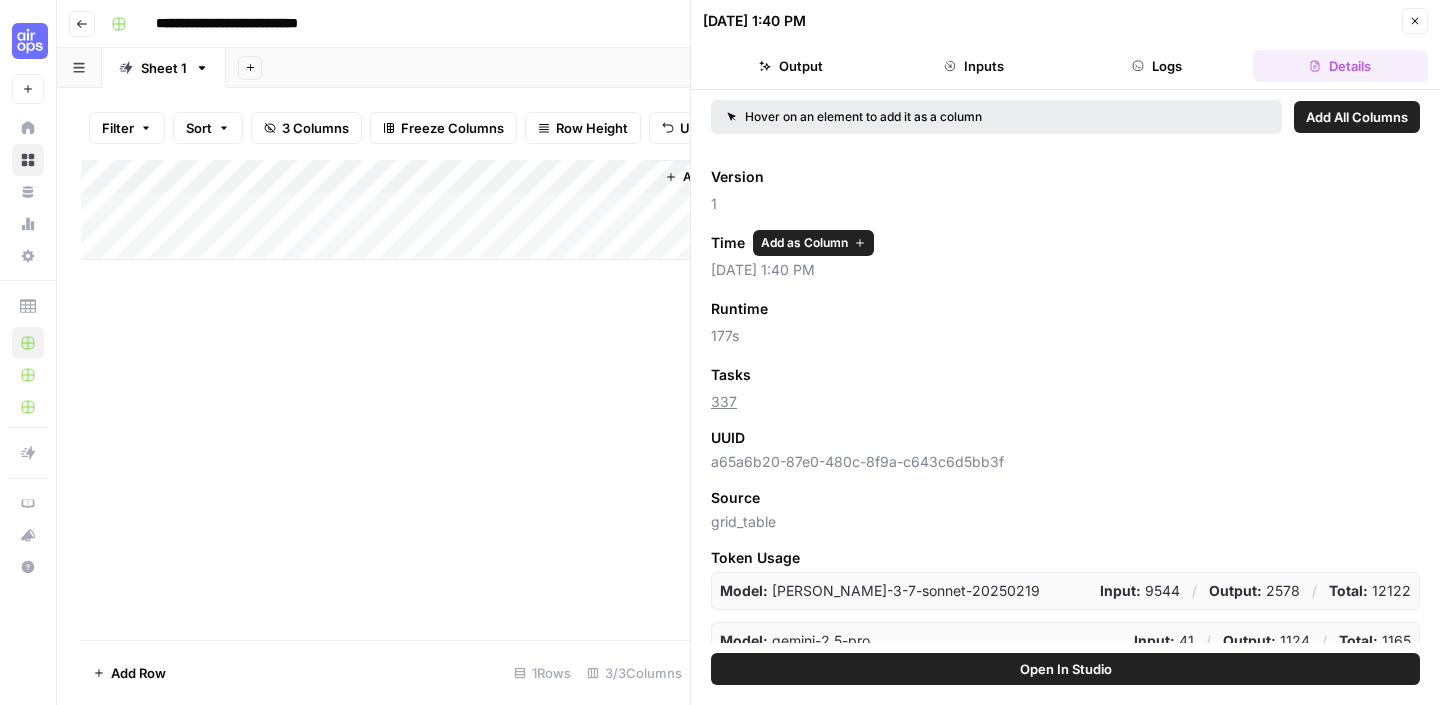 scroll, scrollTop: 24, scrollLeft: 0, axis: vertical 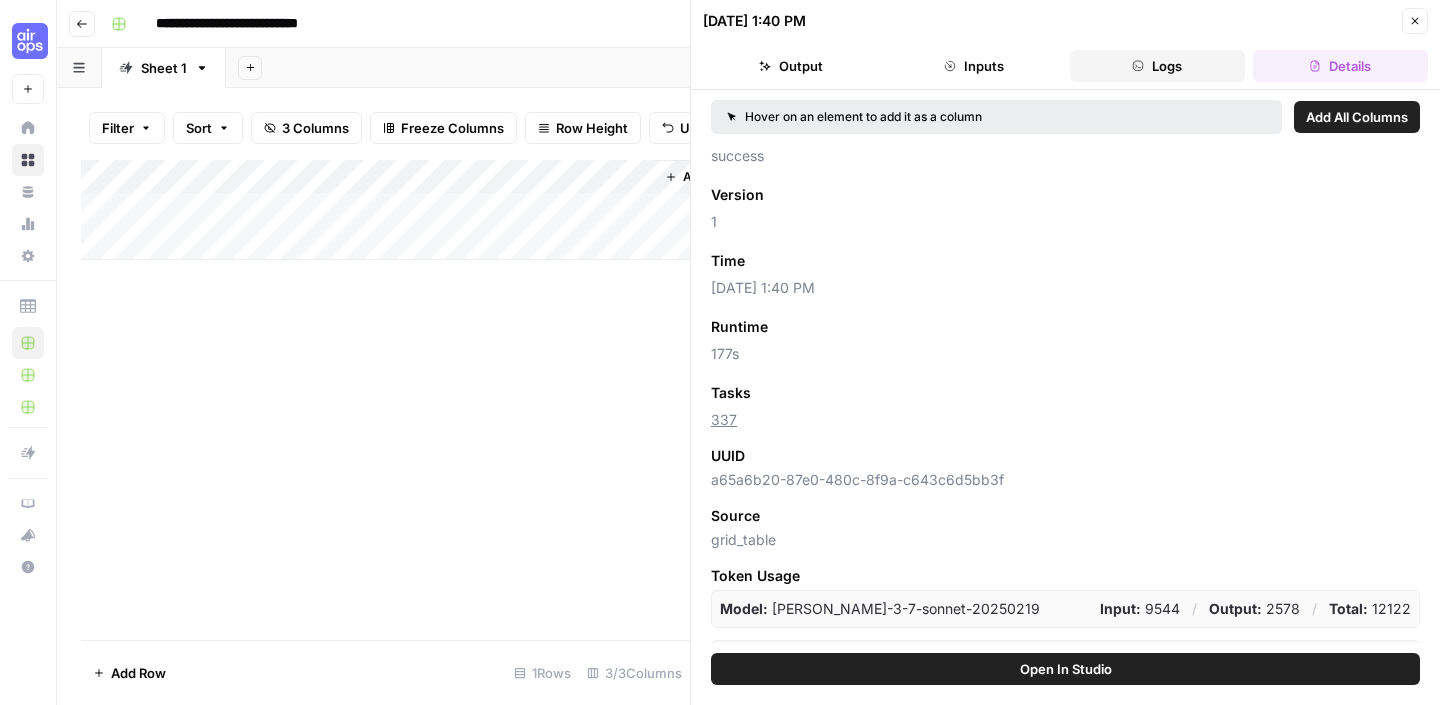 click on "Logs" at bounding box center (1157, 66) 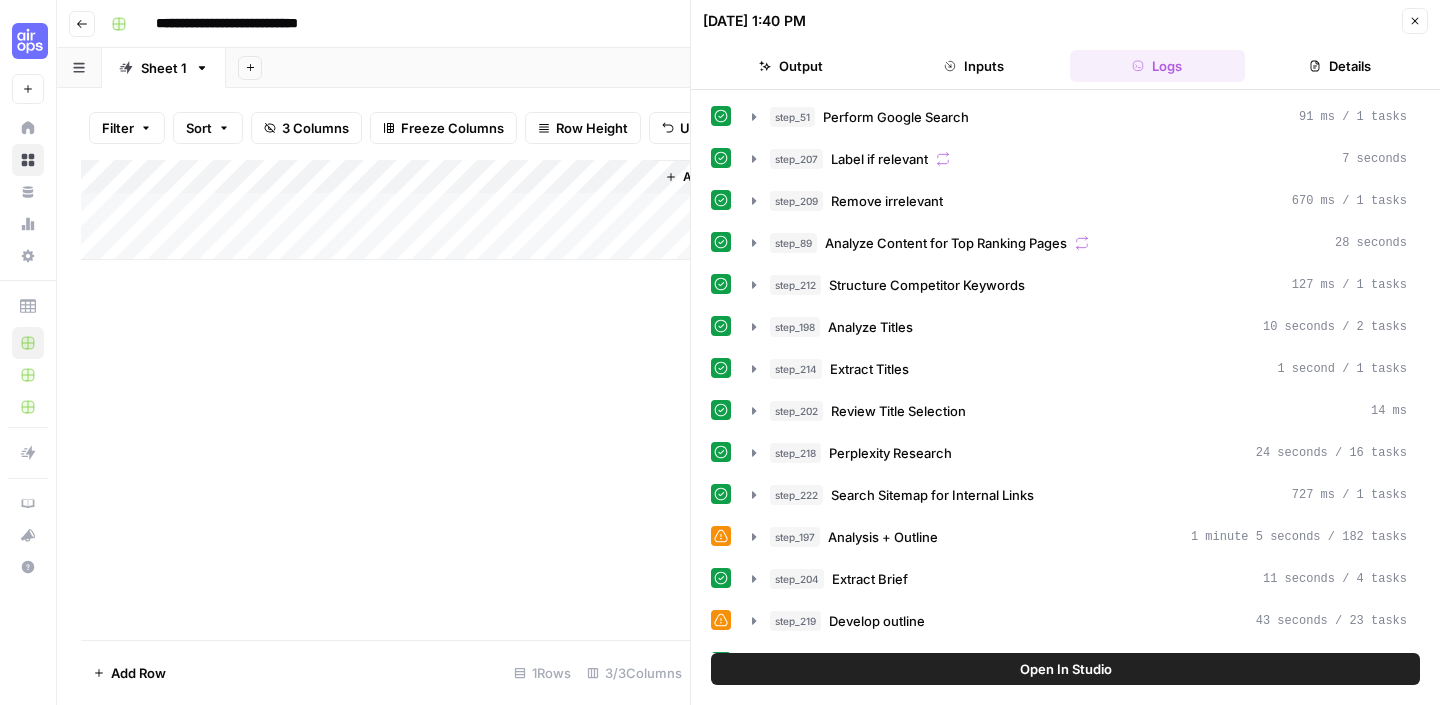 click on "07/10/25 at 1:40 PM Close Output Inputs Logs Details" at bounding box center [1065, 45] 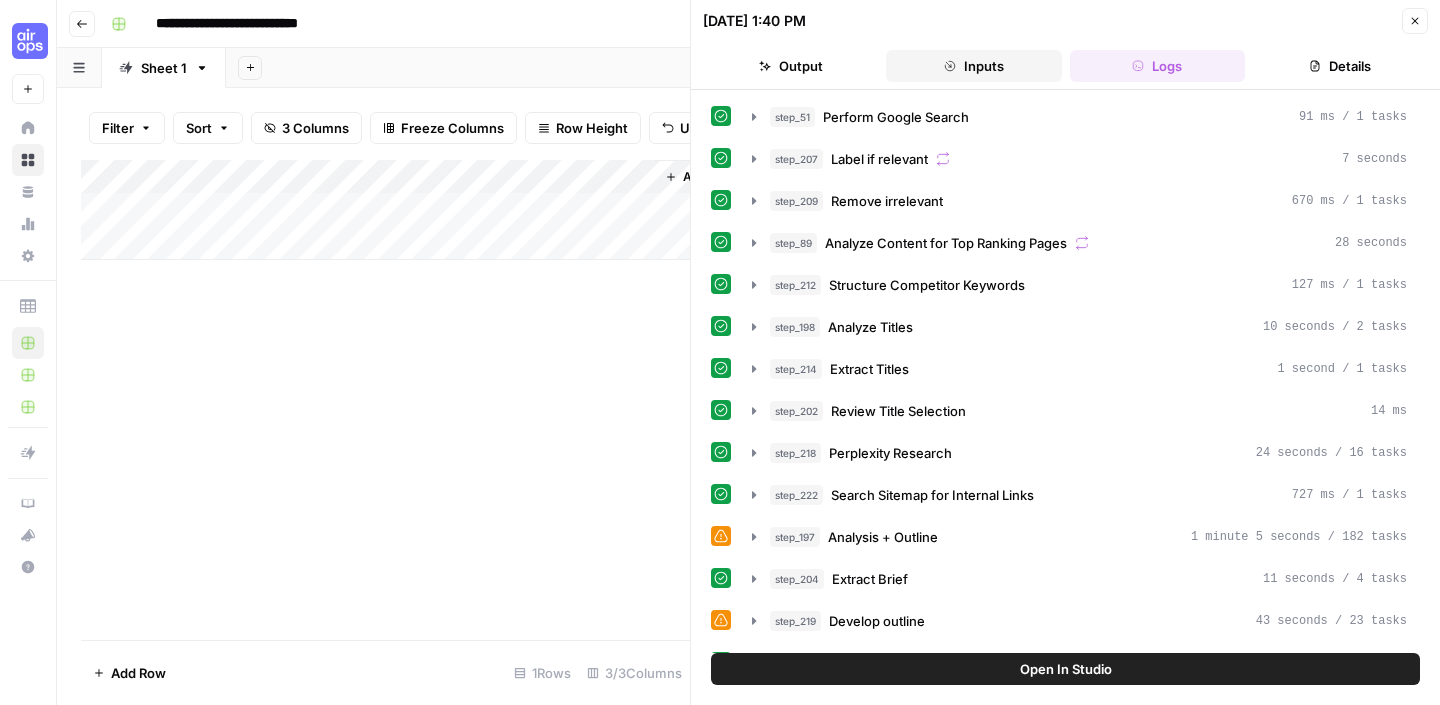 click on "Inputs" at bounding box center [973, 66] 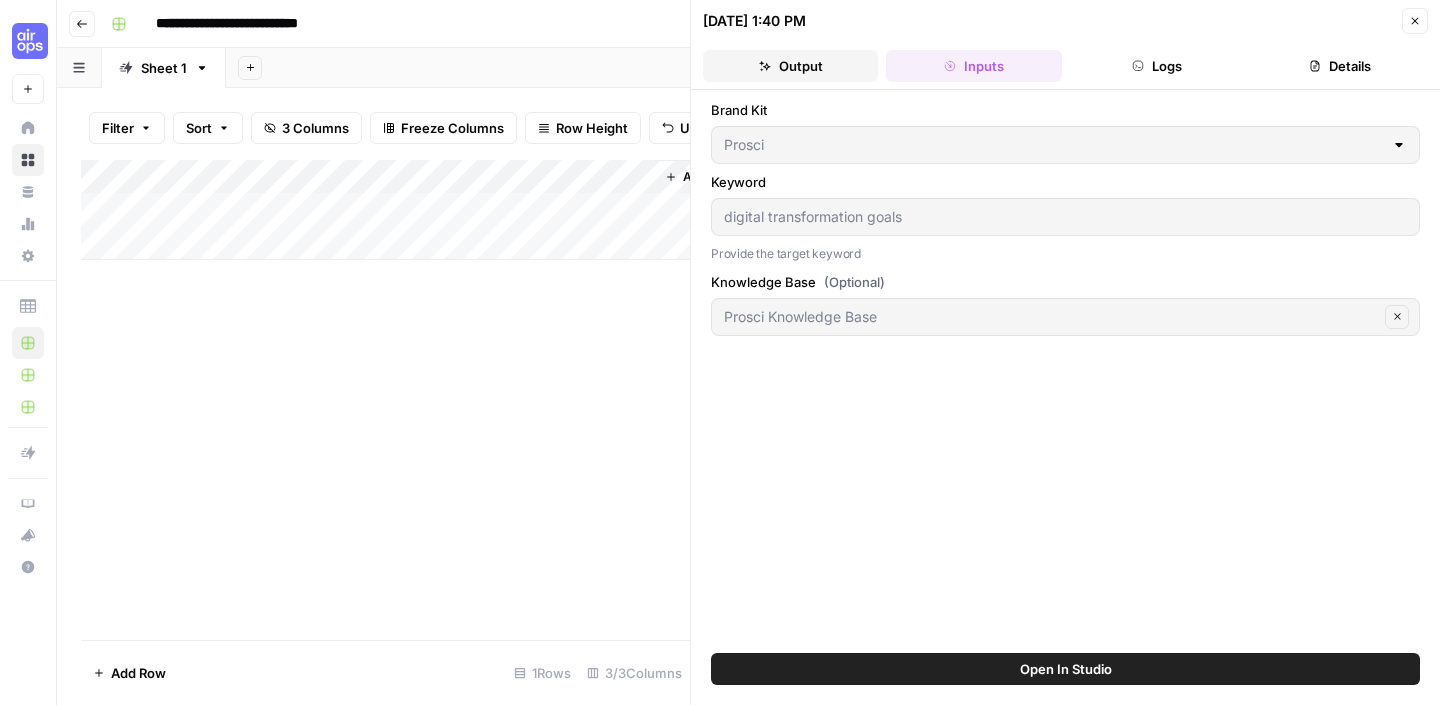 click on "Output" at bounding box center [790, 66] 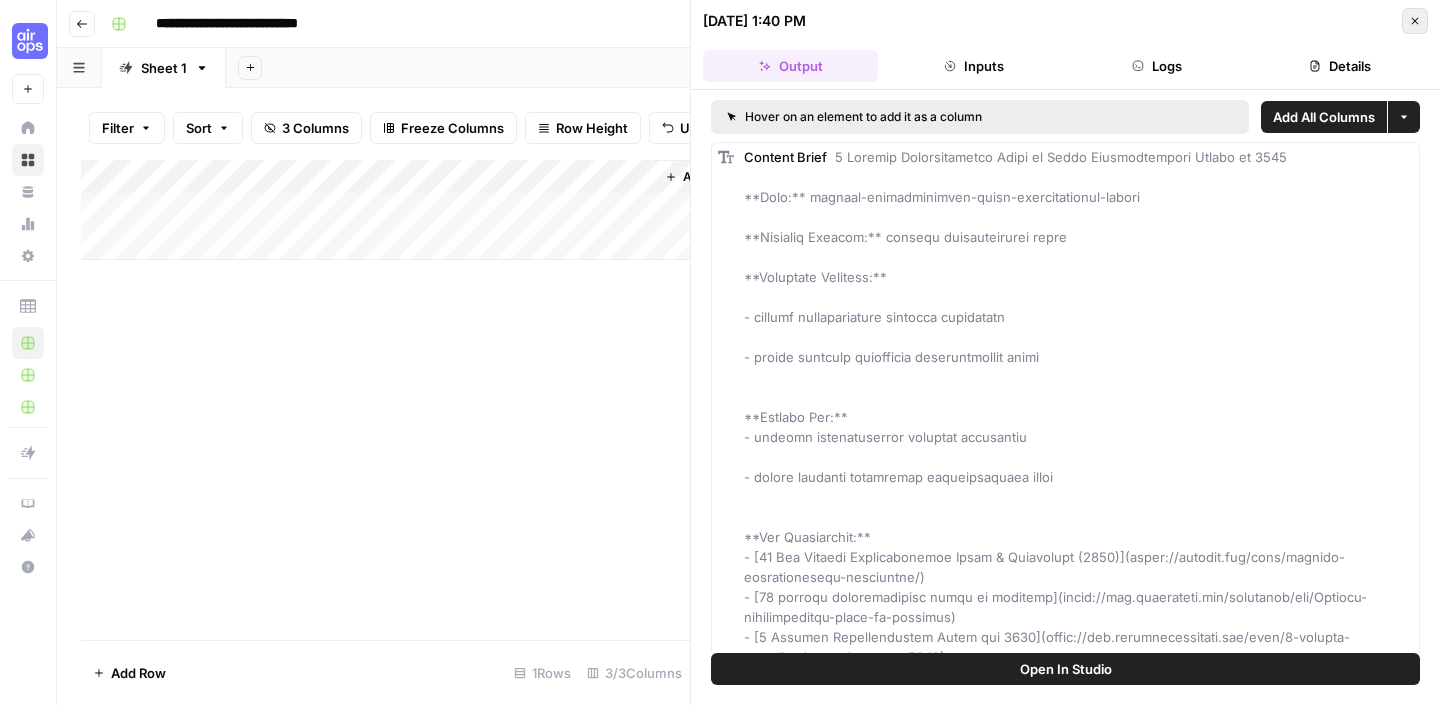 click 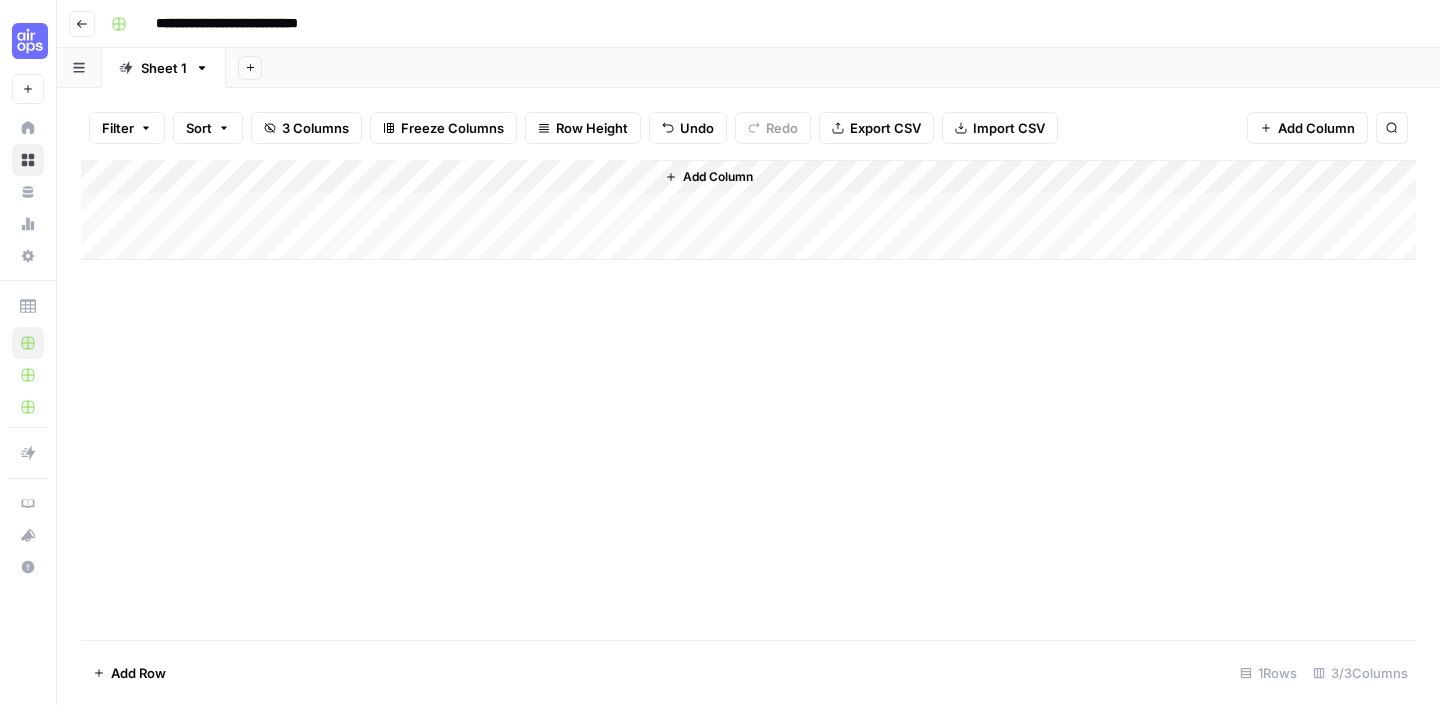 click on "Add Column" at bounding box center (748, 210) 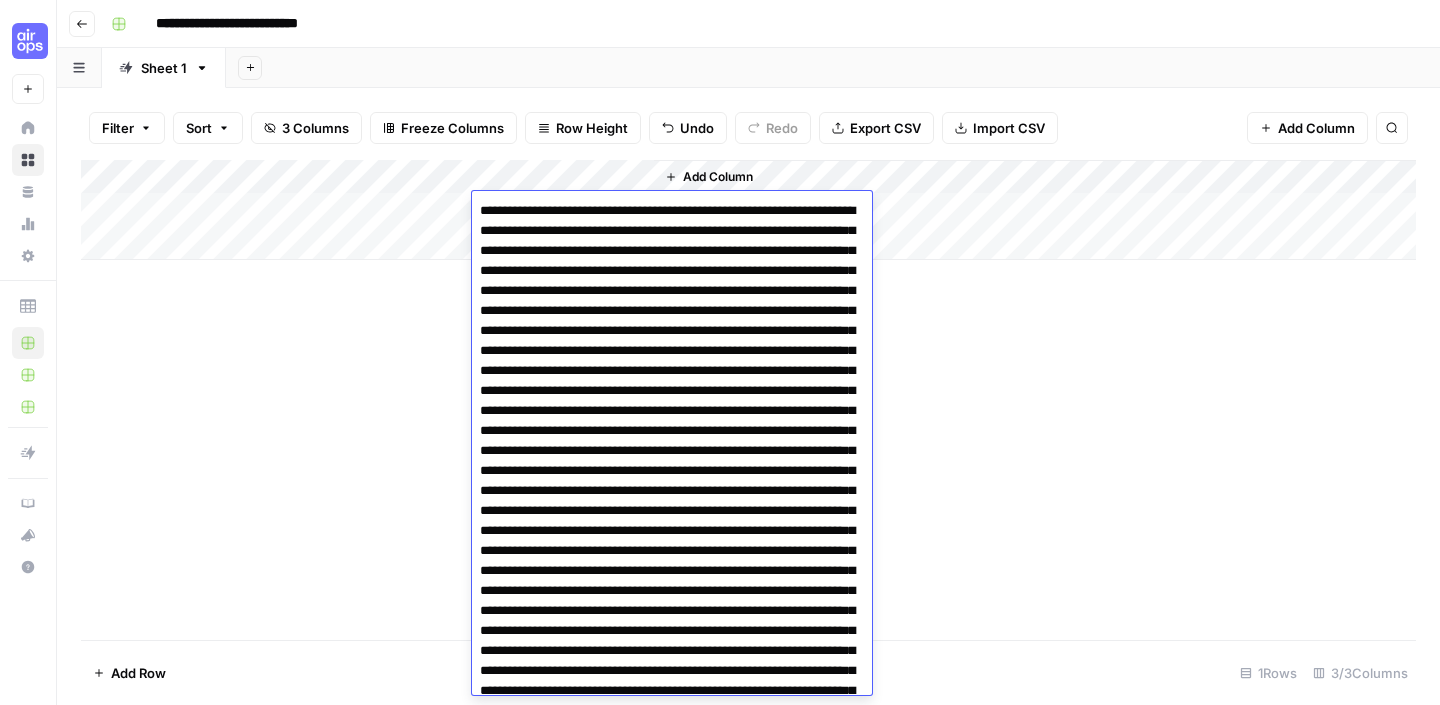 scroll, scrollTop: 73350, scrollLeft: 0, axis: vertical 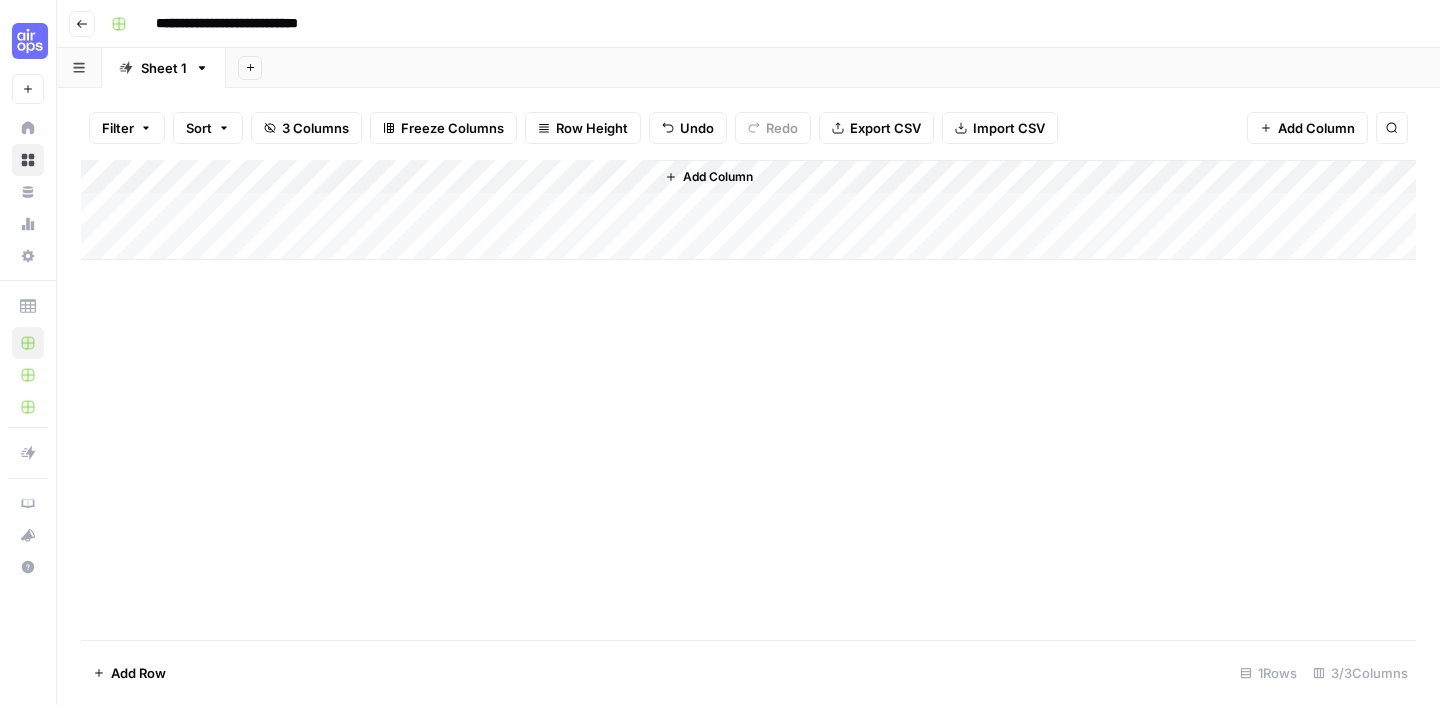 click on "Add Column" at bounding box center [748, 400] 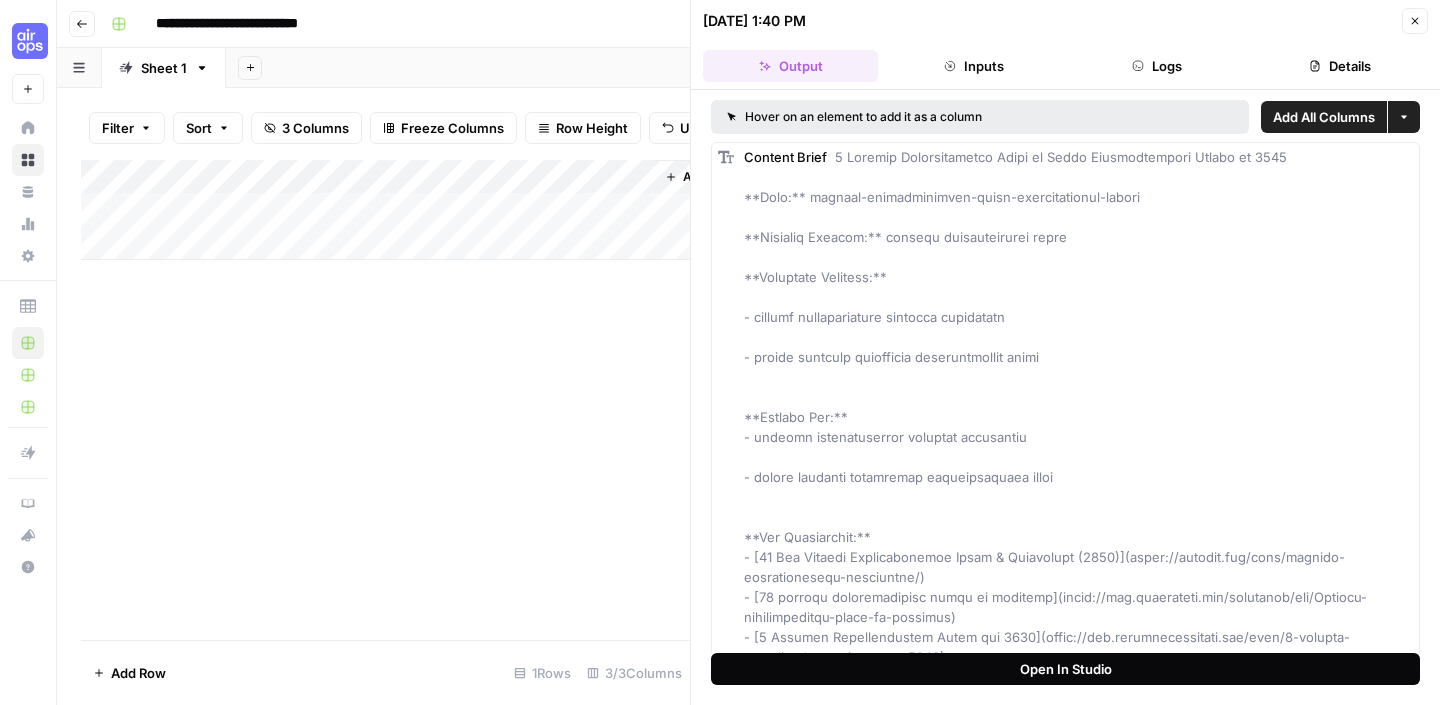 click on "Open In Studio" at bounding box center [1065, 669] 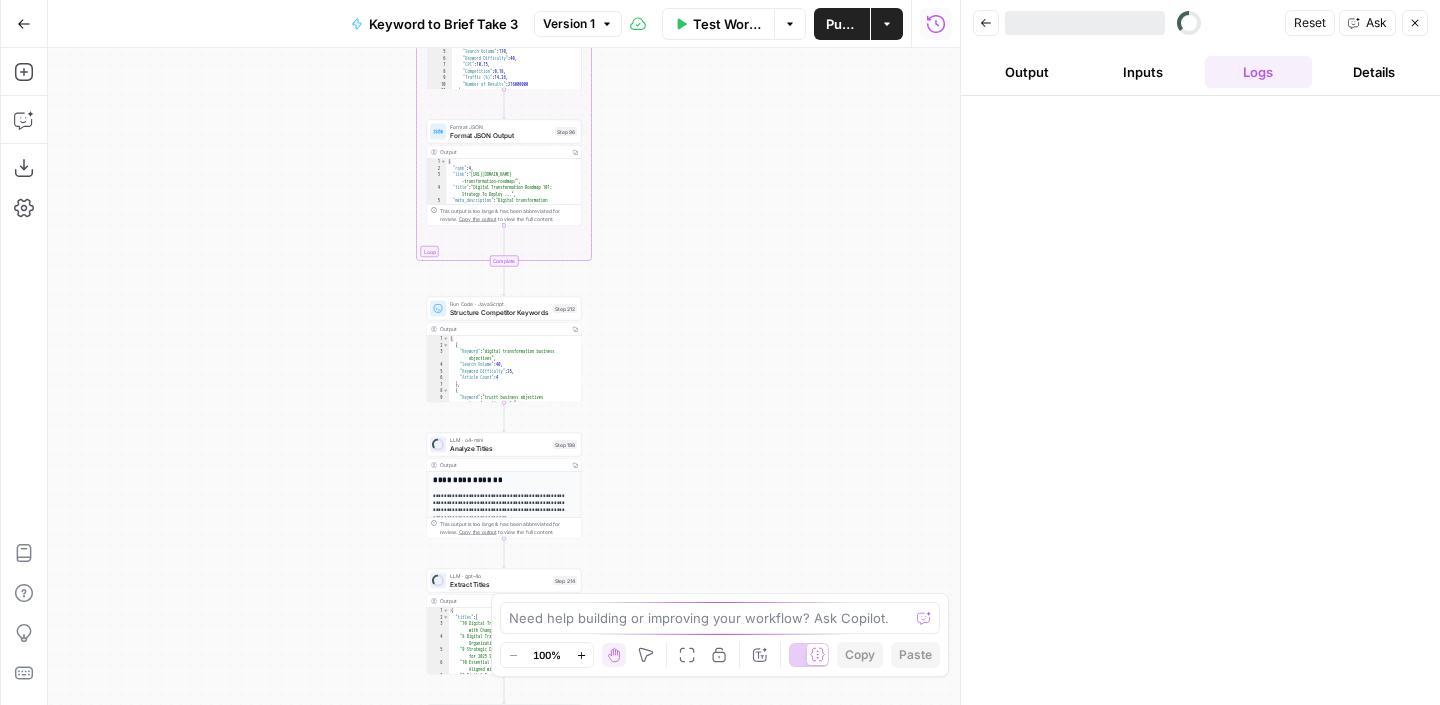 scroll, scrollTop: 0, scrollLeft: 0, axis: both 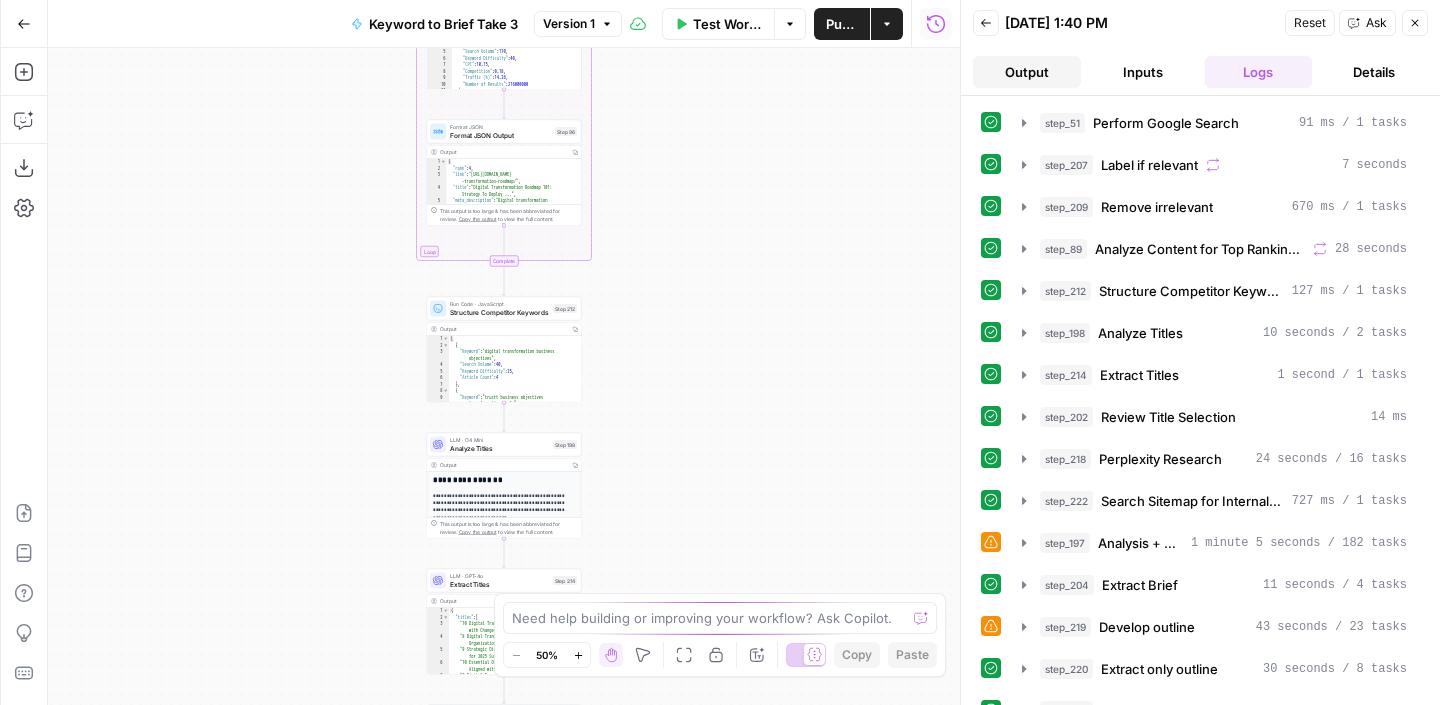 click on "Output" at bounding box center (1027, 72) 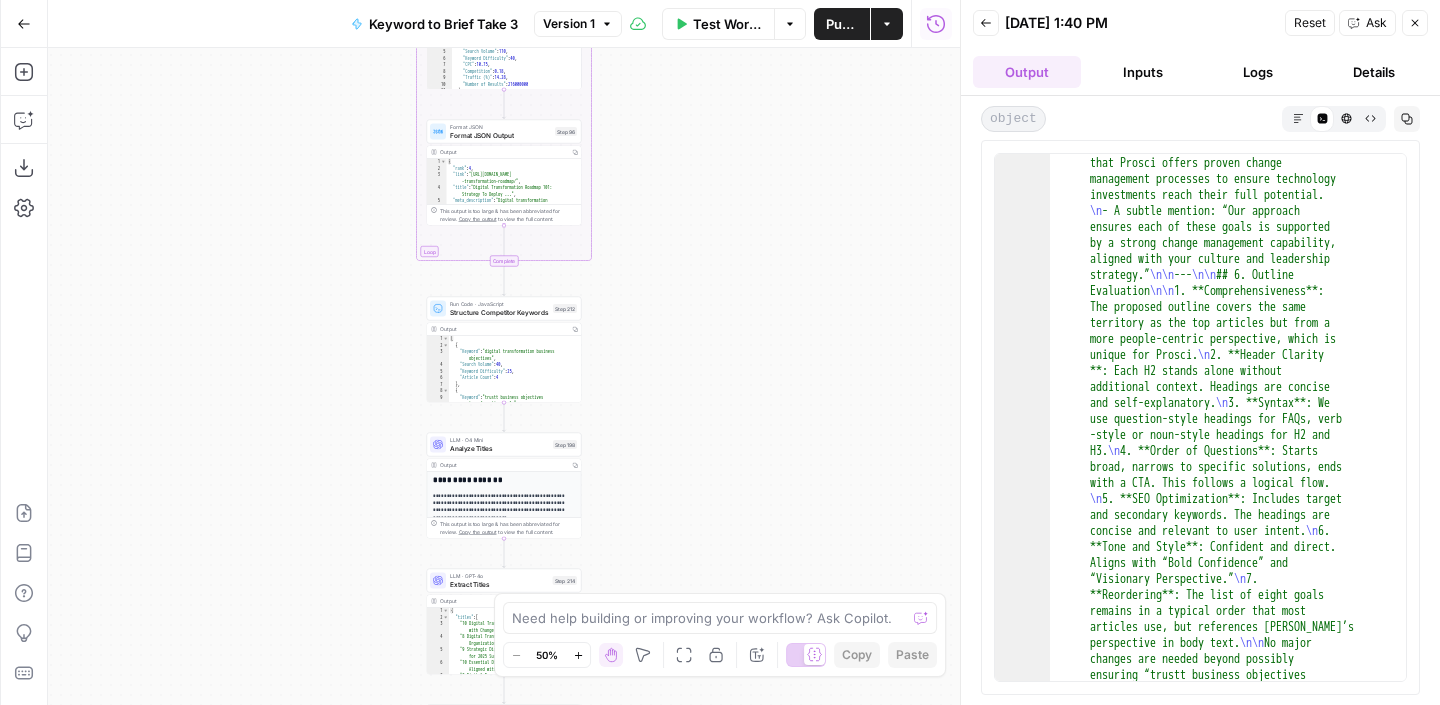 scroll, scrollTop: 4327, scrollLeft: 0, axis: vertical 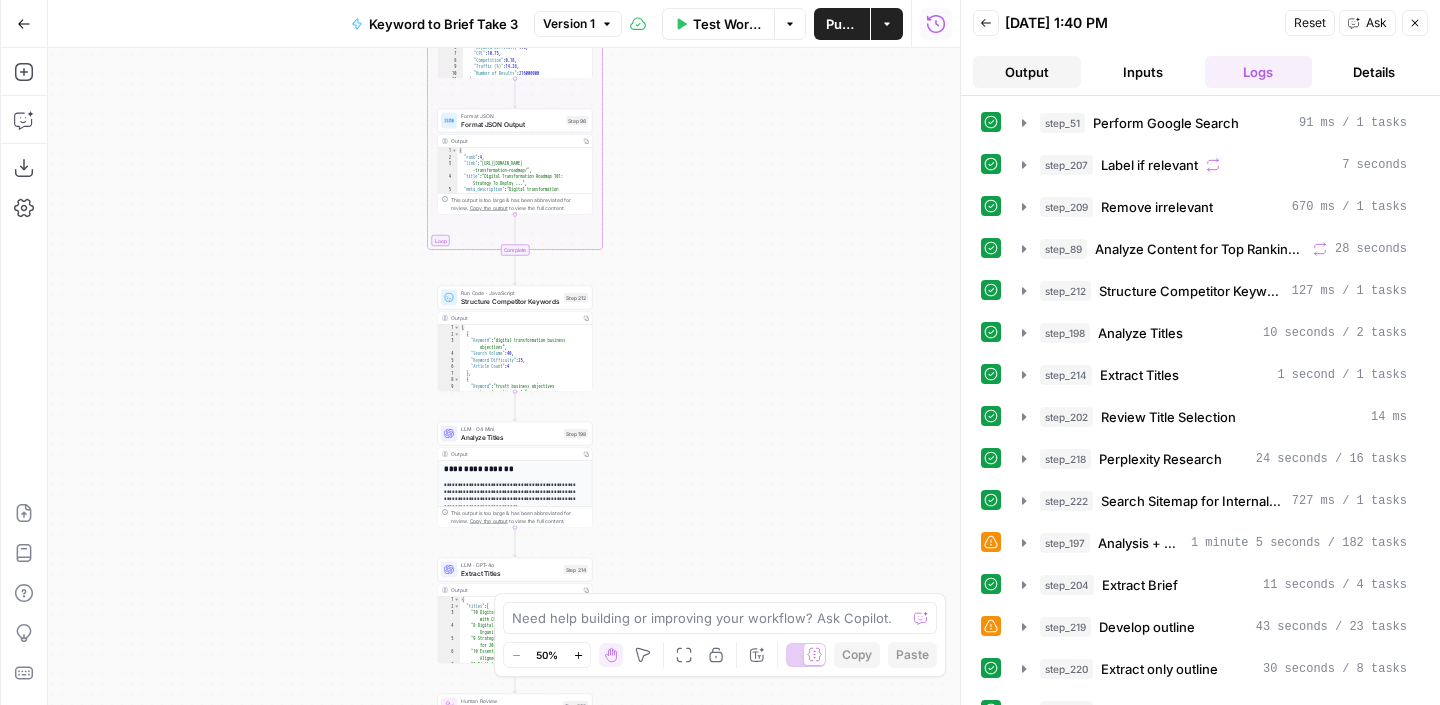 click on "Output" at bounding box center (1027, 72) 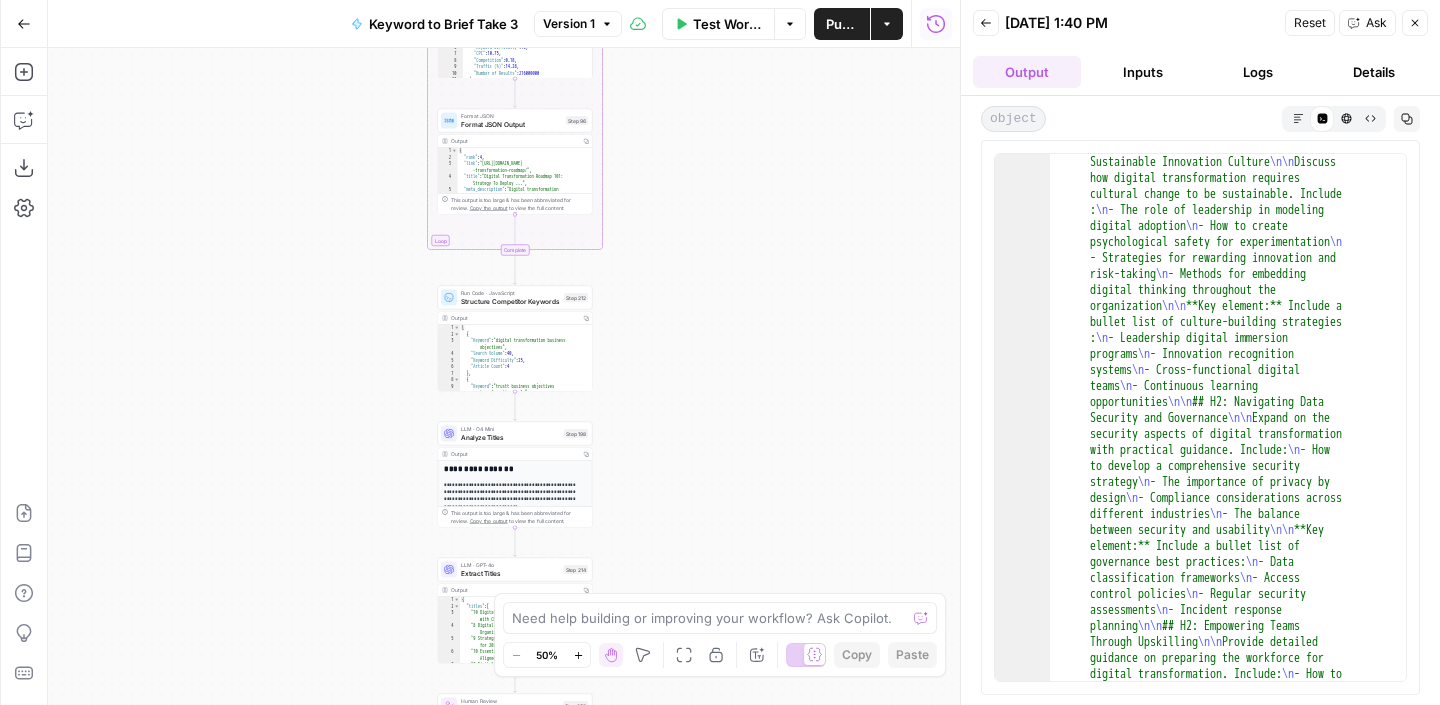 scroll, scrollTop: 1461, scrollLeft: 0, axis: vertical 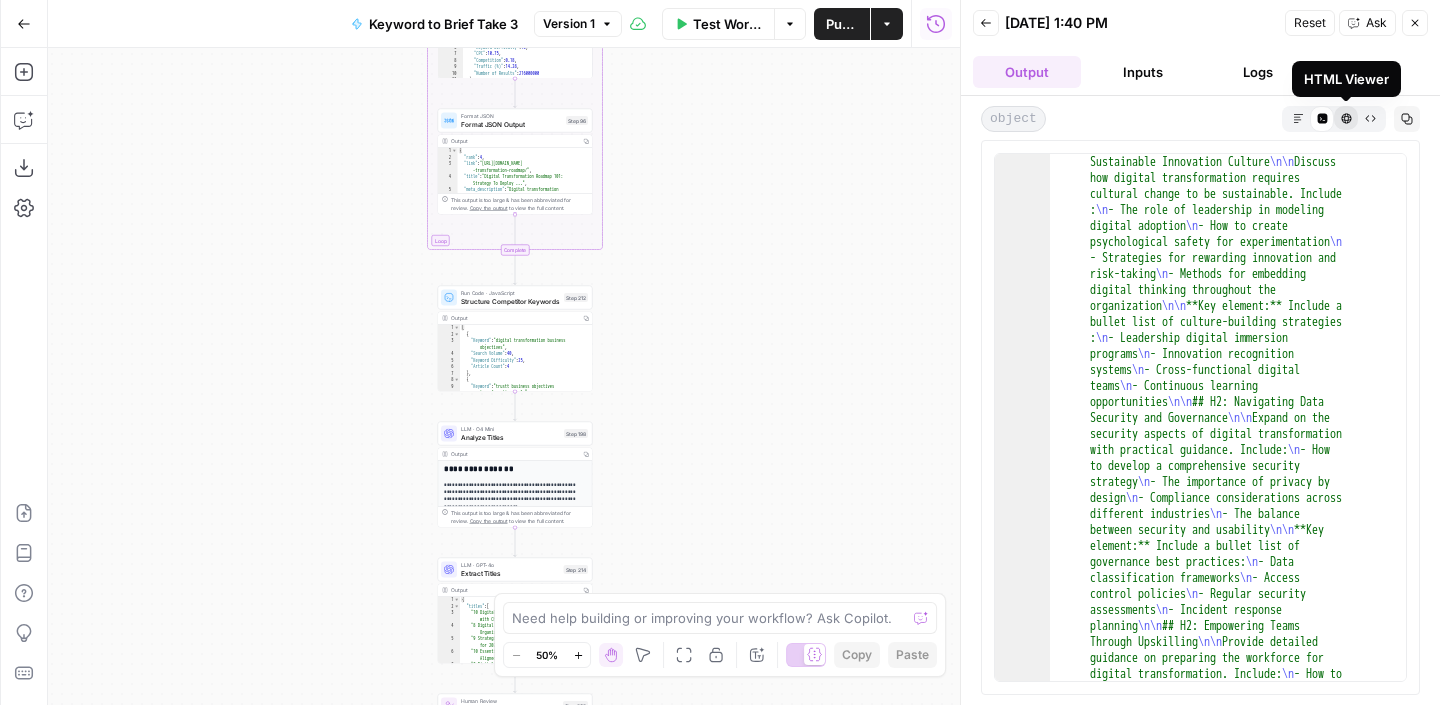 click 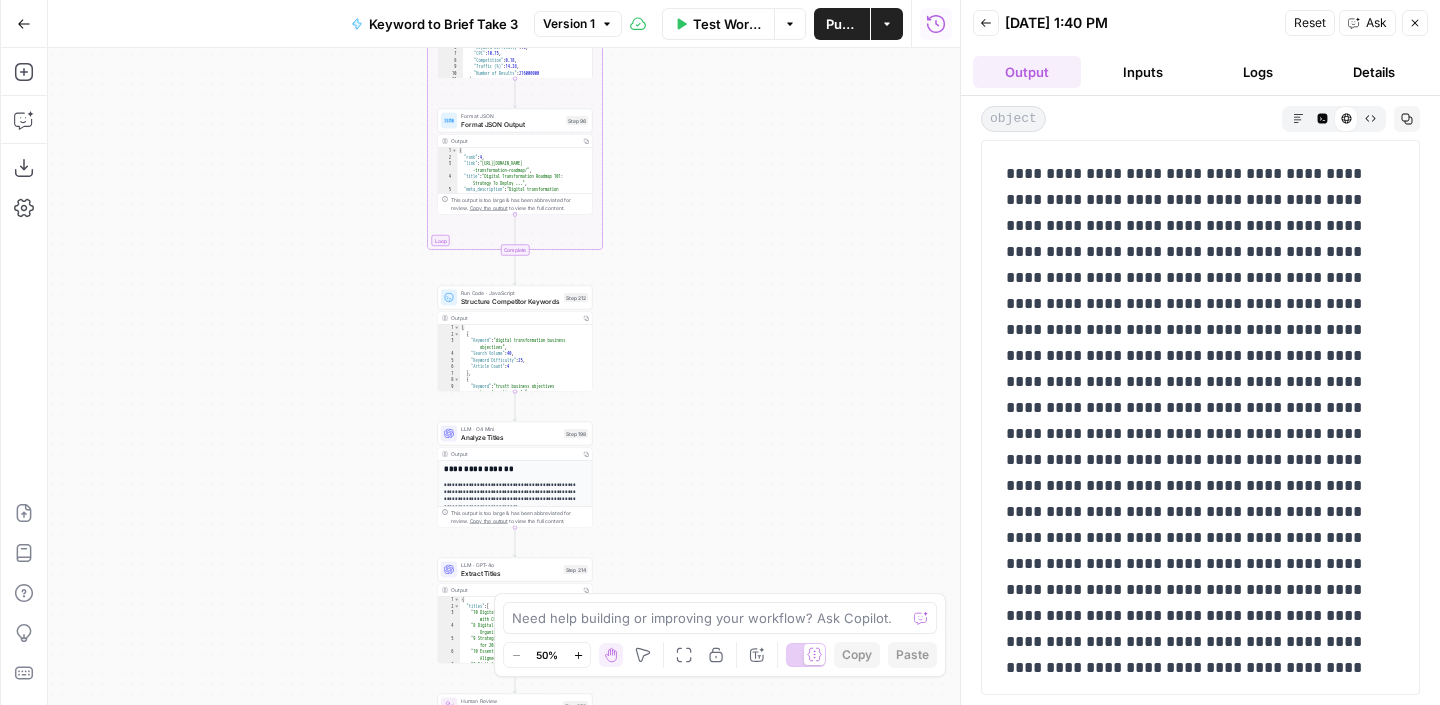 scroll, scrollTop: 14886, scrollLeft: 0, axis: vertical 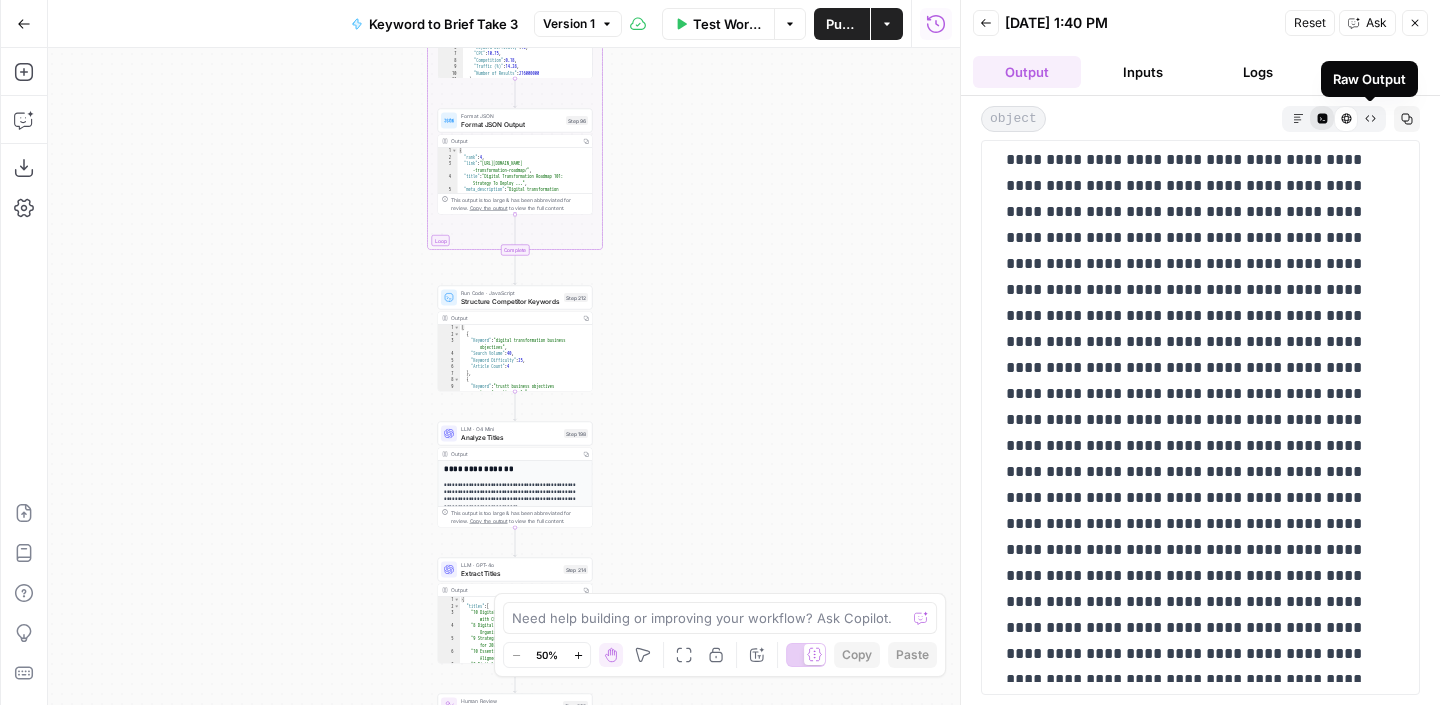 click 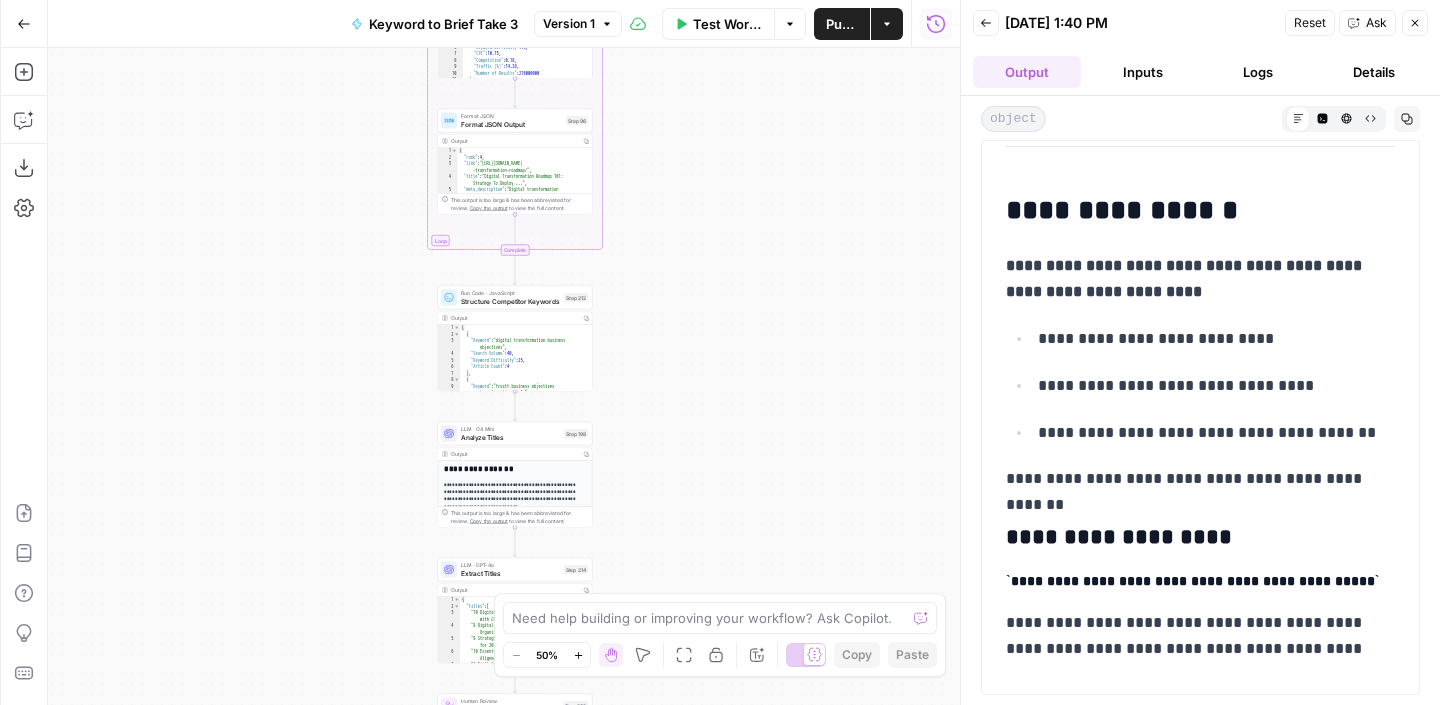 scroll, scrollTop: 35075, scrollLeft: 0, axis: vertical 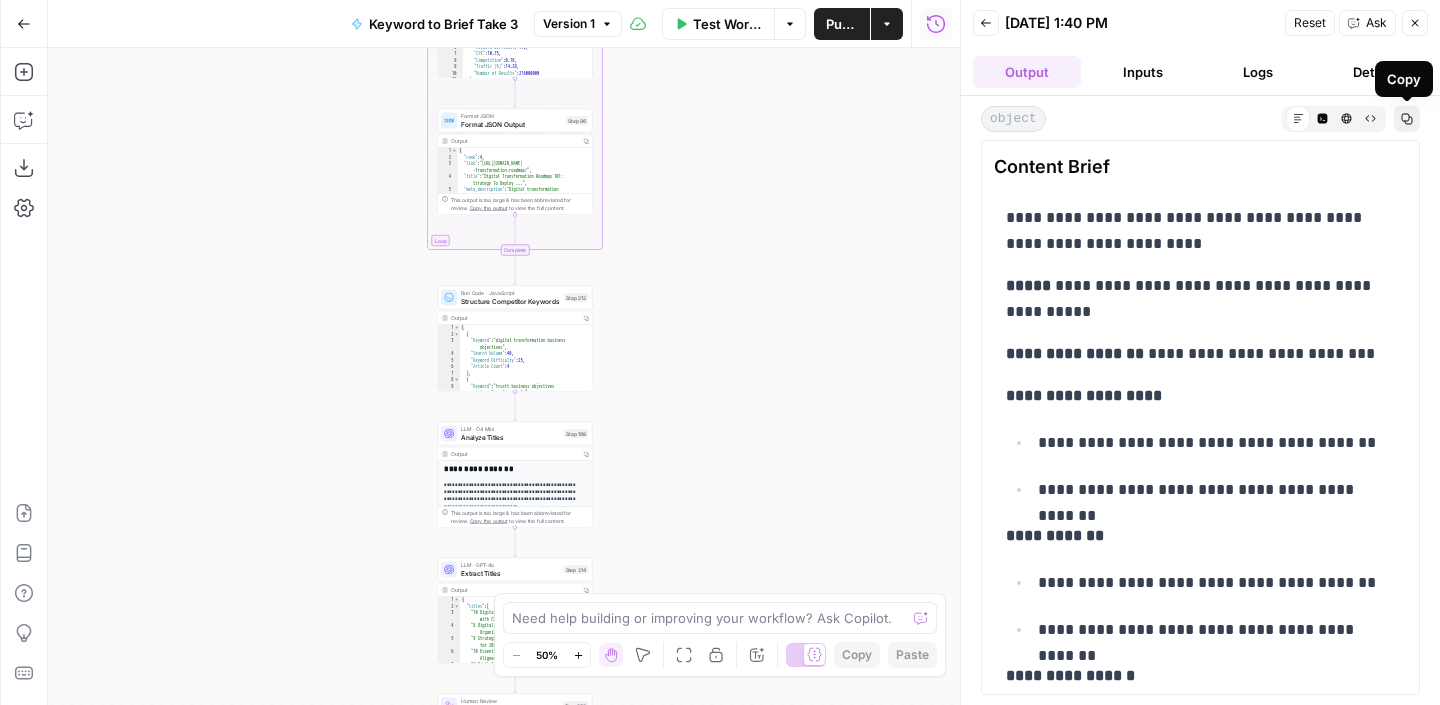 click 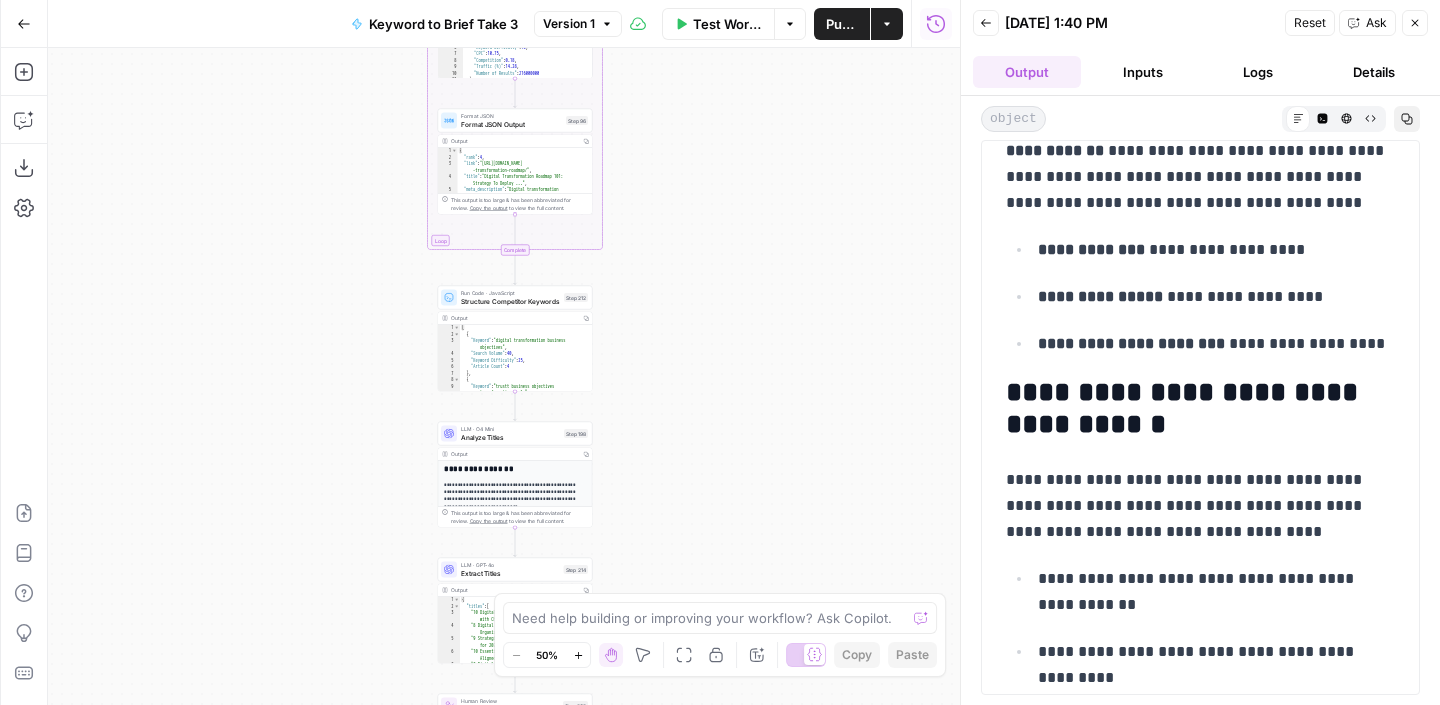 scroll, scrollTop: 0, scrollLeft: 0, axis: both 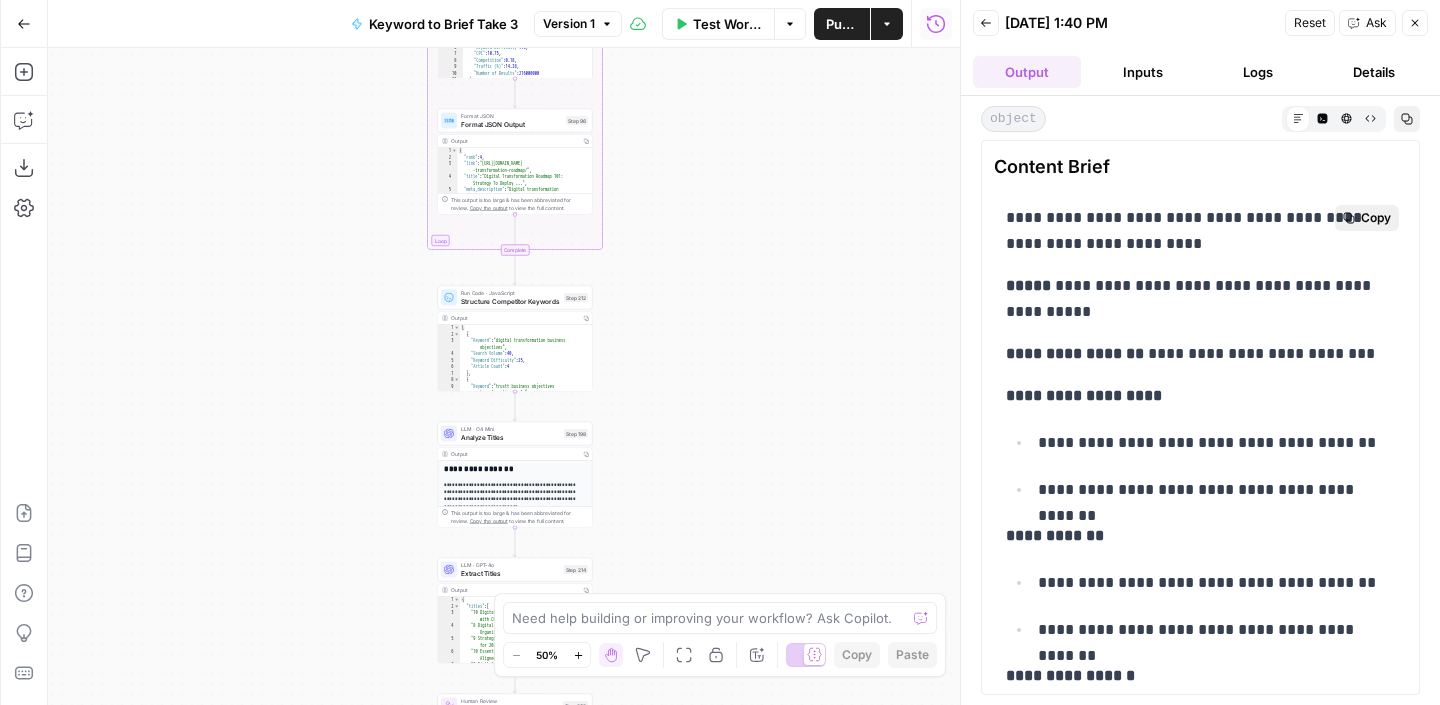 click on "Copy" at bounding box center (1367, 218) 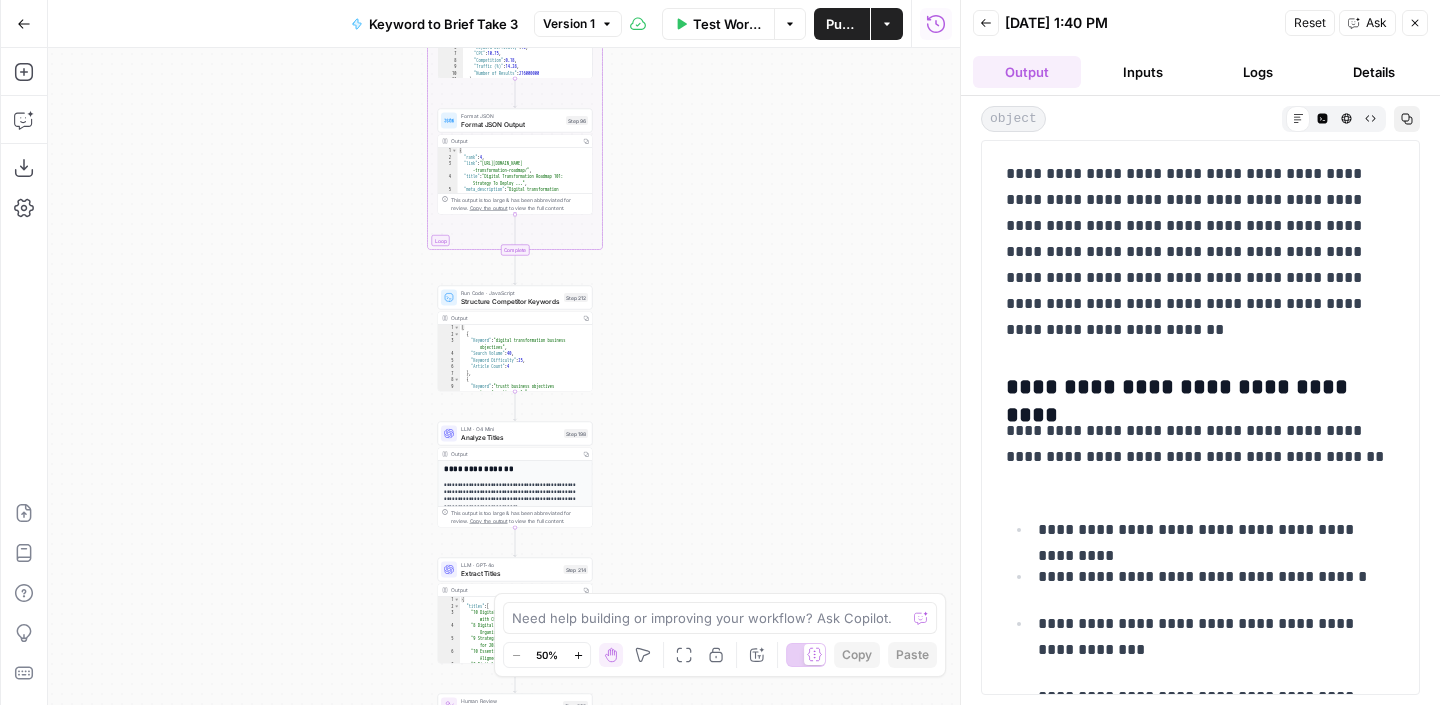 scroll, scrollTop: 2810, scrollLeft: 0, axis: vertical 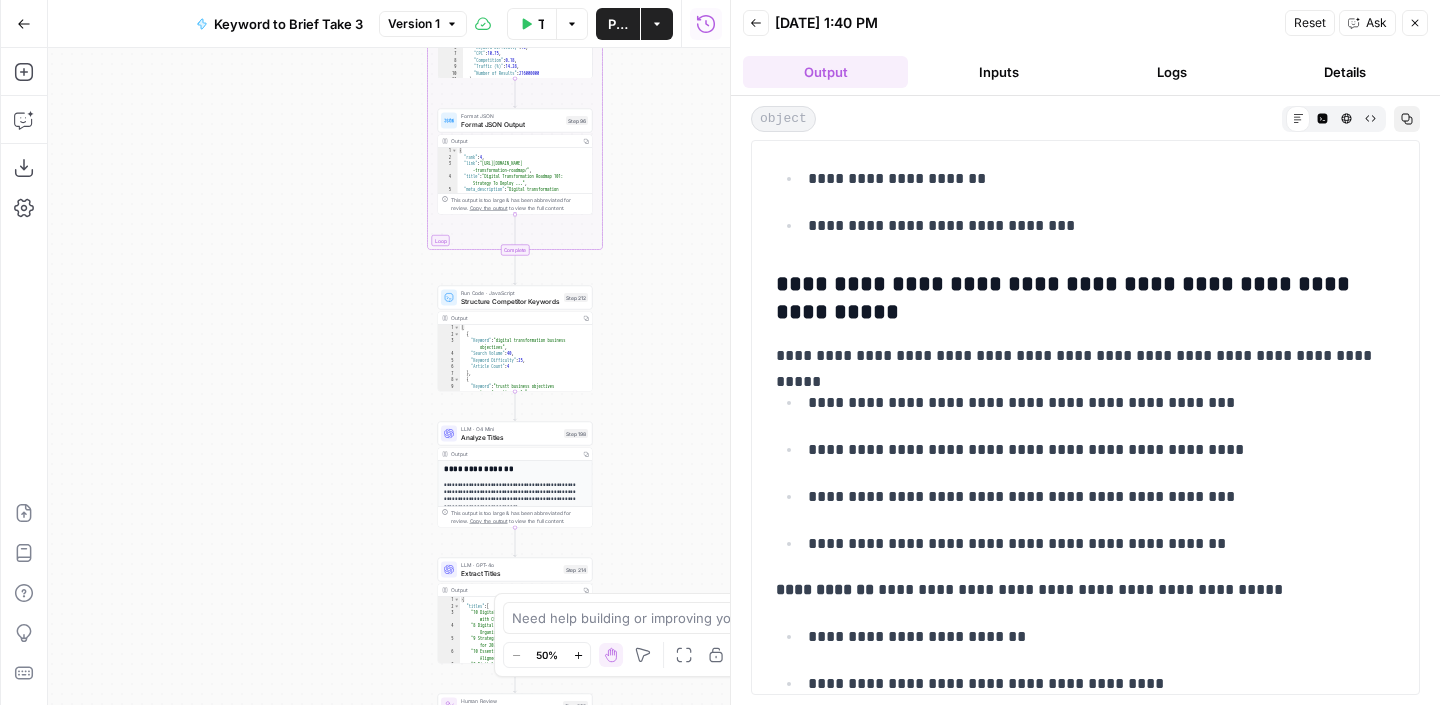 drag, startPoint x: 917, startPoint y: 286, endPoint x: 1189, endPoint y: 280, distance: 272.06616 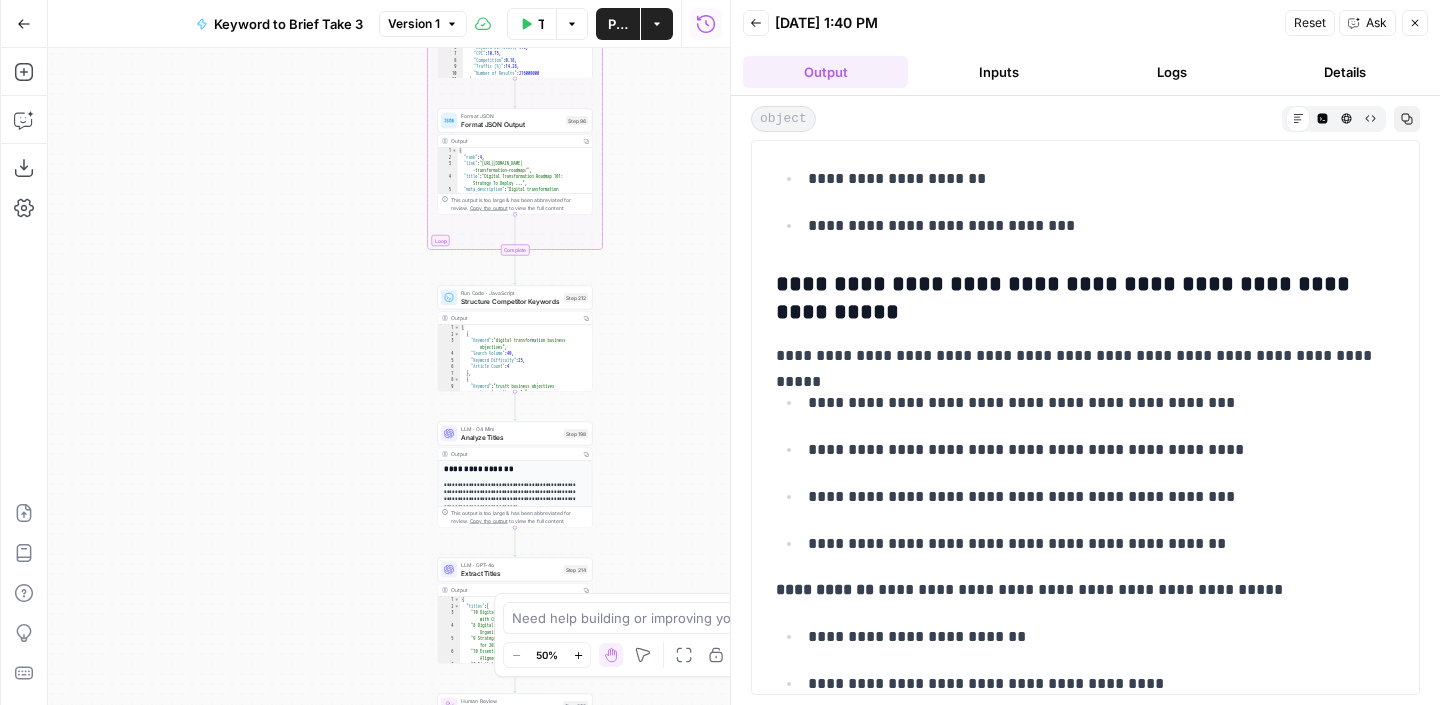 click on "**********" at bounding box center (1085, 299) 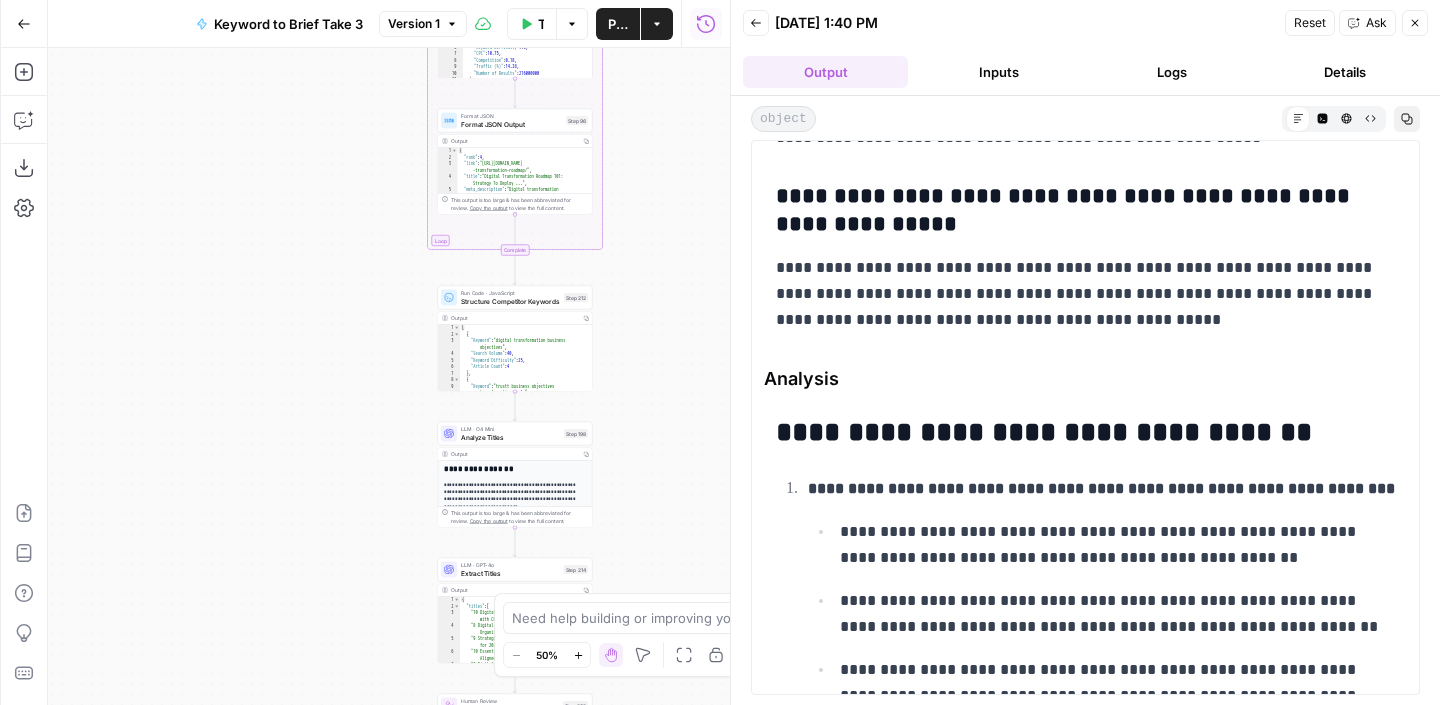 scroll, scrollTop: 11713, scrollLeft: 0, axis: vertical 